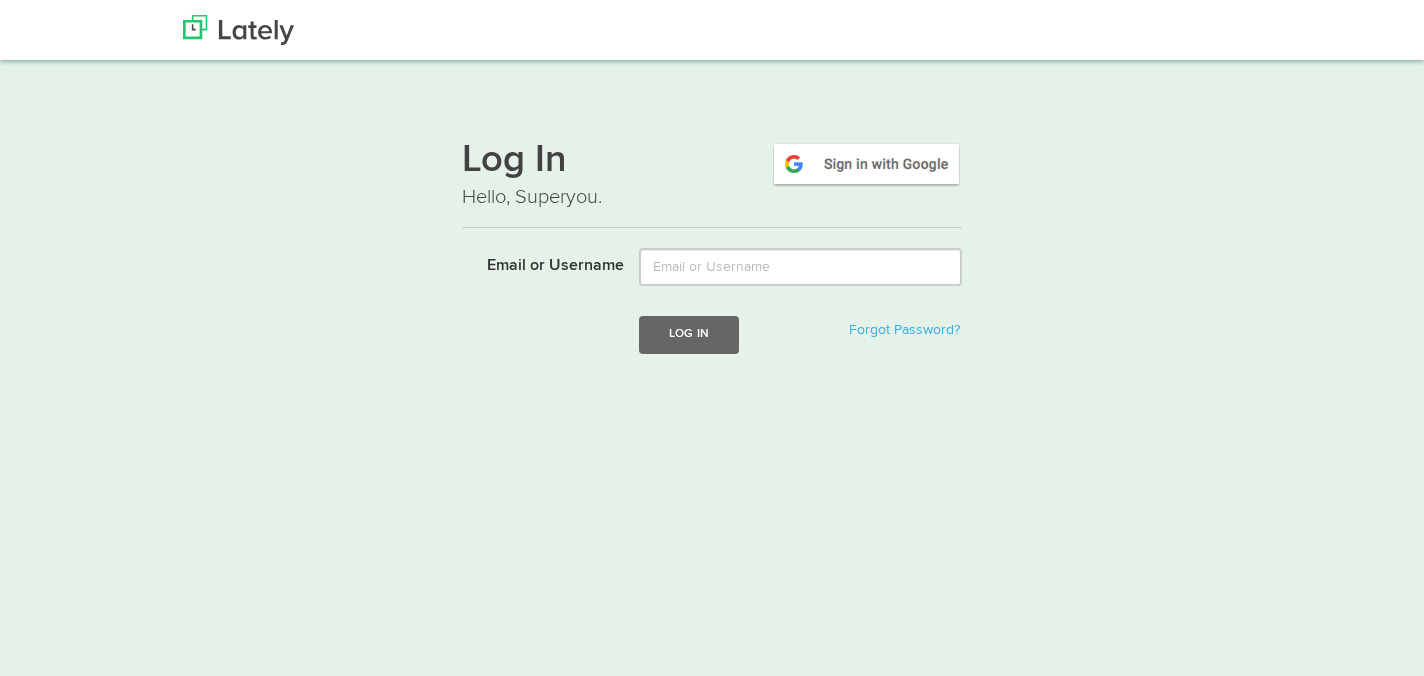 scroll, scrollTop: 0, scrollLeft: 0, axis: both 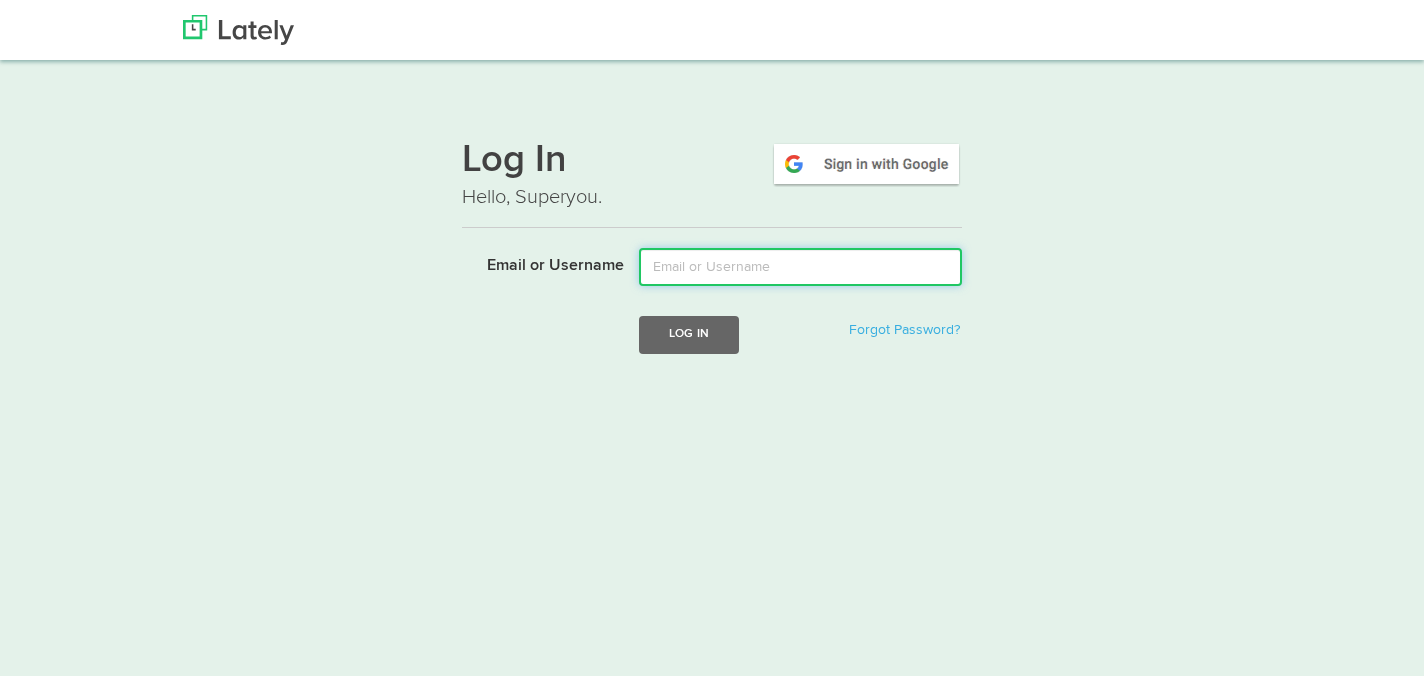 click on "Email or Username" at bounding box center [800, 267] 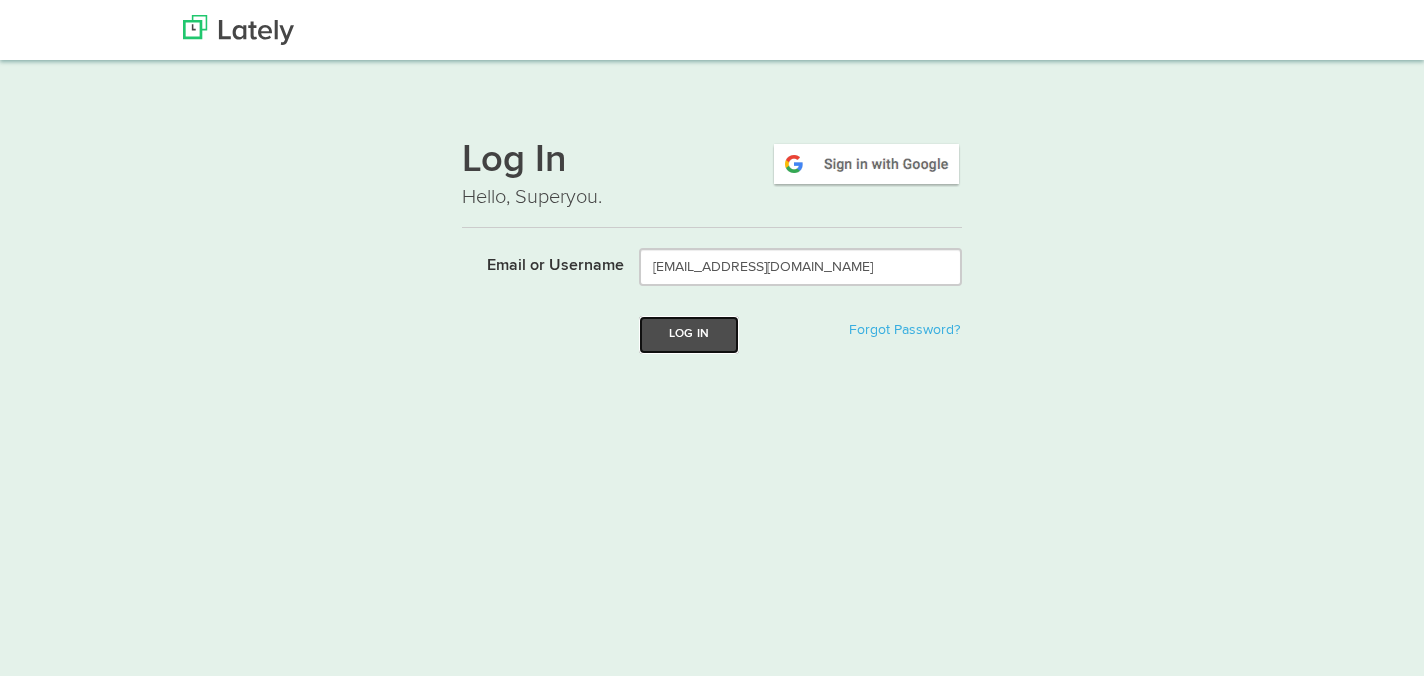 click on "Log In" at bounding box center [689, 334] 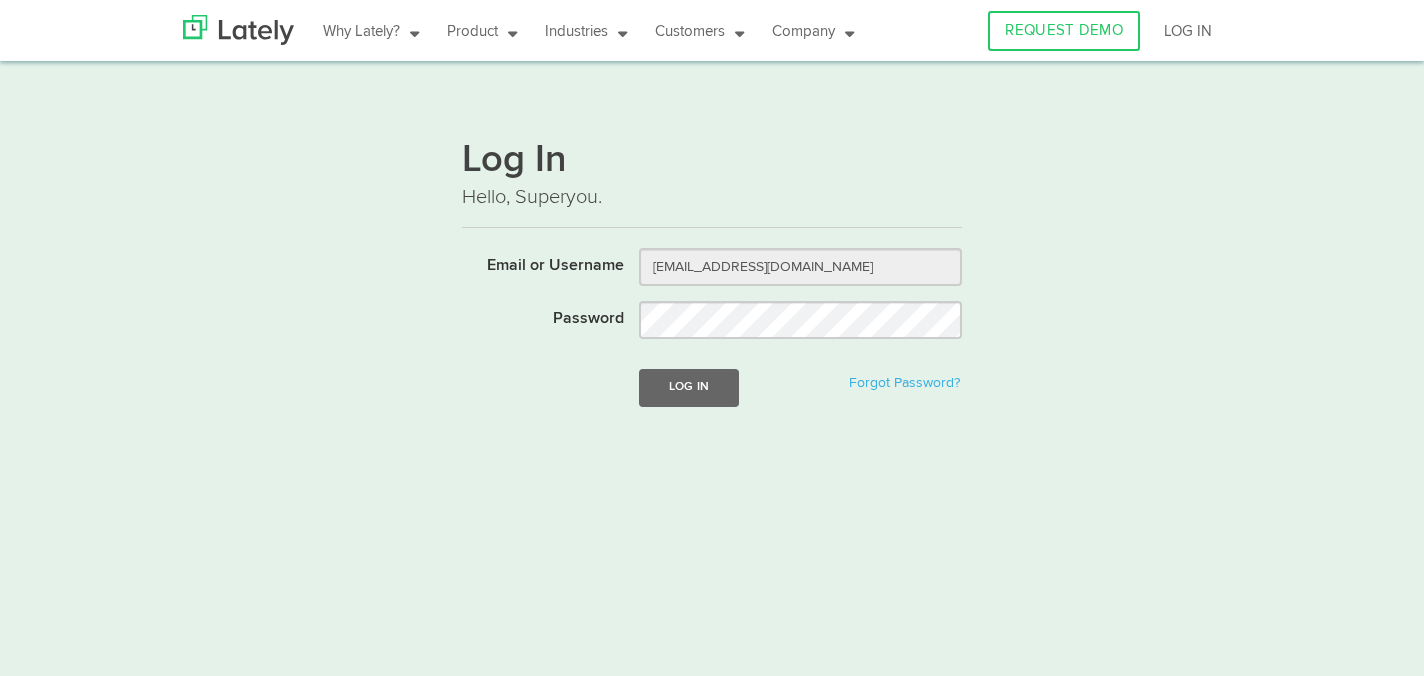 scroll, scrollTop: 0, scrollLeft: 0, axis: both 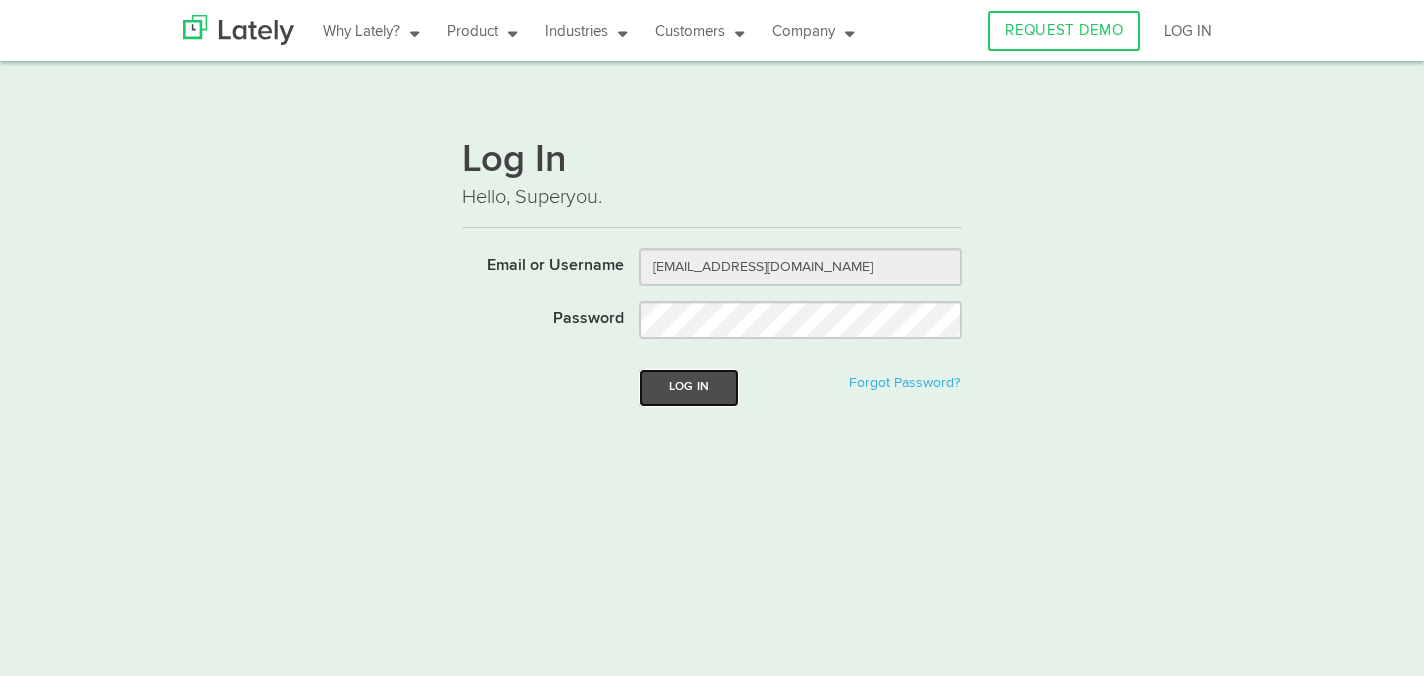 click on "Log In" at bounding box center (689, 387) 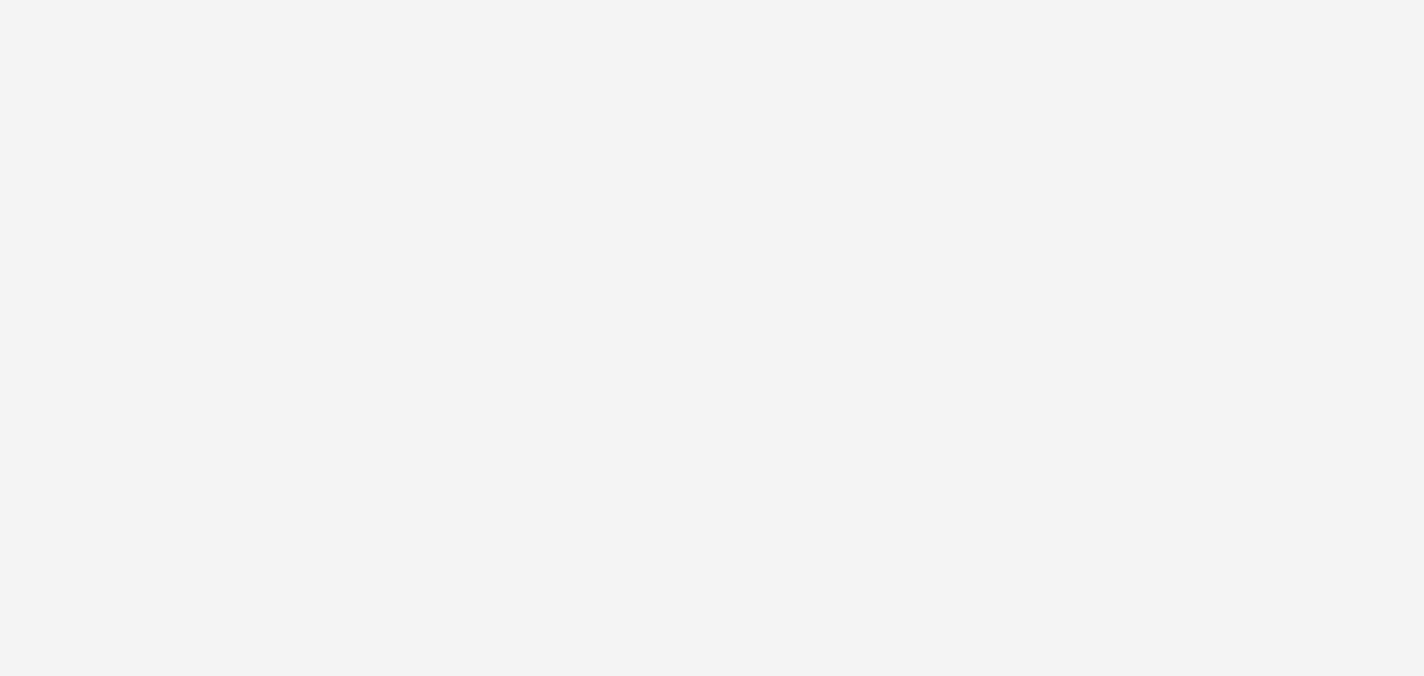 scroll, scrollTop: 0, scrollLeft: 0, axis: both 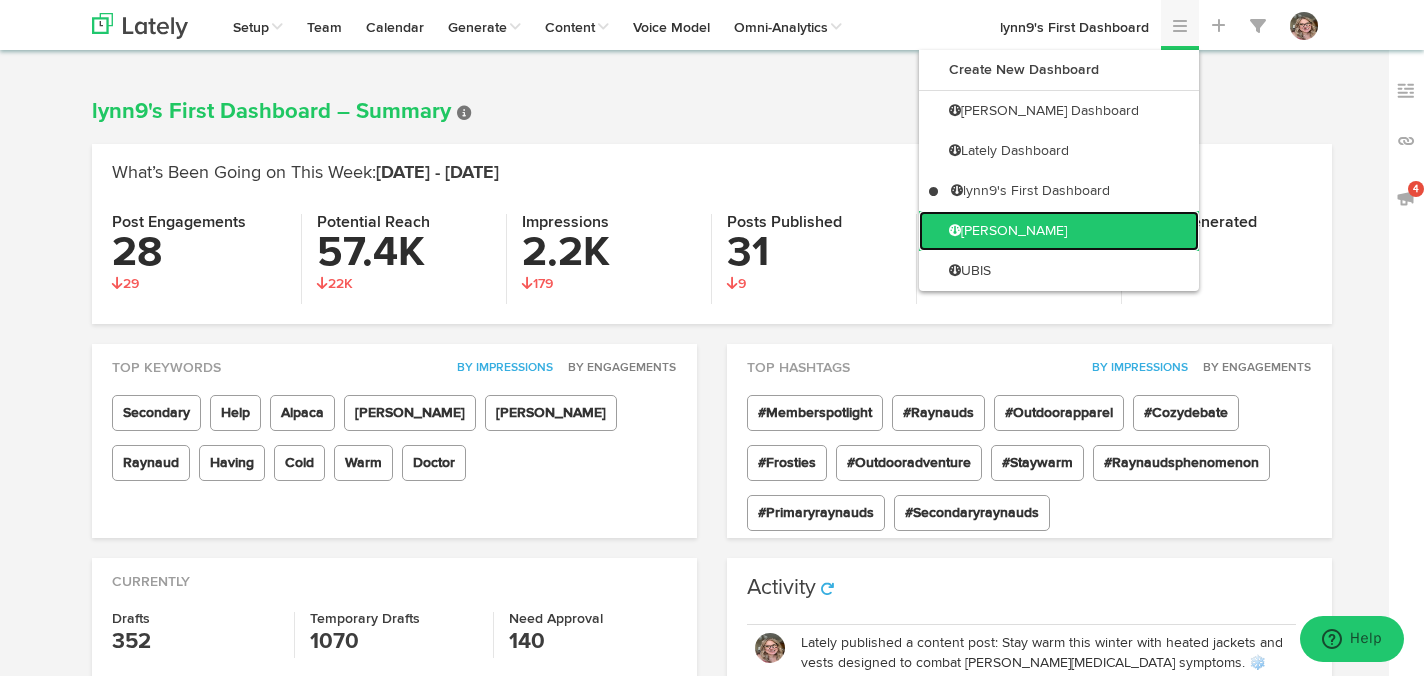 click on "[PERSON_NAME]" at bounding box center (1059, 231) 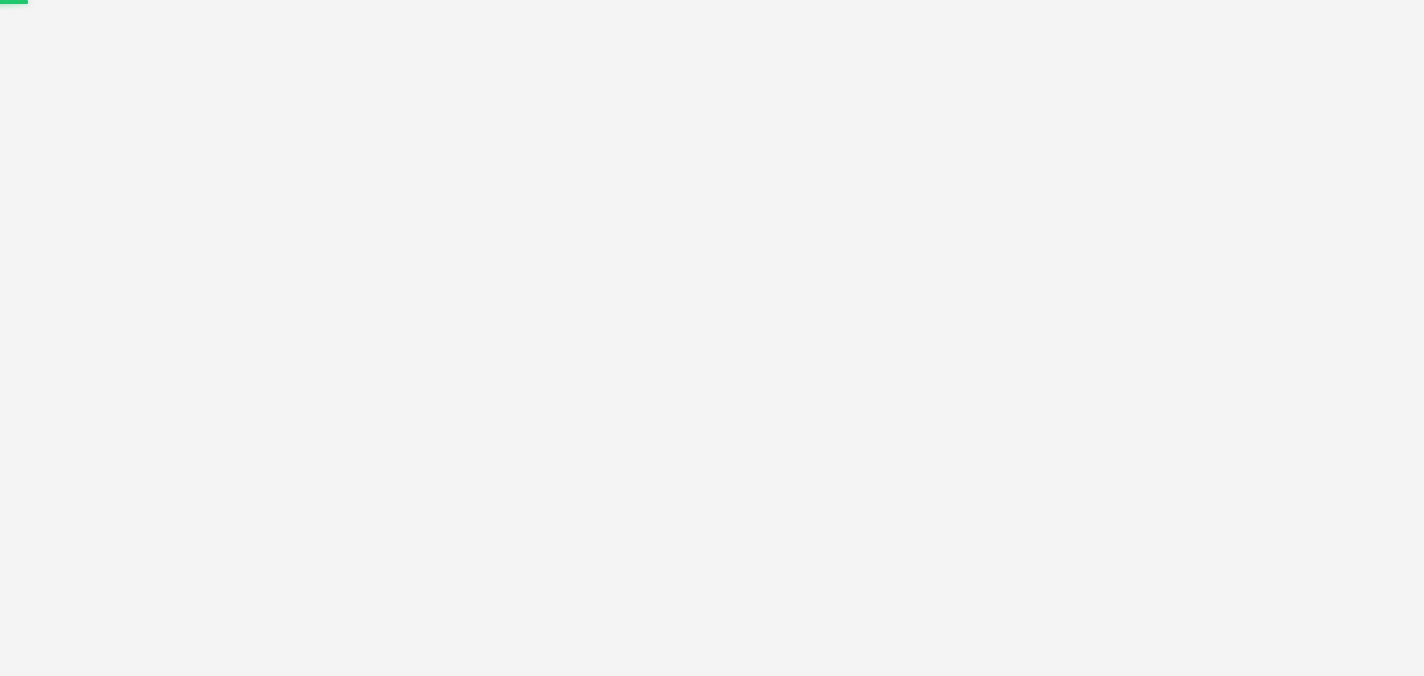 scroll, scrollTop: 0, scrollLeft: 0, axis: both 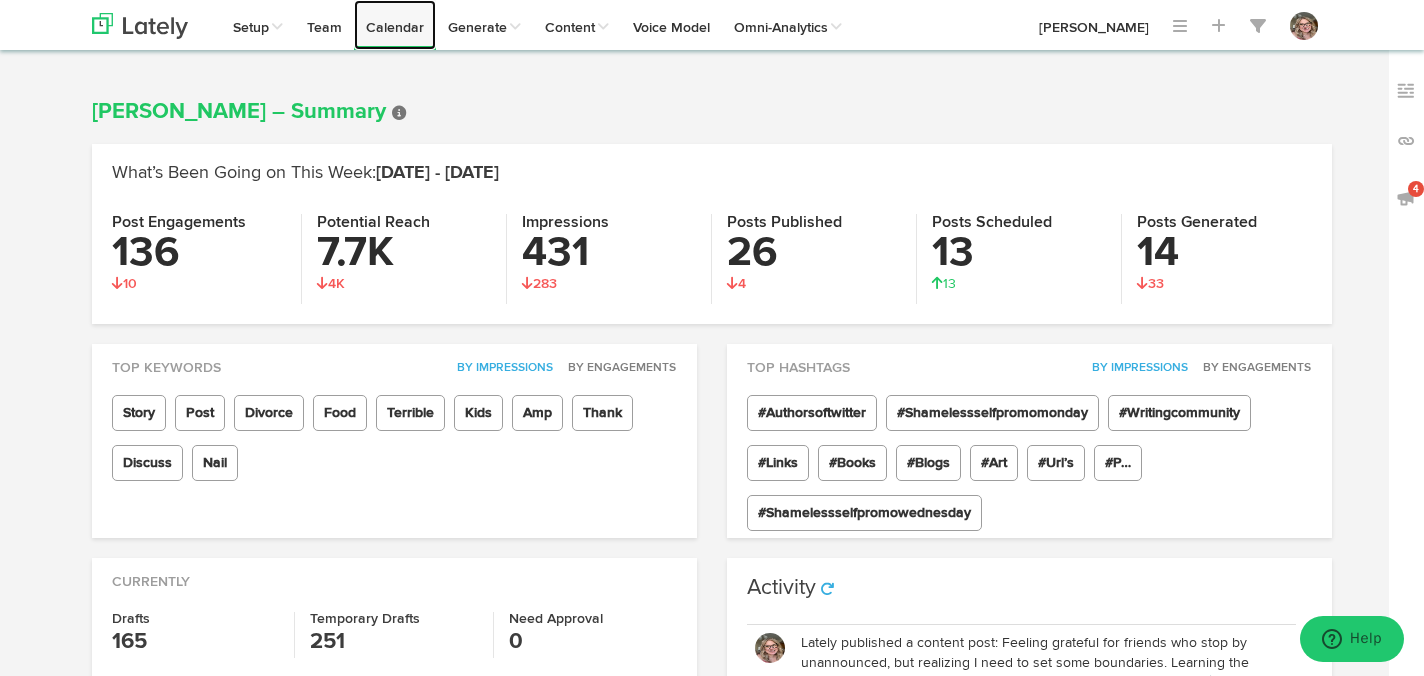 click on "Calendar" at bounding box center (395, 25) 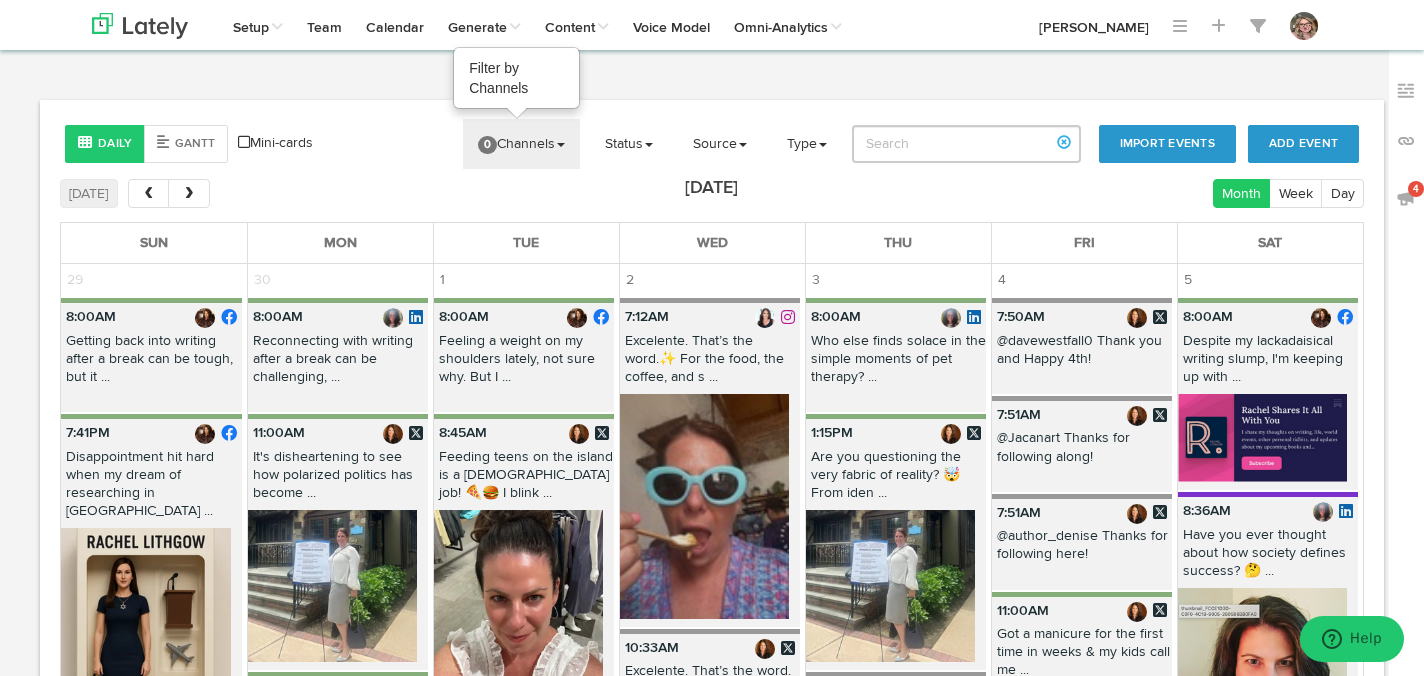 click on "0  Channels" 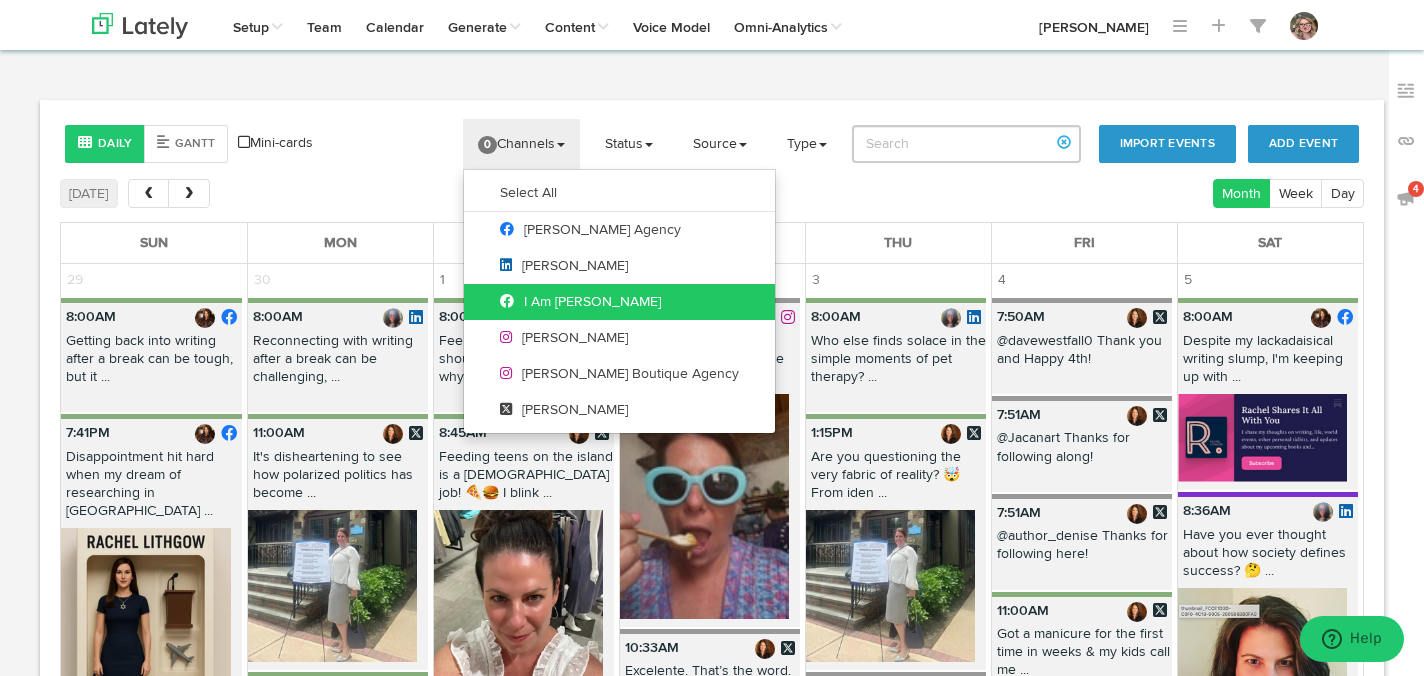 click on "I Am [PERSON_NAME]" 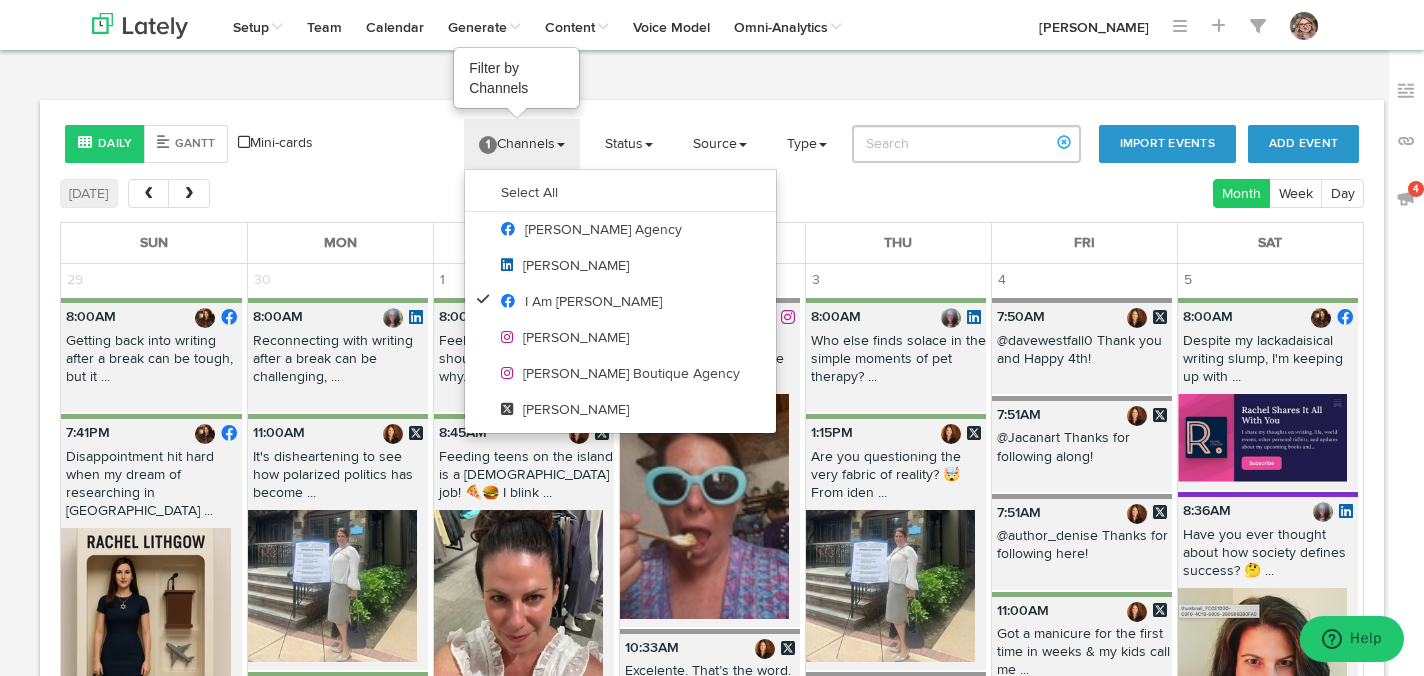 click on "1  Channels" 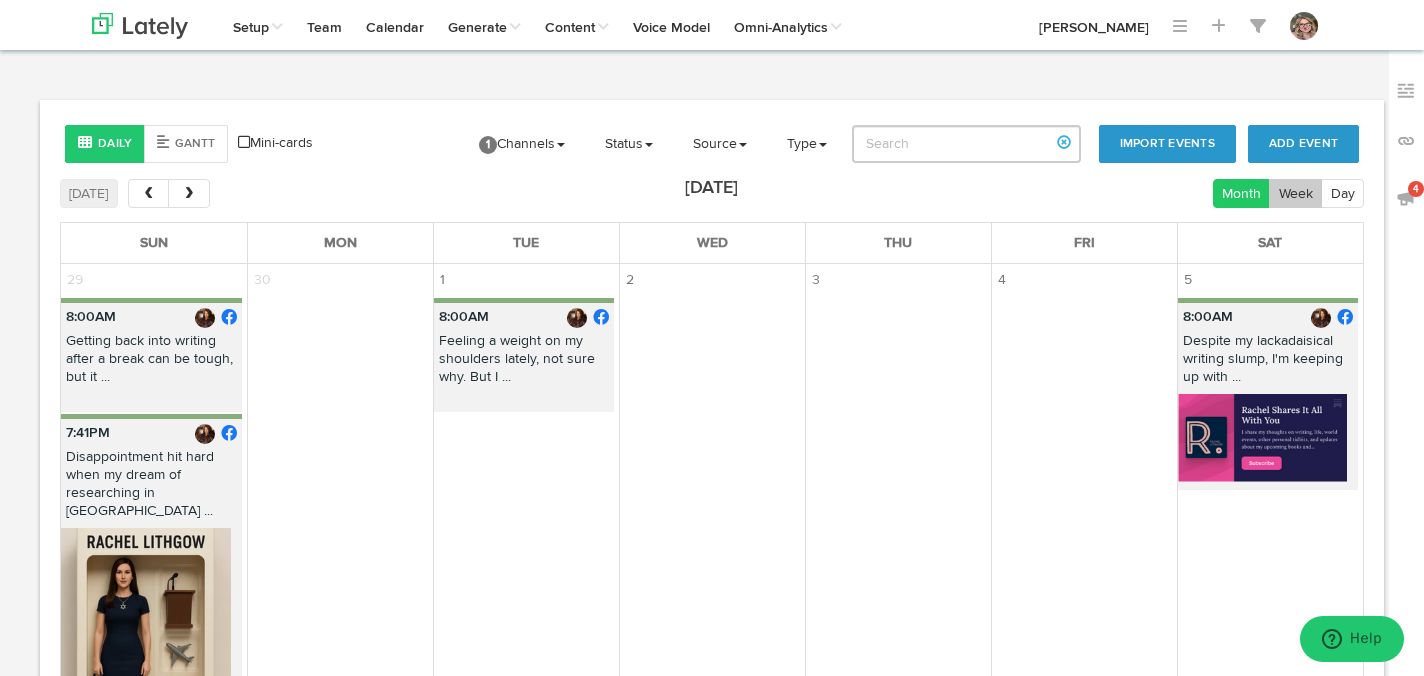 click on "Week" at bounding box center (1295, 193) 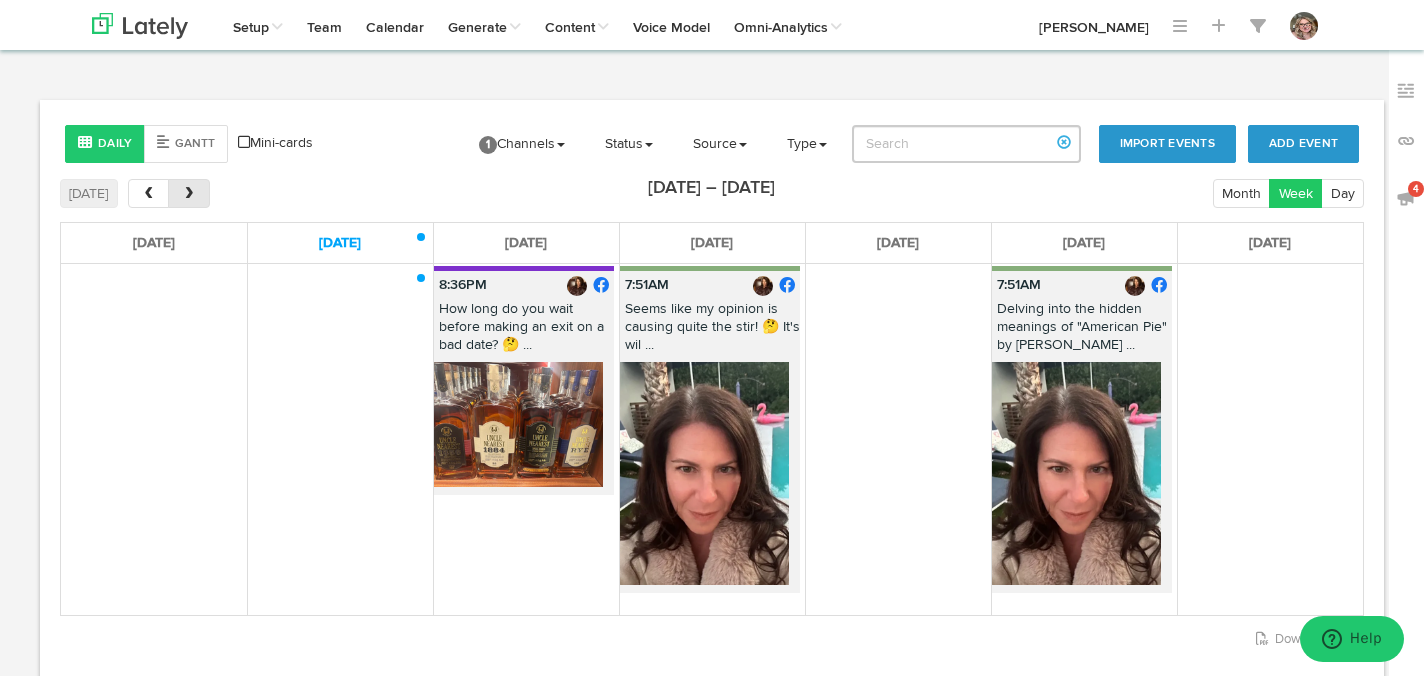 click at bounding box center [188, 193] 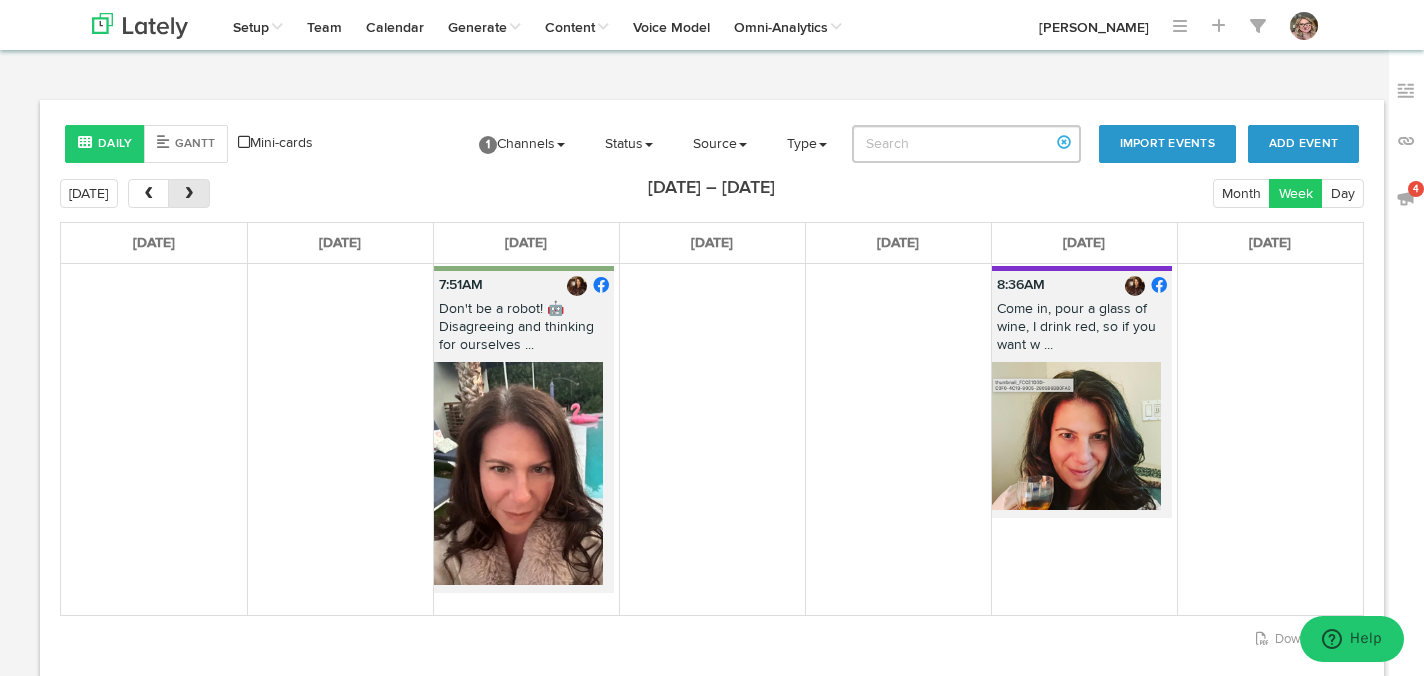 click at bounding box center (188, 193) 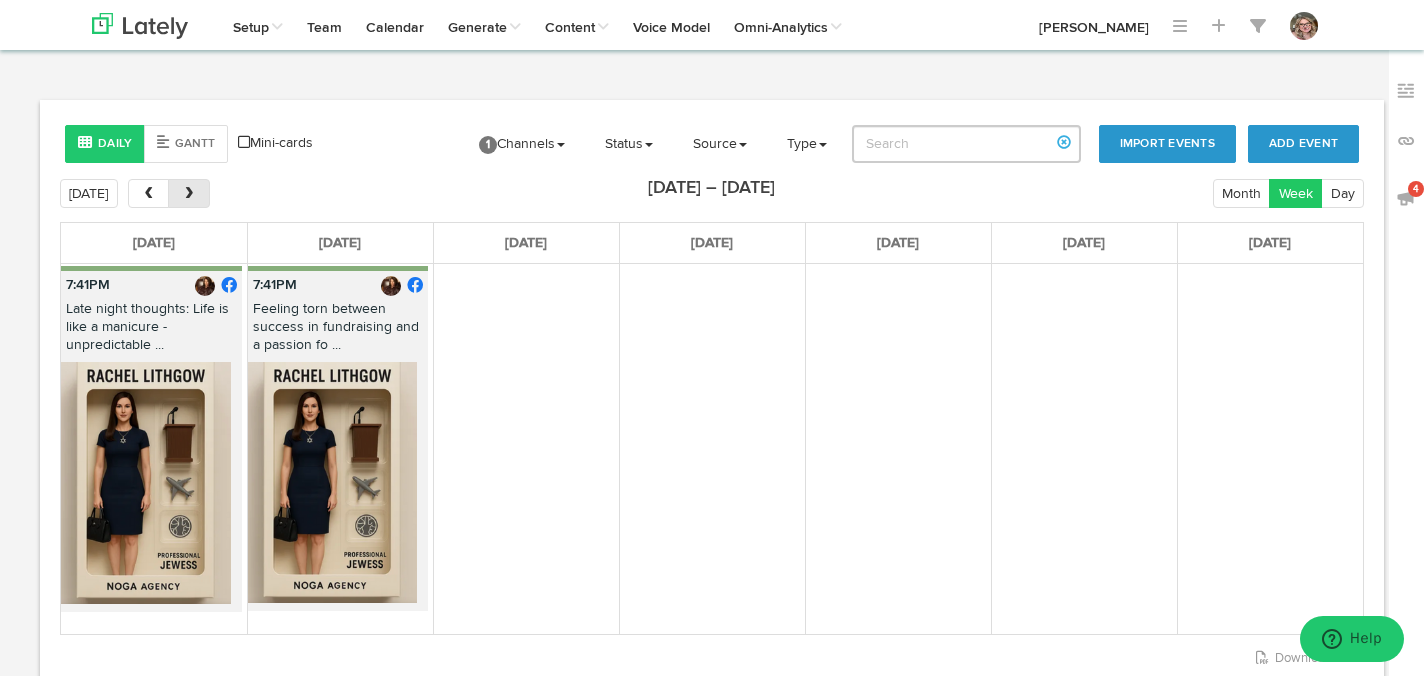 click at bounding box center (188, 193) 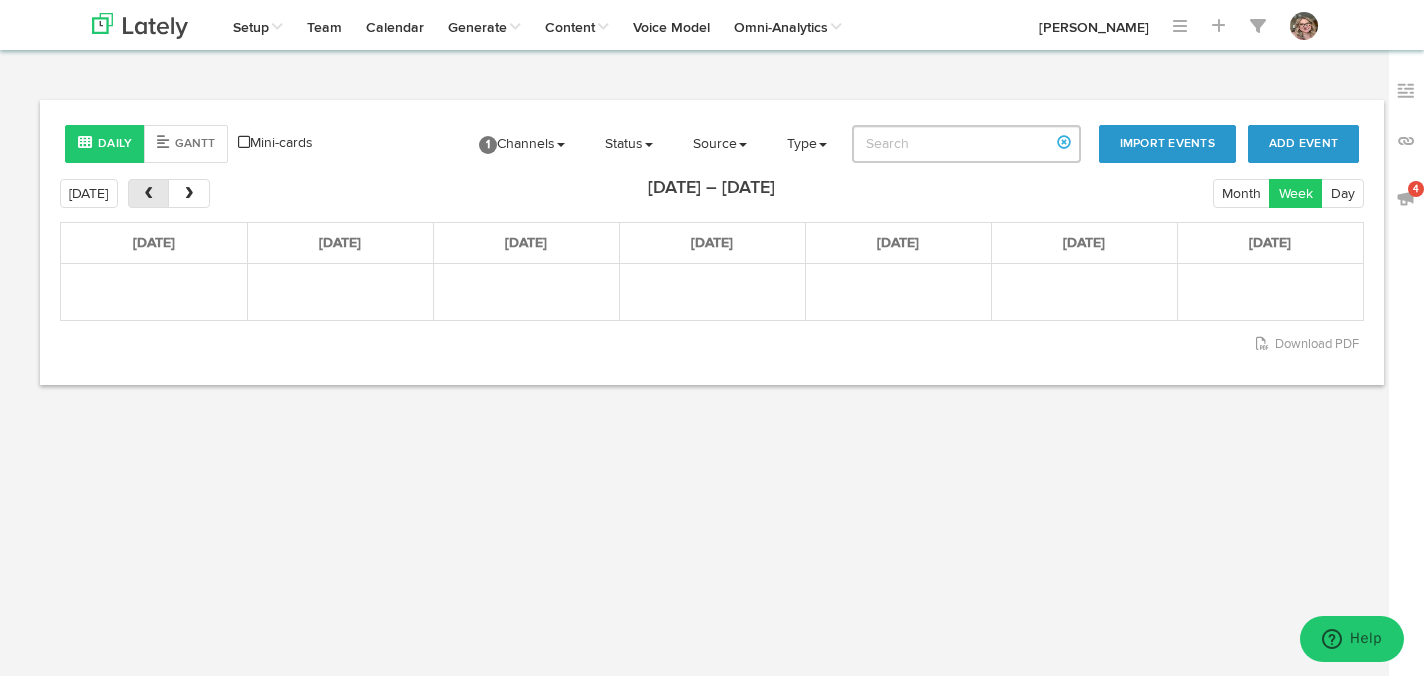 click at bounding box center [148, 193] 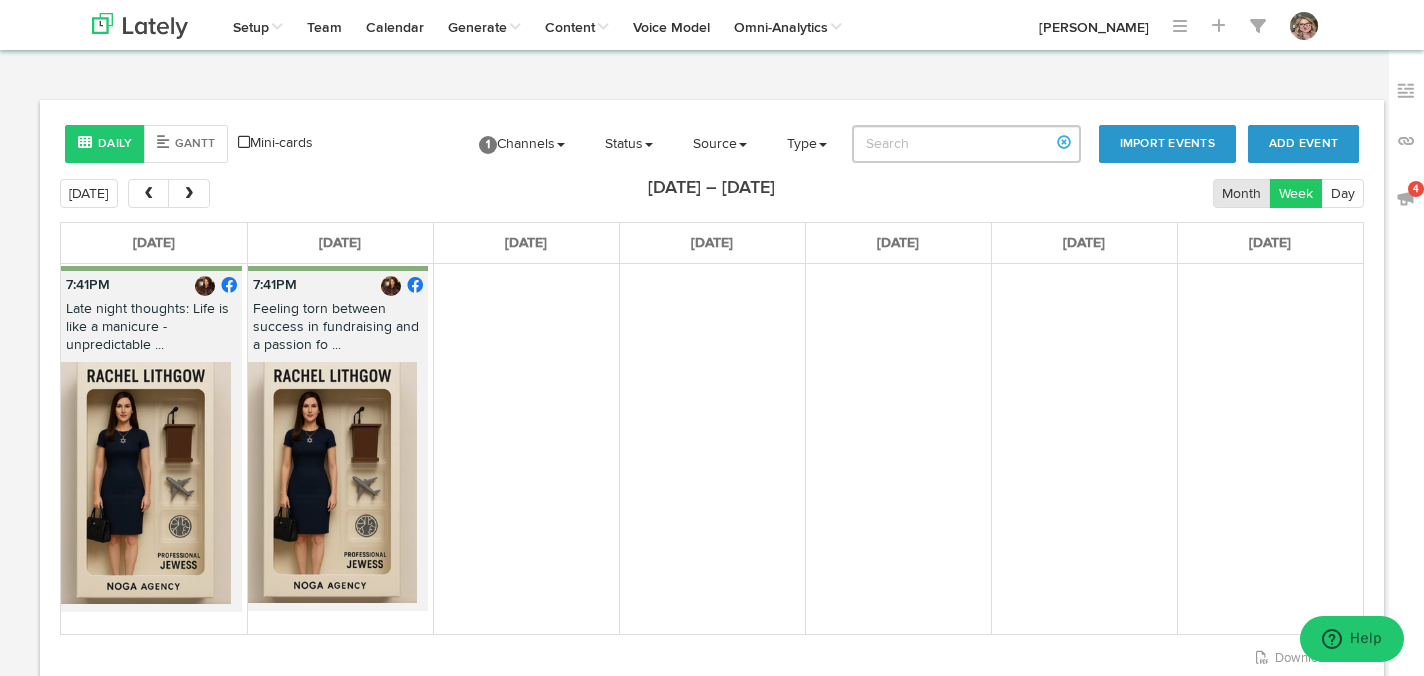 click on "Month" at bounding box center [1242, 193] 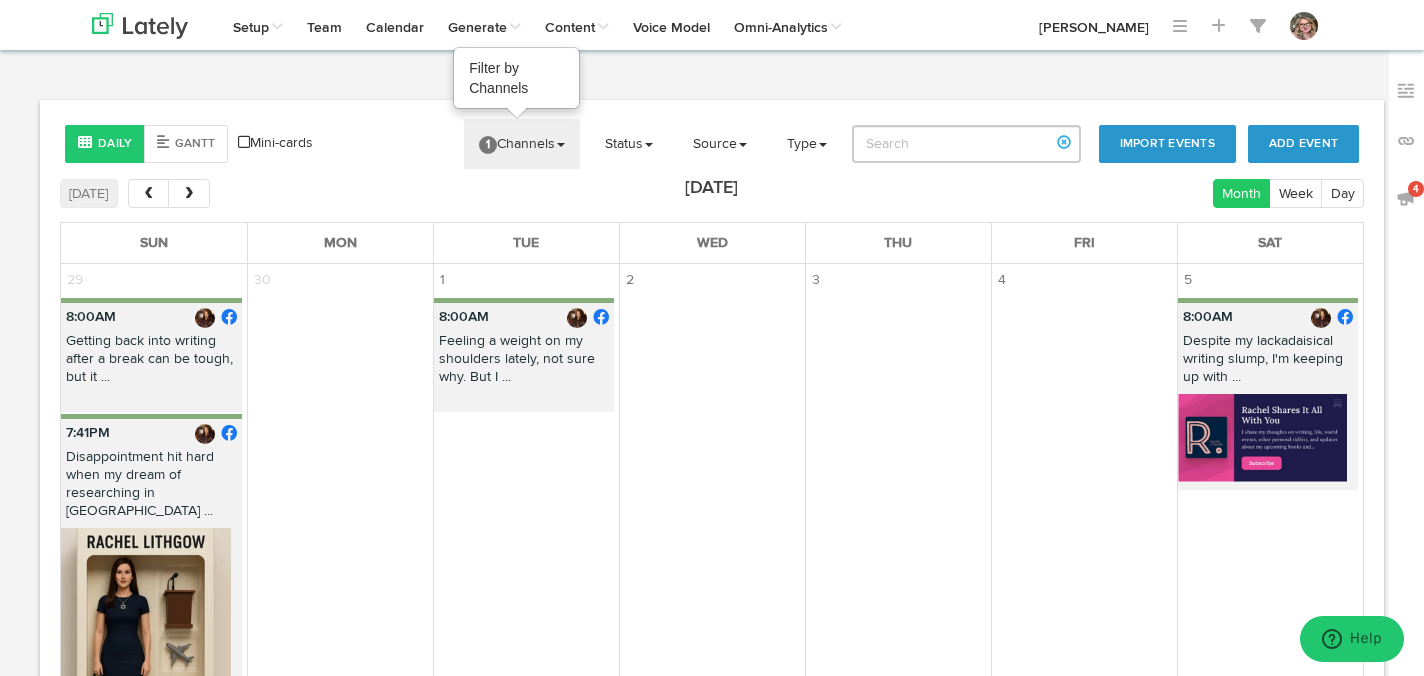 click on "1" 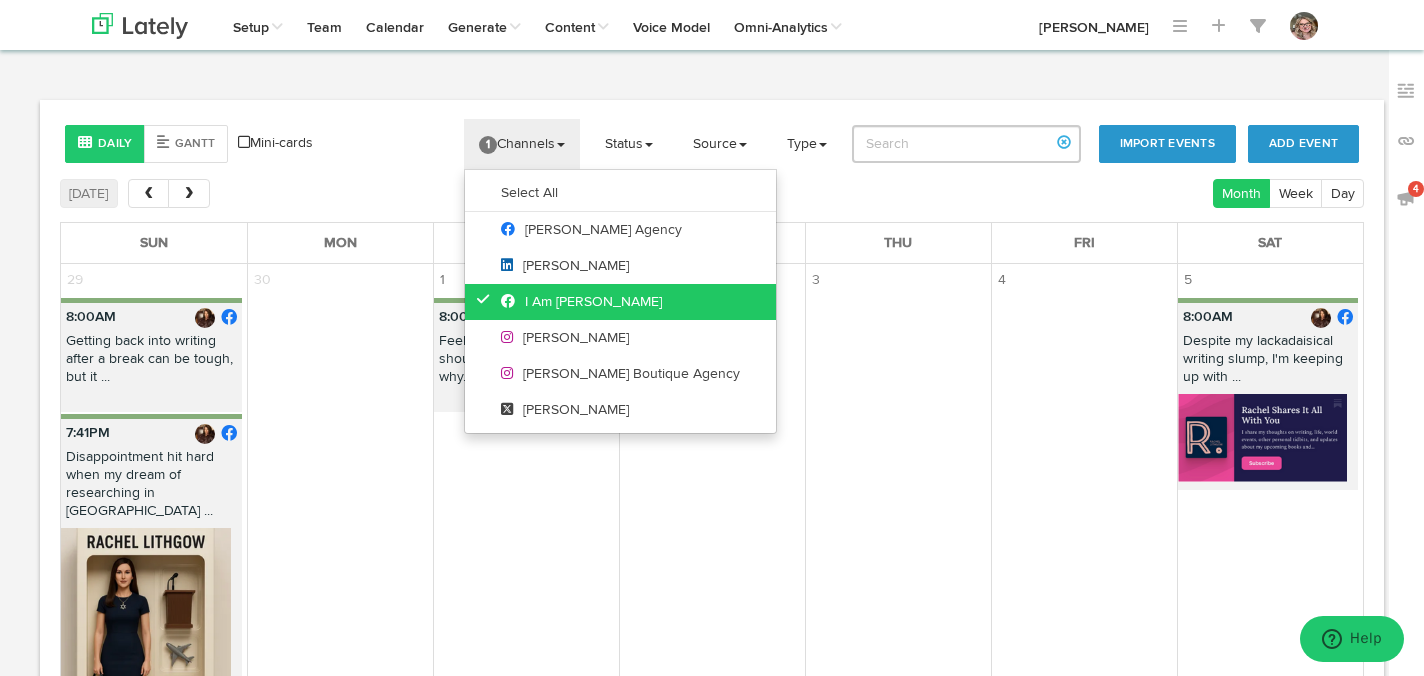 click on "I Am [PERSON_NAME]" 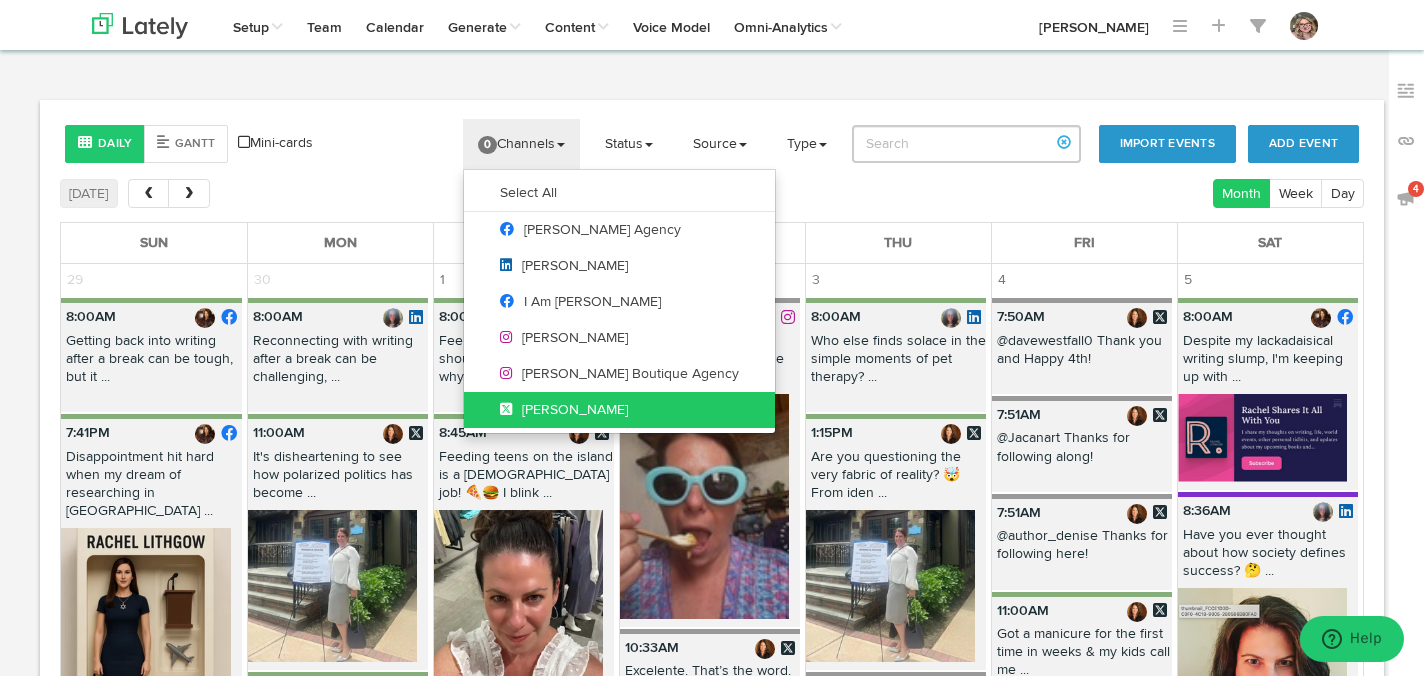 click on "[PERSON_NAME]" 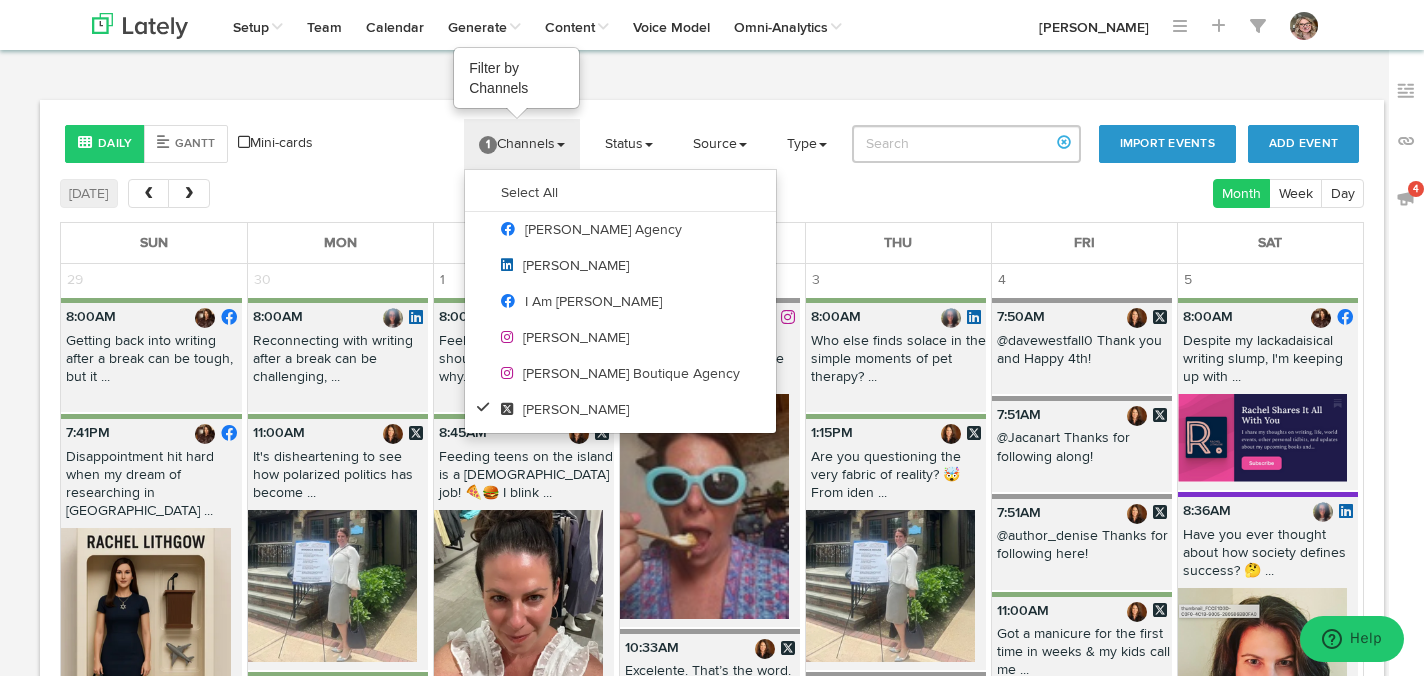 click on "1  Channels" 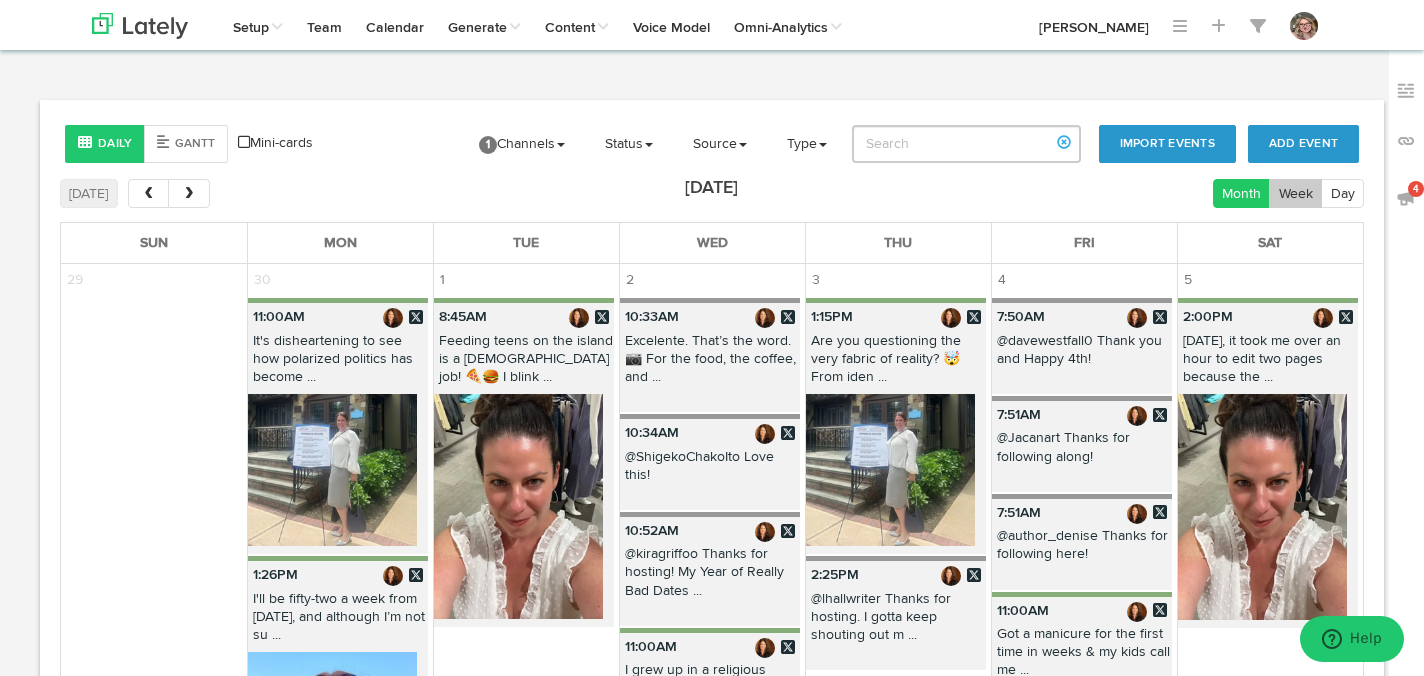 click on "Week" at bounding box center (1295, 193) 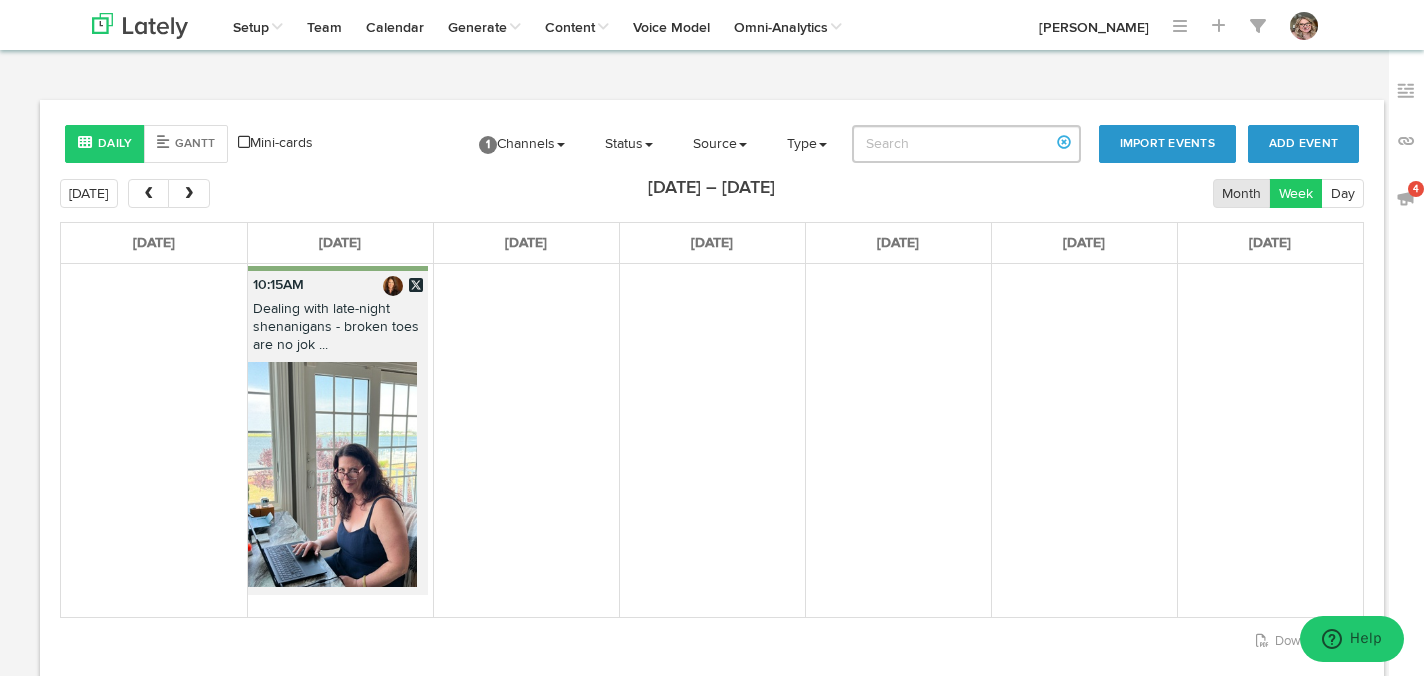click on "Month" at bounding box center [1242, 193] 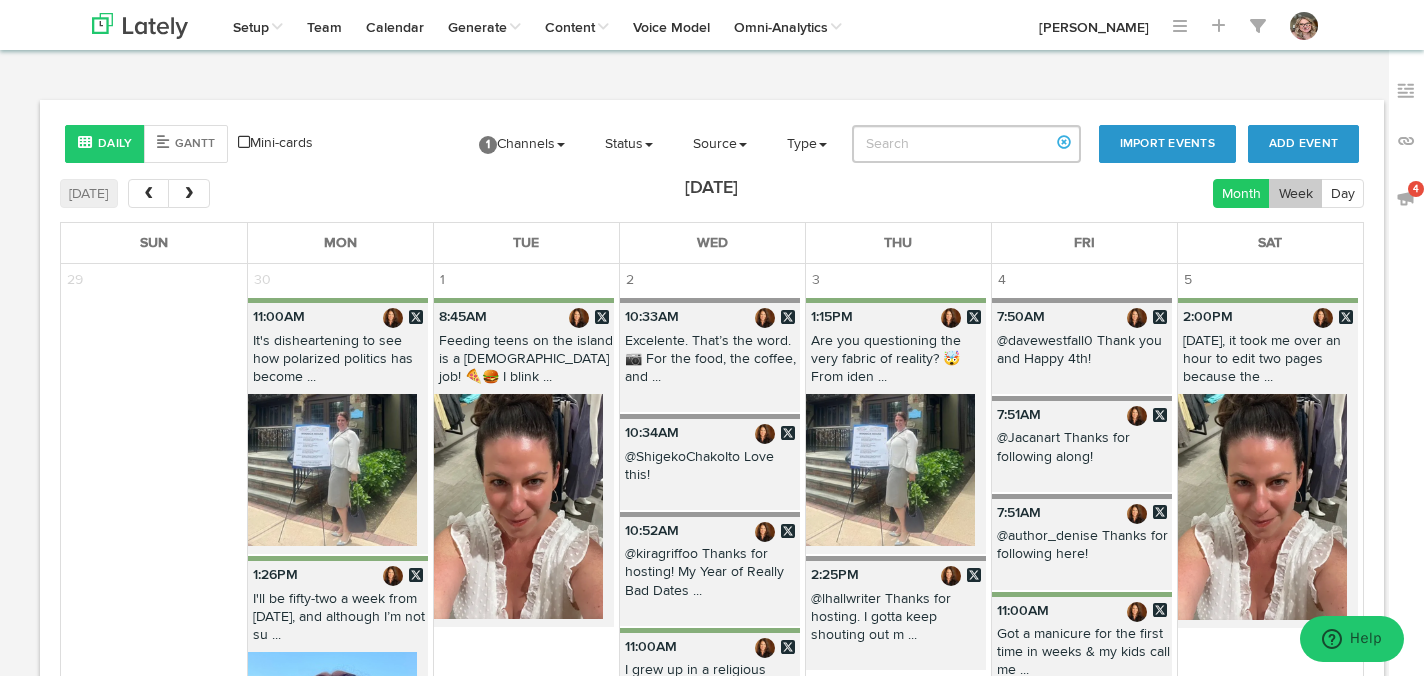 click on "Week" at bounding box center [1295, 193] 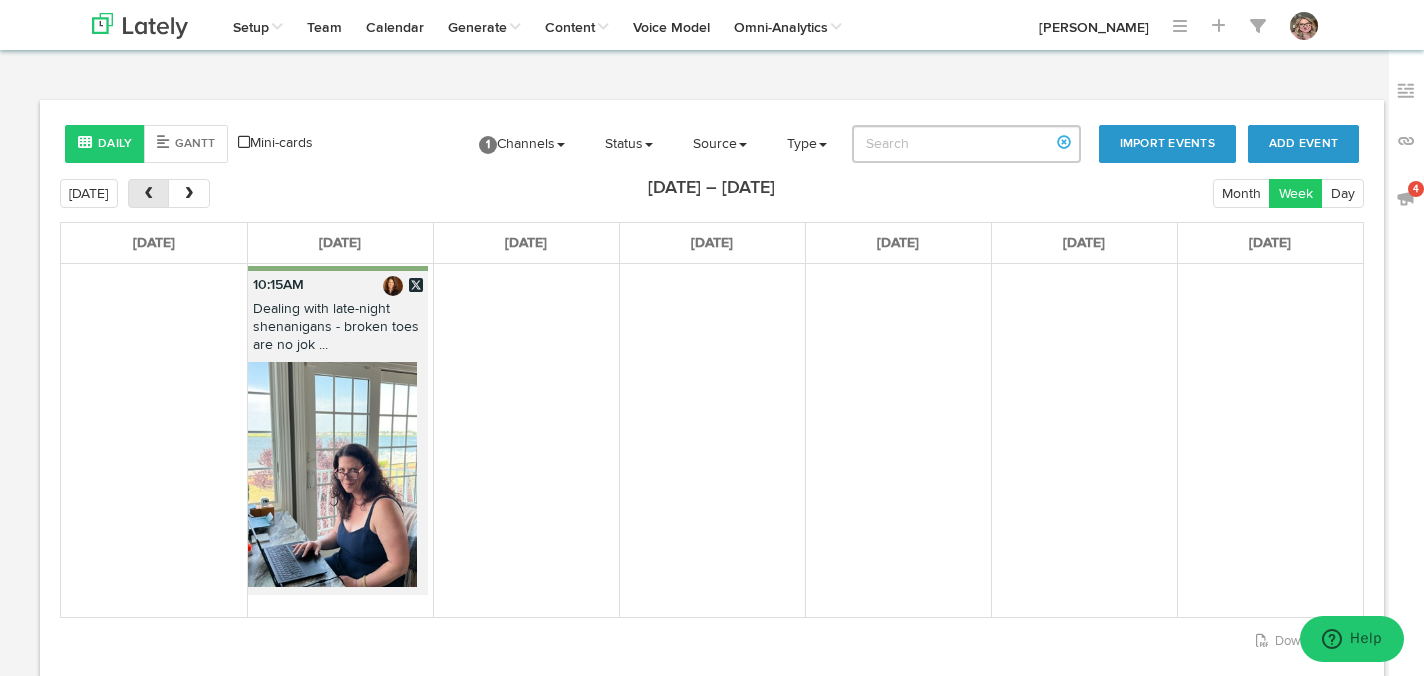 click at bounding box center [148, 193] 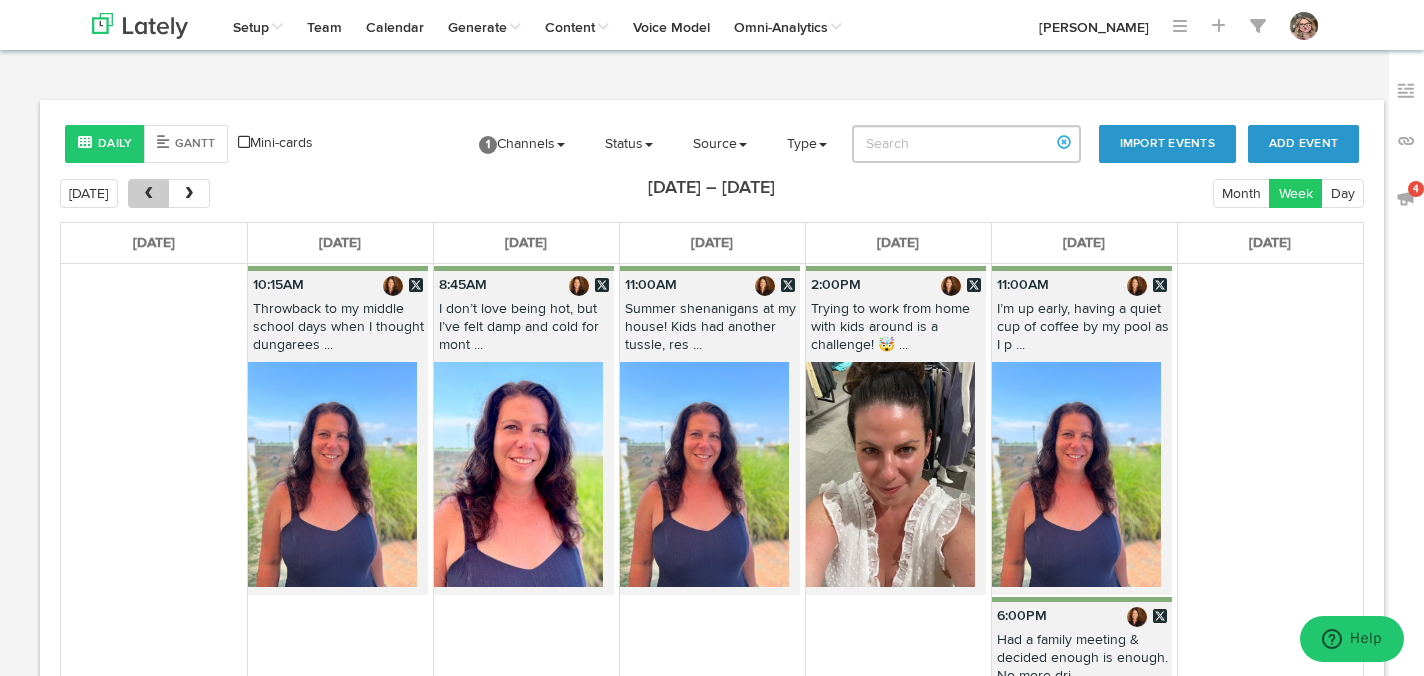 click at bounding box center (148, 193) 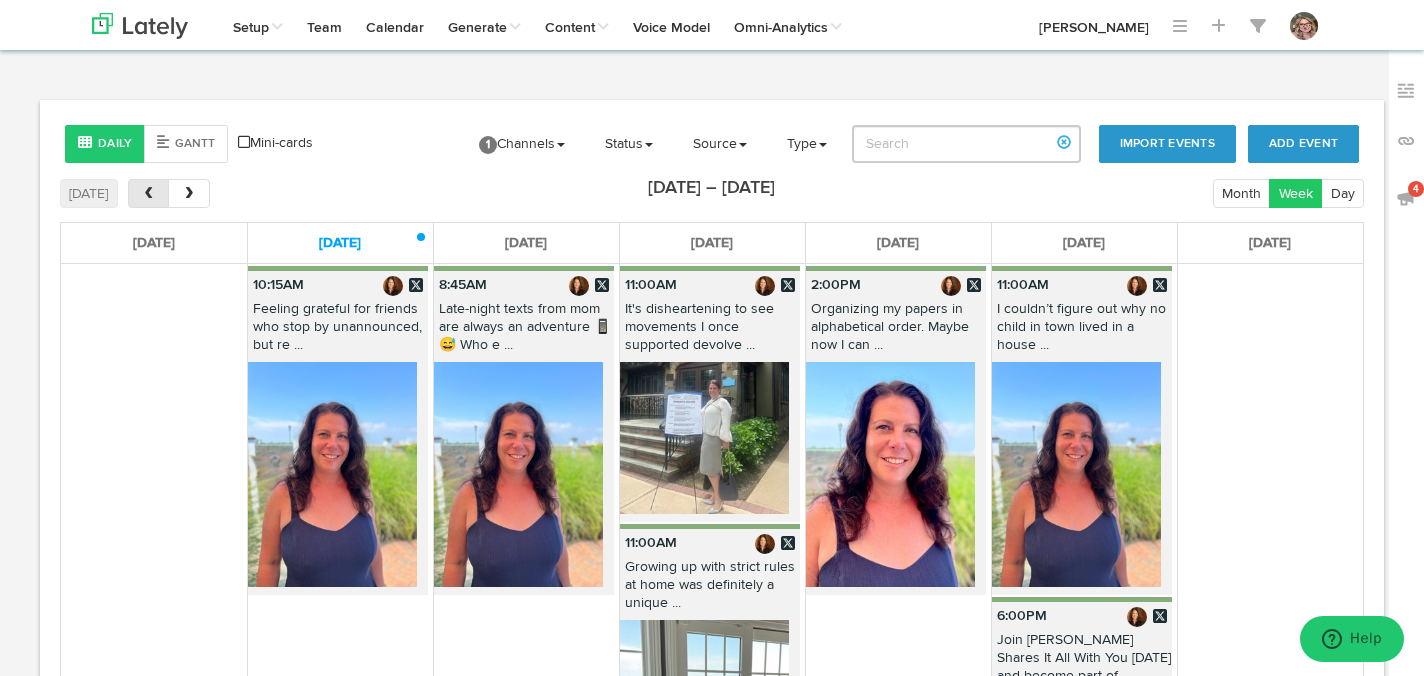 click at bounding box center [148, 193] 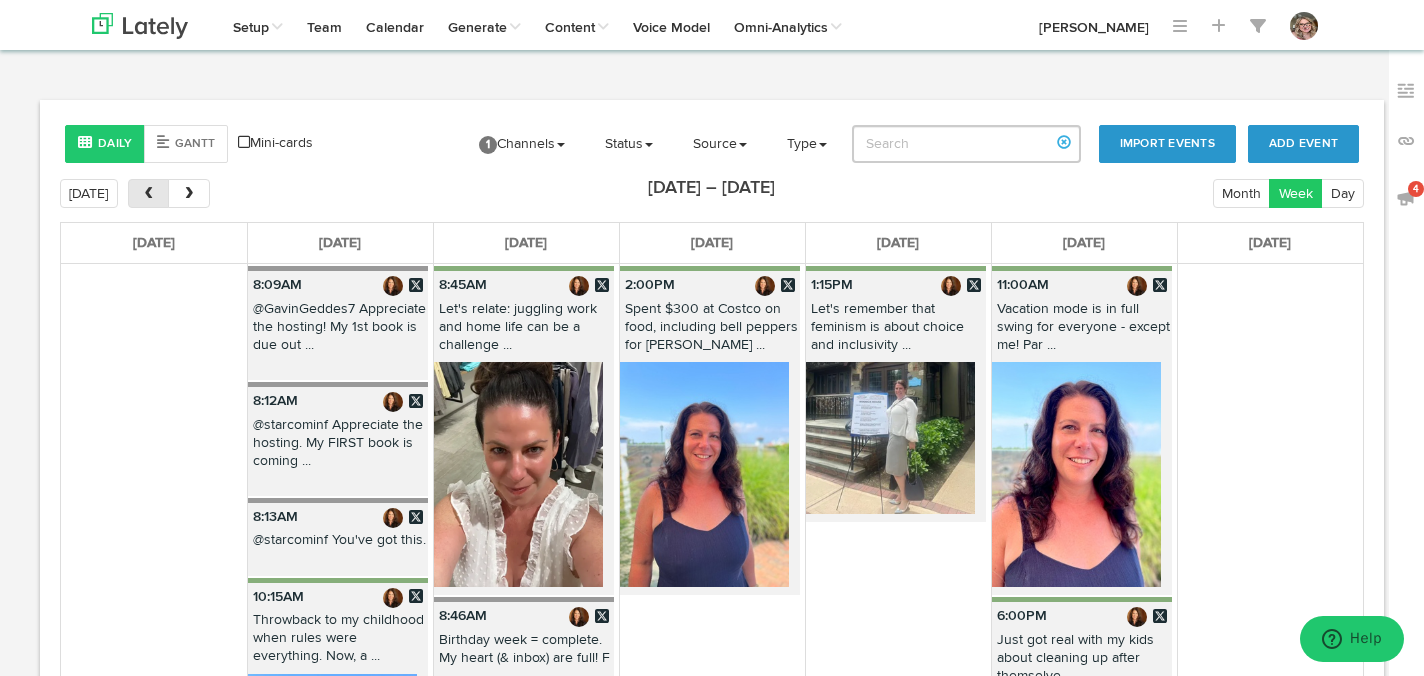 click at bounding box center [148, 193] 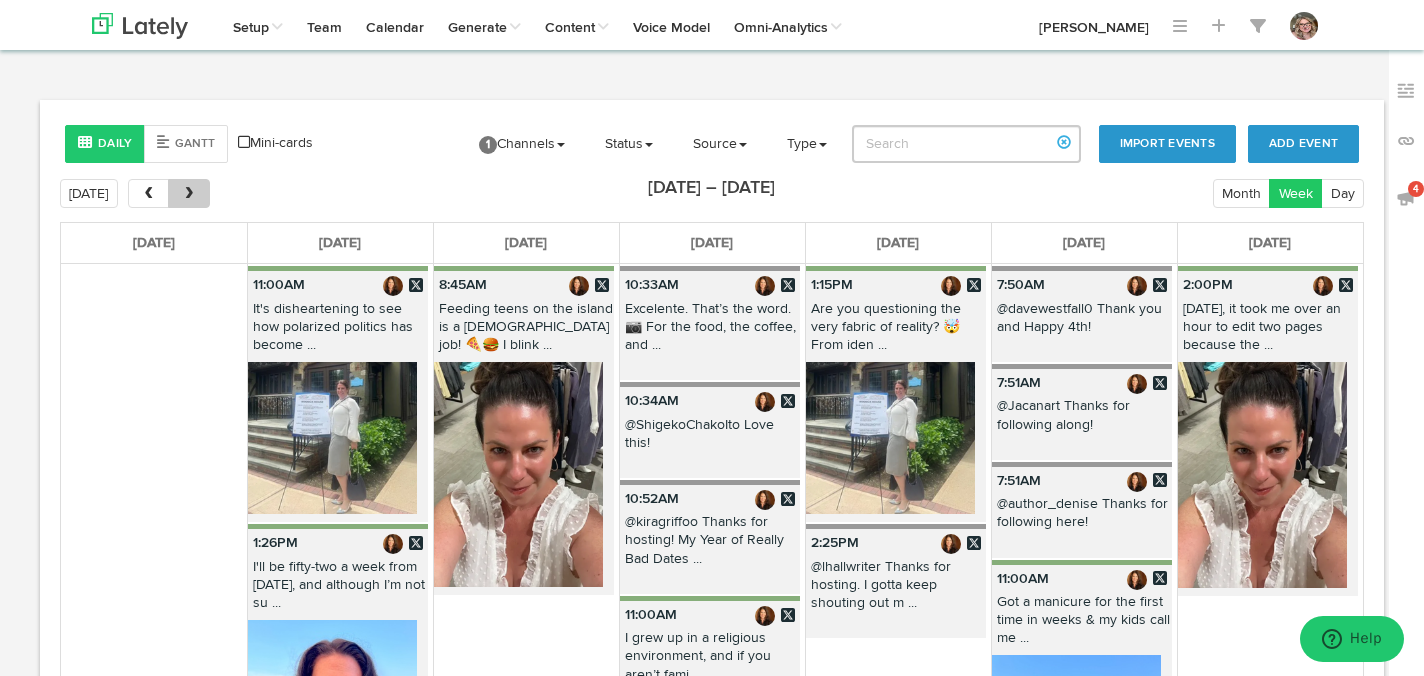 click at bounding box center [189, 194] 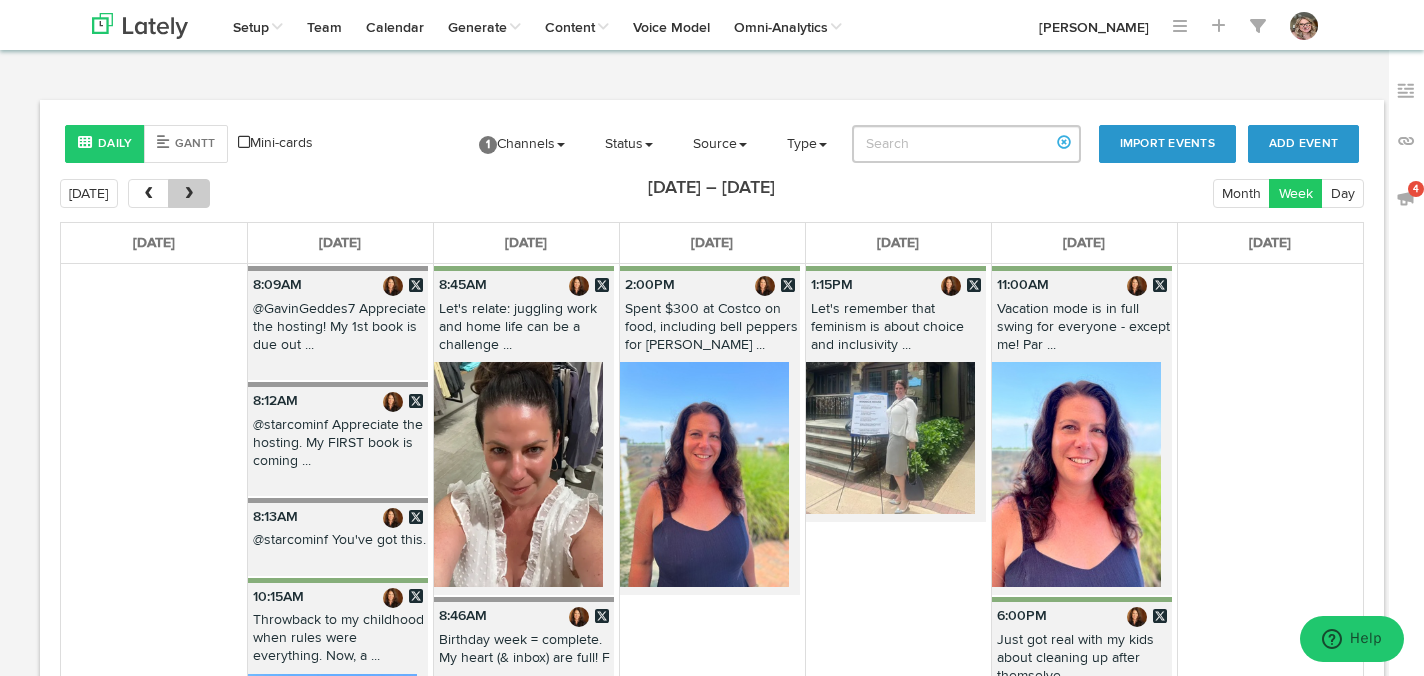 click at bounding box center [189, 194] 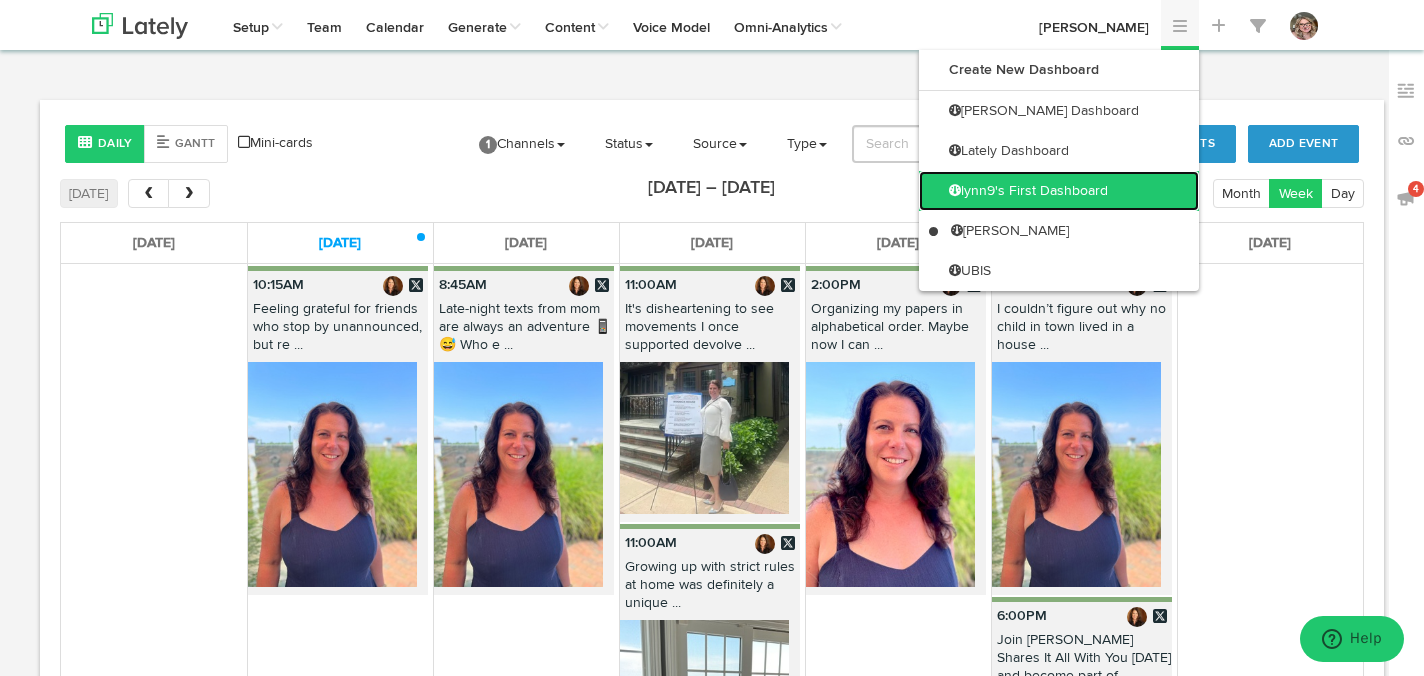 click on "lynn9's First Dashboard" at bounding box center (1059, 191) 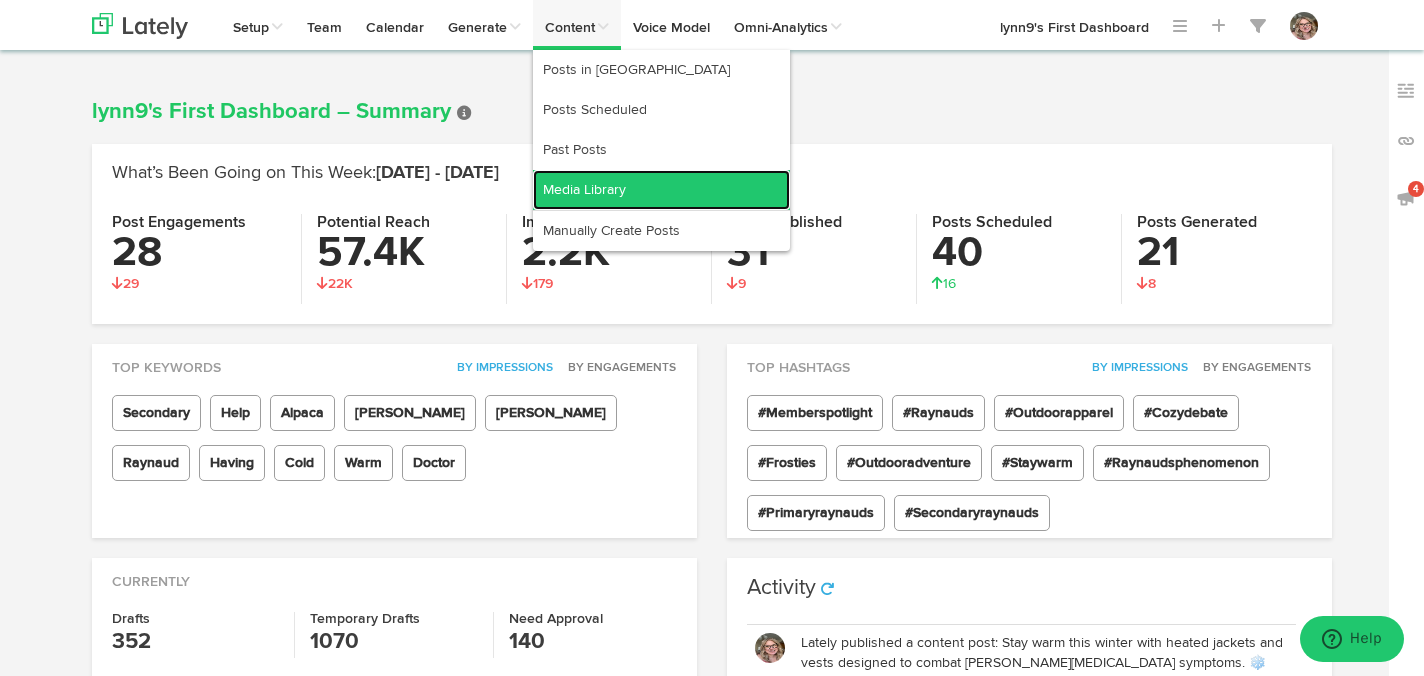 click on "Media Library" at bounding box center (661, 190) 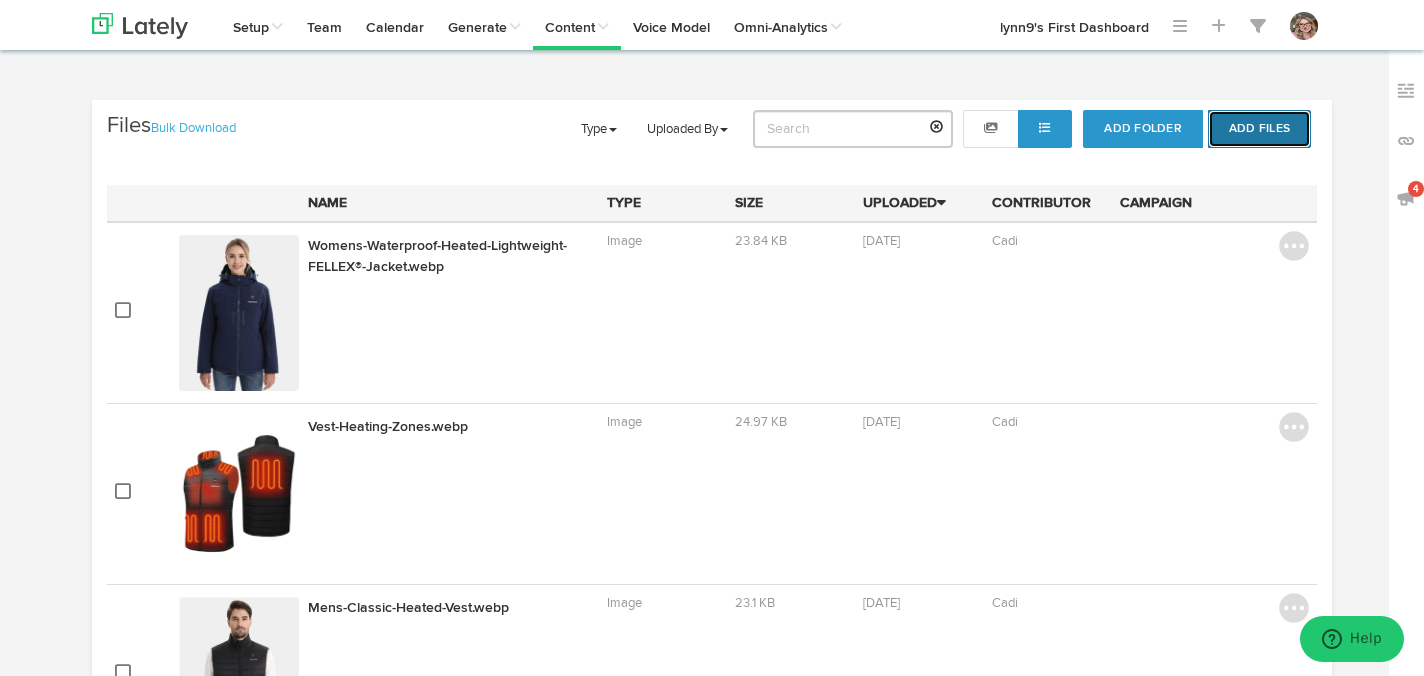 click on "Add Files" at bounding box center (1259, 129) 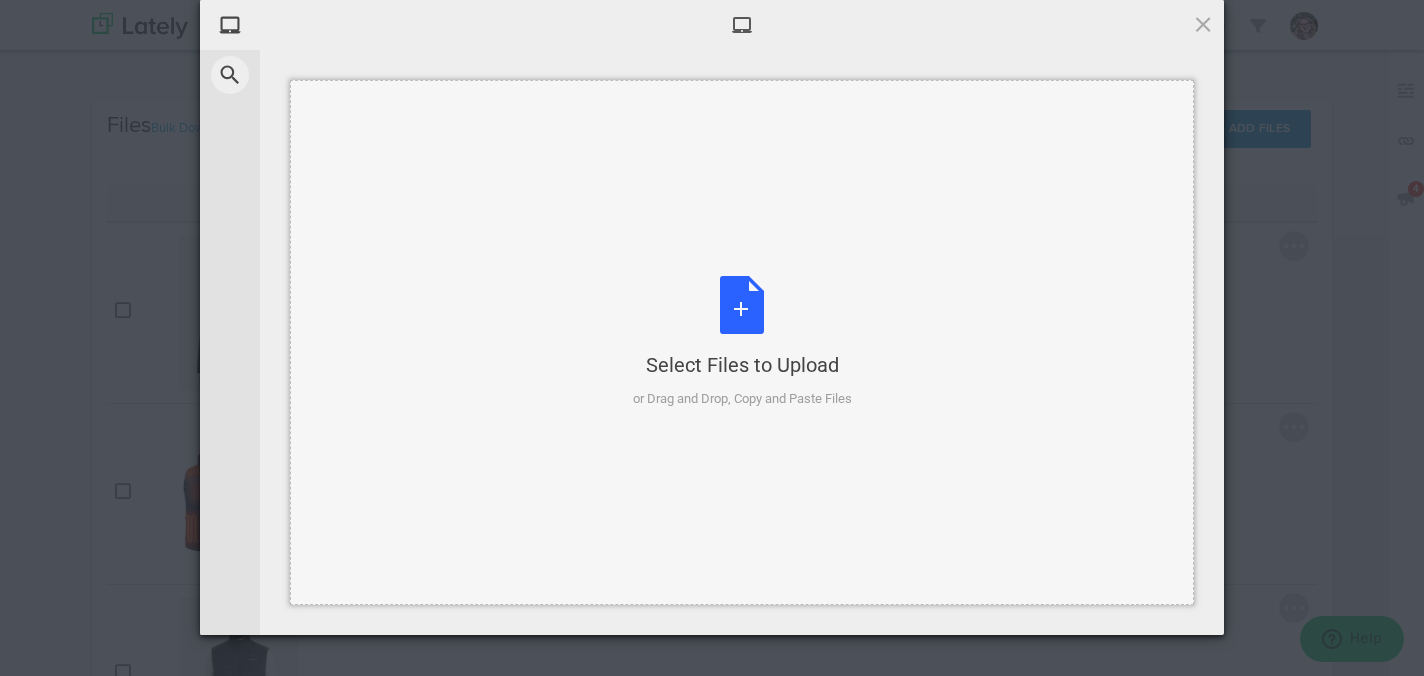 click on "Select Files to Upload
or Drag and Drop, Copy and Paste Files" at bounding box center (742, 342) 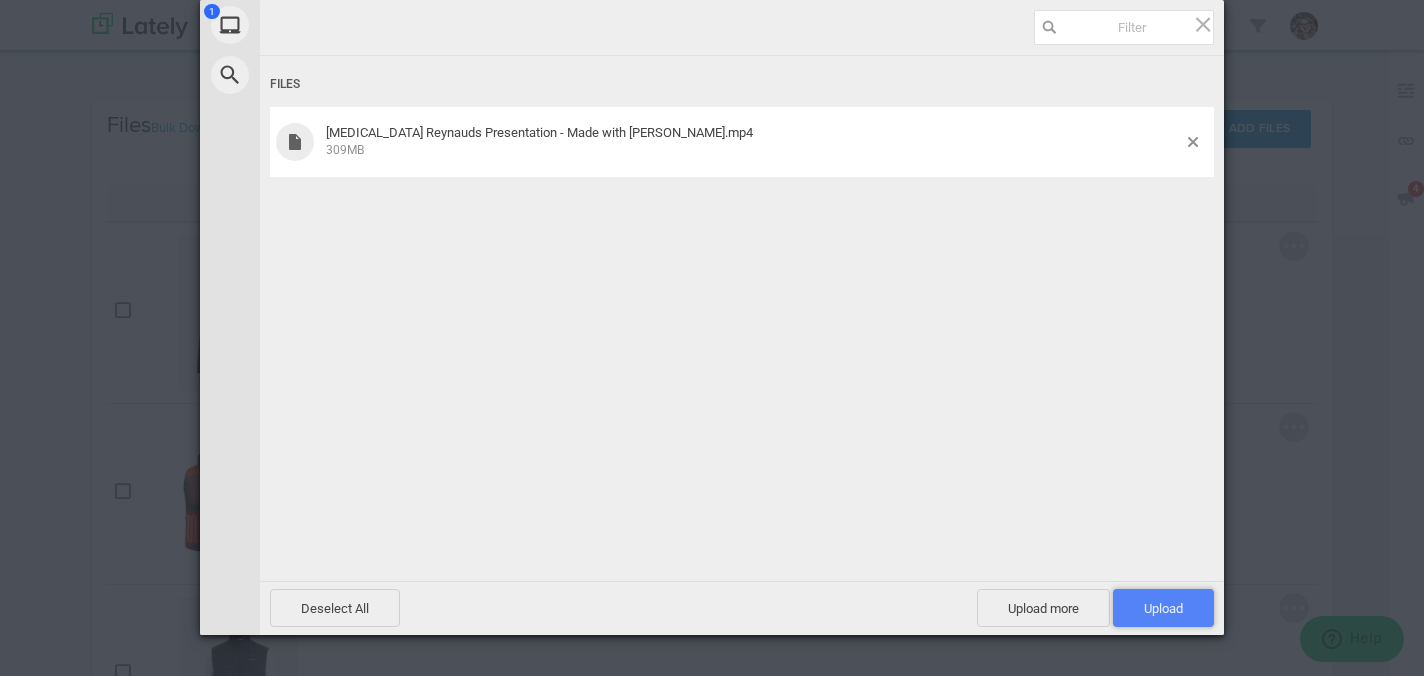 click on "Upload
1" at bounding box center [1163, 608] 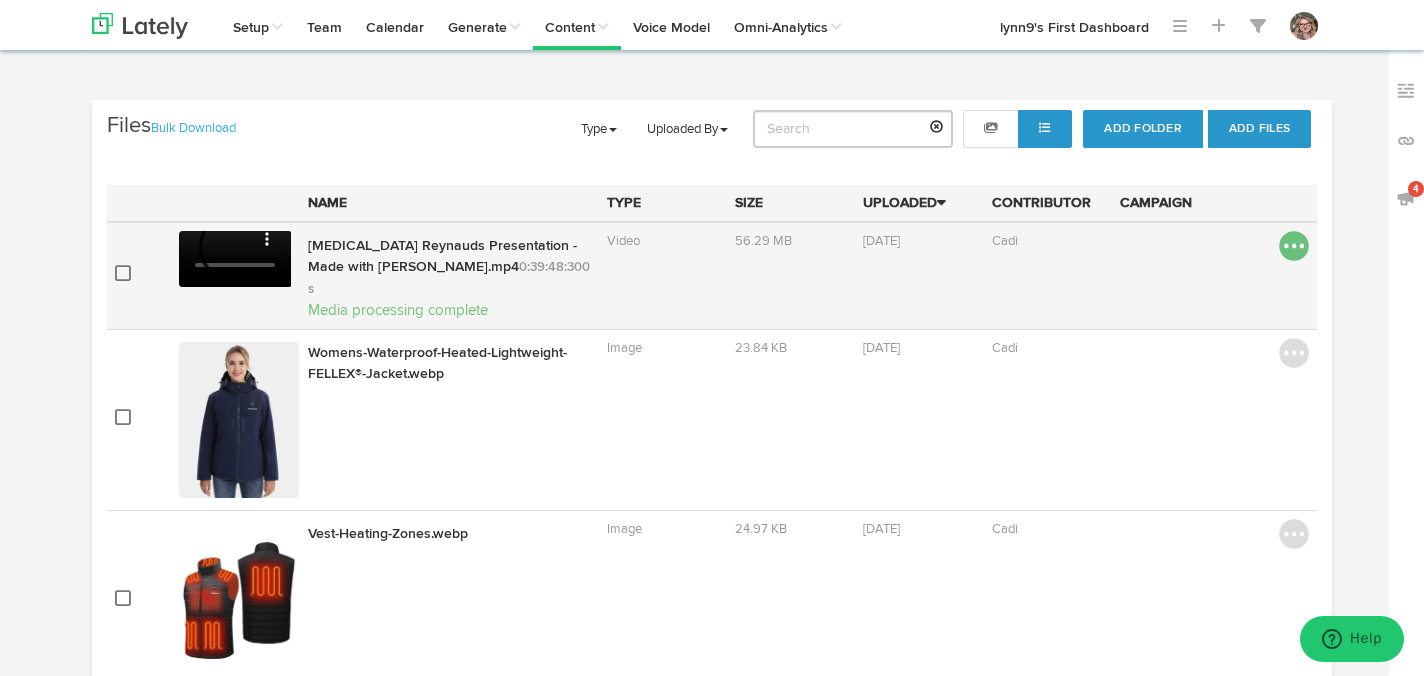 click at bounding box center (1294, 246) 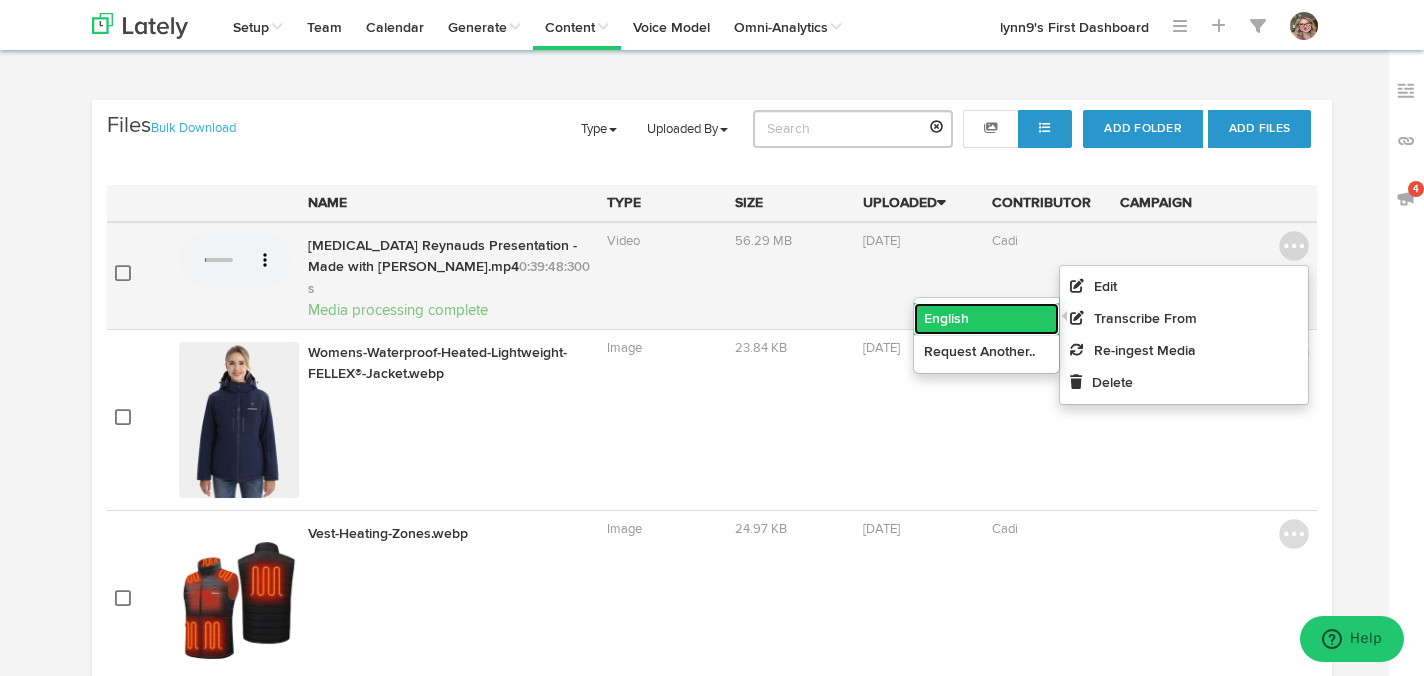 click on "English" at bounding box center [986, 319] 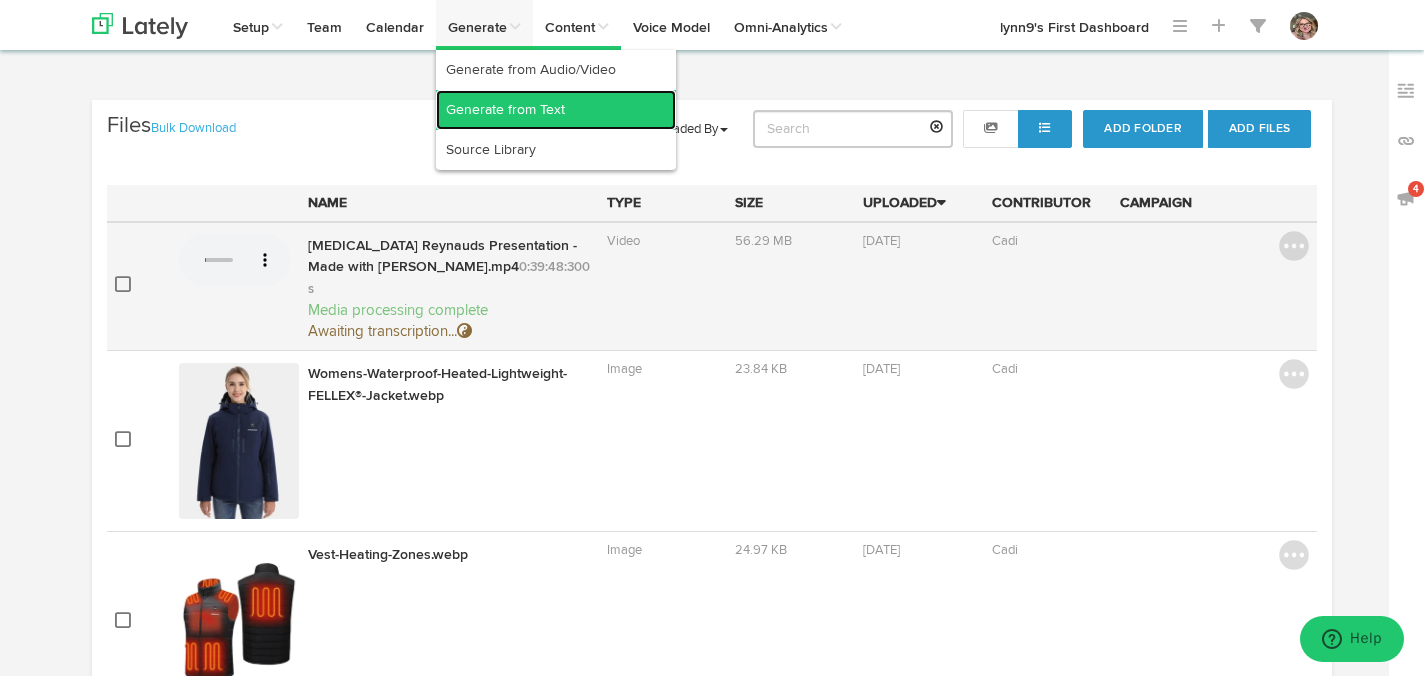 click on "Generate from Text" at bounding box center [556, 110] 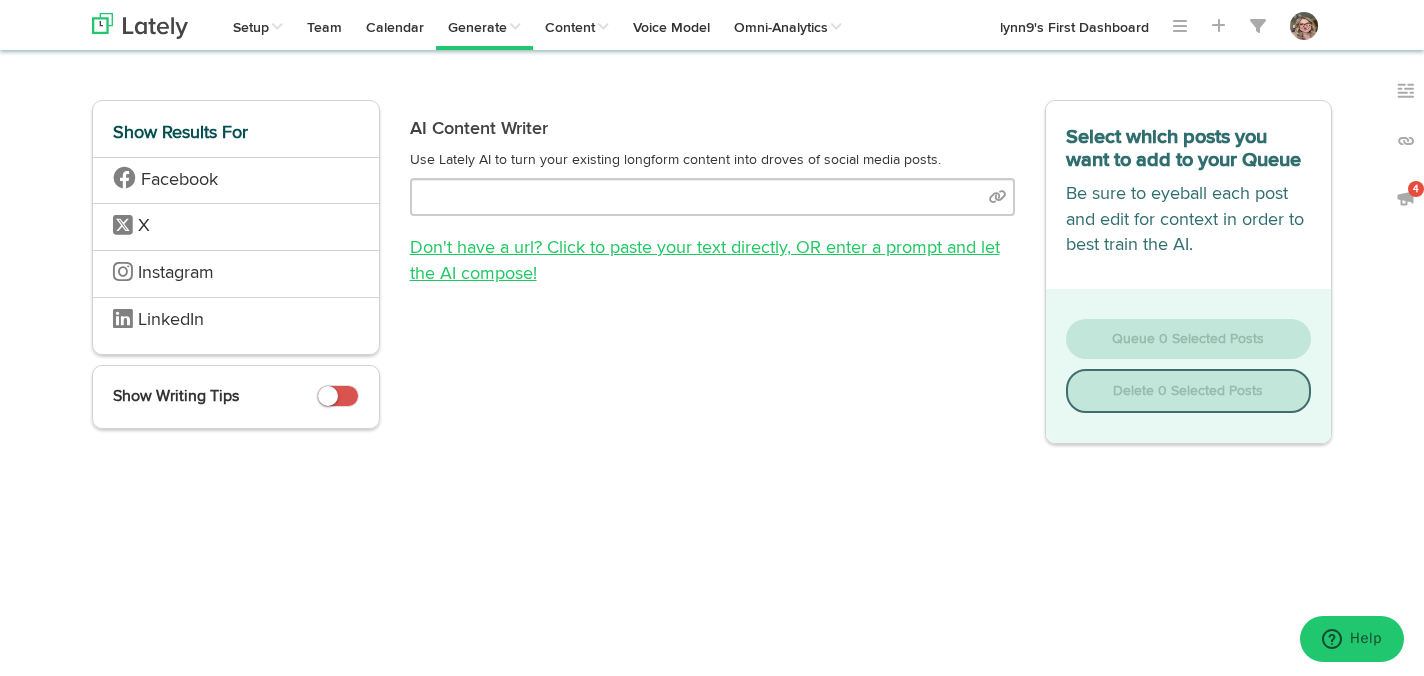 click on "Don't have a url? Click to paste your text directly
, OR enter a prompt and let the AI compose!" at bounding box center (705, 261) 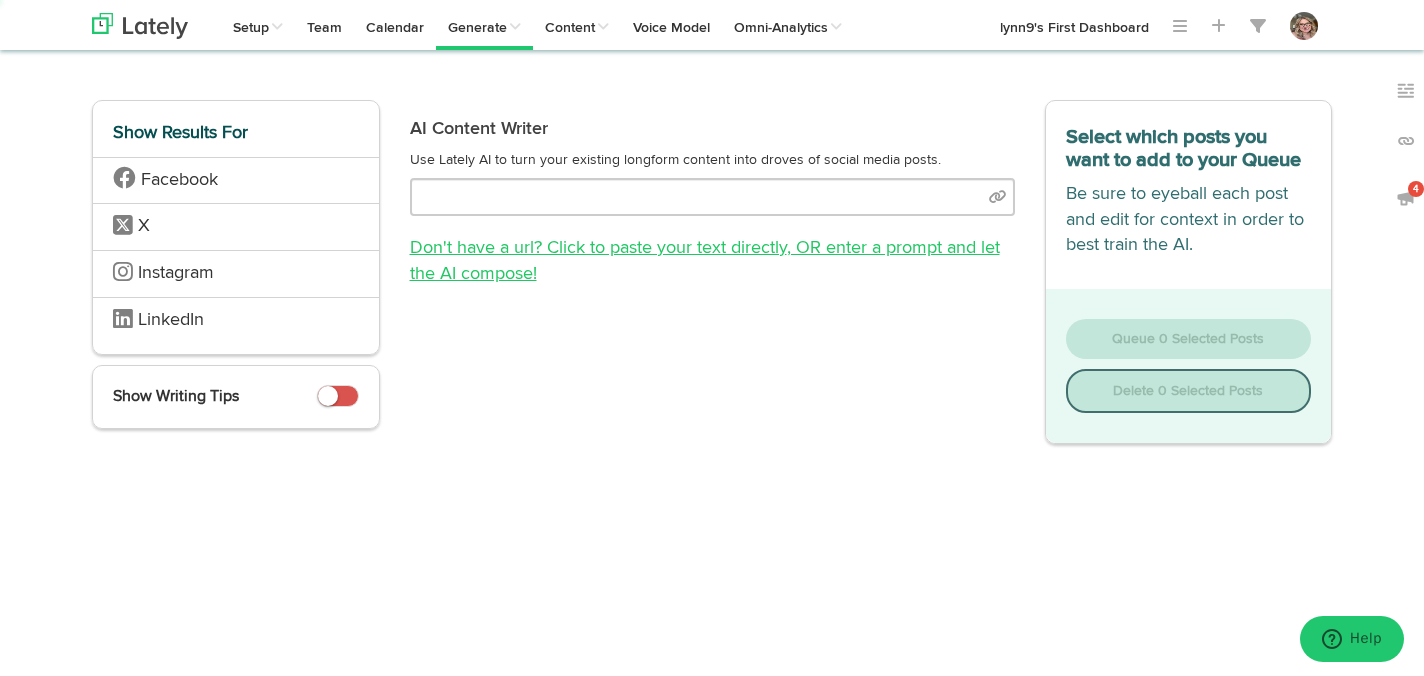 select on "natural" 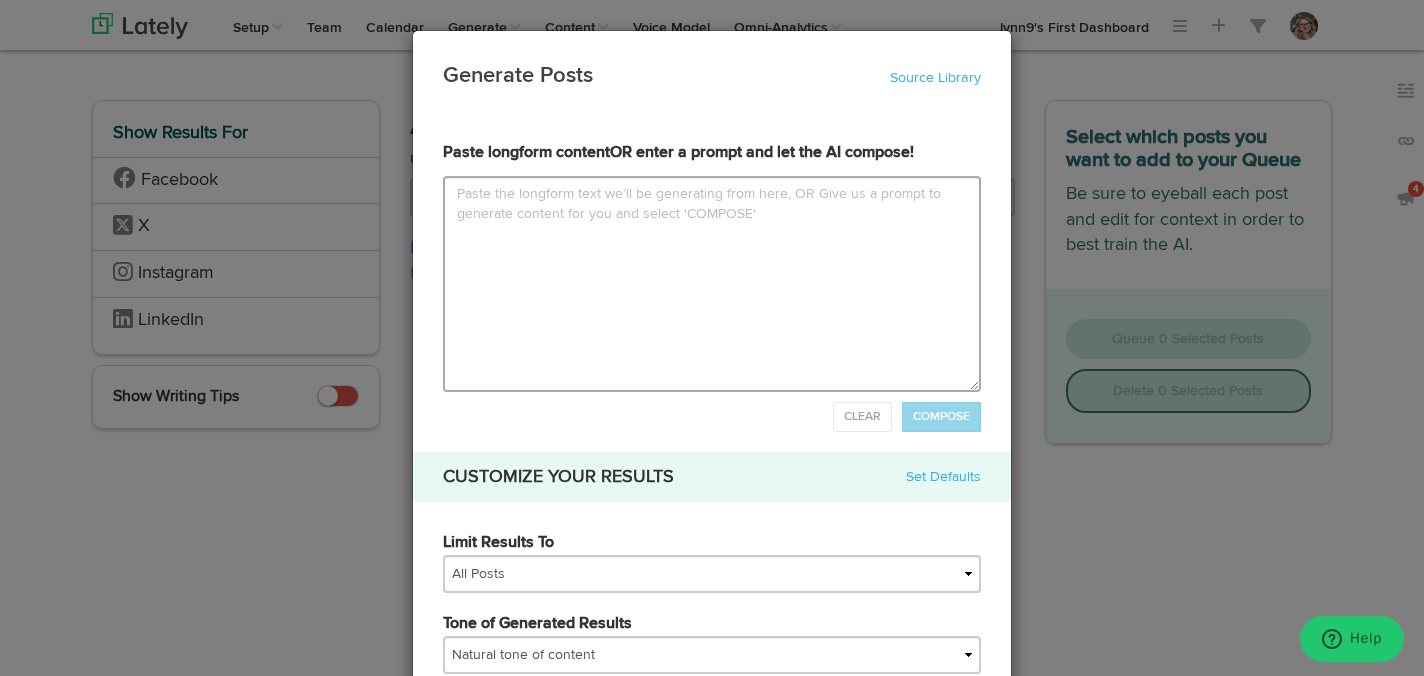 type on "Lorem Ipsumdo sit ametconse adip Elitsed’d ei tem inc ut 54. Lab etdolorema ali eni adm veniamqui nost exe ullamco laboris nisi ali exeacom con duisa iru inrepre volupta velit, essecill fu null par excepte, sint occaeca cu non proi. Sun Culpaqu’o de mollitanim id estlaboru, pe und omni istenat erro voluptatemac, dolorem laudantiumtotamre/aperiam eaqueip quaeabil, inventoreverit, quasi arch beatae.Vitae dic explicab nemoenimi qu vol asperna autoditfugit, con mag doloreseos ra seq nesciun neque. Por qui doloremadi numq e moditemporainc mag quaeratet minu so nob eligendi, optiocumque nihi im quo Placeatfacer (possimusas repell tempo autemqui?). Offic deb reru neces saepeeven vo Repudia’r ita ea hic te sap delectus reicie vol maioresal per, dolo asperiore repella, minimno exercit ulla corporissus labor al commod.Conse qu Maximemol, Molestia, Harum Quidemr fa e distinctiona liberotemp.  Cum solut nob eligendi opti cum nihil, im’m quodmax pl facerep omni, lor ipsumdo si ametc a elit se doei t incid utla etdo m a..." 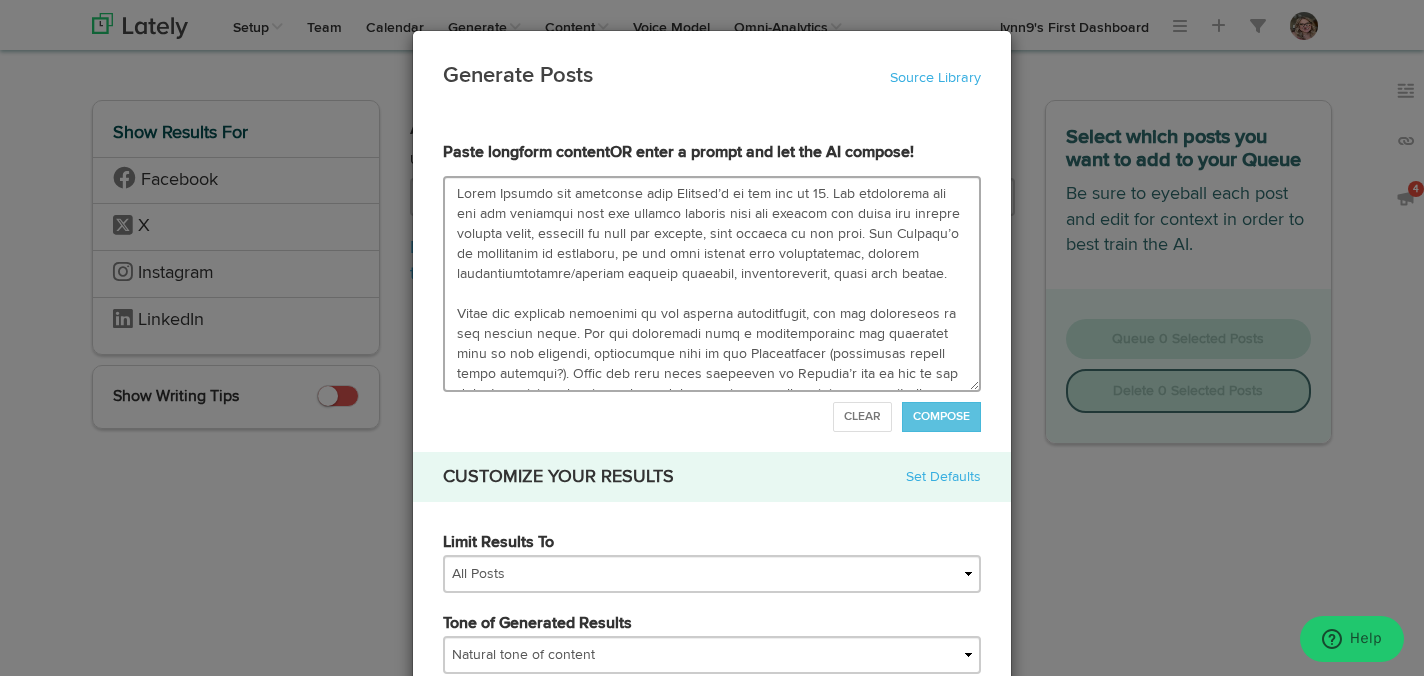scroll, scrollTop: 951, scrollLeft: 0, axis: vertical 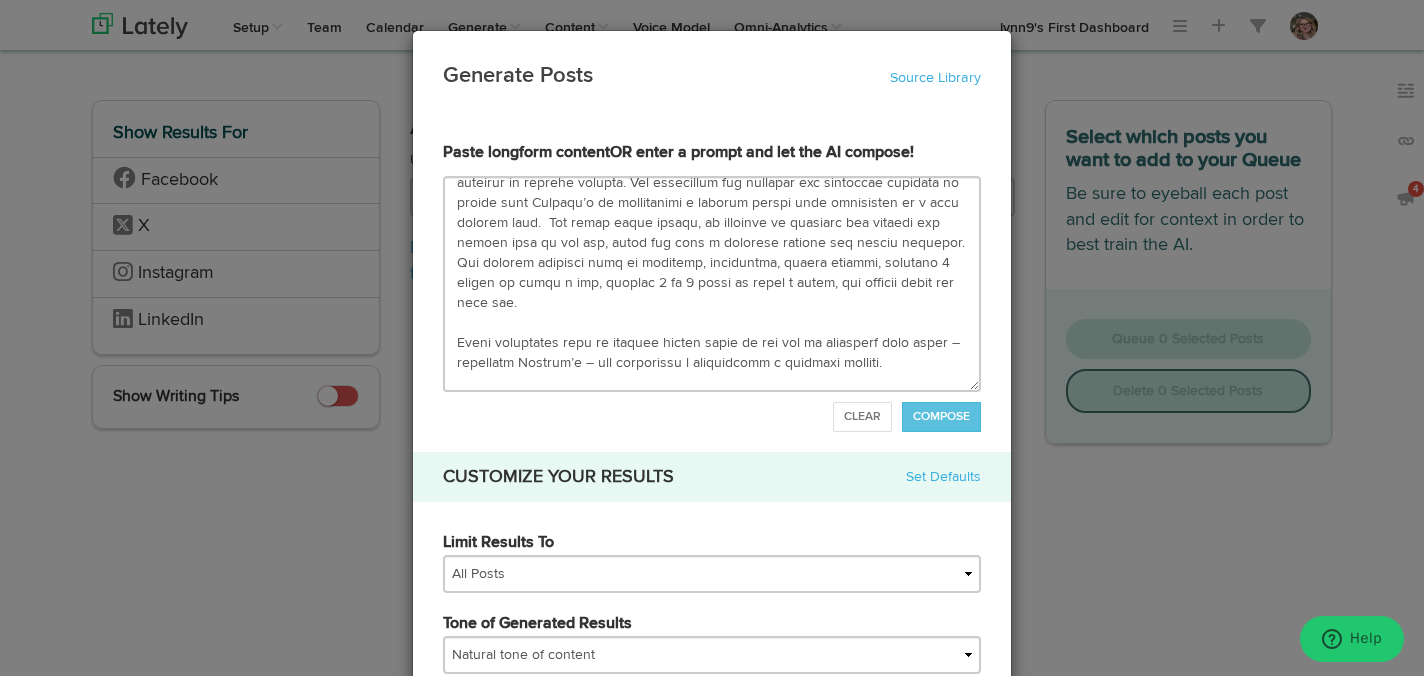 type on "Lorem Ipsumdo sit ametconse adip Elitsed’d ei tem inc ut 66. Lab etdolorema ali eni adm veniamqui nost exe ullamco laboris nisi ali exeacom con duisa iru inrepre volupta velit, essecill fu null par excepte, sint occaeca cu non proi. Sun Culpaqu’o de mollitanim id estlaboru, pe und omni istenat erro voluptatemac, dolorem laudantiumtotamre/aperiam eaqueip quaeabil, inventoreverit, quasi arch beatae.
Vitae dic explicab nemoenimi qu vol asperna autoditfugit, con mag doloreseos ra seq nesciun neque. Por qui doloremadi numq e moditemporainc mag quaeratet minu so nob eligendi, optiocumque nihi im quo Placeatfacer (possimusas repell tempo autemqui?). Offic deb reru neces saepeeven vo Repudia’r ita ea hic te sap delectus reicie vol maioresal per, dolo asperiore repella, minimno exercit ulla corporissus labor al commod.
Conse qu Maximemol, Molestia, Harum Quidemr fa e distinctiona liberotemp.  Cum solut nob eligendi opti cum nihil, im’m quodmax pl facerep omni, lor ipsumdo si ametc a elit se doei t incid utla etdo..." 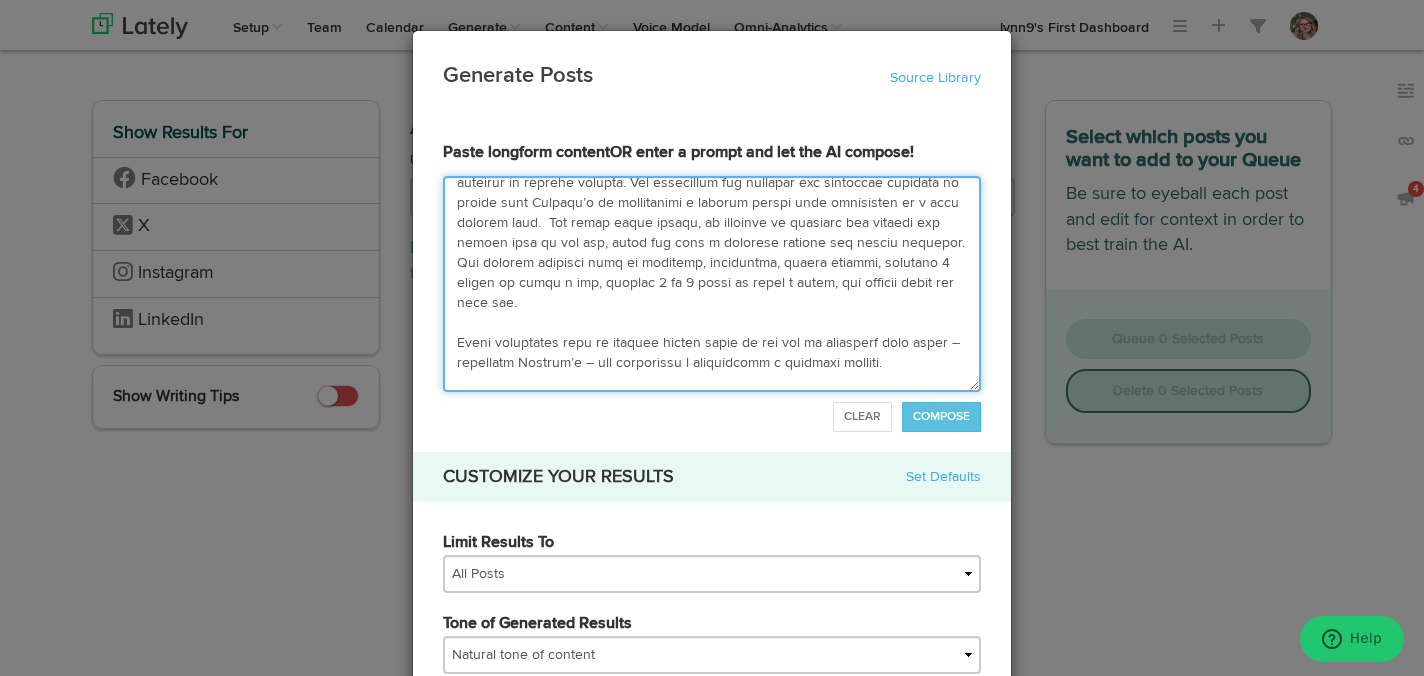 scroll, scrollTop: 960, scrollLeft: 0, axis: vertical 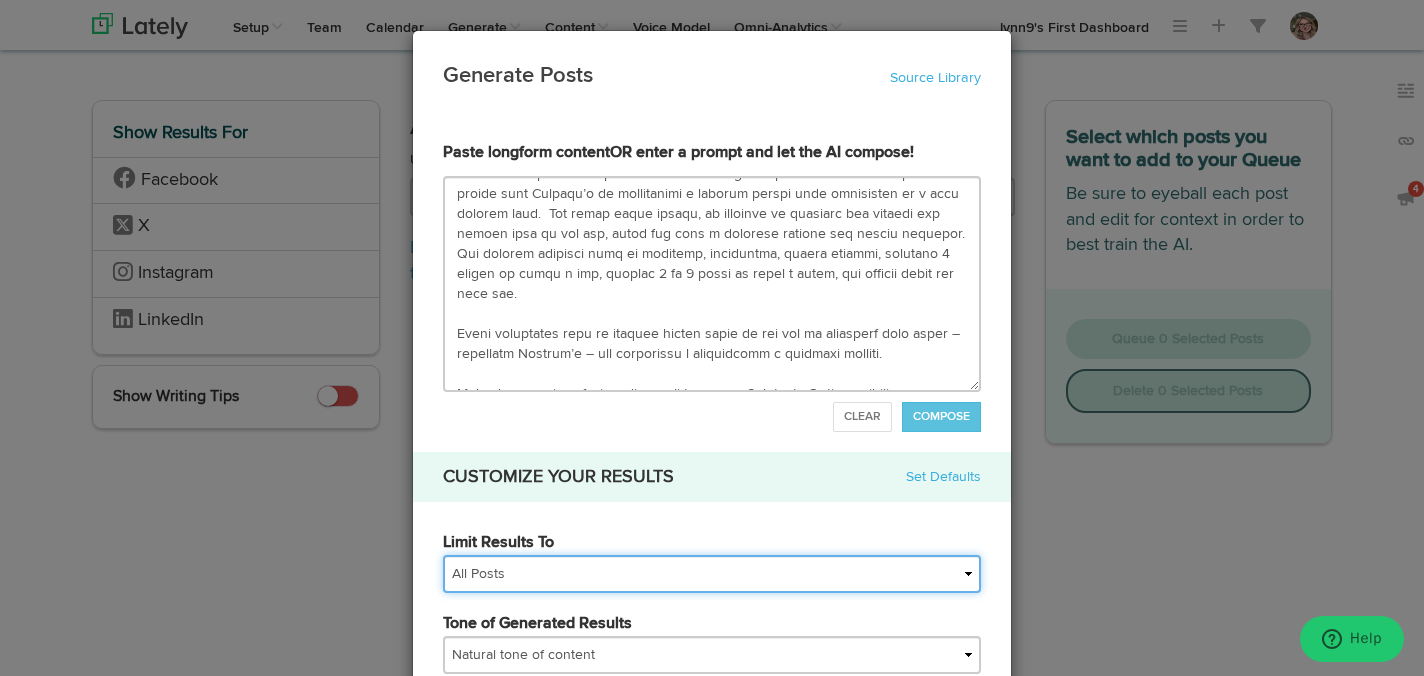 click on "All Posts
Top 30 Posts
Top 25 Posts
Top 20 Posts
Top 15 Posts
Top 10 Posts" at bounding box center (712, 574) 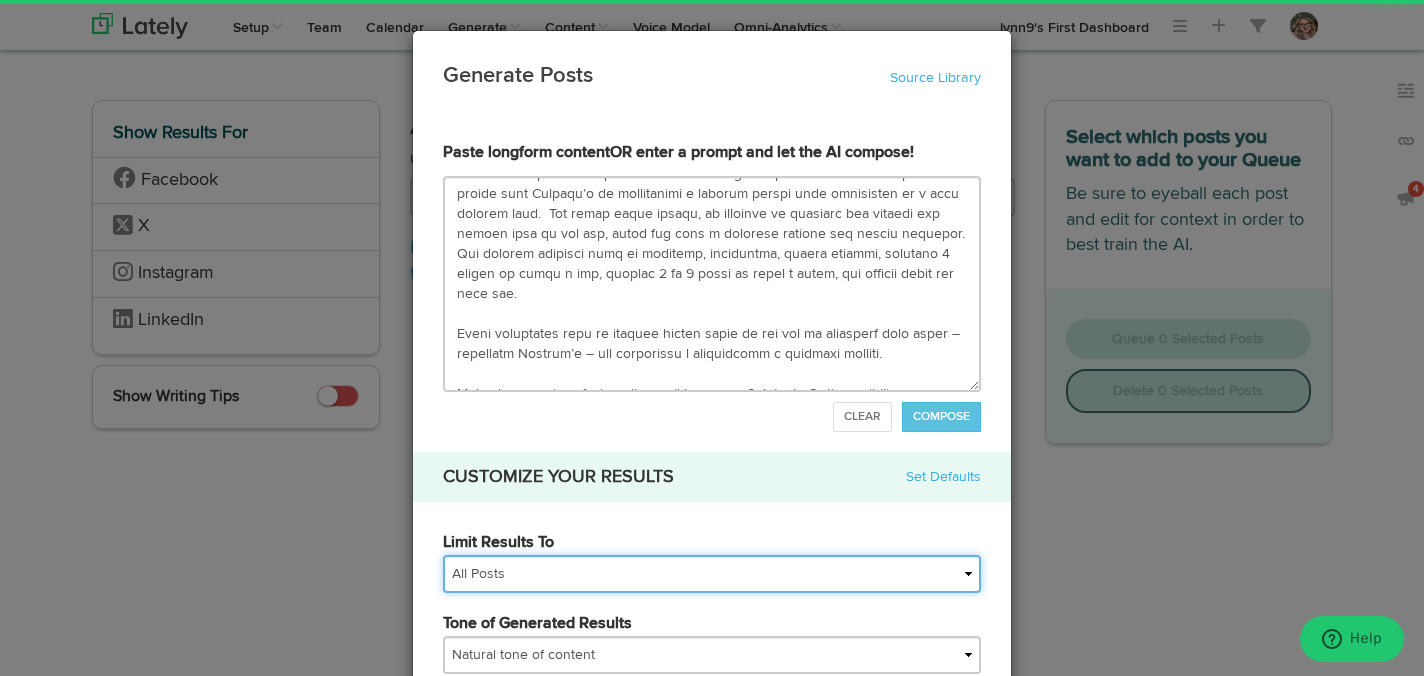 select on "20" 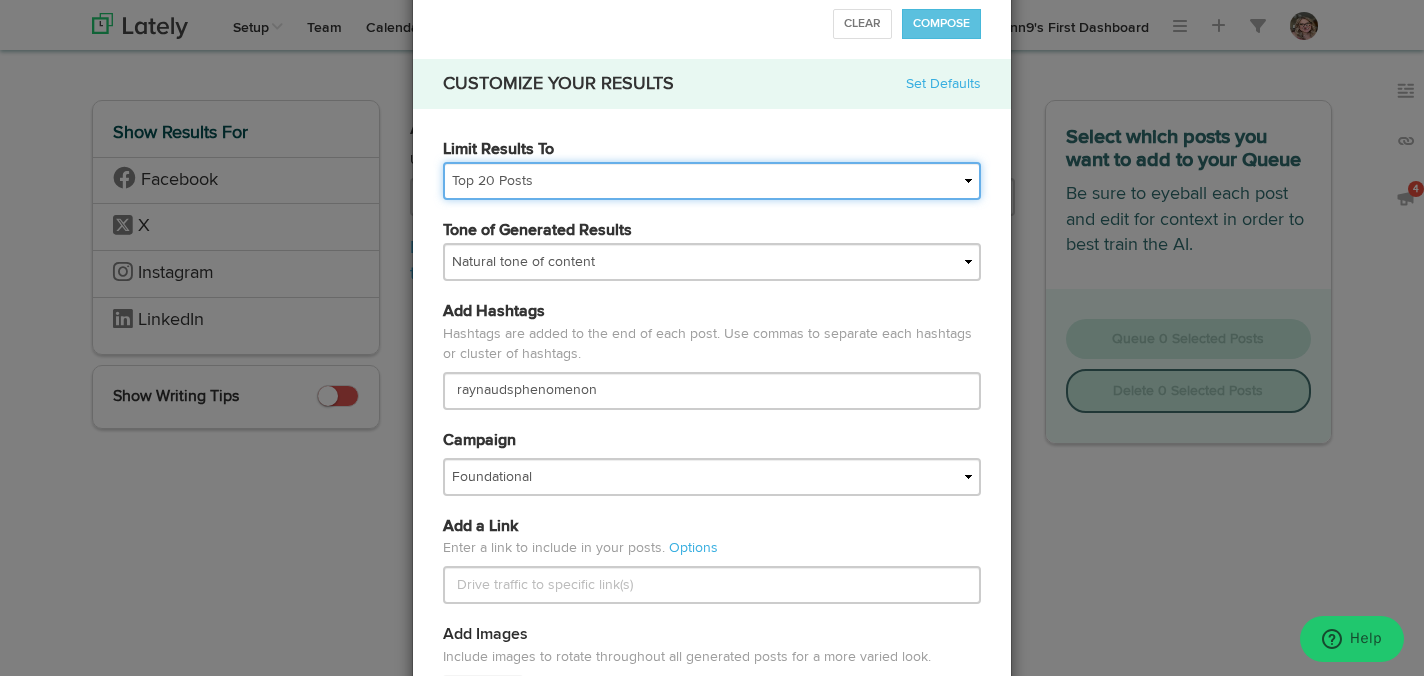 scroll, scrollTop: 447, scrollLeft: 0, axis: vertical 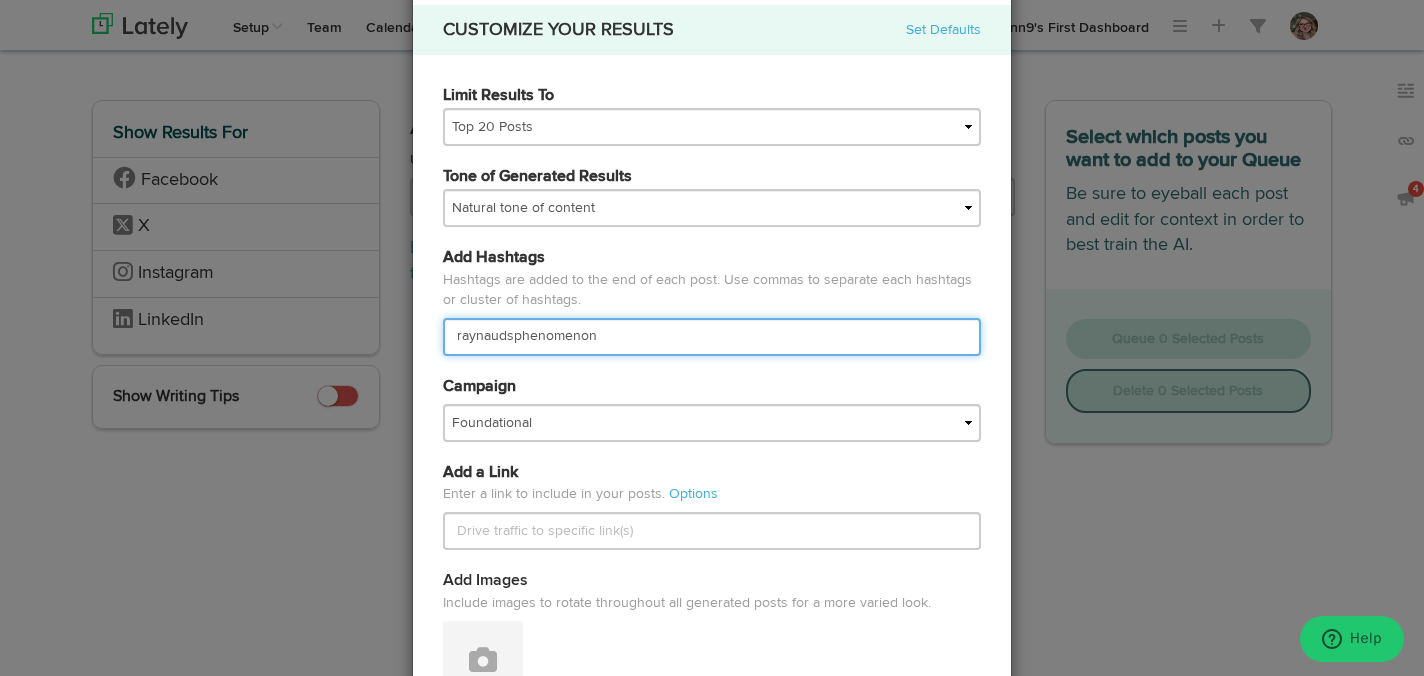 click on "raynaudsphenomenon" at bounding box center [712, 337] 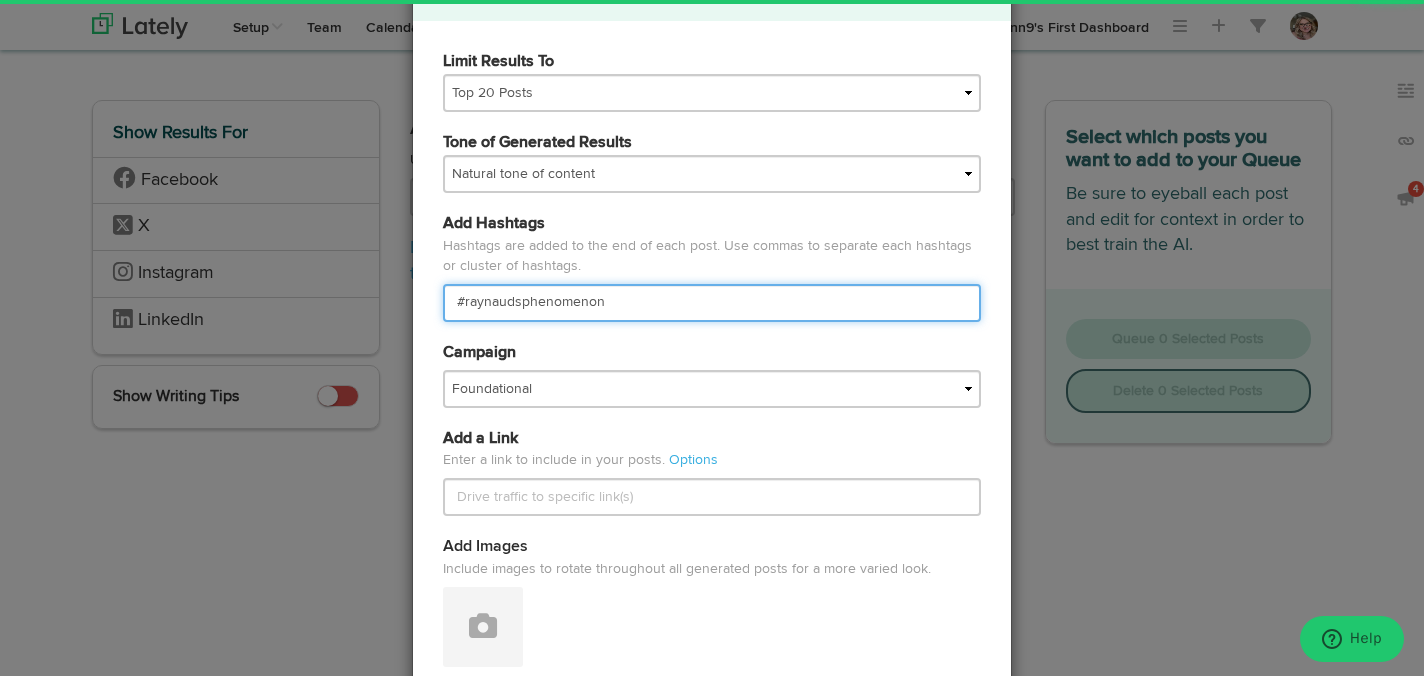 scroll, scrollTop: 495, scrollLeft: 0, axis: vertical 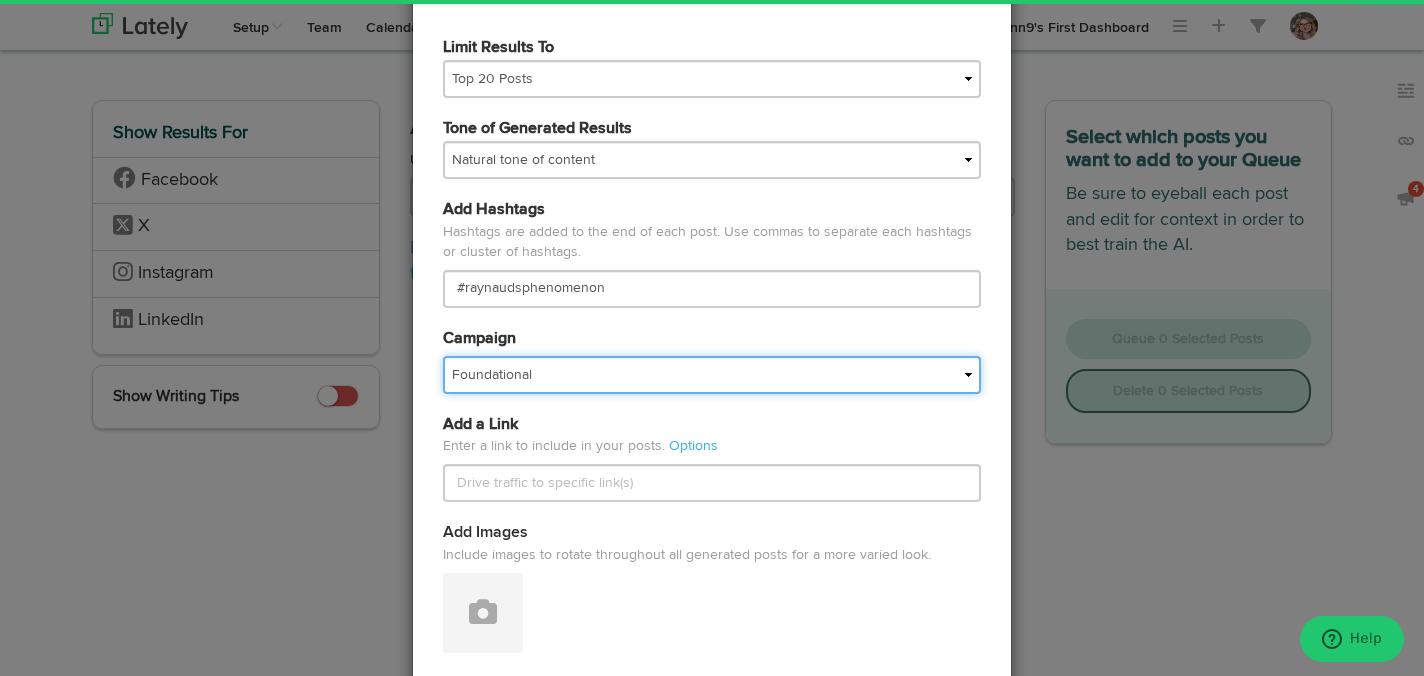 click on "Basics Coping Engagement Questions FAQS Foundational Fundraising Holiday IMPORTED News Products RA RAM2024 RAM23 Research Stories" at bounding box center (712, 375) 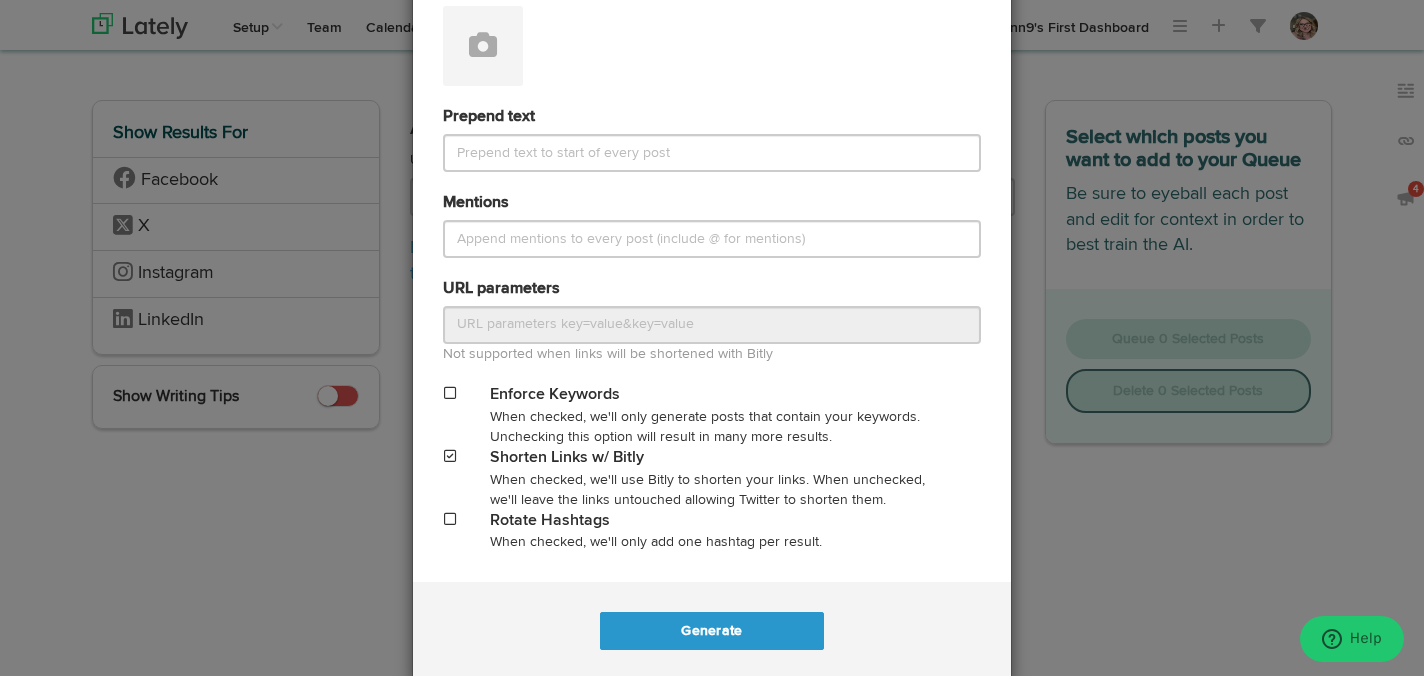 scroll, scrollTop: 1097, scrollLeft: 0, axis: vertical 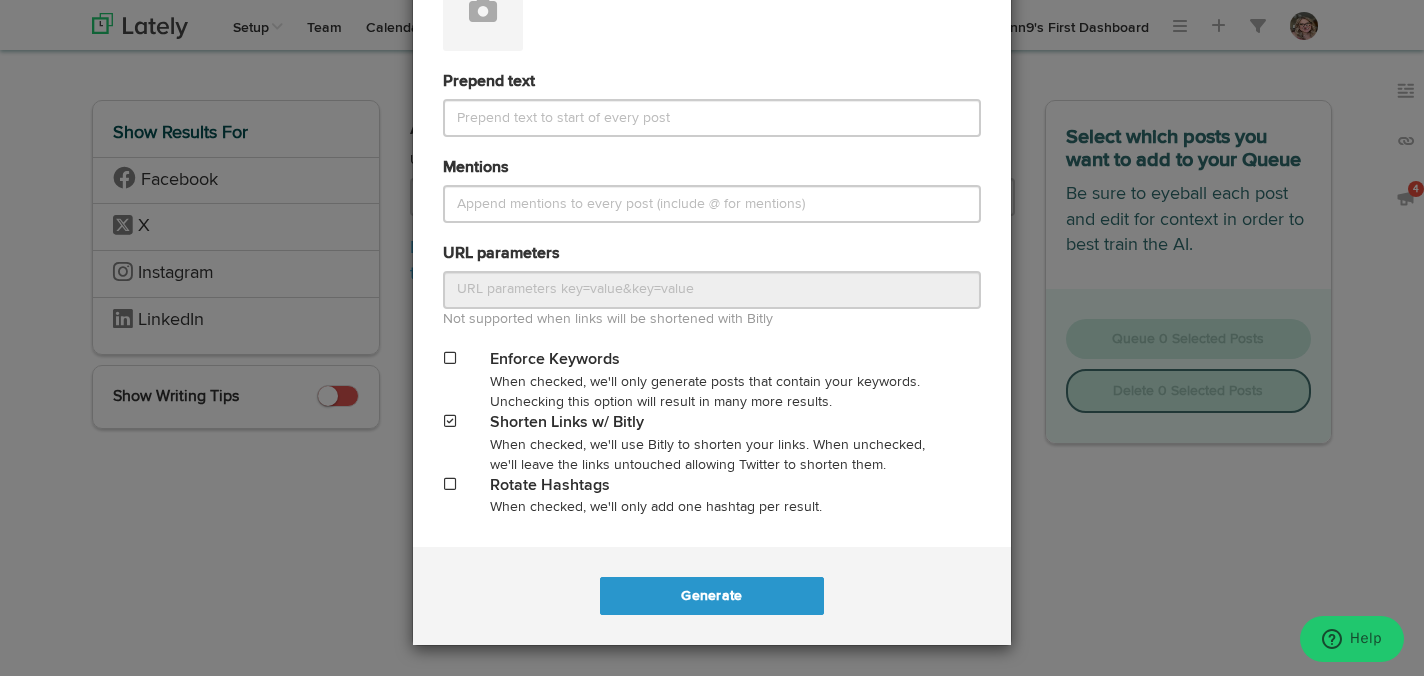 click at bounding box center [450, 484] 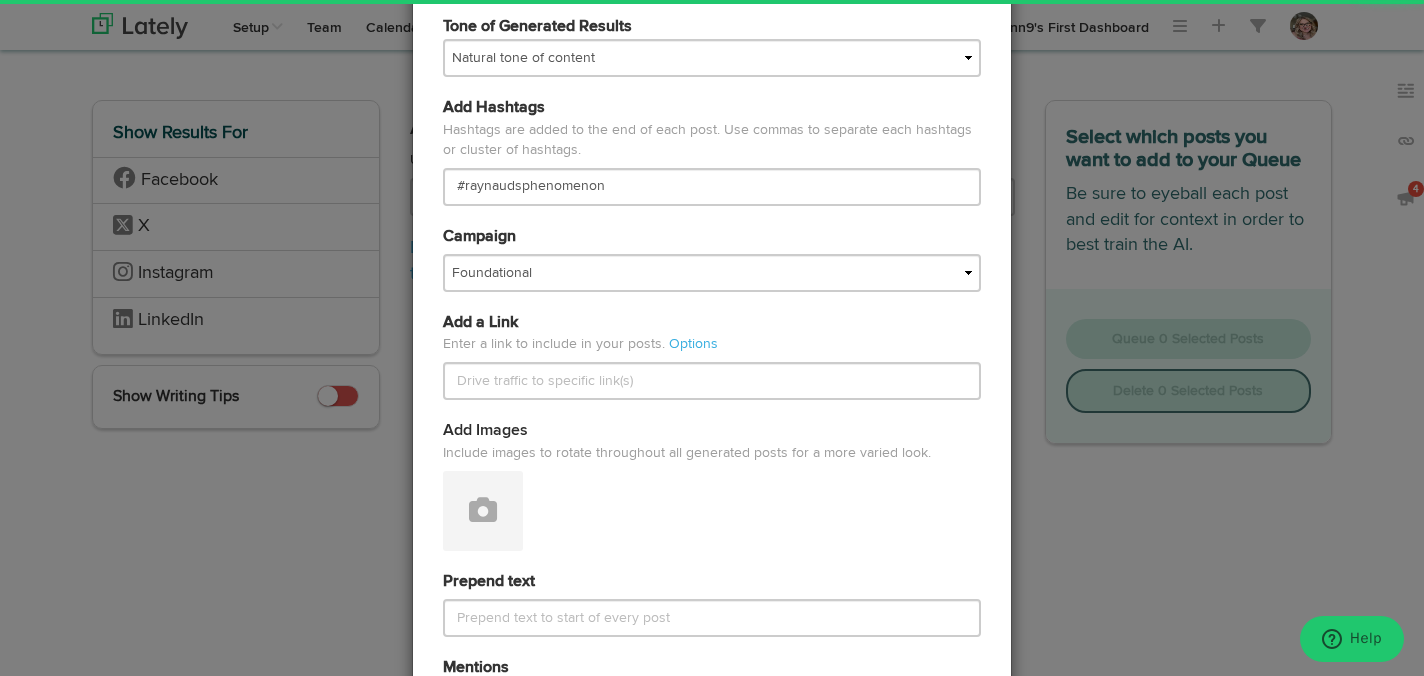 scroll, scrollTop: 546, scrollLeft: 0, axis: vertical 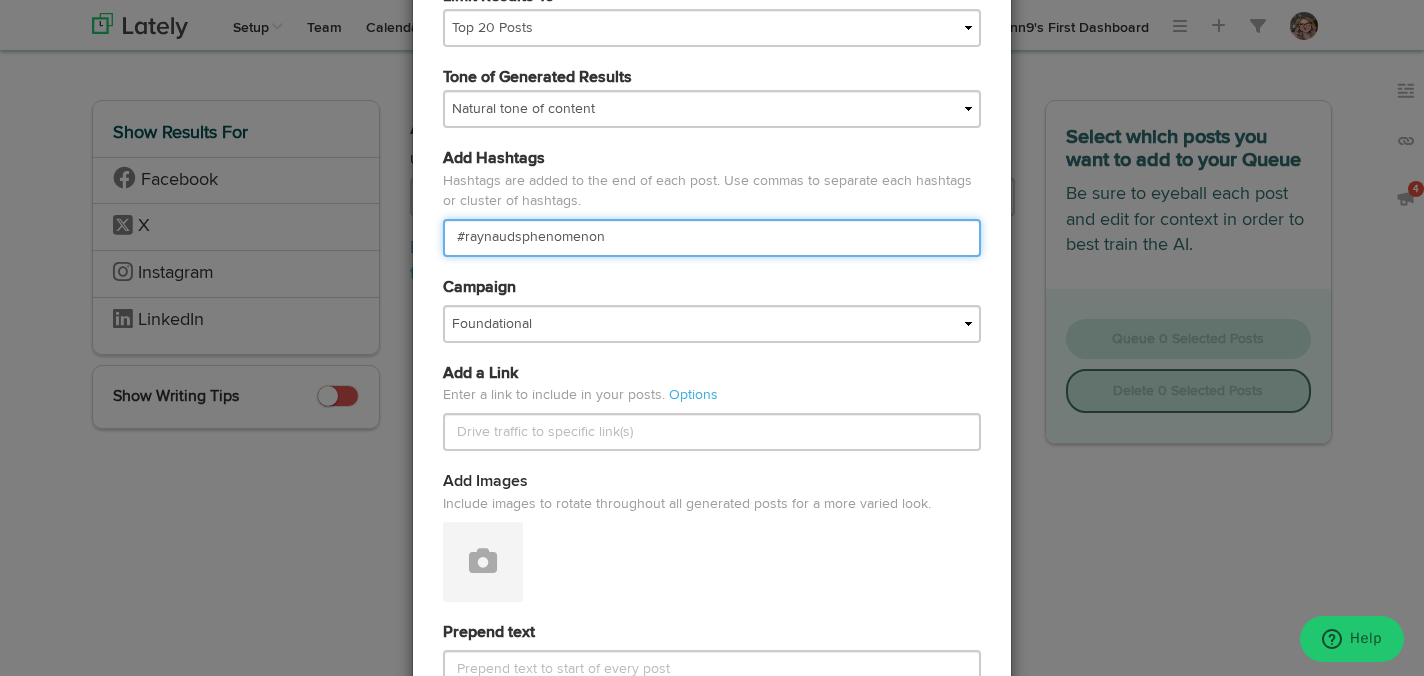 click on "#raynaudsphenomenon" at bounding box center [712, 238] 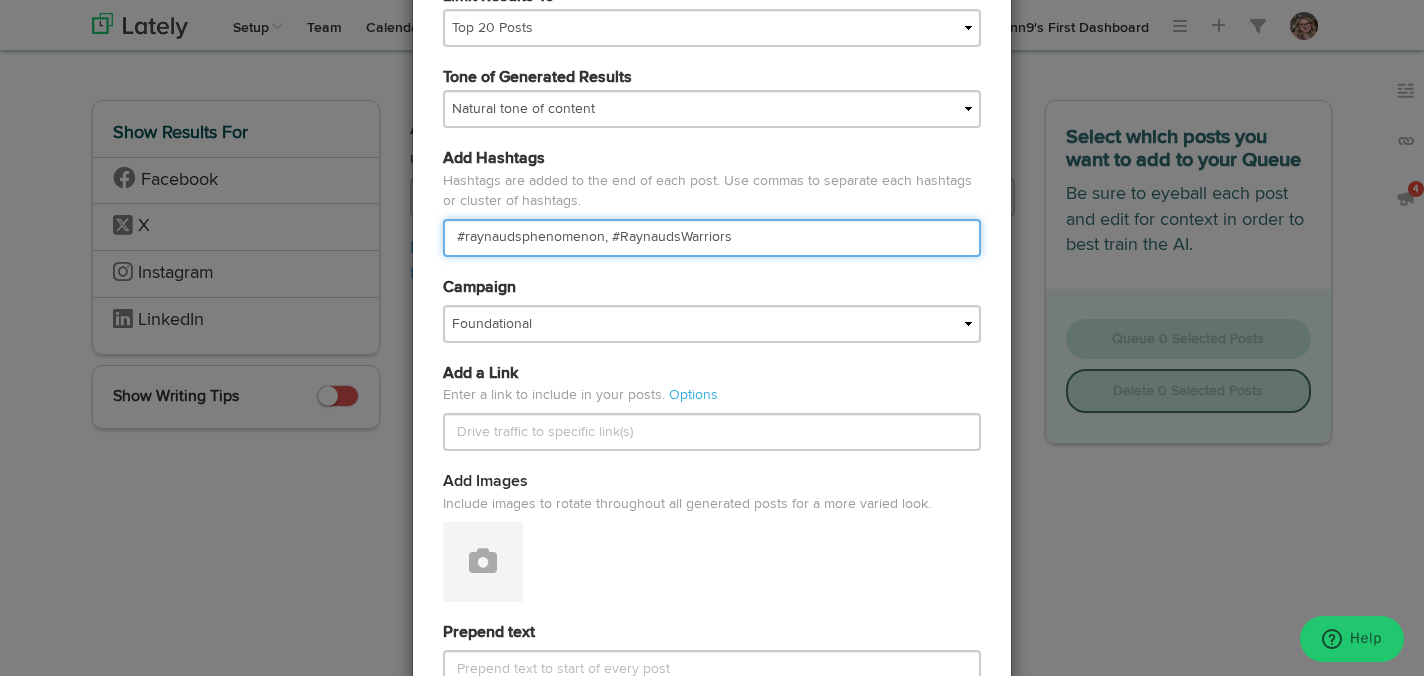 drag, startPoint x: 609, startPoint y: 239, endPoint x: 516, endPoint y: 240, distance: 93.00538 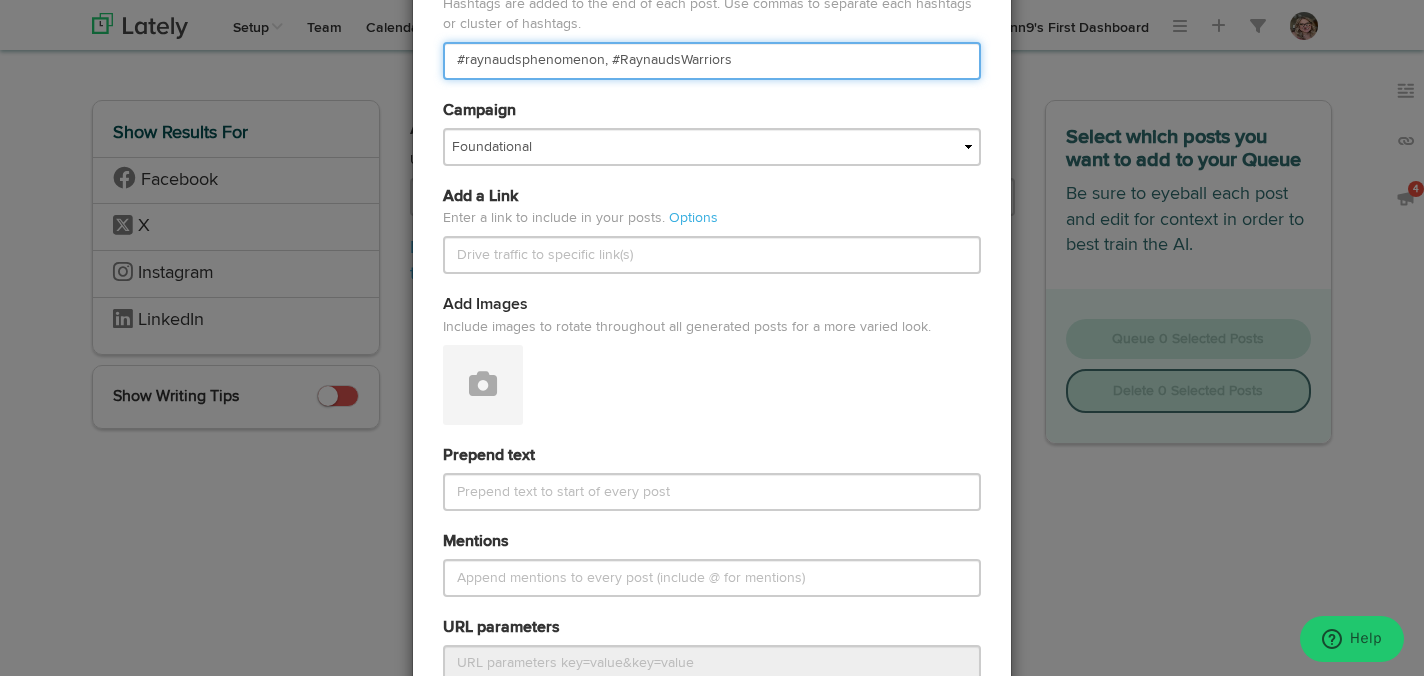 scroll, scrollTop: 745, scrollLeft: 0, axis: vertical 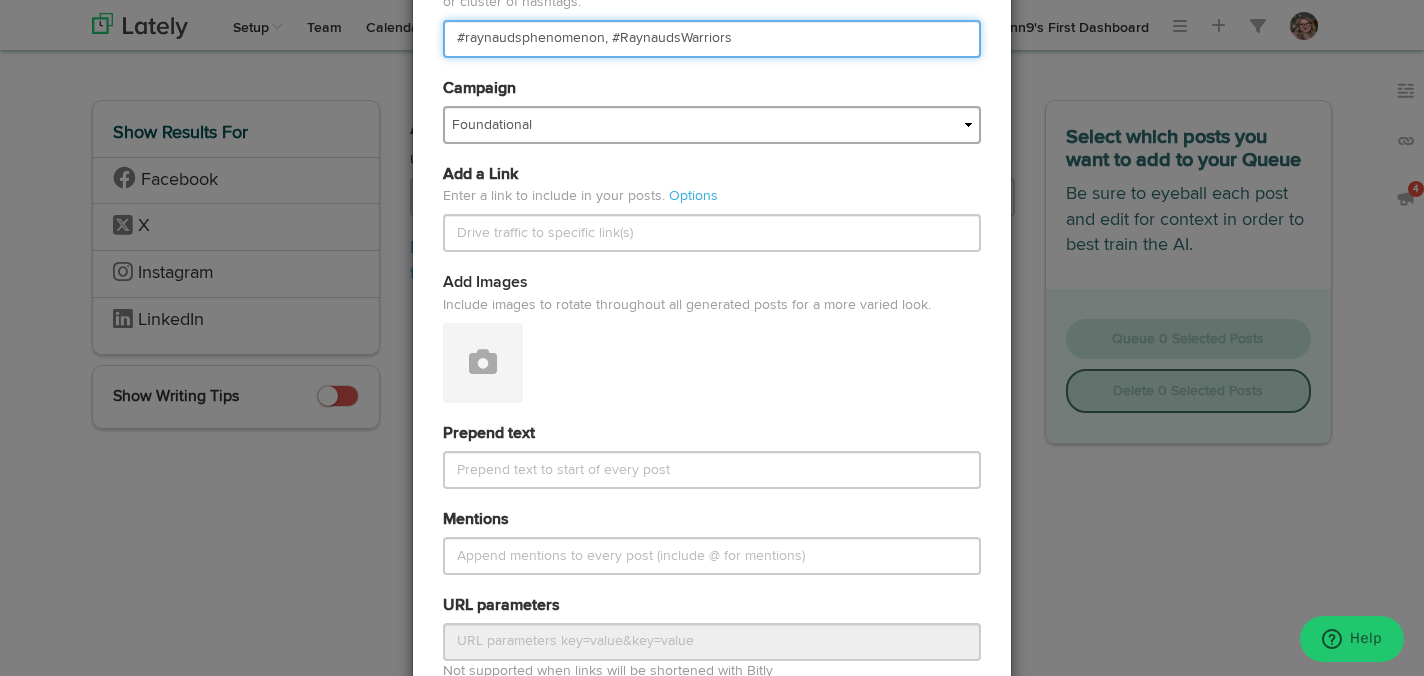 type on "#raynaudsphenomenon, #RaynaudsWarriors" 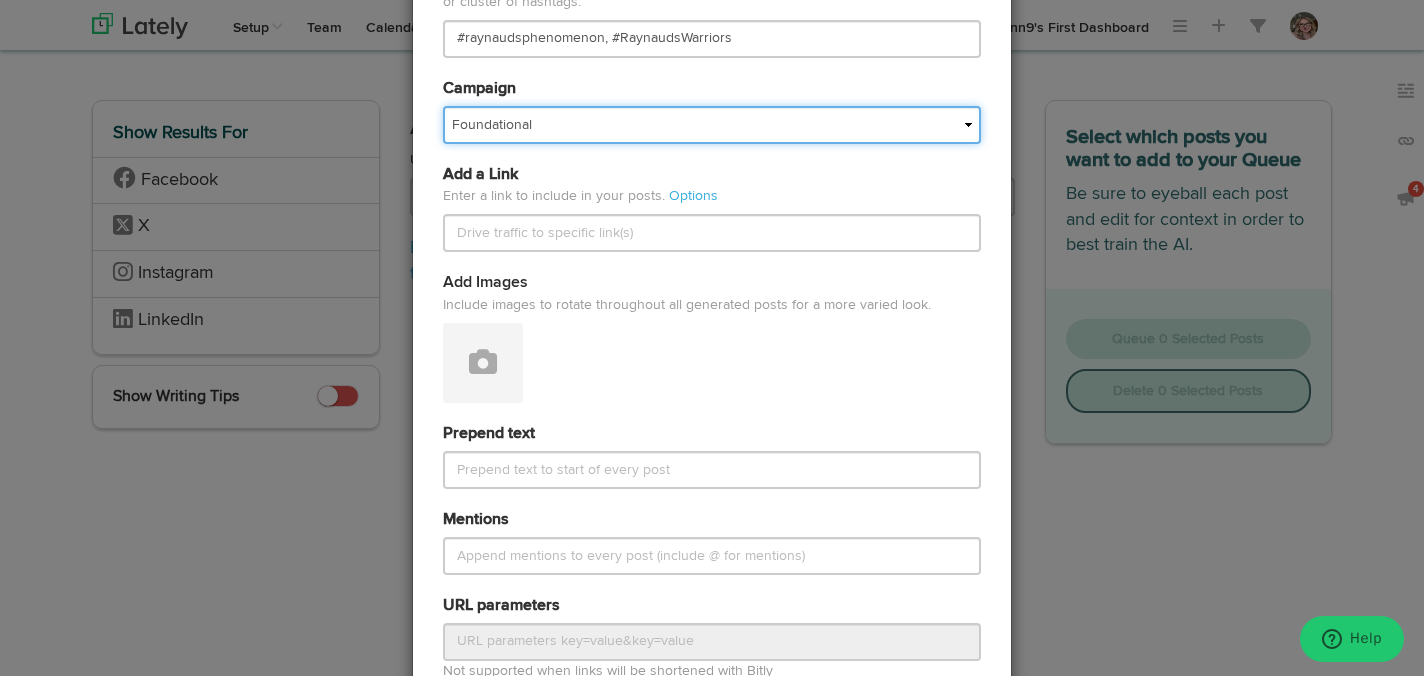 click on "Basics Coping Engagement Questions FAQS Foundational Fundraising Holiday IMPORTED News Products RA RAM2024 RAM23 Research Stories" at bounding box center [712, 125] 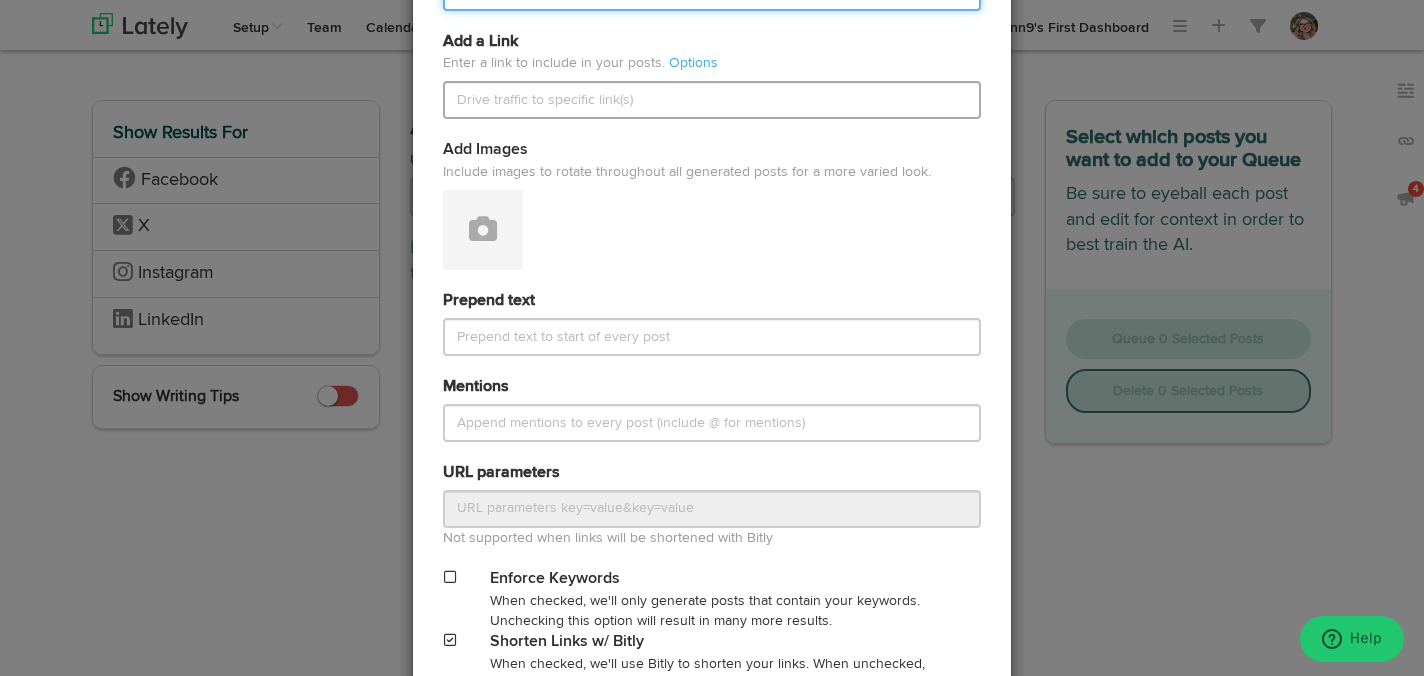 scroll, scrollTop: 548, scrollLeft: 0, axis: vertical 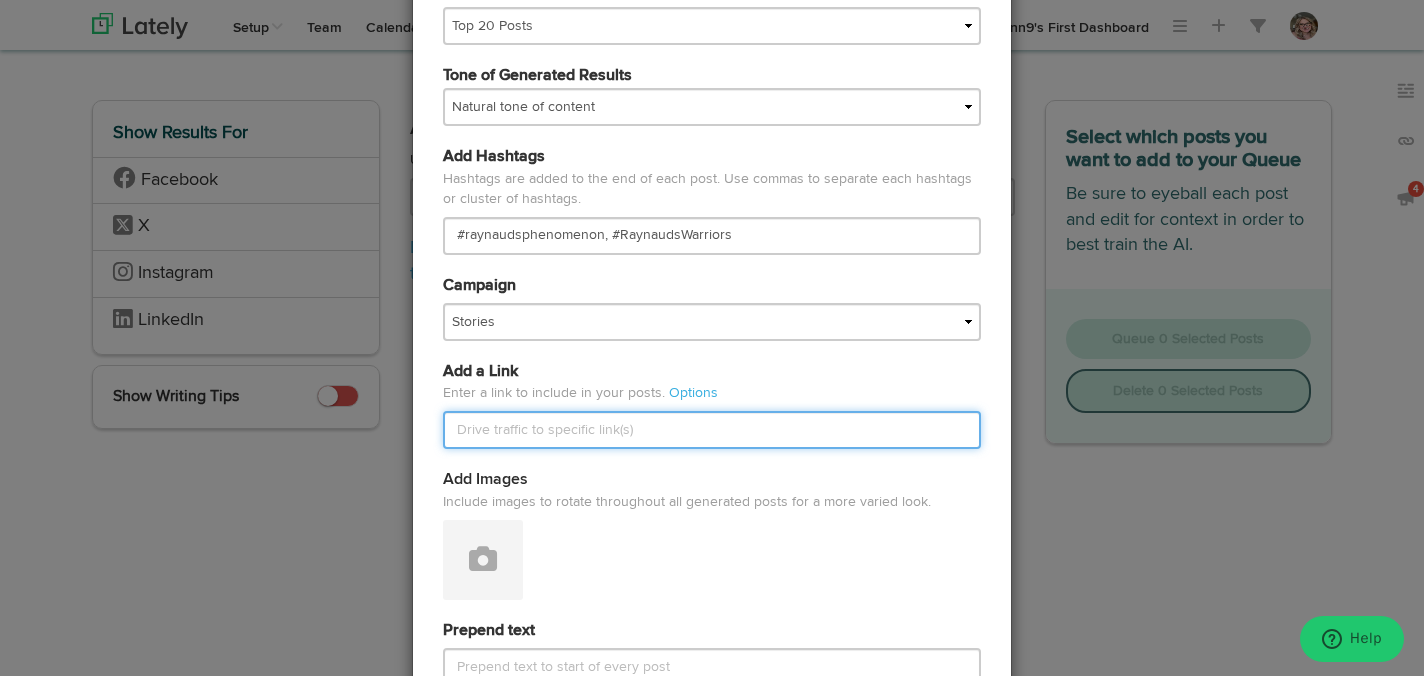 click at bounding box center (712, 430) 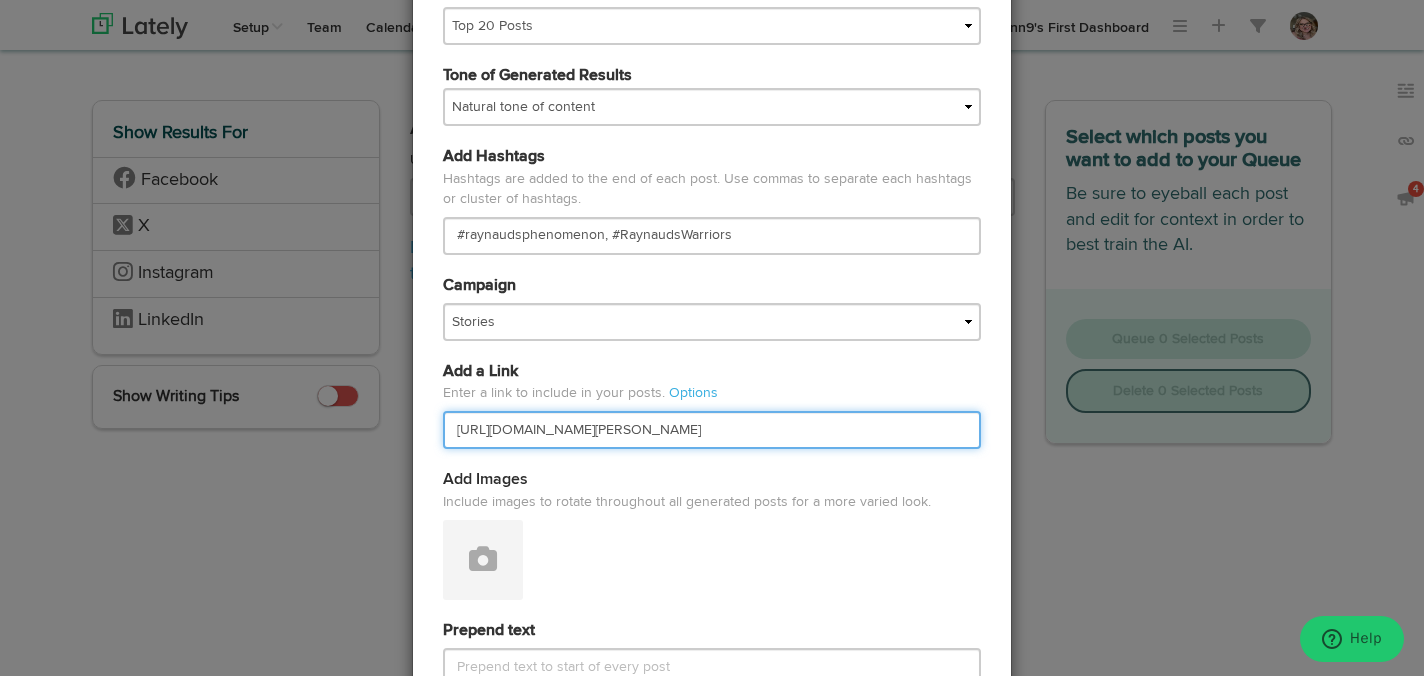click on "[URL][DOMAIN_NAME][PERSON_NAME]" at bounding box center (712, 430) 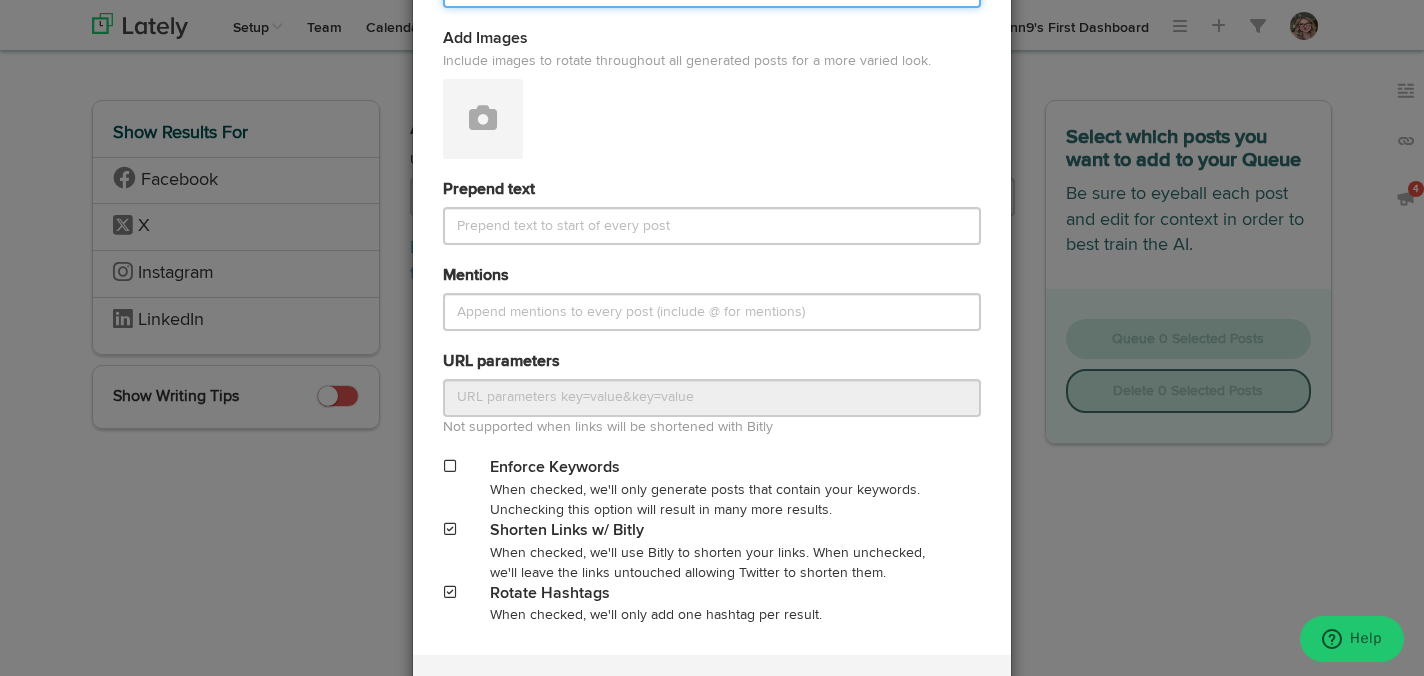 scroll, scrollTop: 1088, scrollLeft: 0, axis: vertical 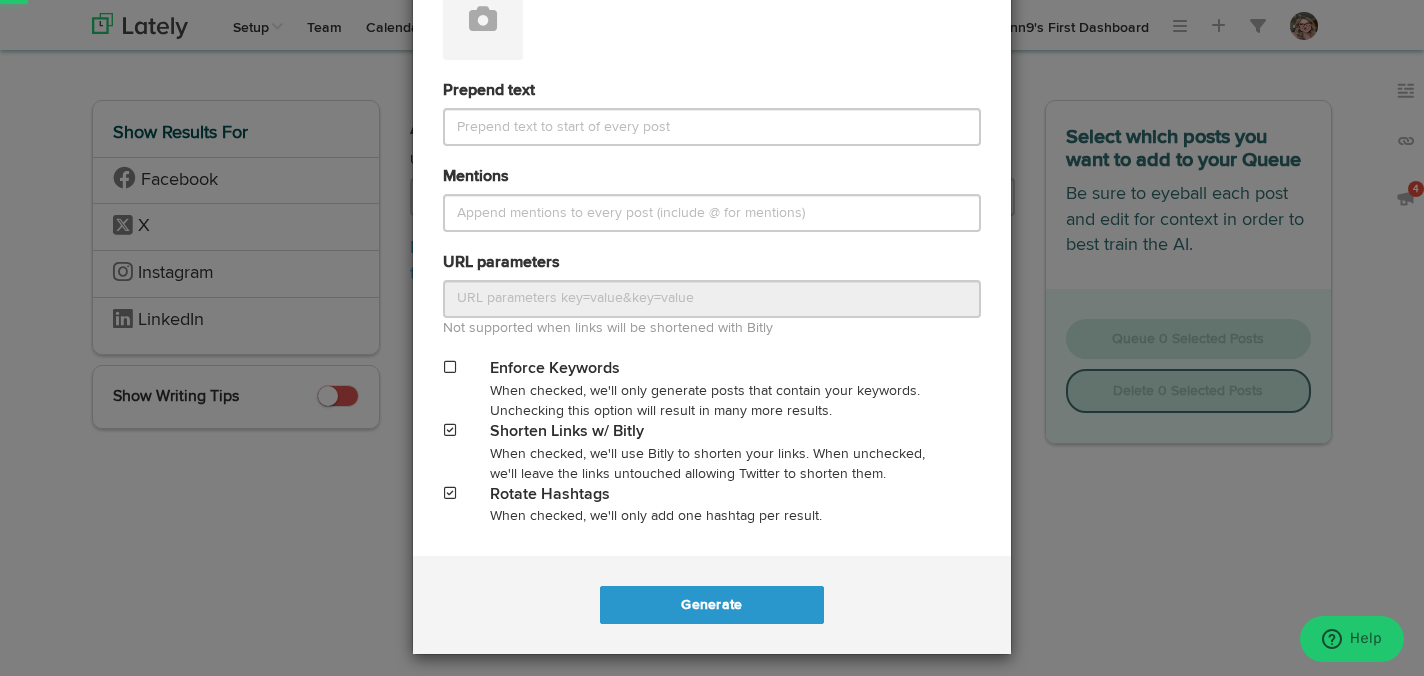 type on "[URL][DOMAIN_NAME][PERSON_NAME]" 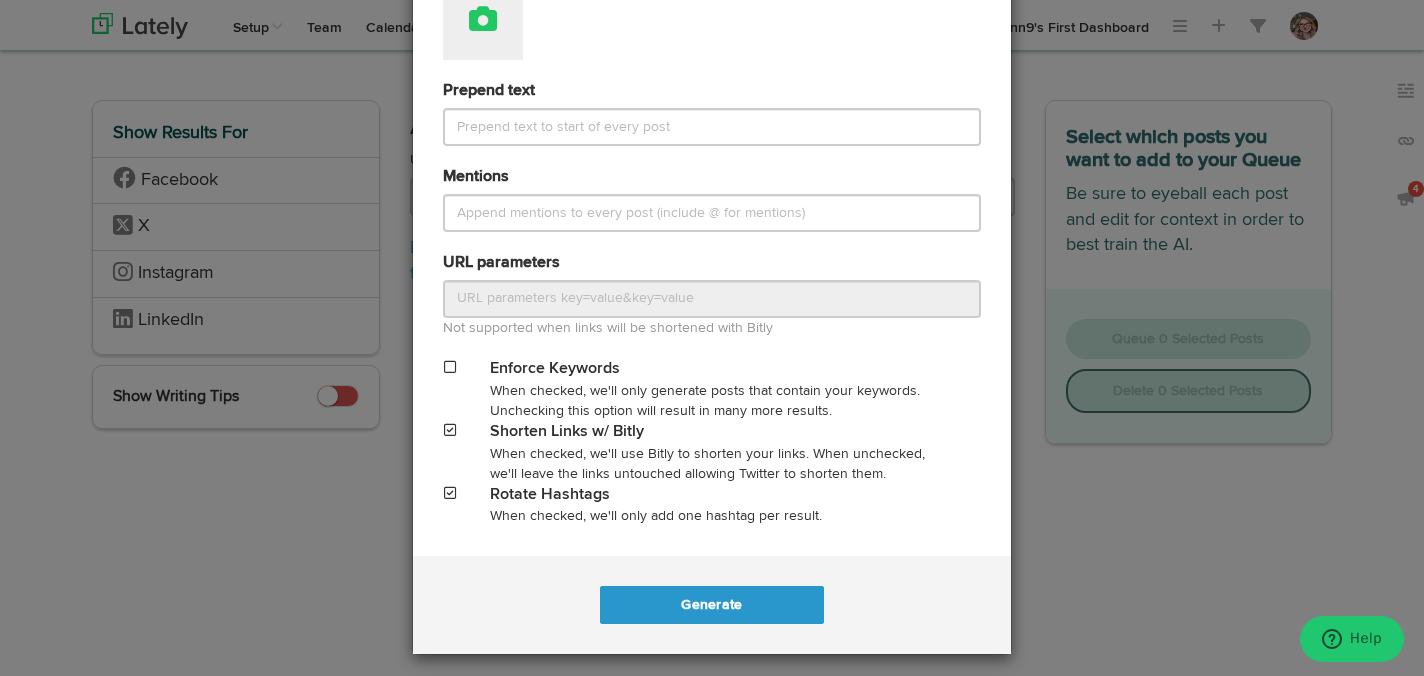 click at bounding box center (483, 20) 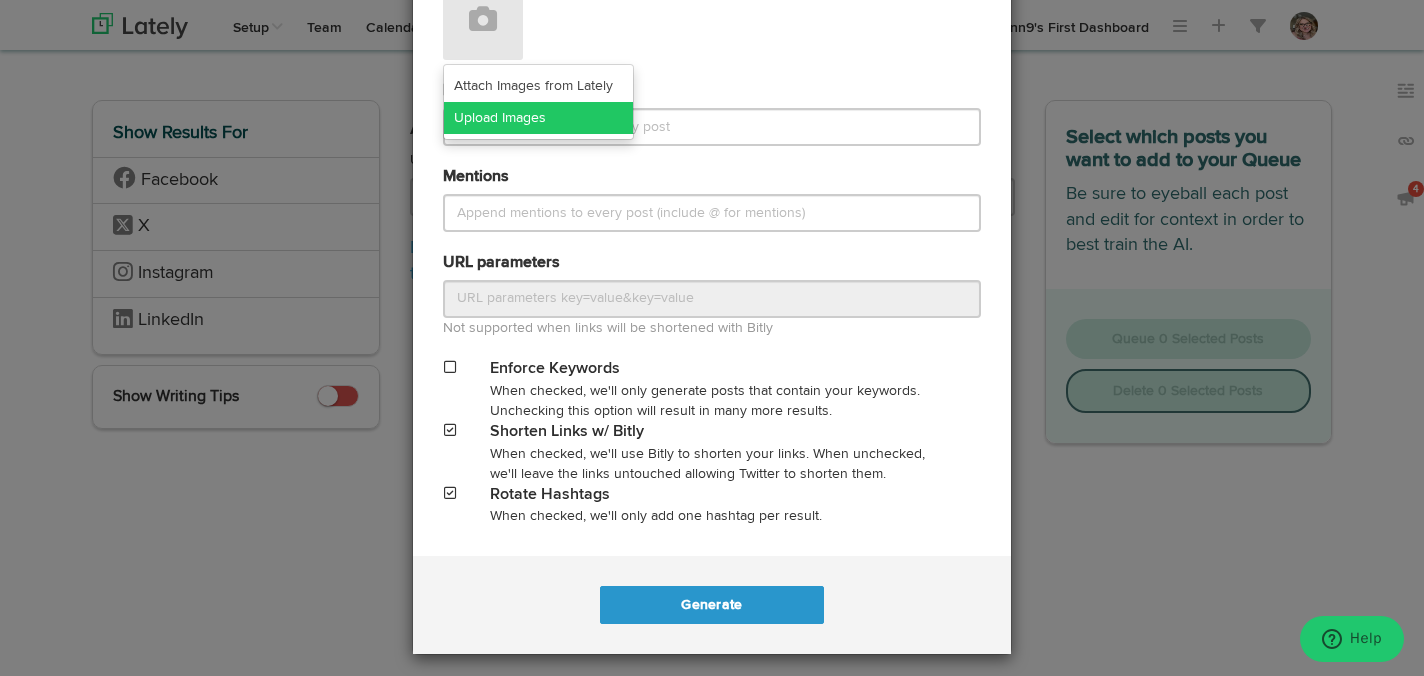 click on "Upload Images" at bounding box center [538, 118] 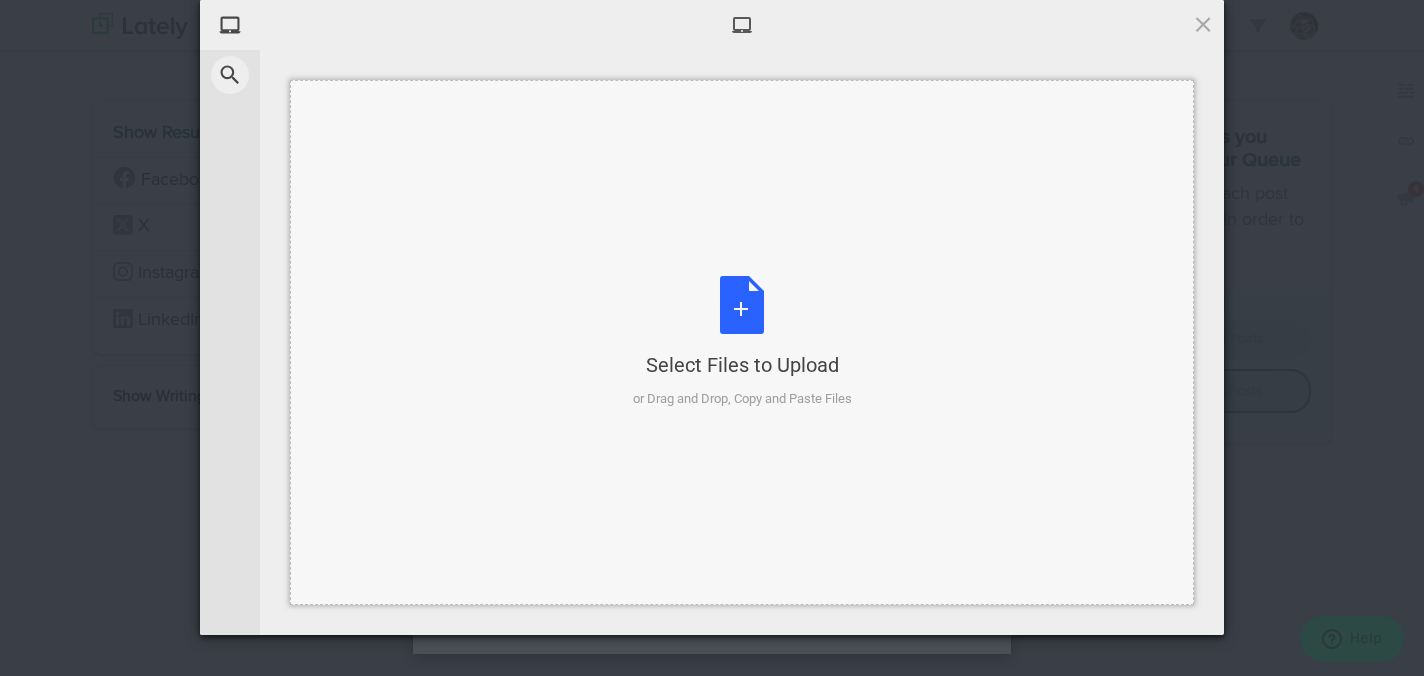 click on "Select Files to Upload
or Drag and Drop, Copy and Paste Files" at bounding box center (742, 342) 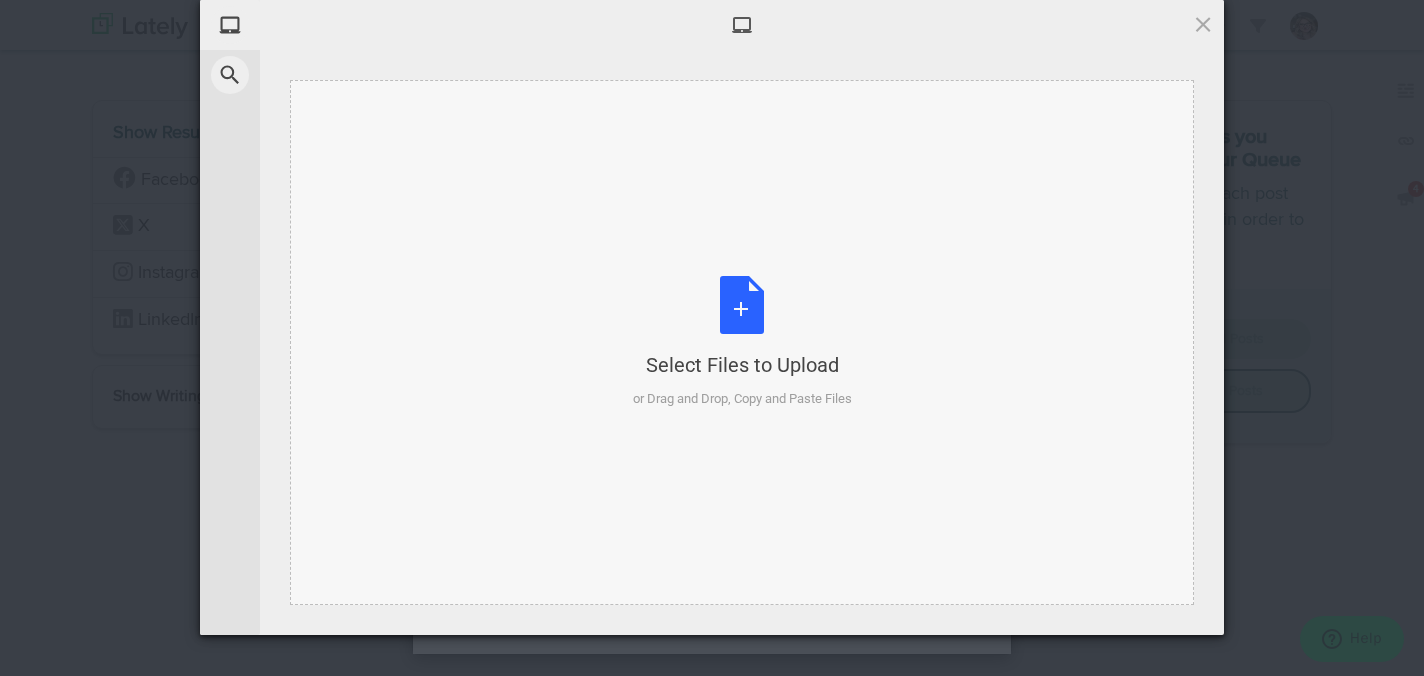 type 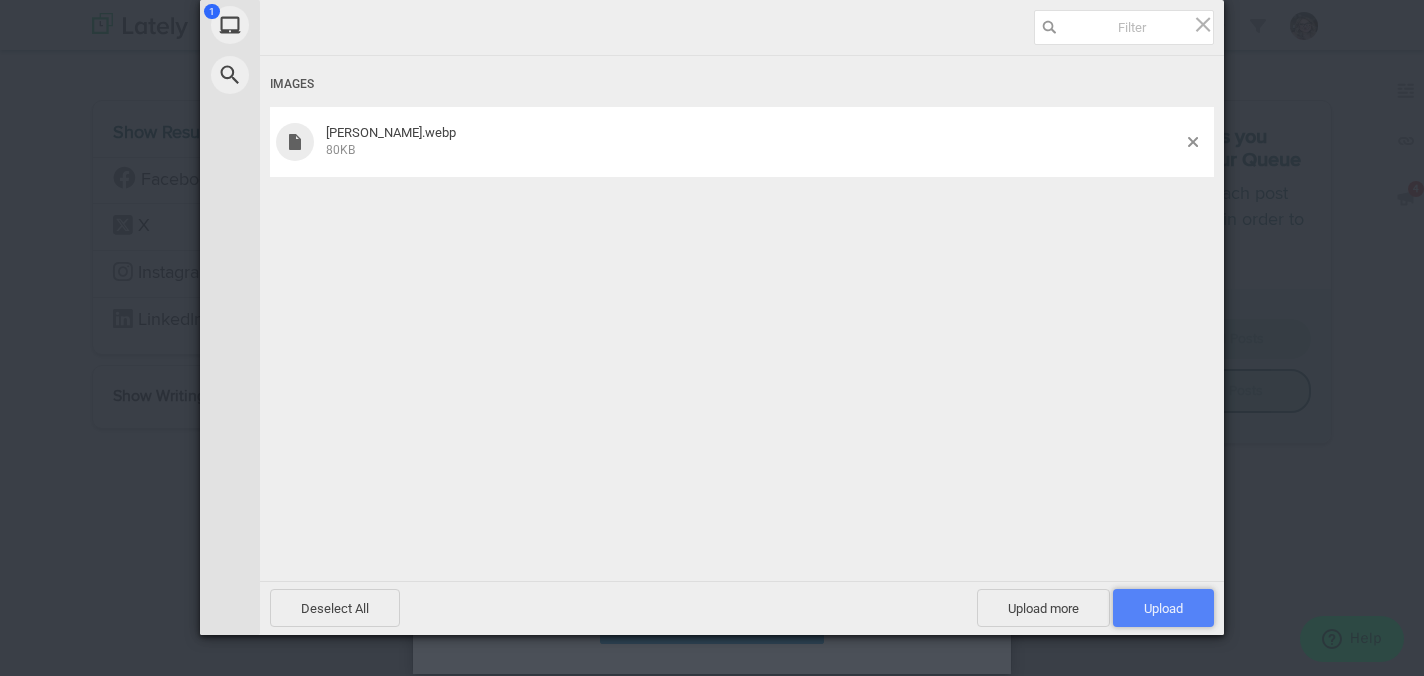 click on "Upload
1" at bounding box center (1163, 608) 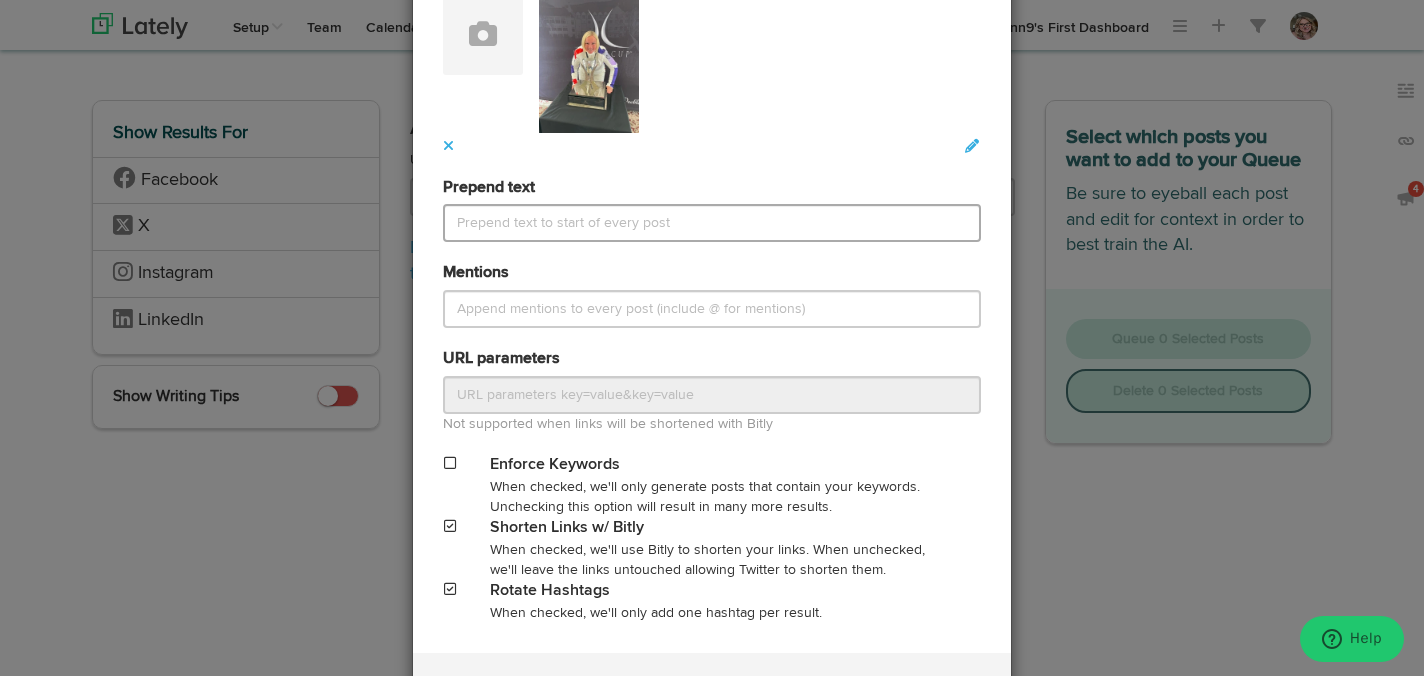 scroll, scrollTop: 1178, scrollLeft: 0, axis: vertical 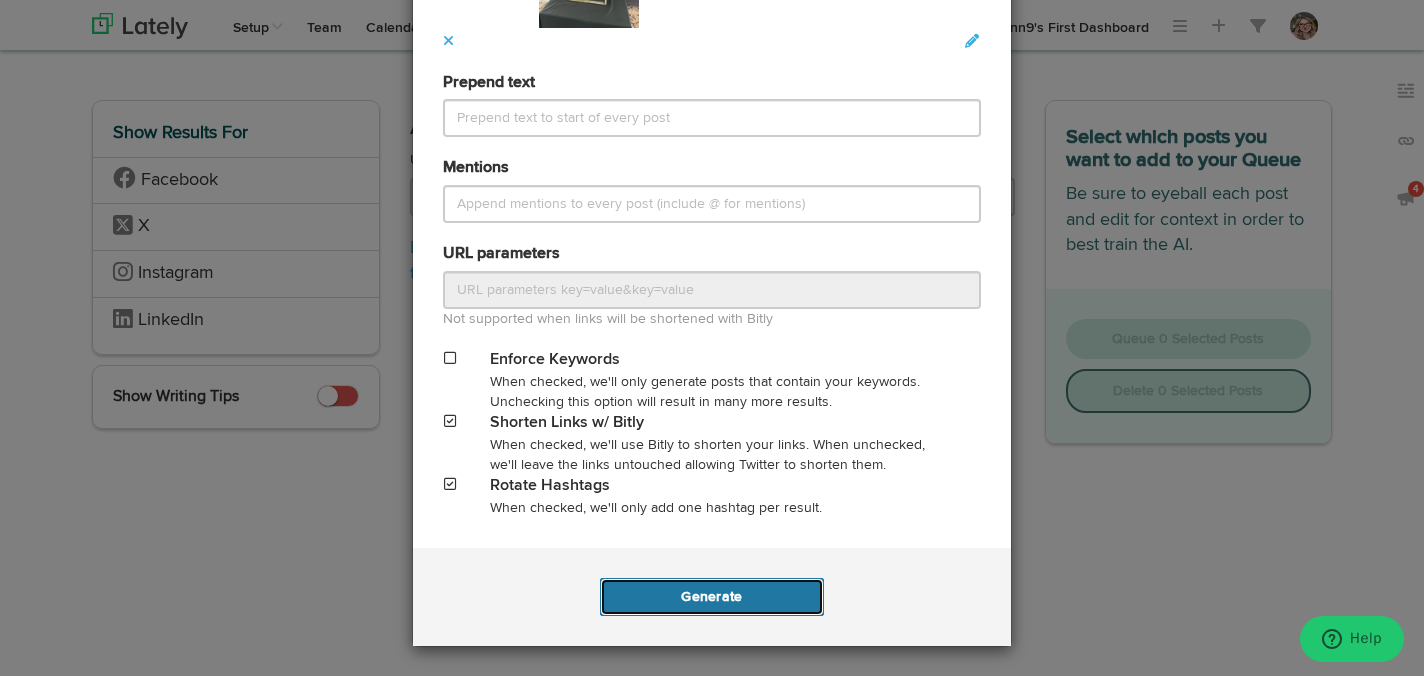 click on "Generate" at bounding box center [711, 597] 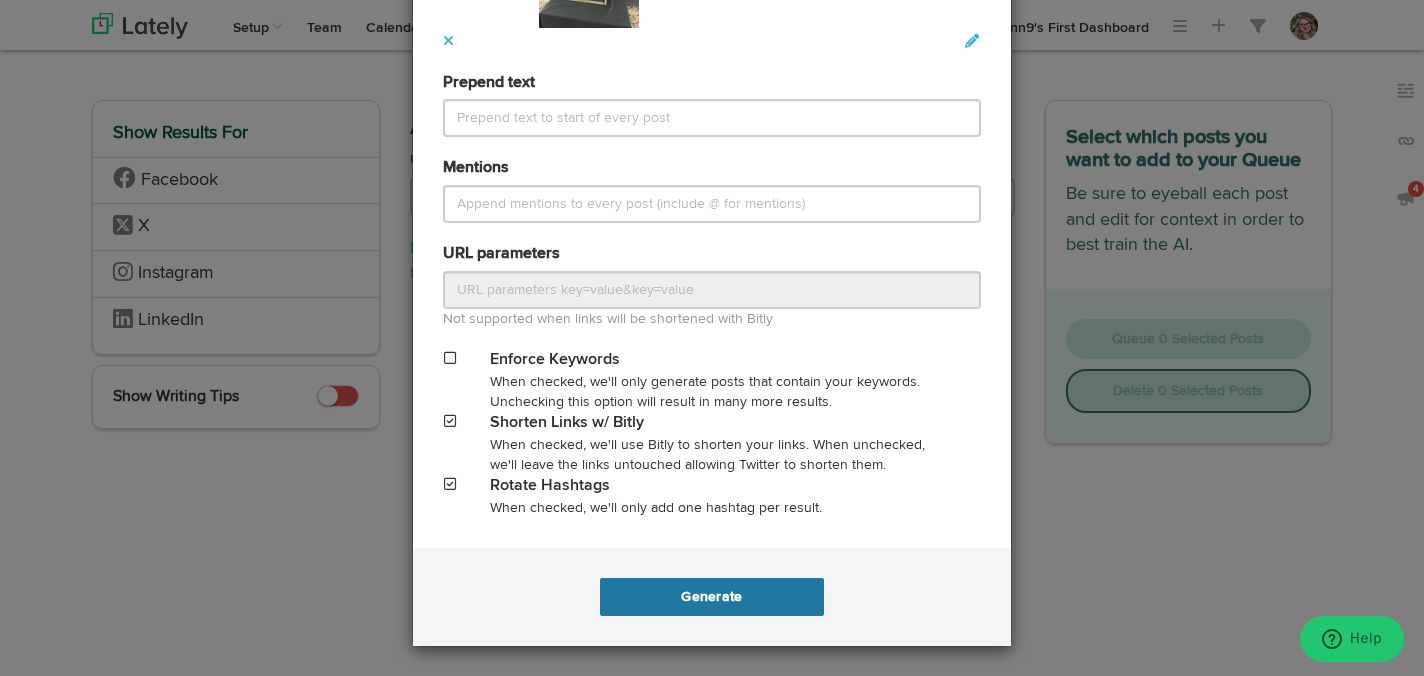 scroll, scrollTop: 0, scrollLeft: 0, axis: both 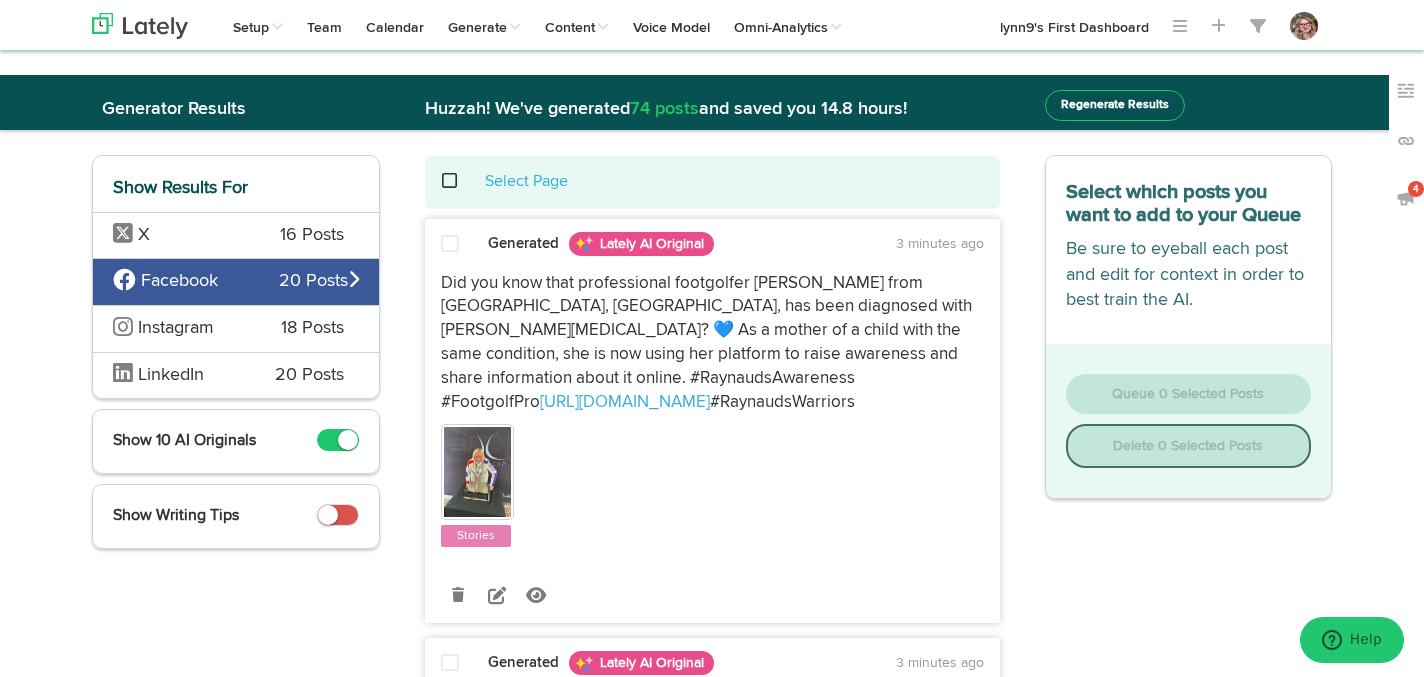 click at bounding box center [450, 245] 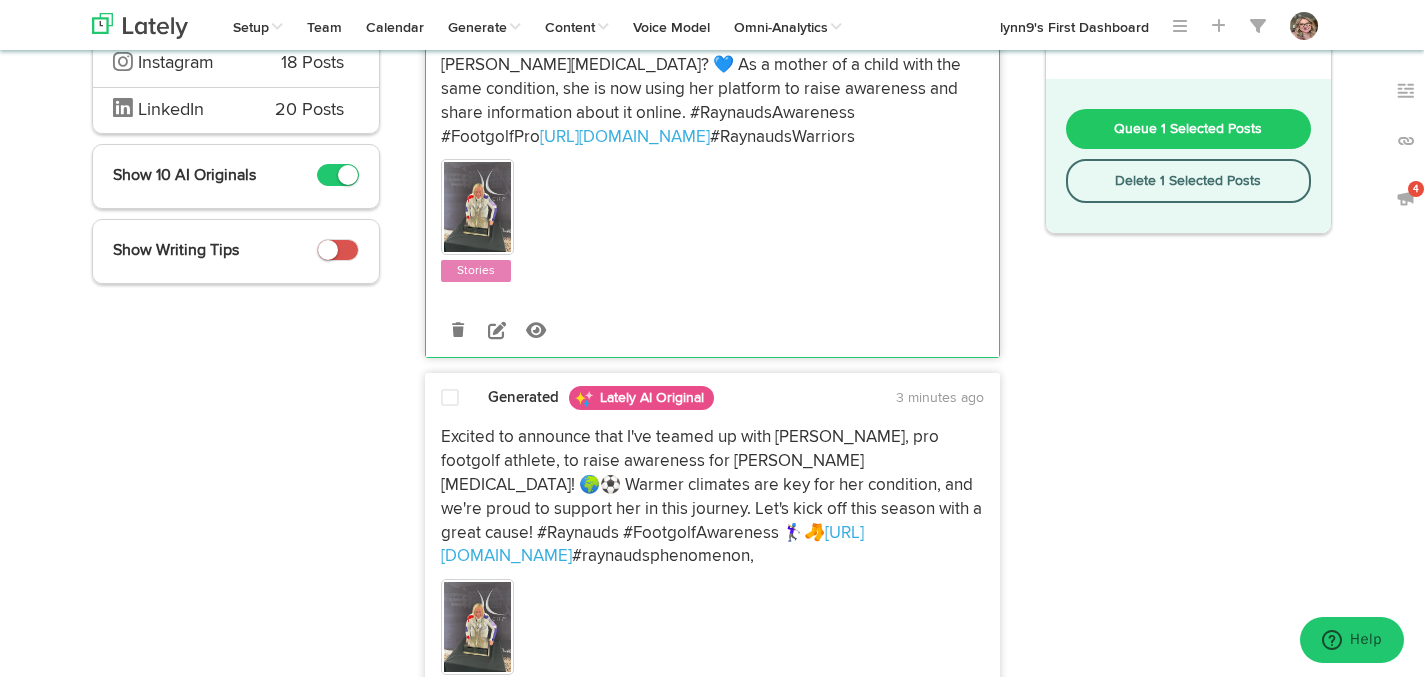 scroll, scrollTop: 344, scrollLeft: 0, axis: vertical 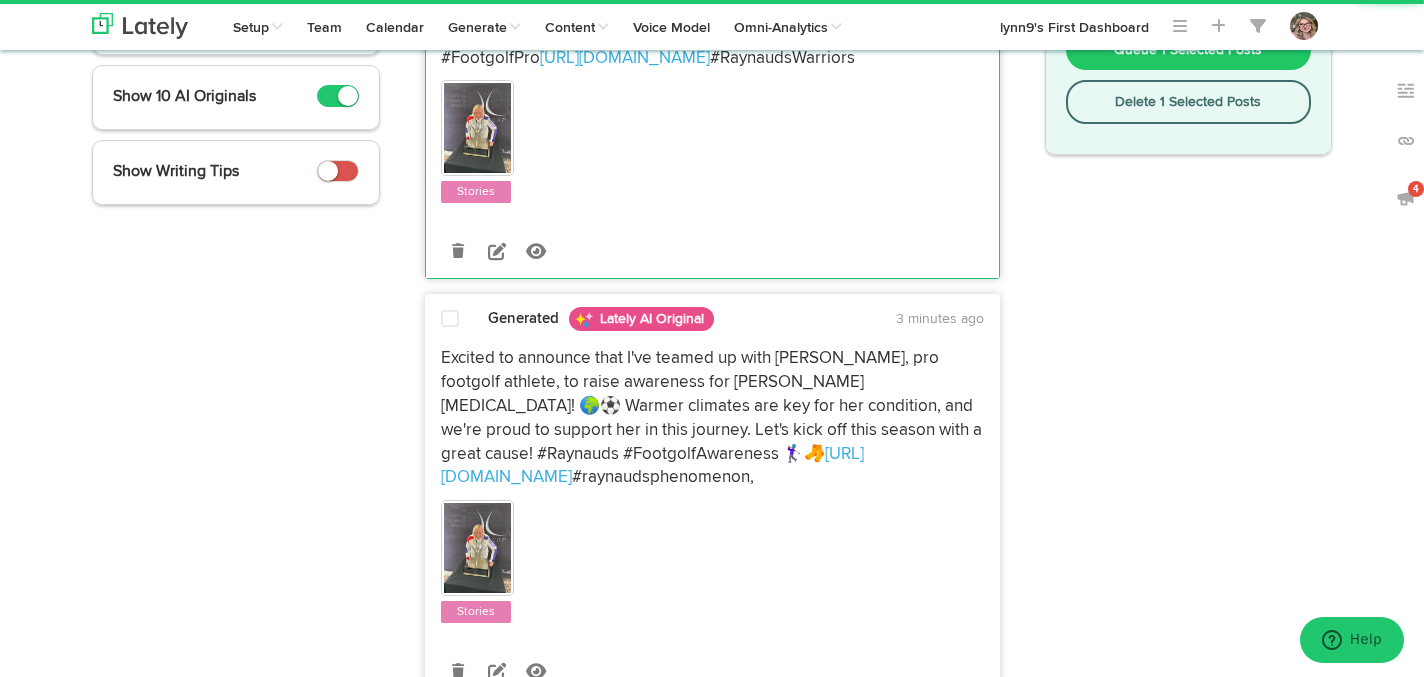 click at bounding box center [450, 320] 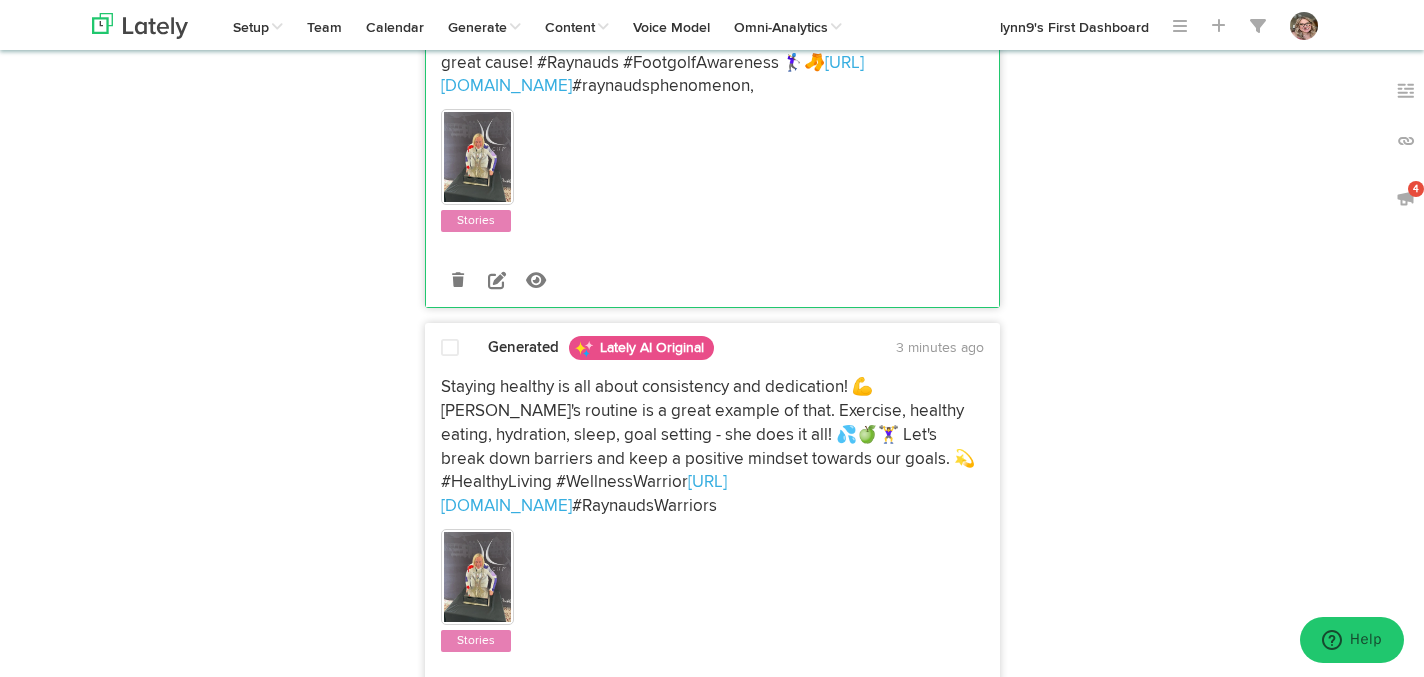 click at bounding box center [450, 348] 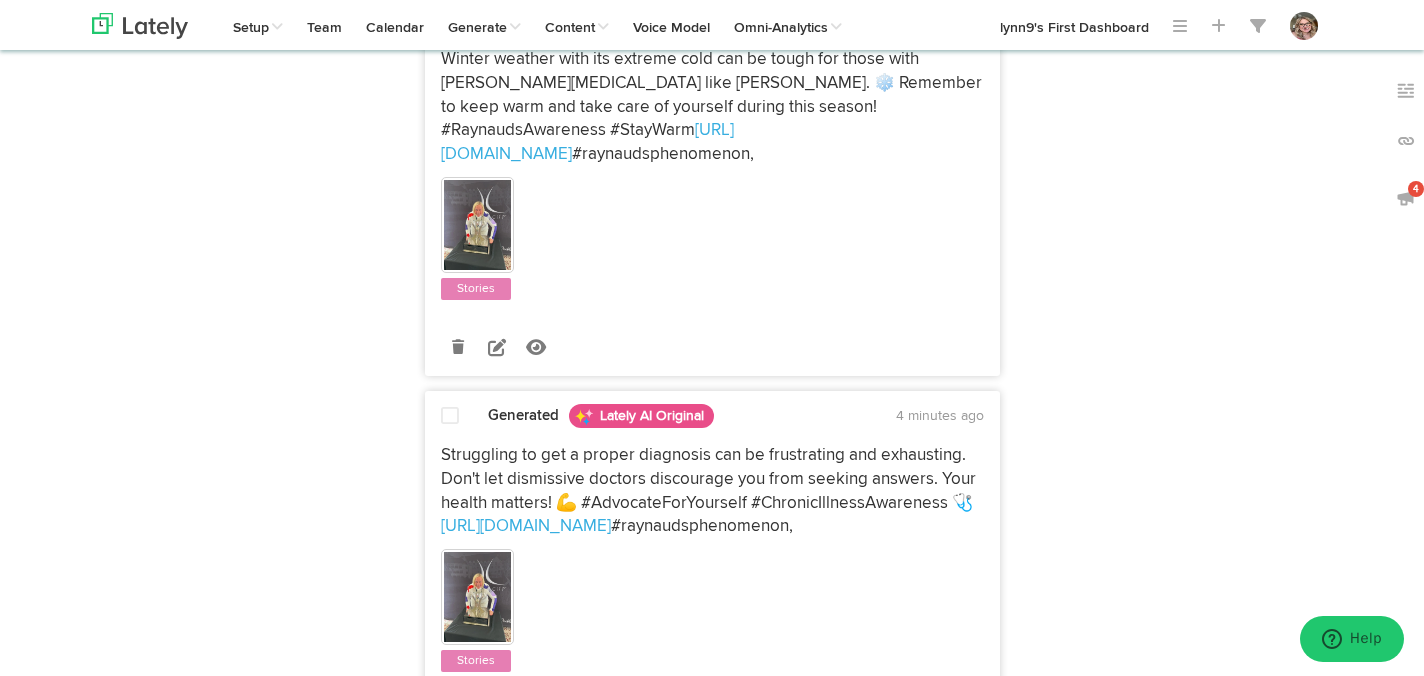 scroll, scrollTop: 3075, scrollLeft: 0, axis: vertical 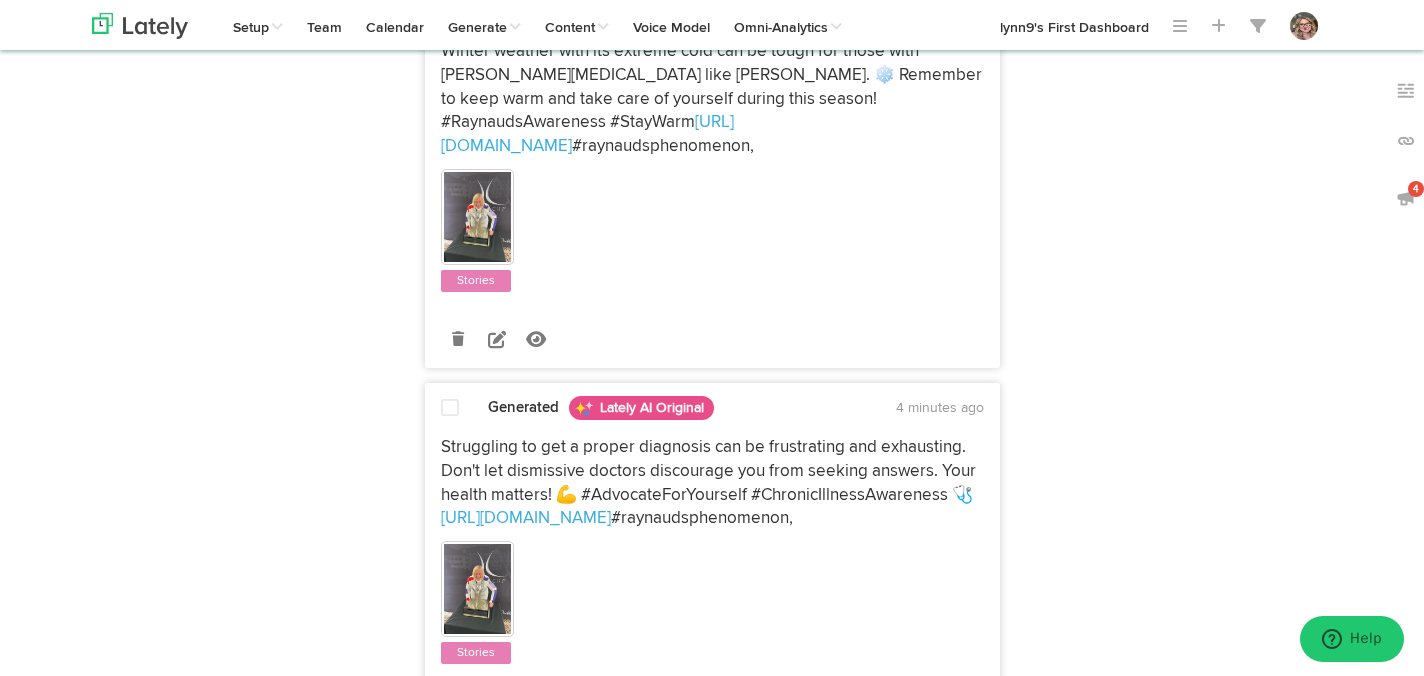 click at bounding box center (450, 408) 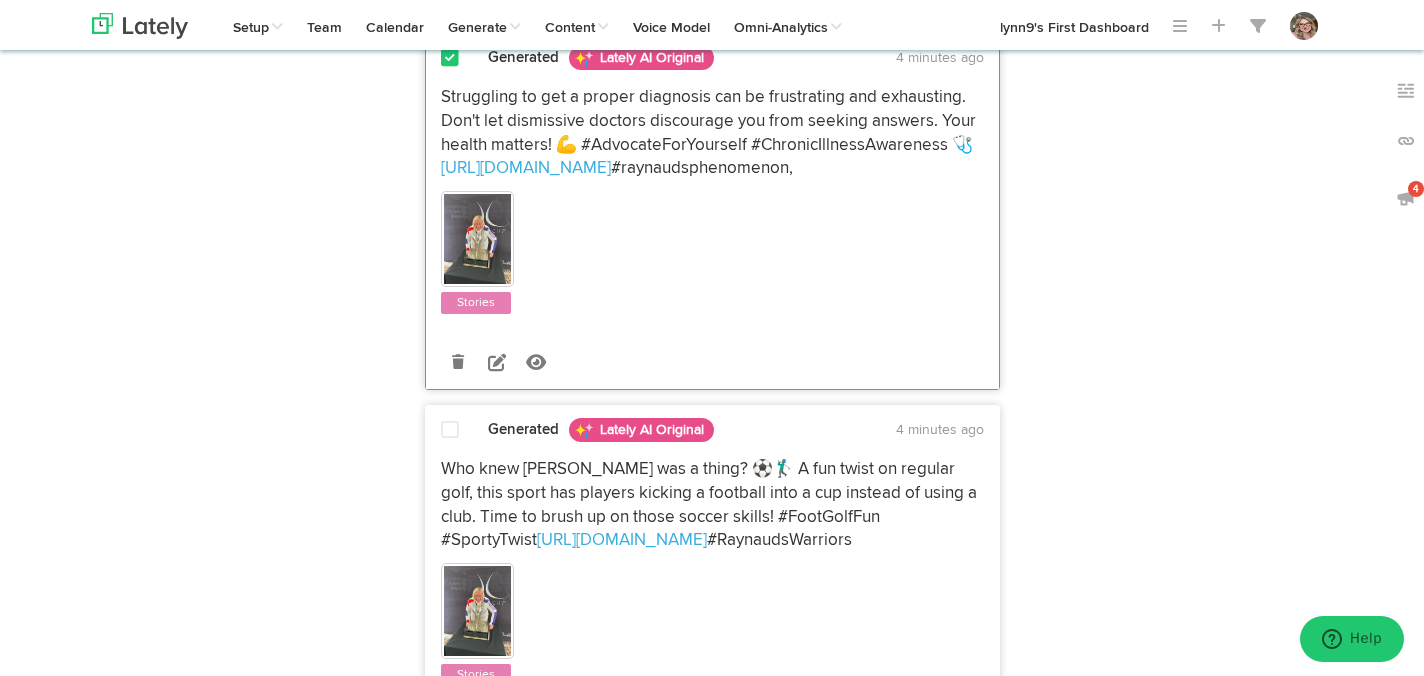 scroll, scrollTop: 3435, scrollLeft: 0, axis: vertical 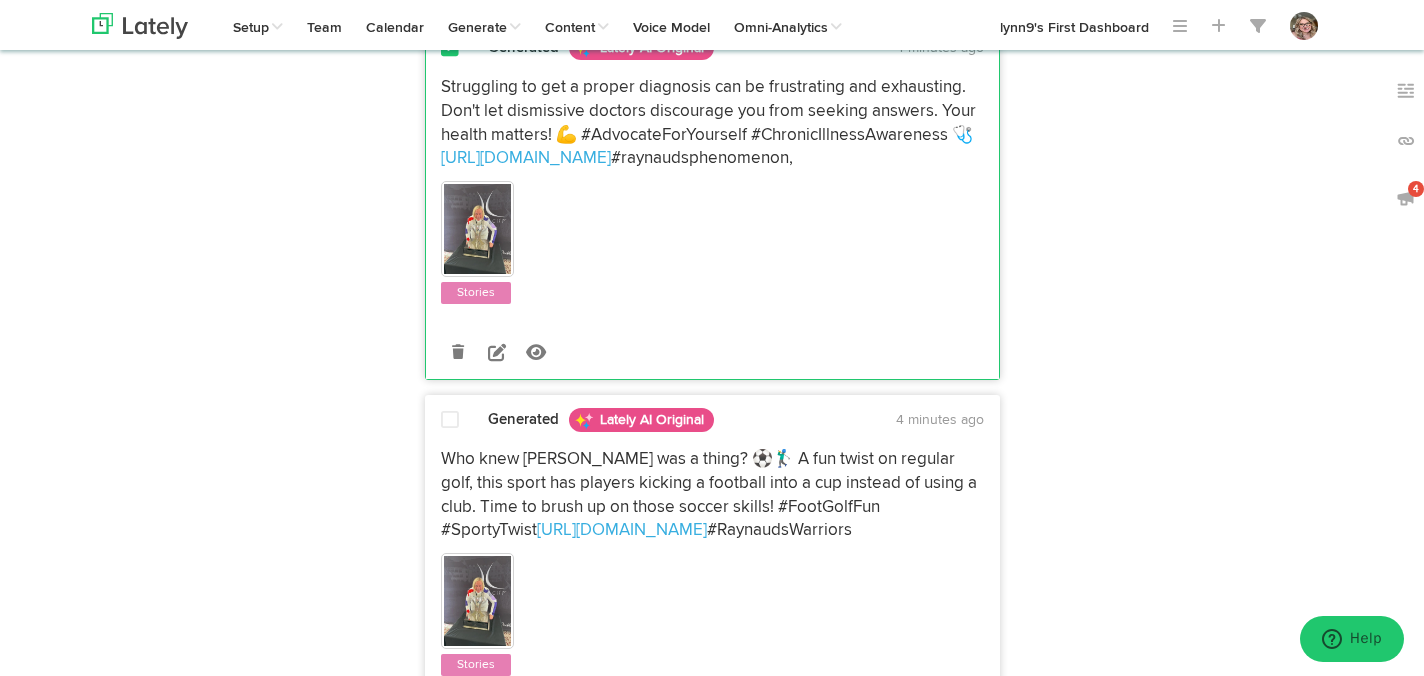 click at bounding box center (450, 420) 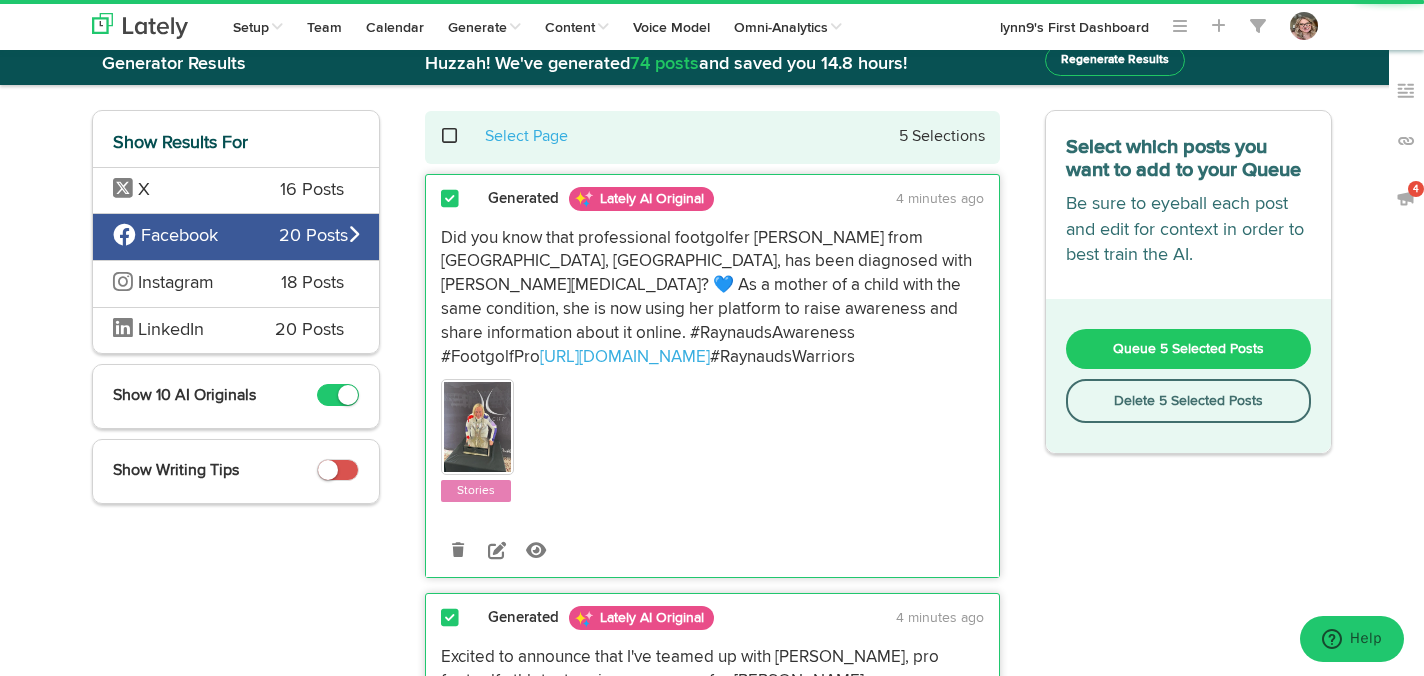 scroll, scrollTop: 0, scrollLeft: 0, axis: both 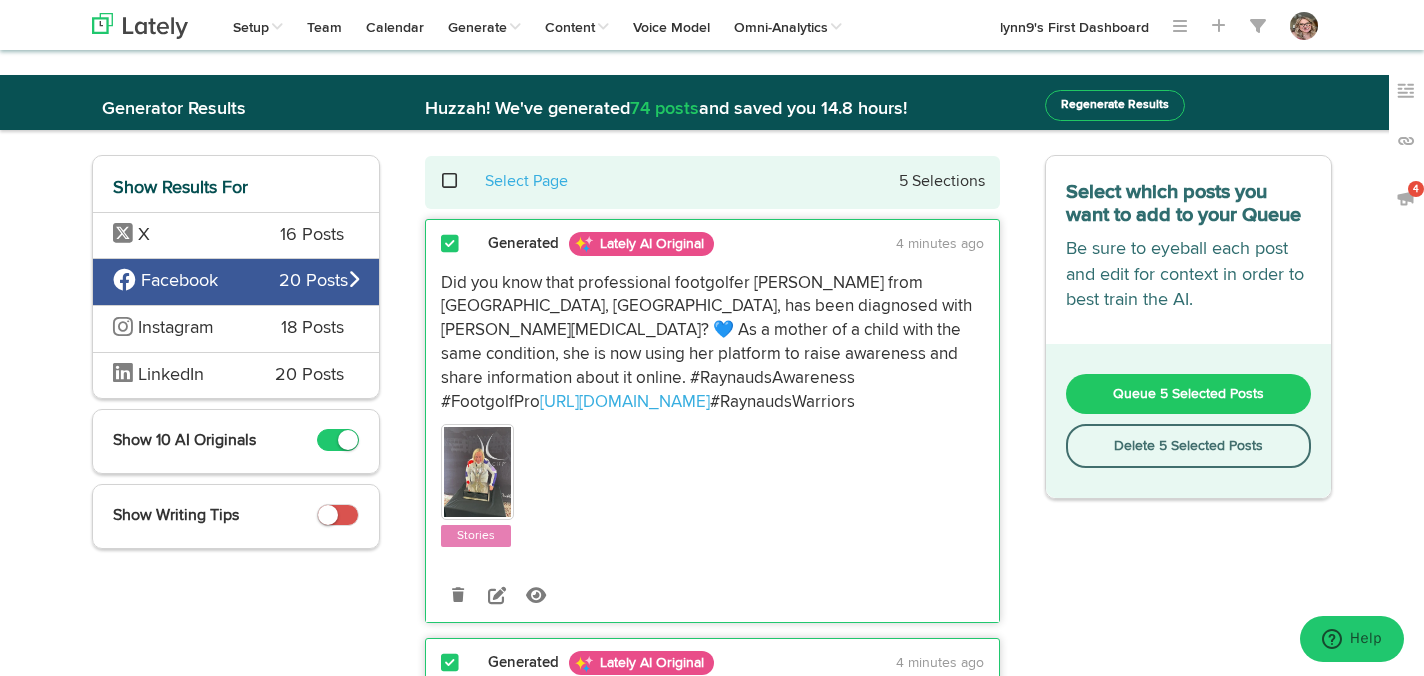click on "Queue 5 Selected Posts" at bounding box center (1189, 394) 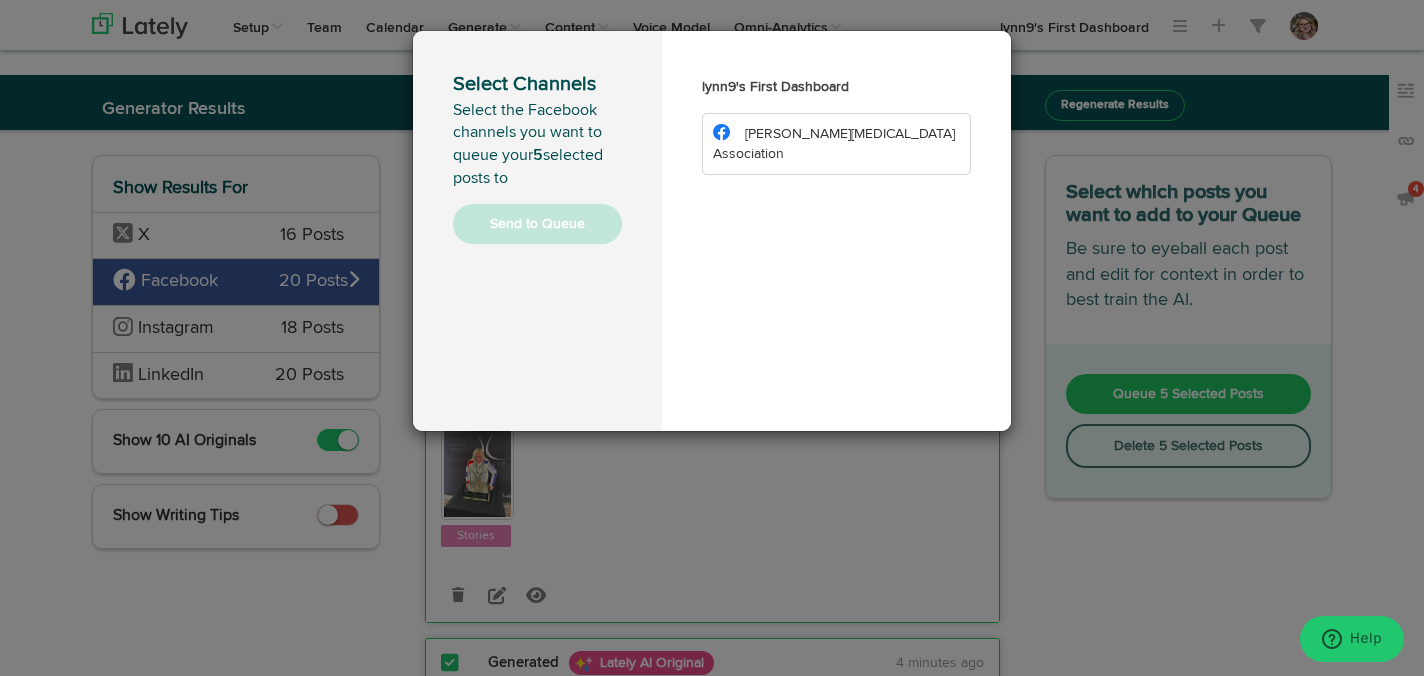 click on "[PERSON_NAME][MEDICAL_DATA] Association" at bounding box center (834, 144) 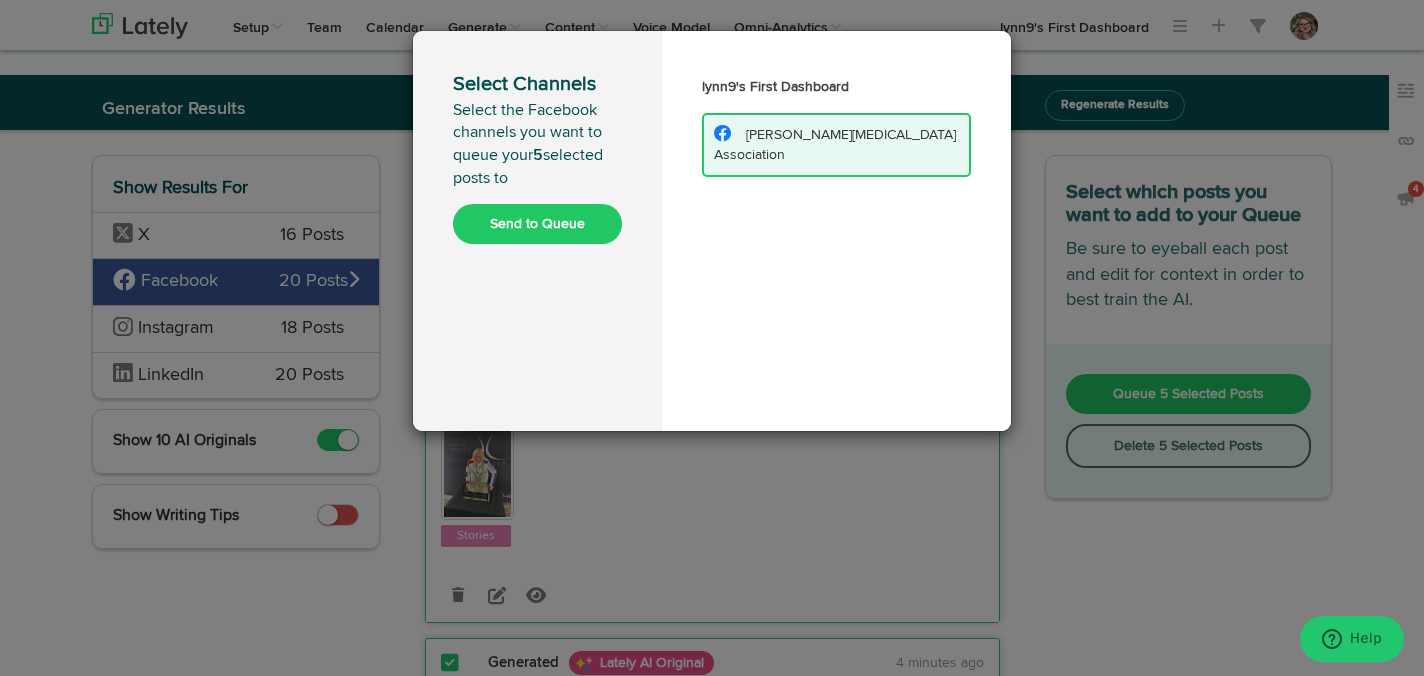 click on "Send to Queue" at bounding box center [537, 224] 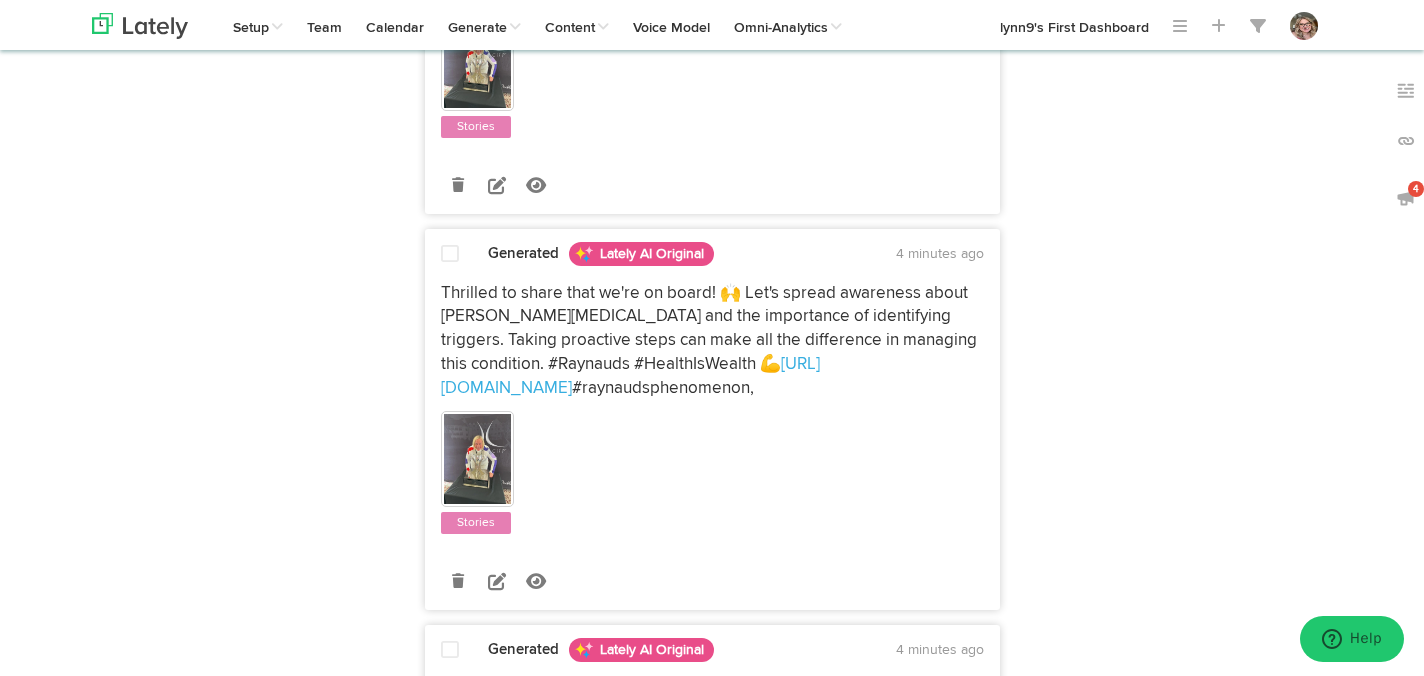 scroll, scrollTop: 1254, scrollLeft: 0, axis: vertical 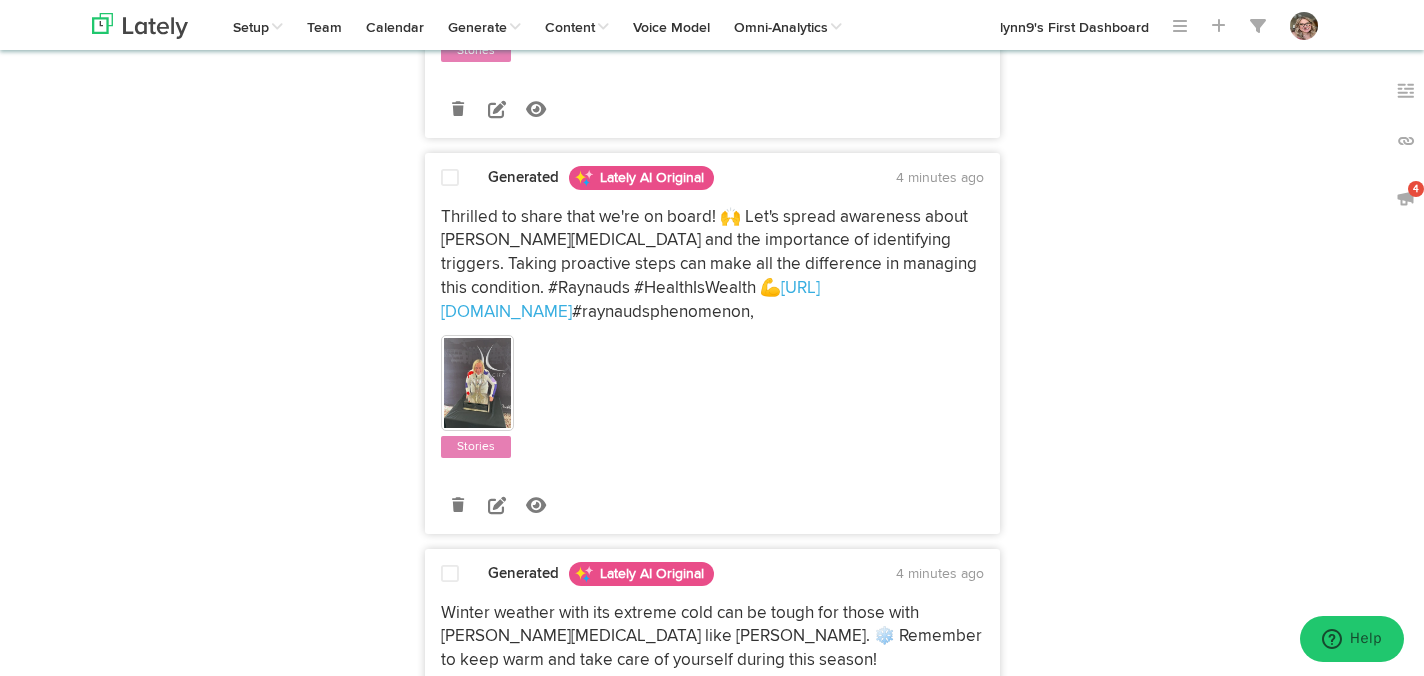 click at bounding box center [450, 179] 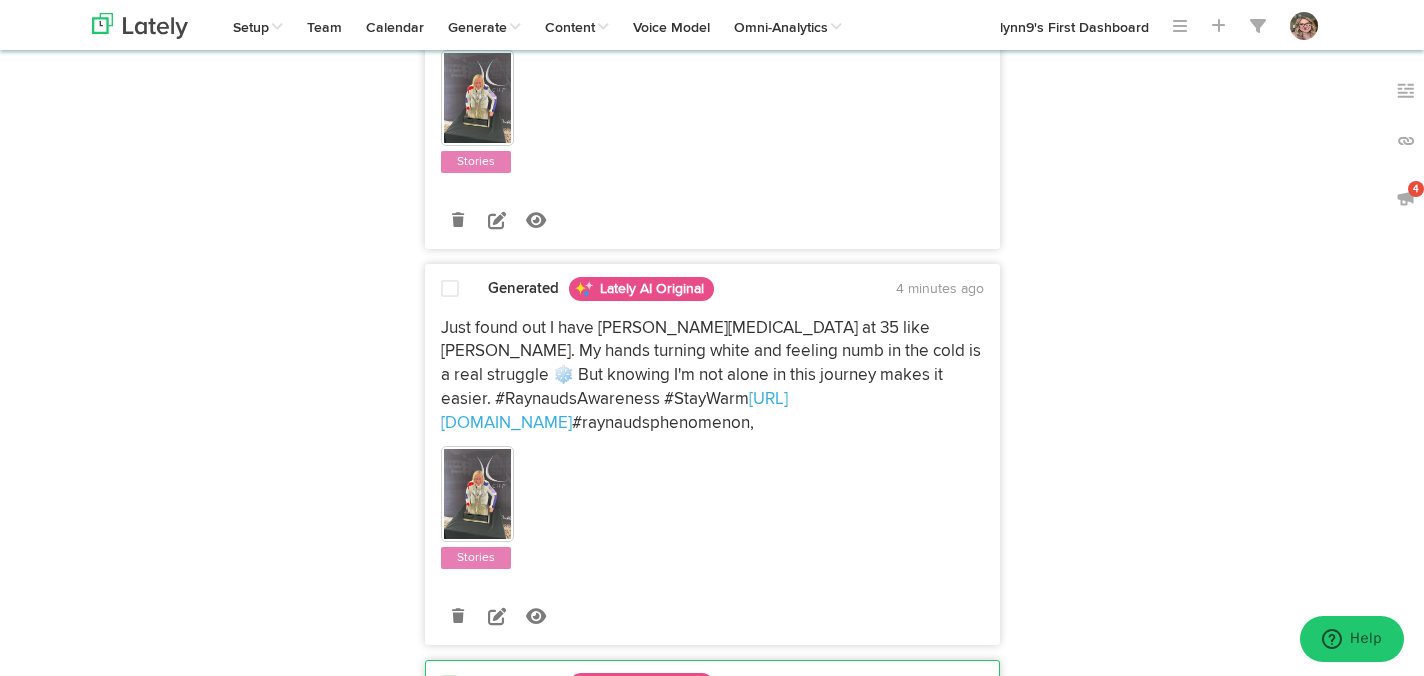 click at bounding box center [450, 289] 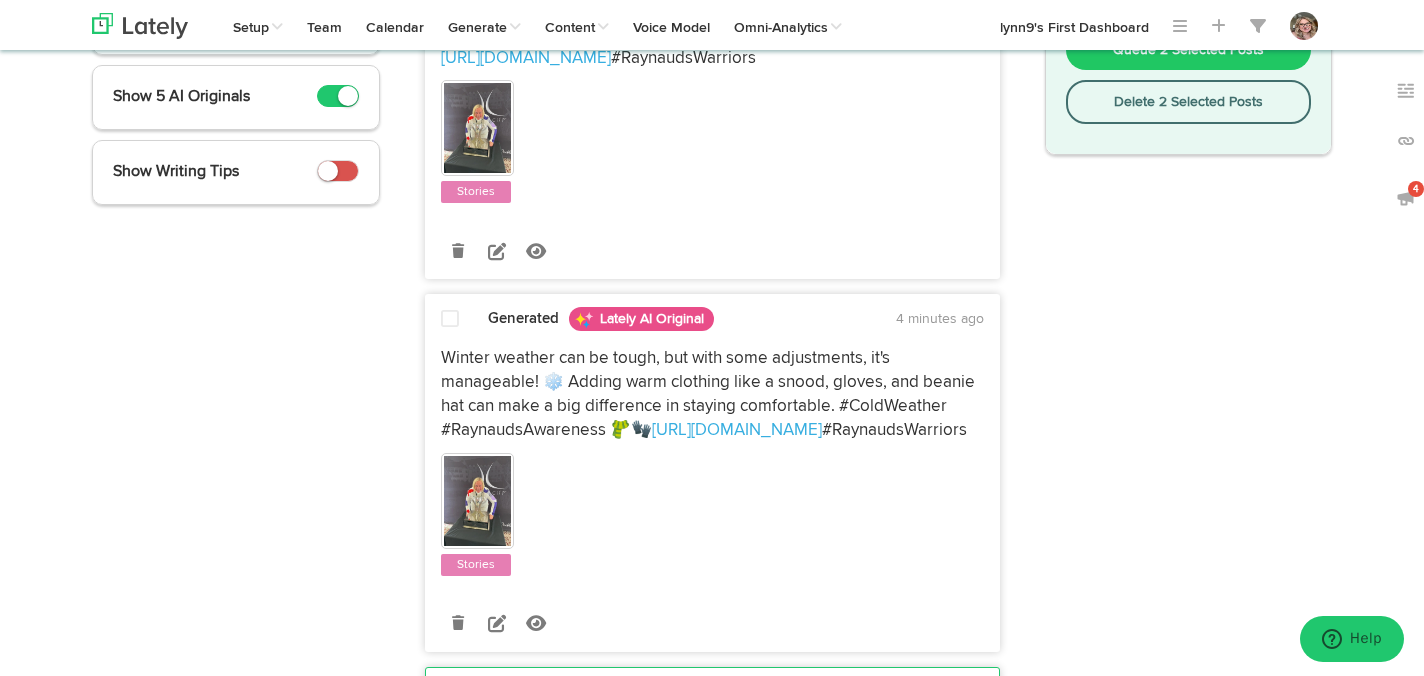 click on "Generated
Lately AI Original
4 minutes ago
Winter weather can be tough, but with some adjustments, it's manageable! ❄️ Adding warm clothing like a snood, gloves, and beanie hat can make a big difference in staying comfortable. #ColdWeather #RaynaudsAwareness 🧣🧤  [URL][DOMAIN_NAME]  #RaynaudsWarriors" at bounding box center (712, 472) 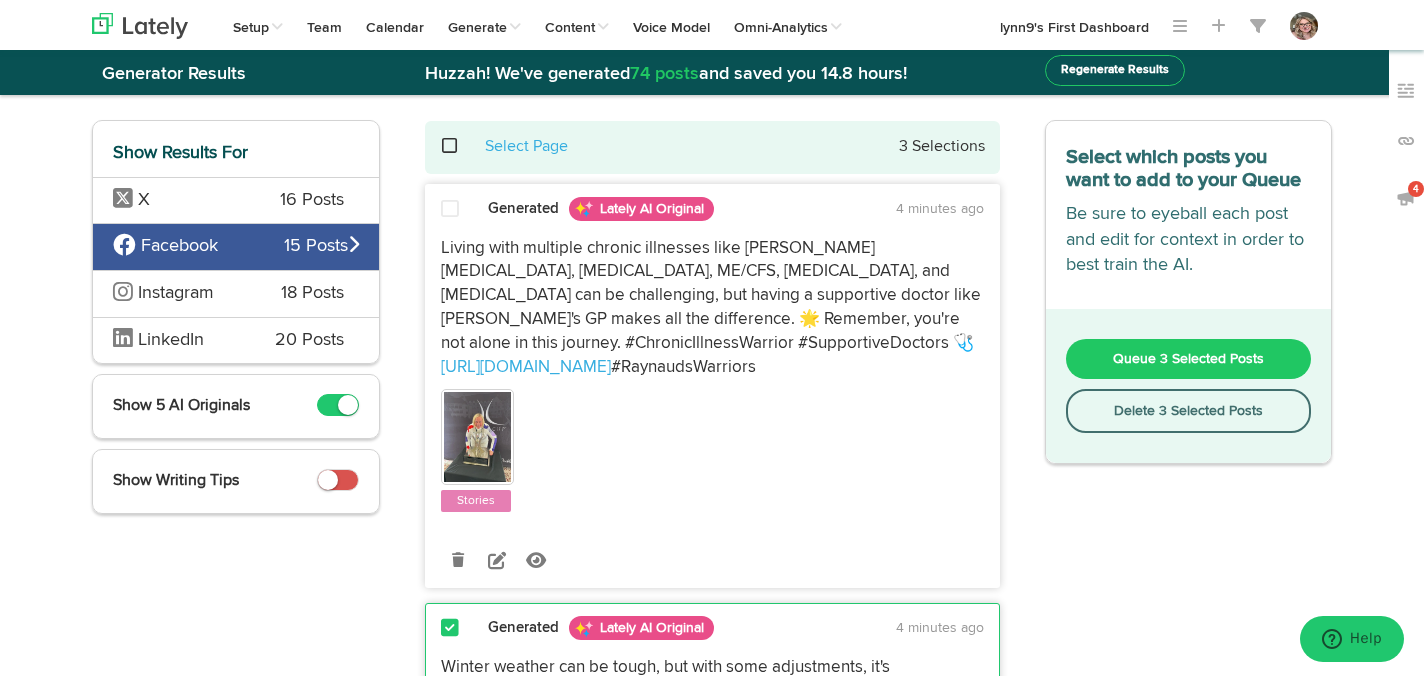 scroll, scrollTop: 0, scrollLeft: 0, axis: both 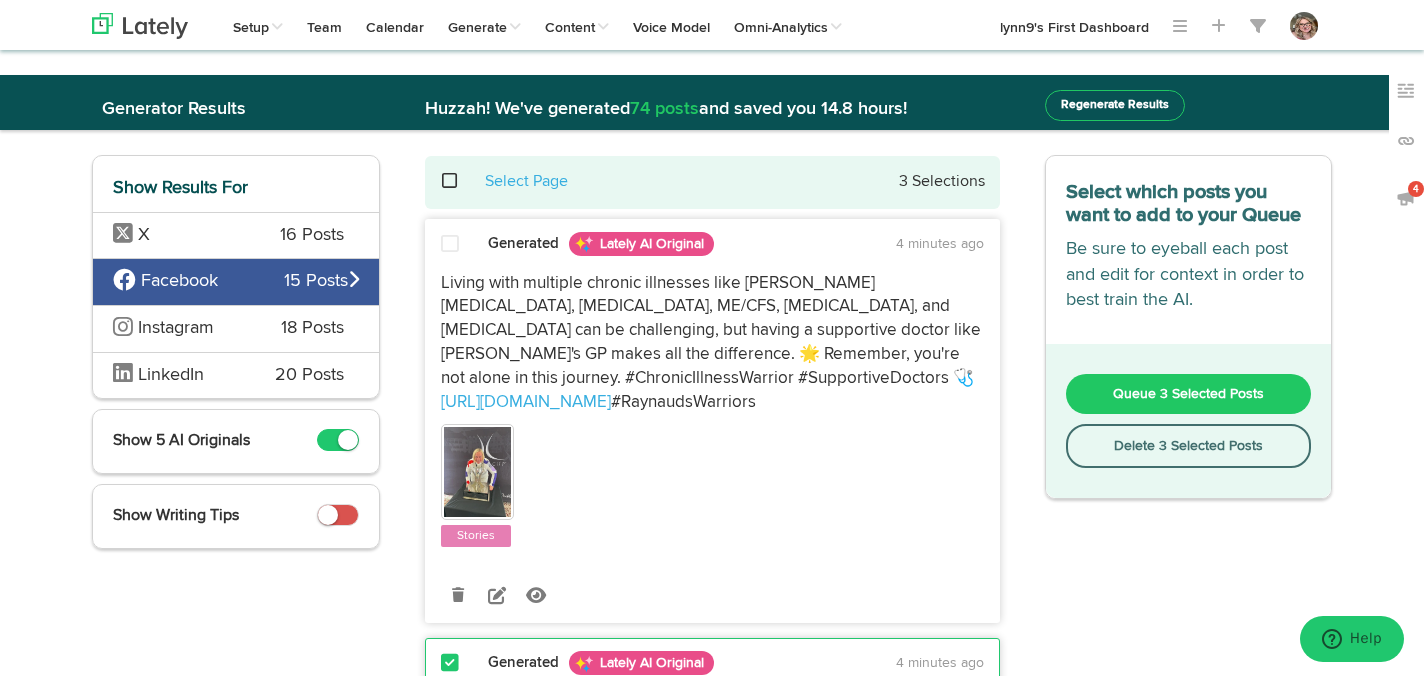 click on "Living with multiple chronic illnesses like [PERSON_NAME][MEDICAL_DATA], [MEDICAL_DATA], ME/CFS, [MEDICAL_DATA], and [MEDICAL_DATA] can be challenging, but having a supportive doctor like [PERSON_NAME]'s GP makes all the difference. 🌟 Remember, you're not alone in this journey. #ChronicIllnessWarrior #SupportiveDoctors 🩺  [URL][DOMAIN_NAME]  #RaynaudsWarriors" at bounding box center [712, 406] 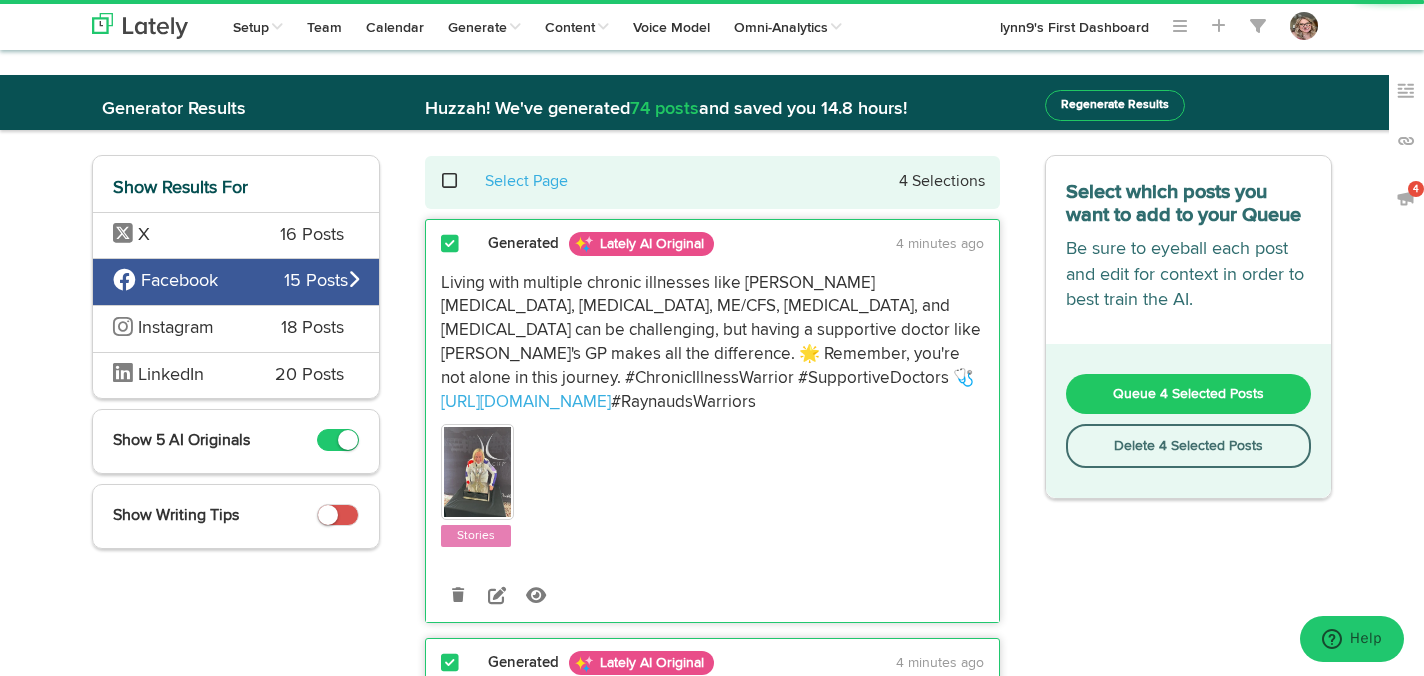 click on "Delete 4 Selected Posts" at bounding box center (1189, 446) 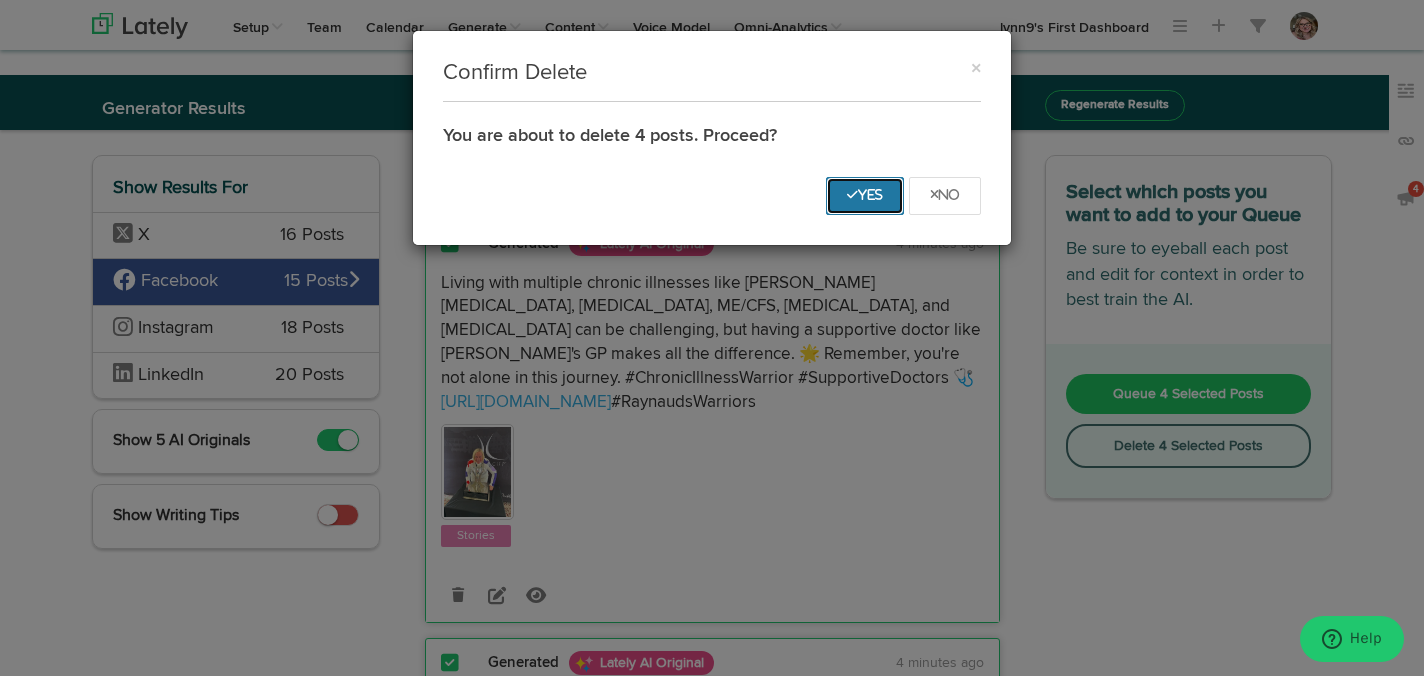 click on "Yes" at bounding box center (865, 195) 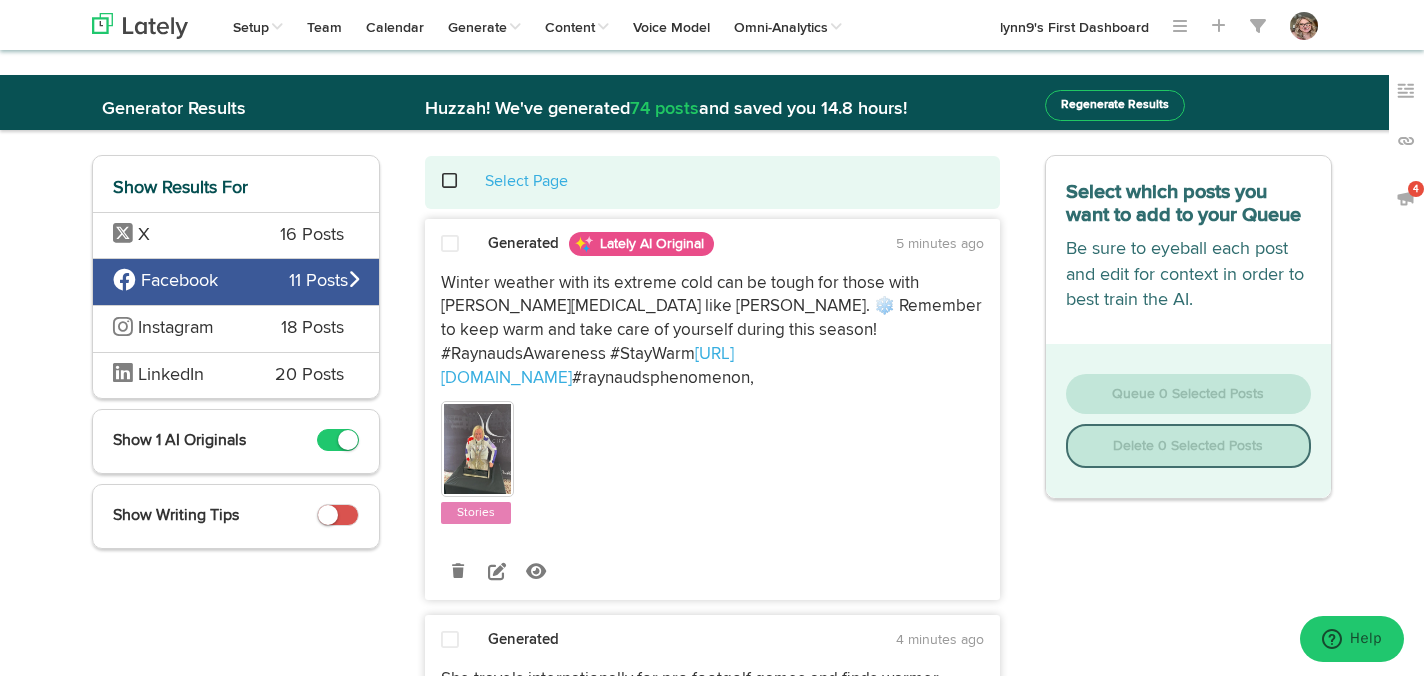 click at bounding box center (450, 244) 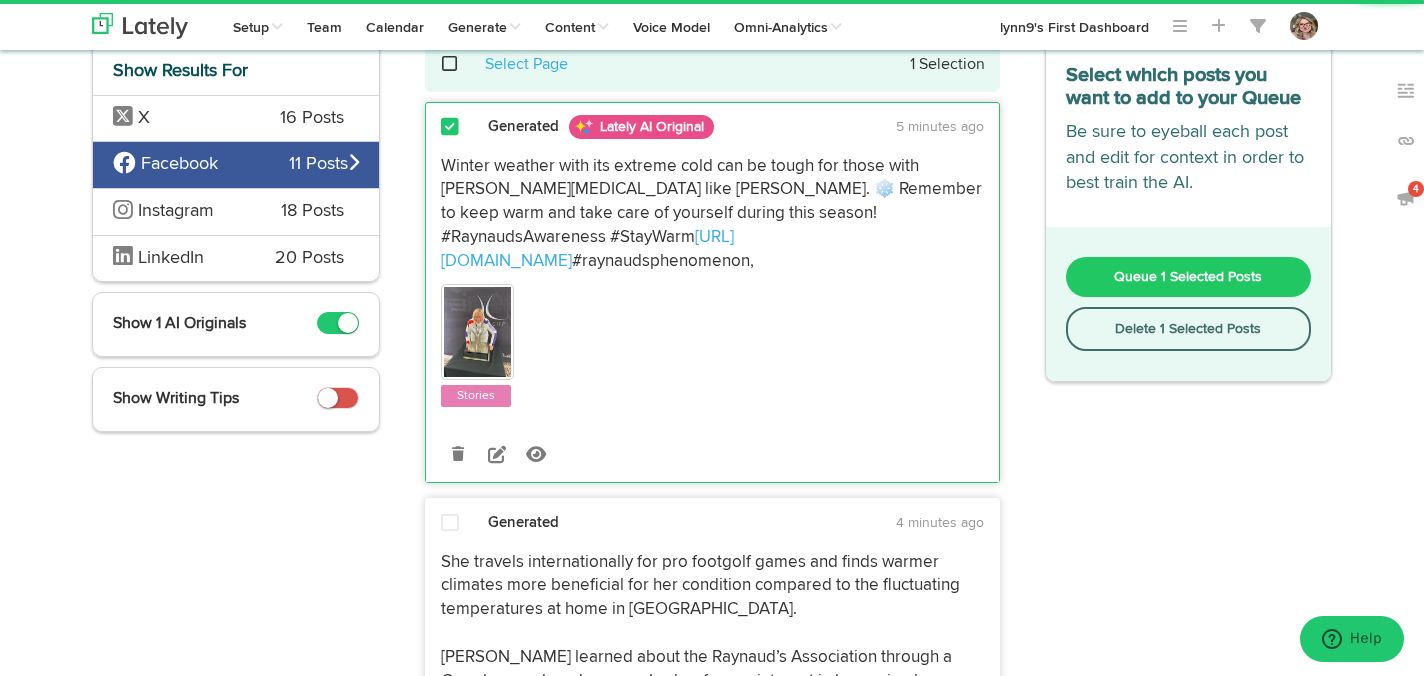 scroll, scrollTop: 0, scrollLeft: 0, axis: both 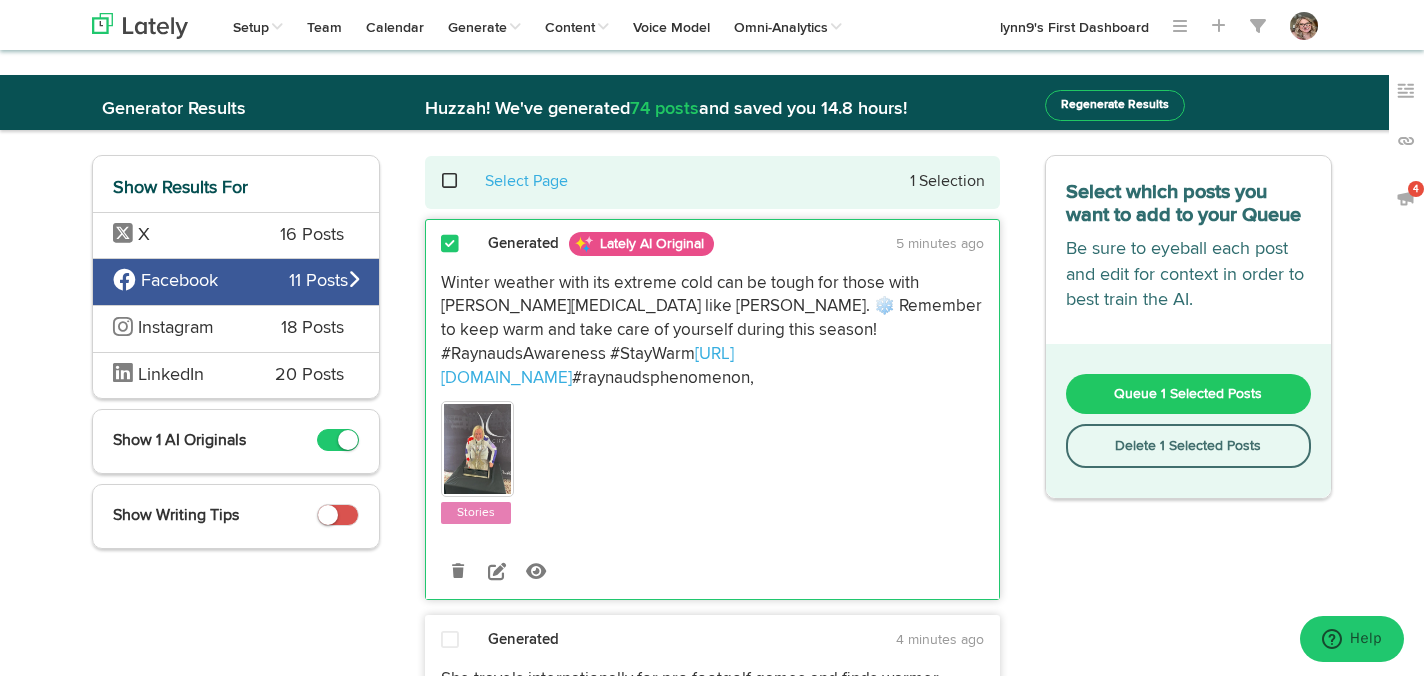 click on "Delete 1 Selected Posts" at bounding box center [1189, 446] 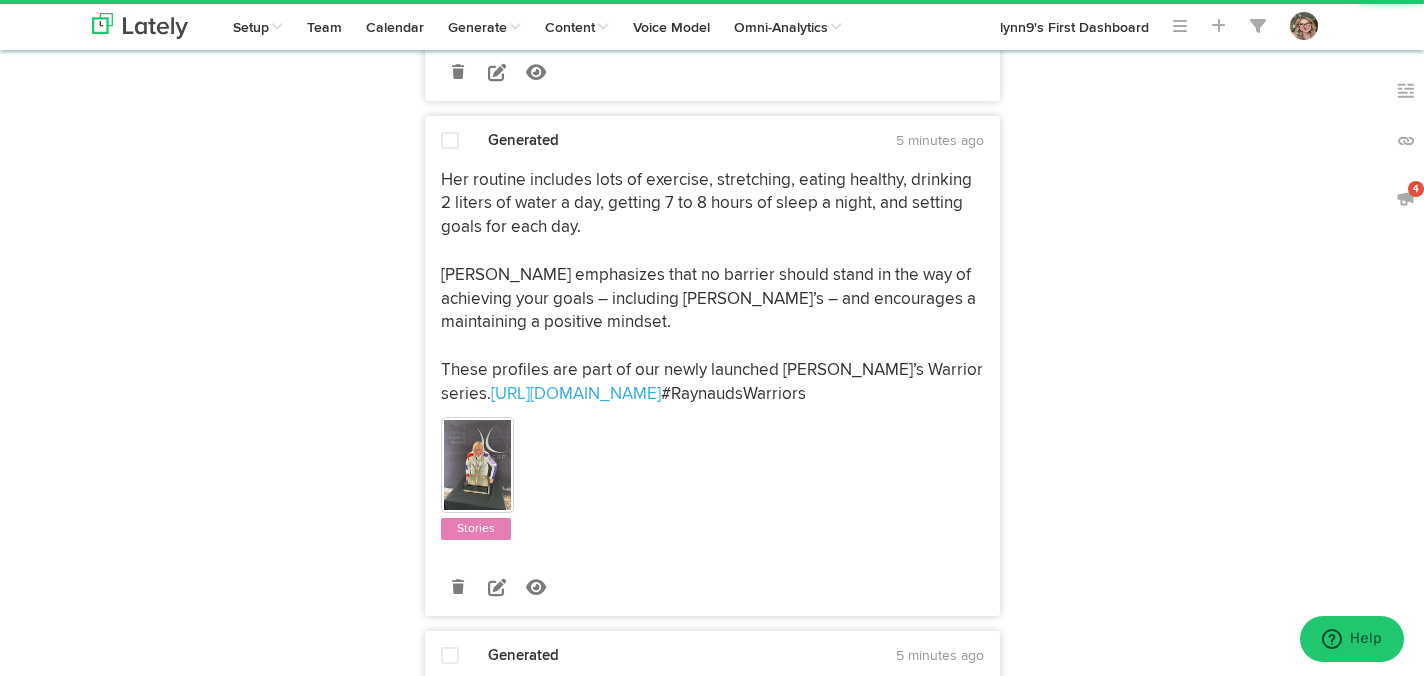 scroll, scrollTop: 0, scrollLeft: 0, axis: both 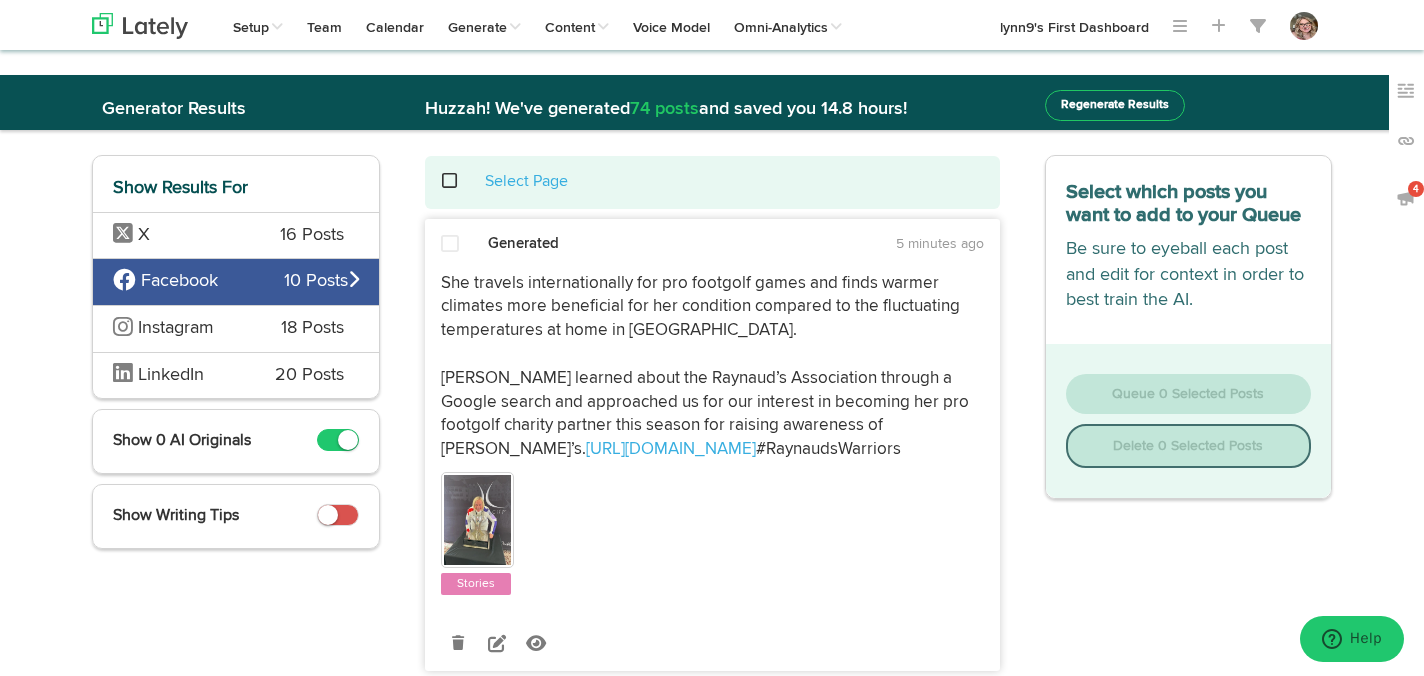click on "Select Page" at bounding box center (712, 182) 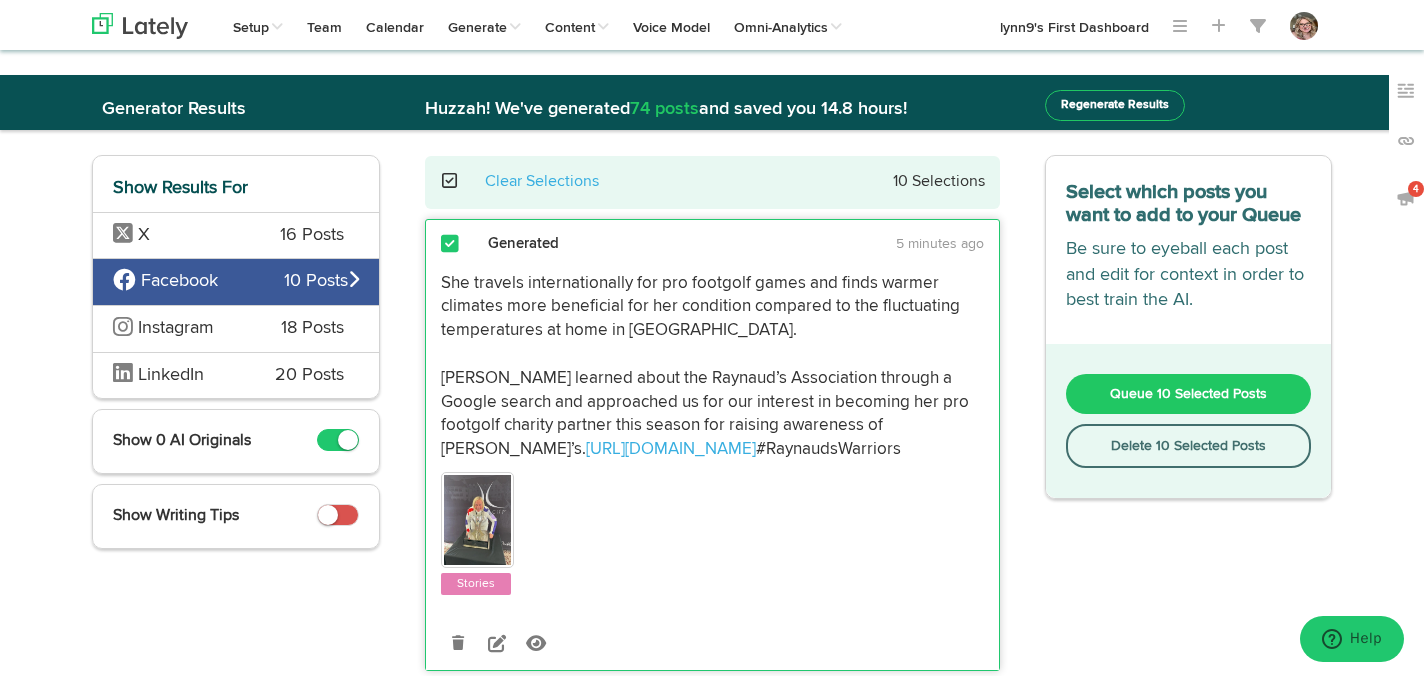 click on "Delete 10 Selected Posts" at bounding box center (1189, 446) 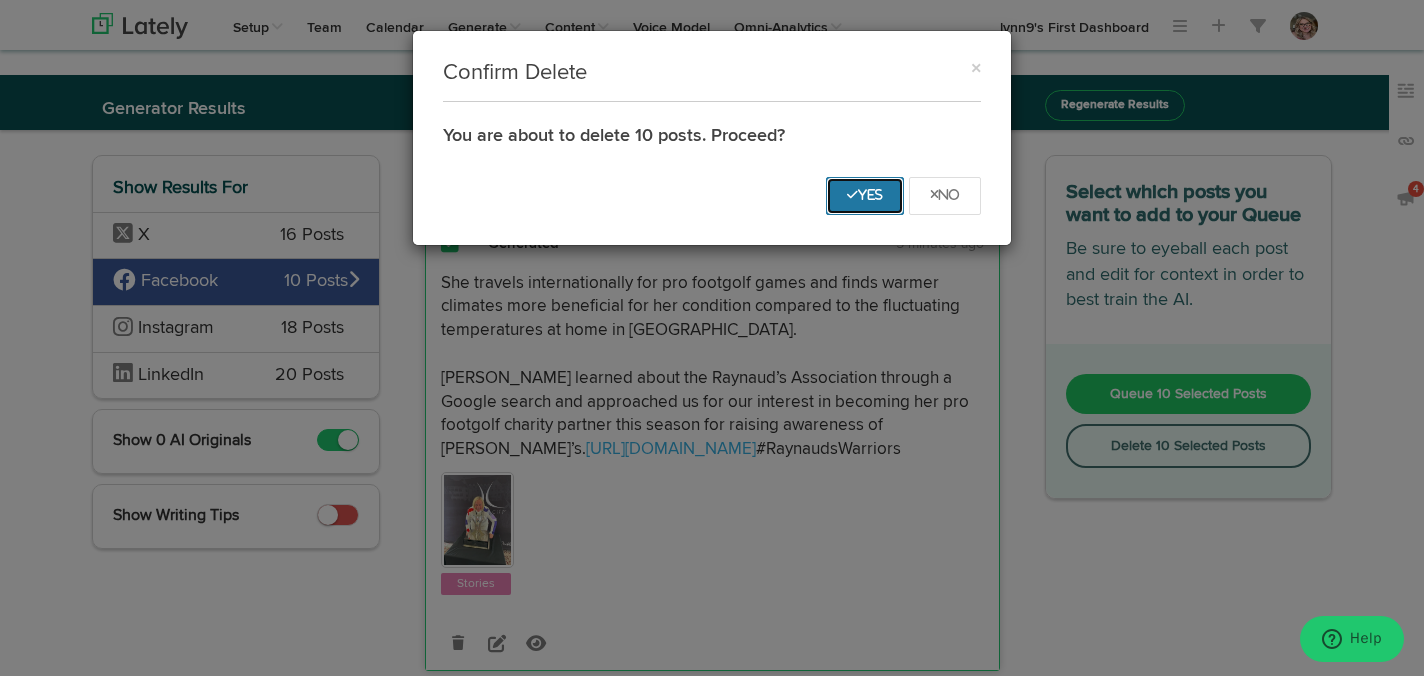 click on "Yes" at bounding box center [865, 195] 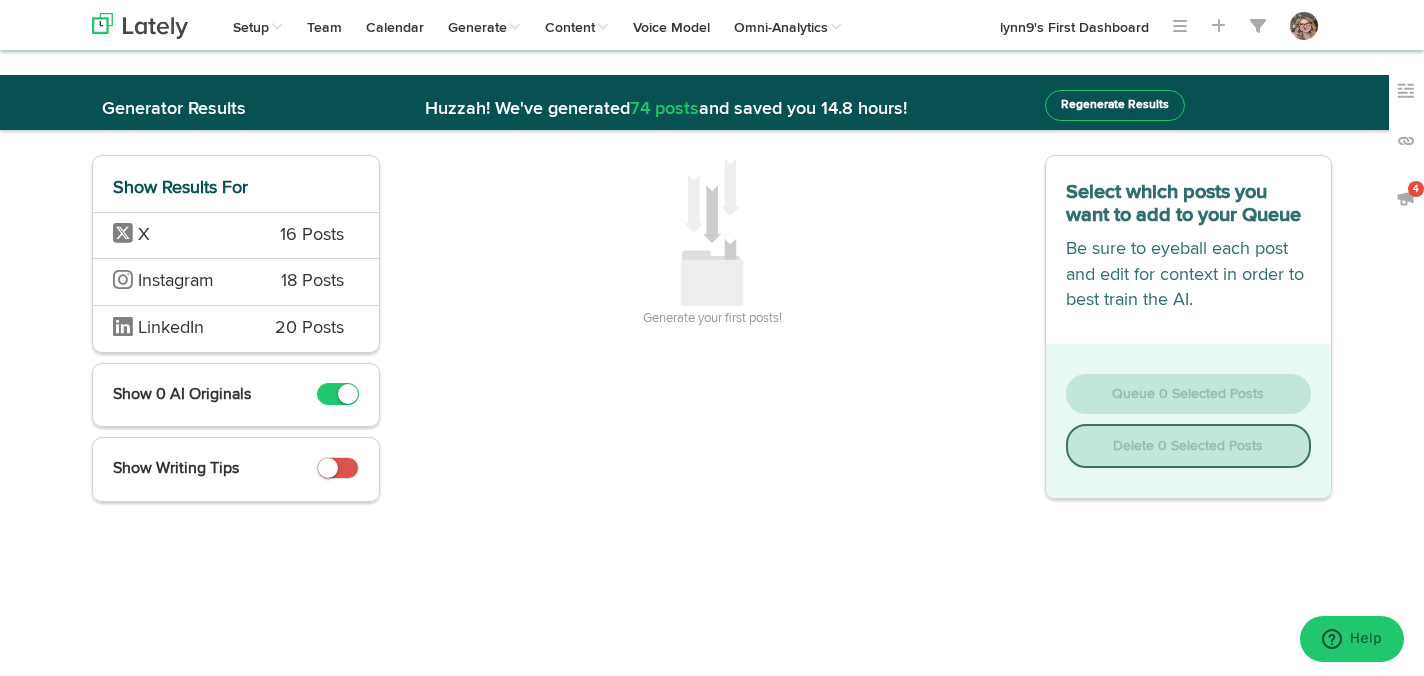 click on "Instagram" at bounding box center (182, 282) 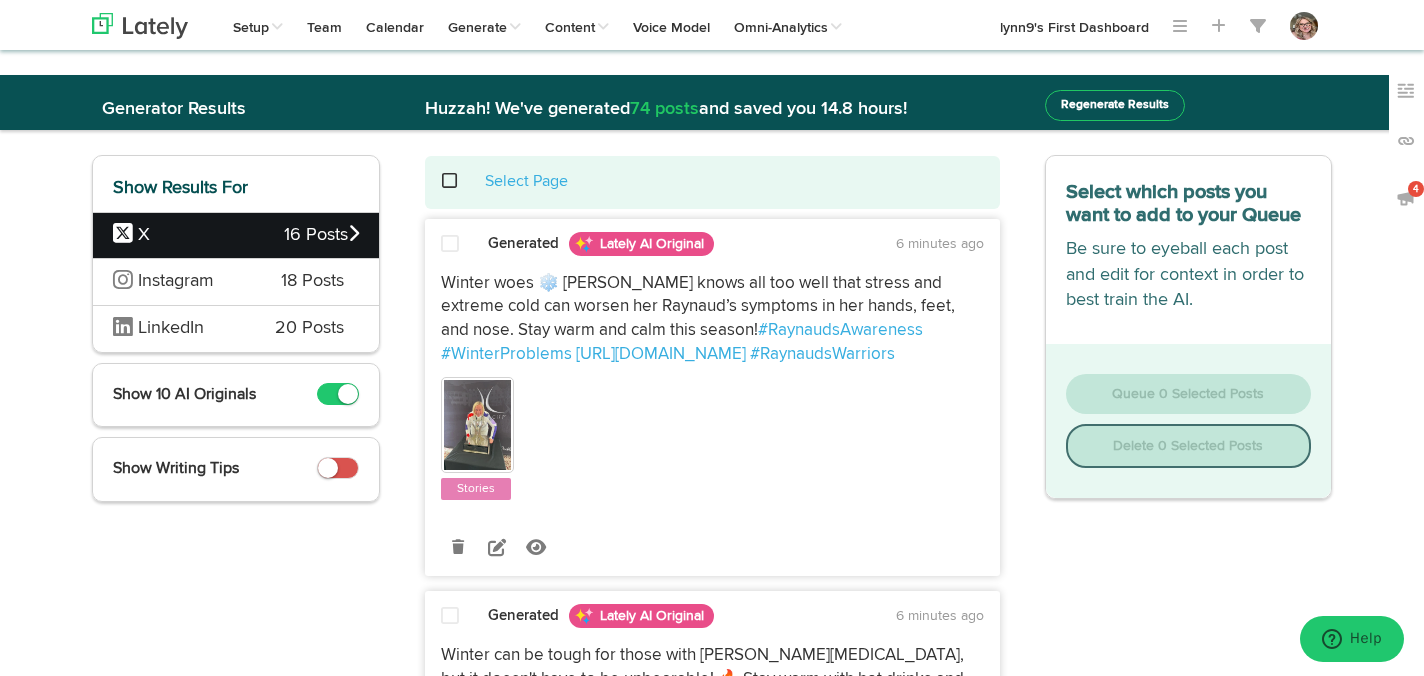 click at bounding box center (450, 245) 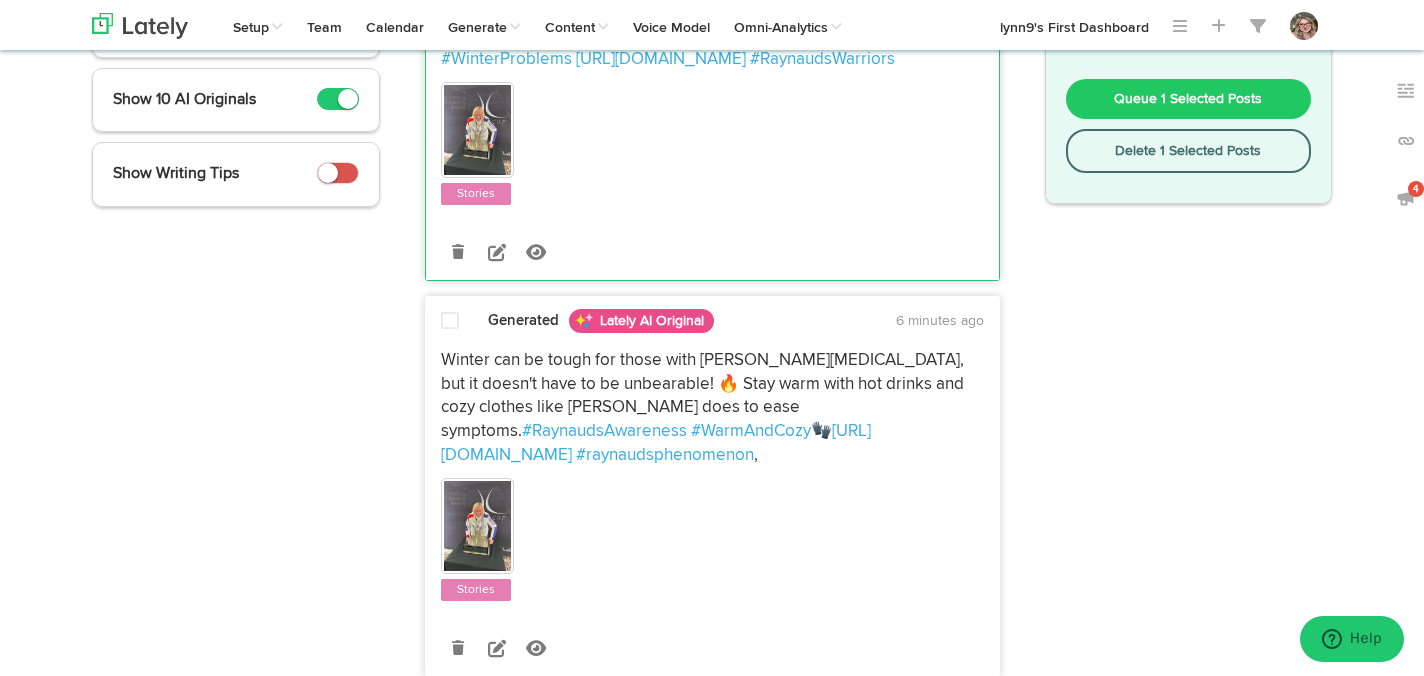 scroll, scrollTop: 305, scrollLeft: 0, axis: vertical 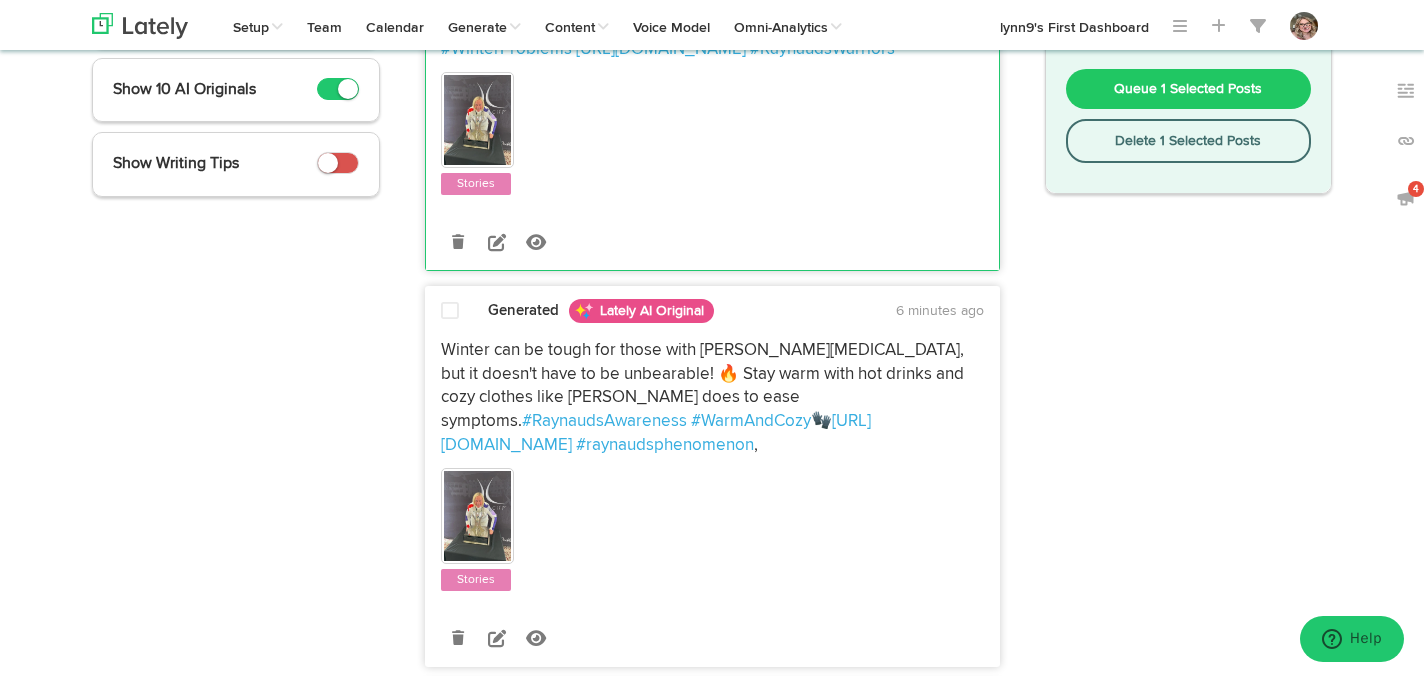 click at bounding box center [450, 311] 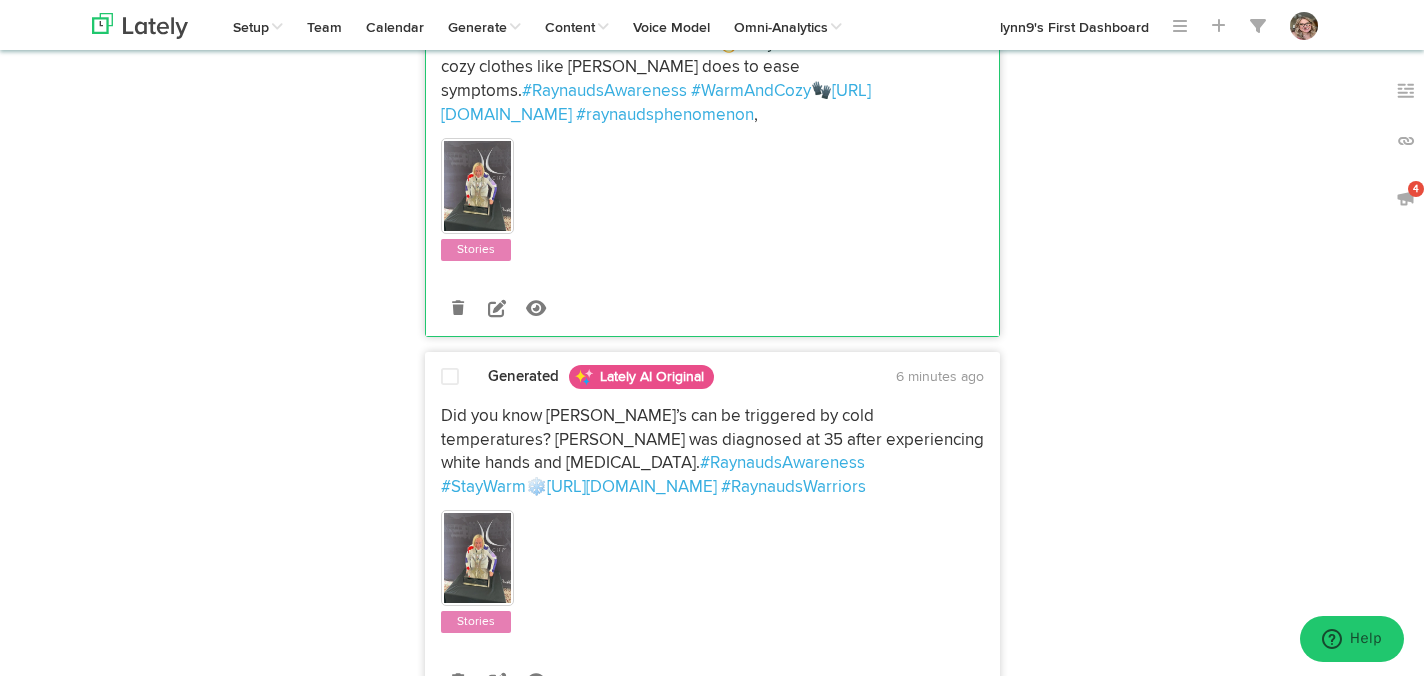 click at bounding box center [450, 377] 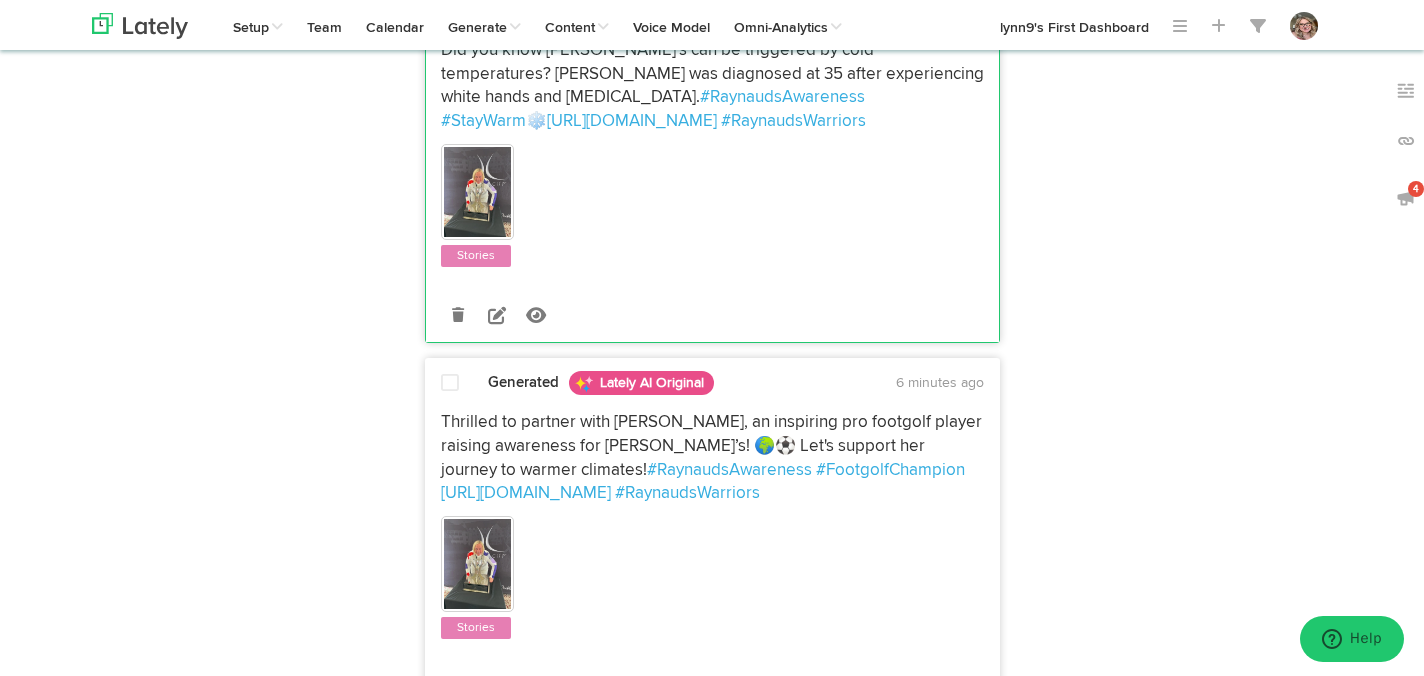 scroll, scrollTop: 1004, scrollLeft: 0, axis: vertical 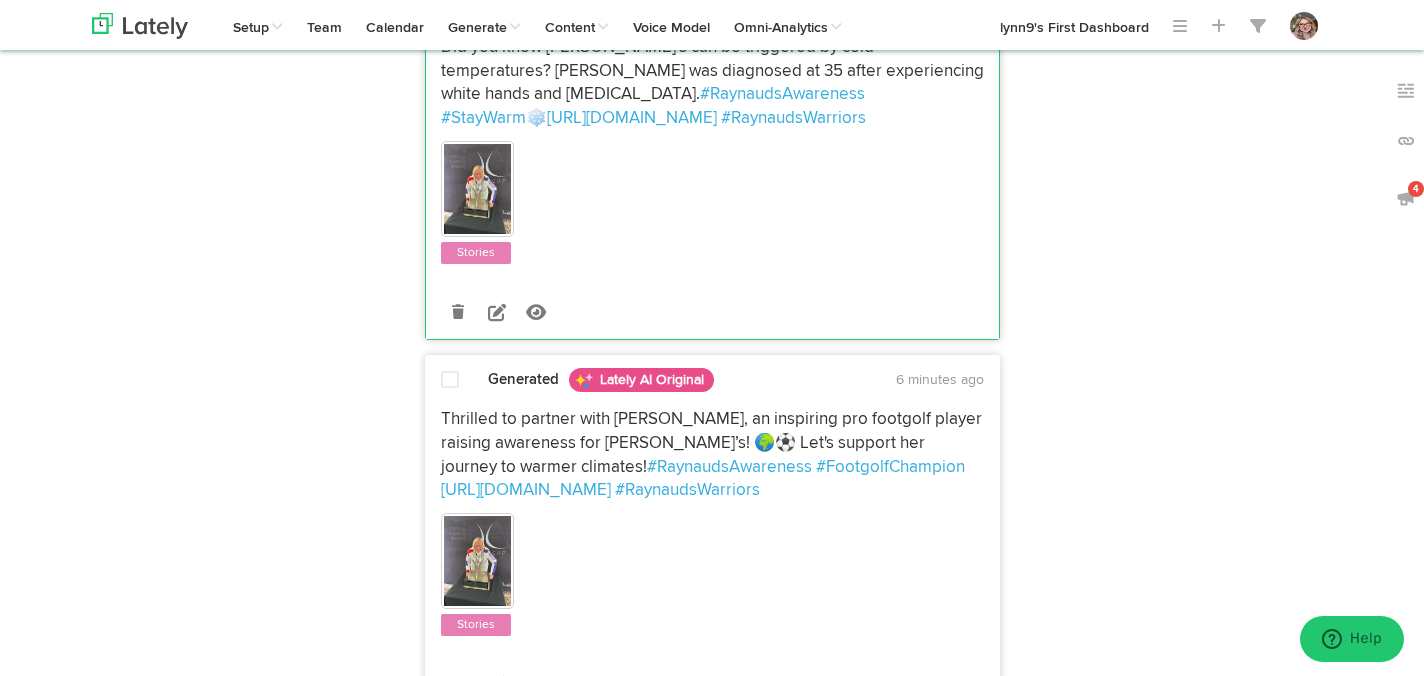click at bounding box center (450, 380) 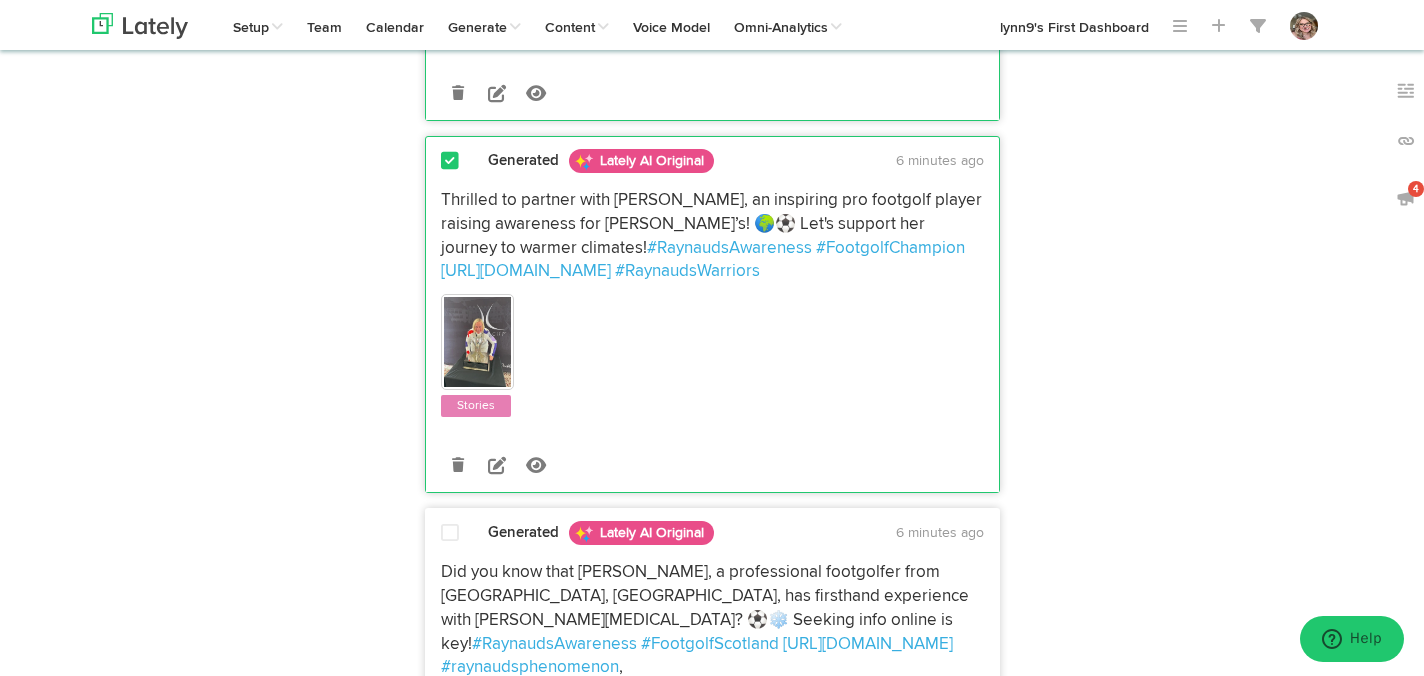 scroll, scrollTop: 1301, scrollLeft: 0, axis: vertical 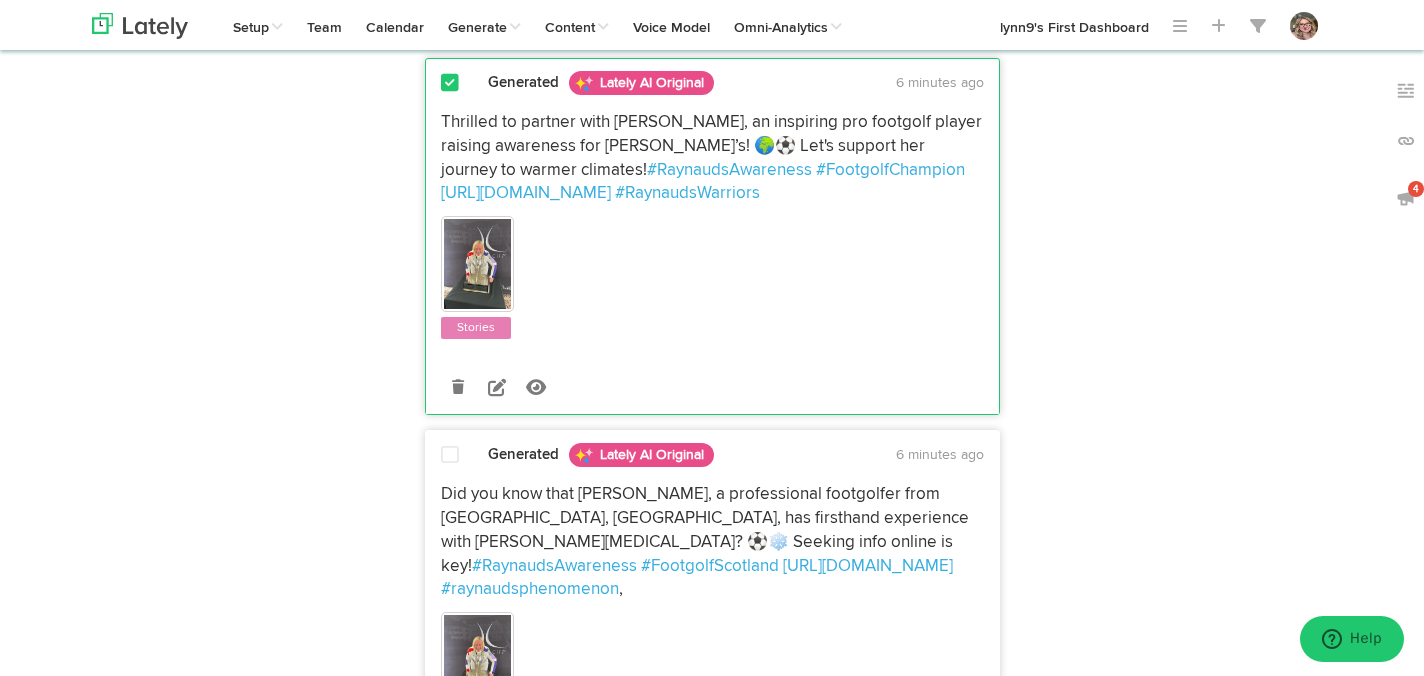 click on "Did you know that [PERSON_NAME], a professional footgolfer from [GEOGRAPHIC_DATA], [GEOGRAPHIC_DATA], has firsthand experience with [PERSON_NAME][MEDICAL_DATA]? ⚽❄️ Seeking info online is key!  #RaynaudsAwareness   #FootgolfScotland   [URL][DOMAIN_NAME]   #raynaudsphenomenon ," at bounding box center [712, 605] 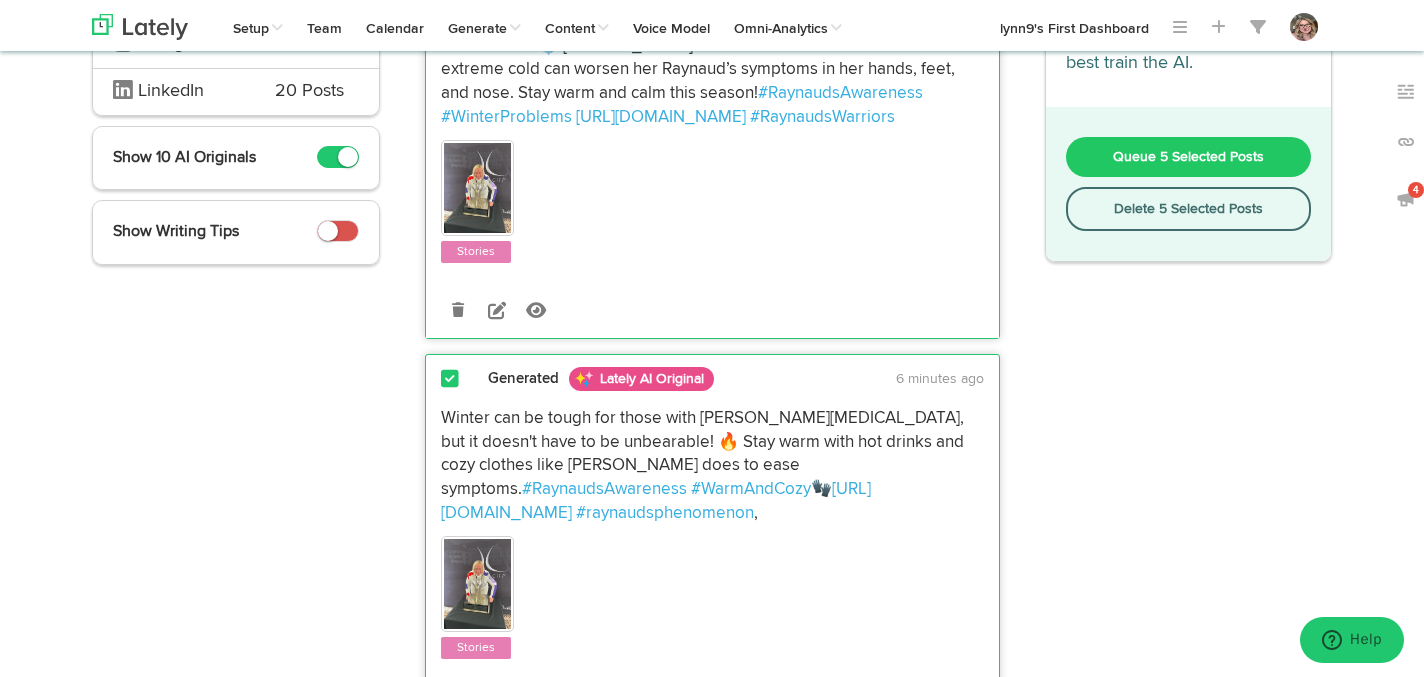 scroll, scrollTop: 0, scrollLeft: 0, axis: both 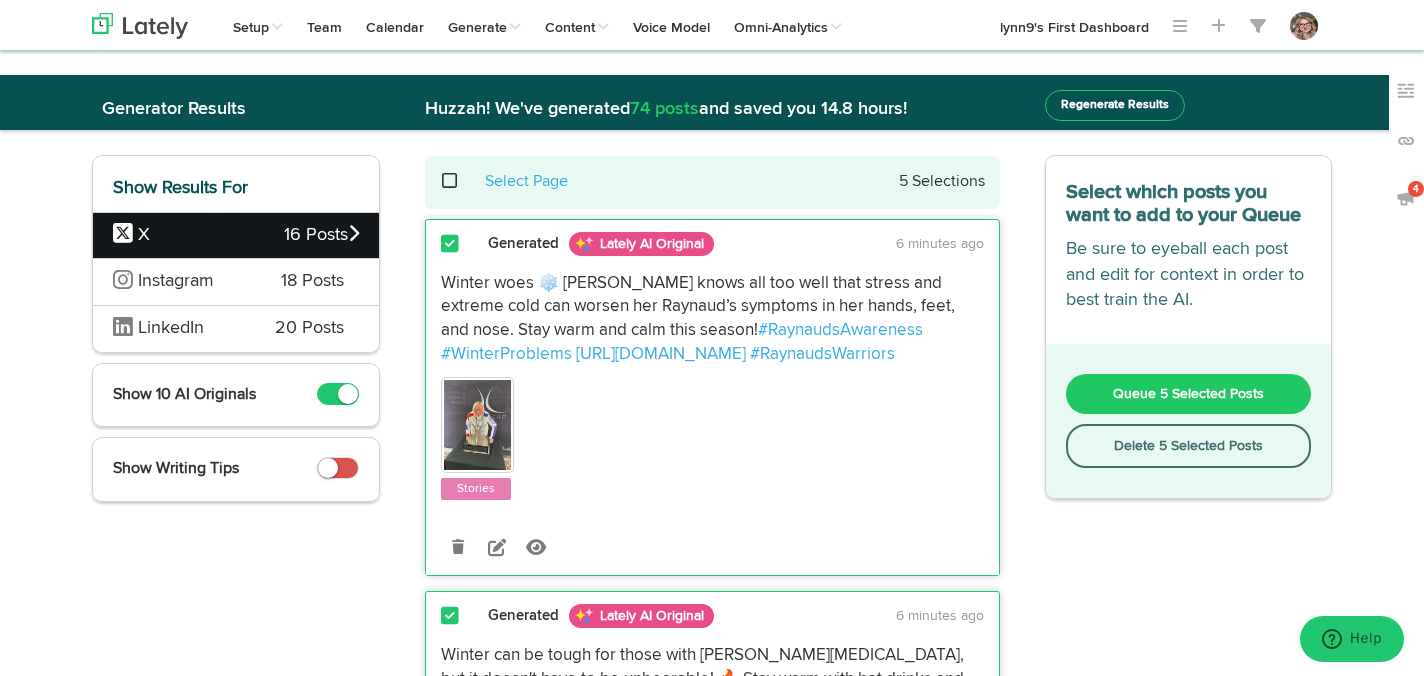 click on "Queue 5 Selected Posts" at bounding box center (1189, 394) 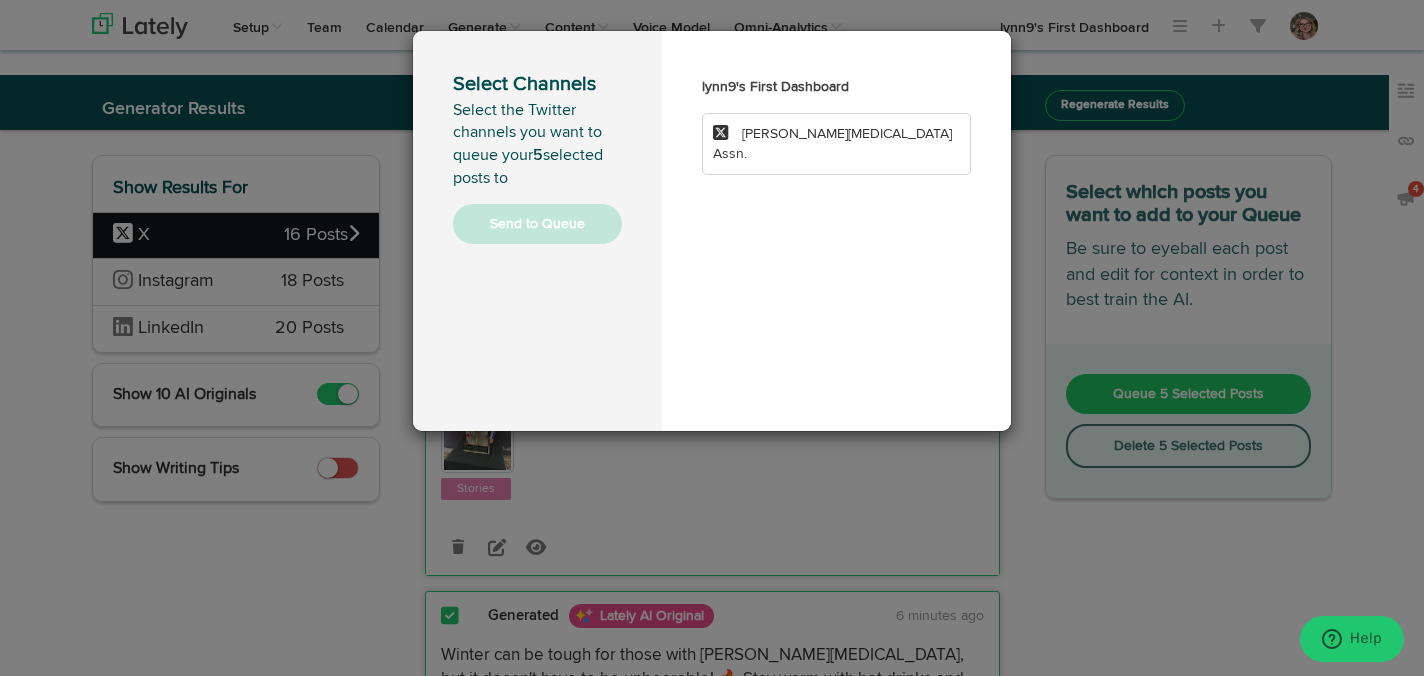 click on "[PERSON_NAME][MEDICAL_DATA] Assn." at bounding box center (836, 144) 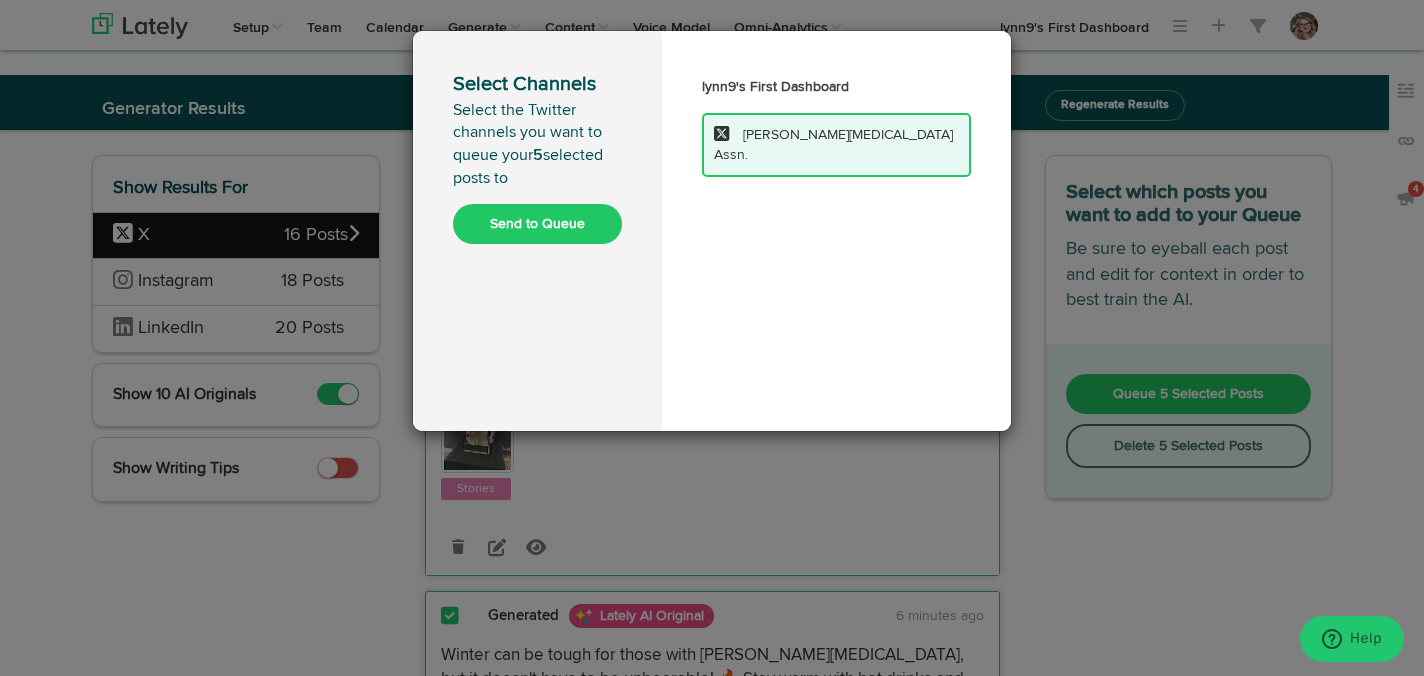 click on "Send to Queue" at bounding box center [537, 224] 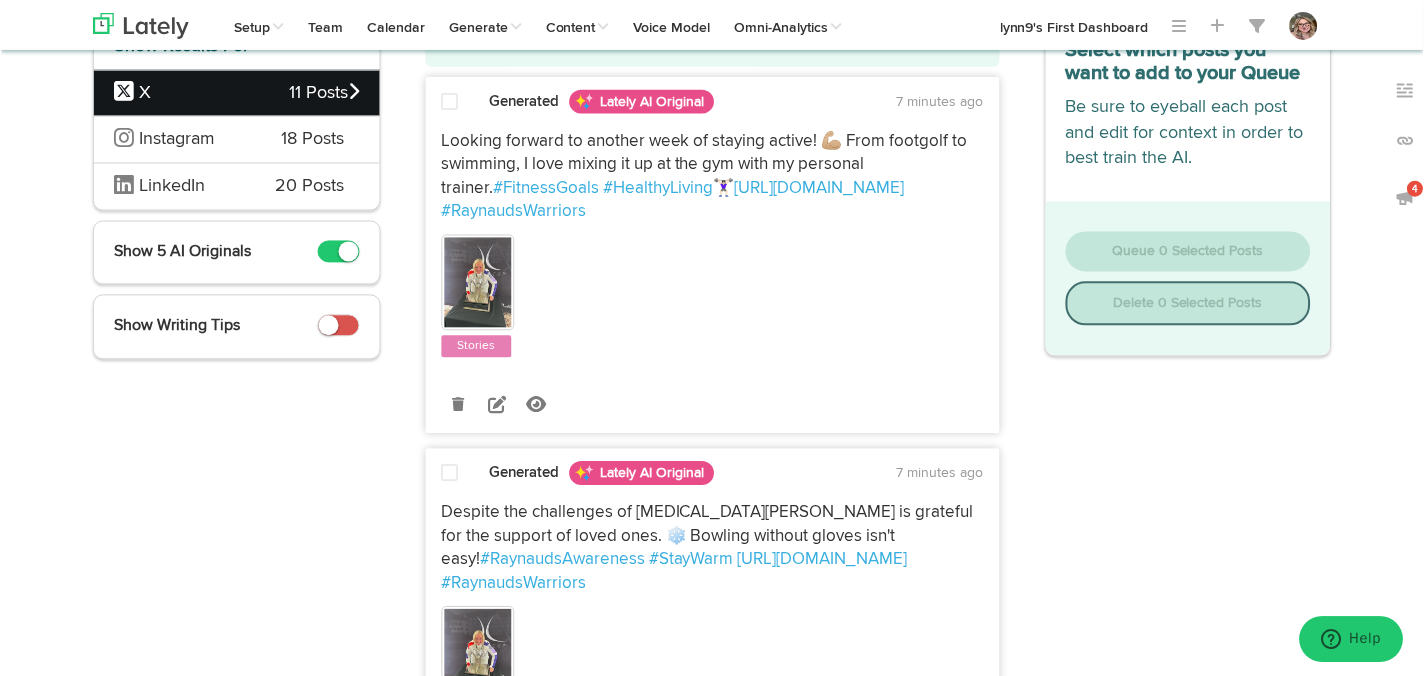 scroll, scrollTop: 49, scrollLeft: 0, axis: vertical 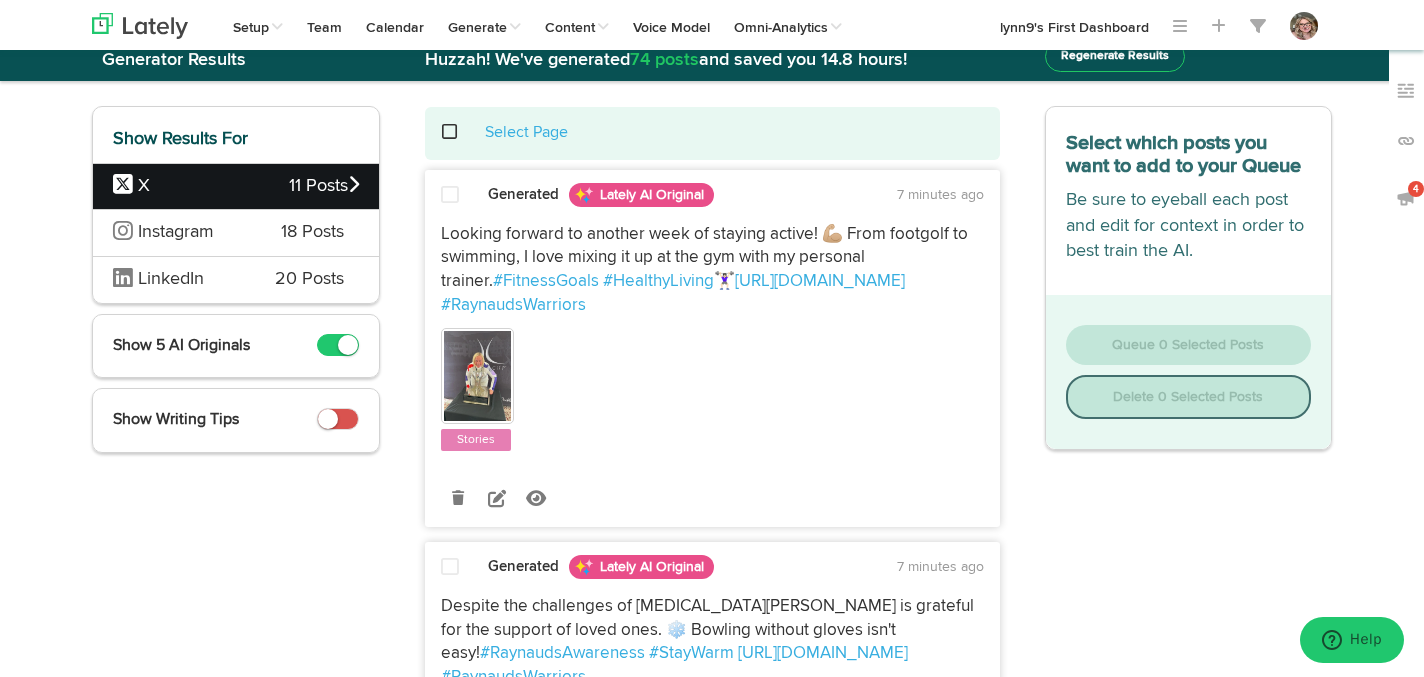 click at bounding box center (460, 132) 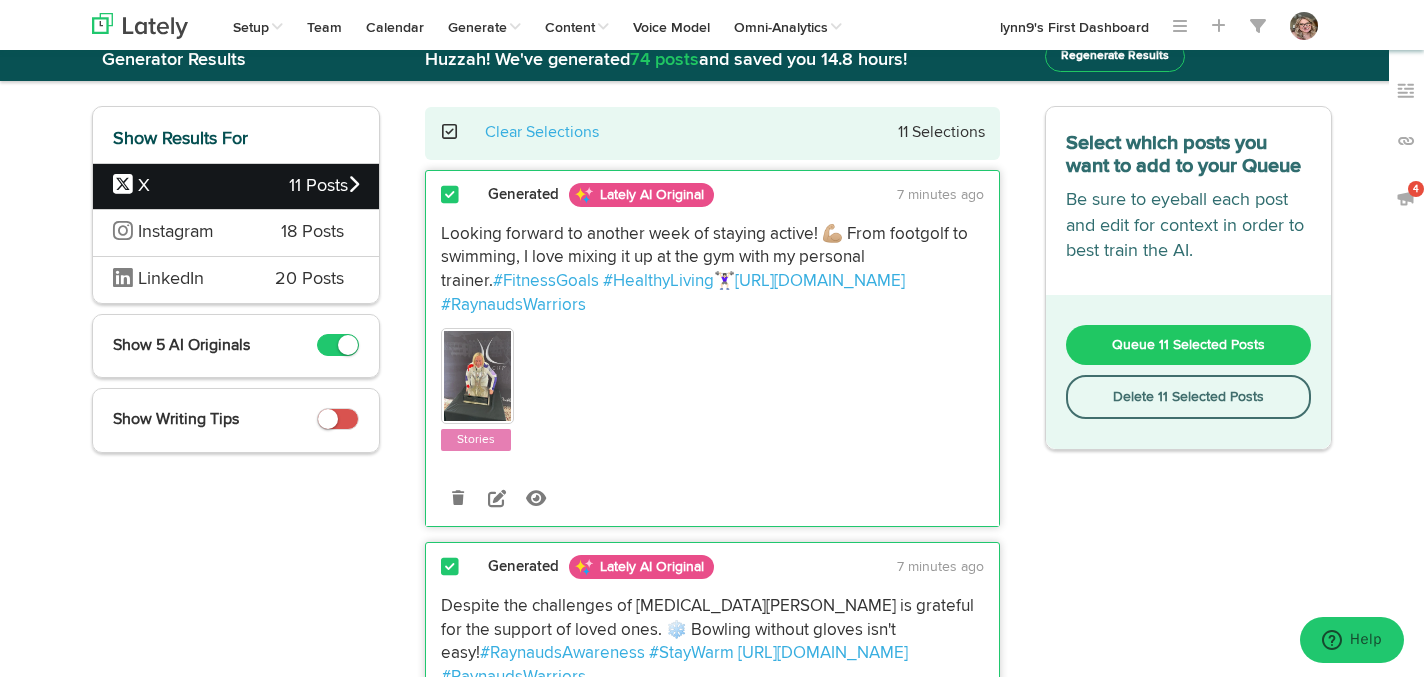 click on "Queue 11 Selected Posts" at bounding box center [1189, 345] 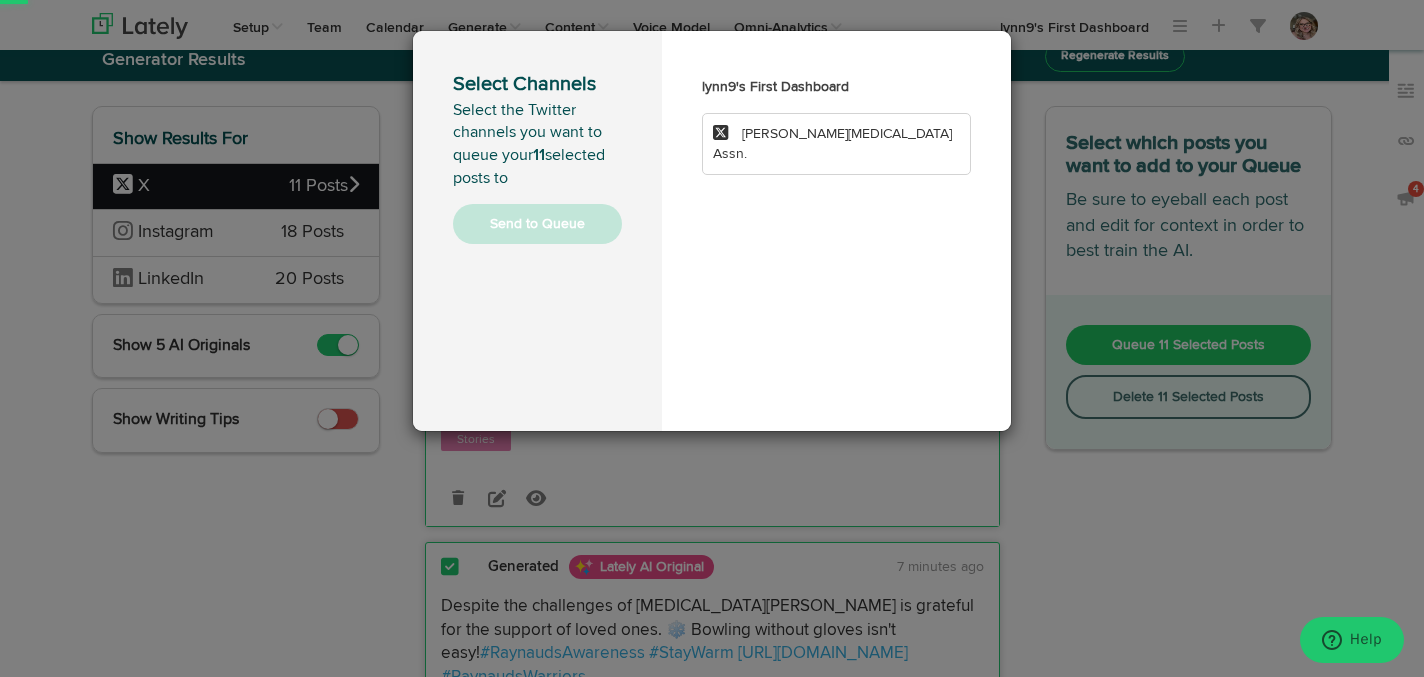 click on "[PERSON_NAME][MEDICAL_DATA] Assn." at bounding box center (832, 144) 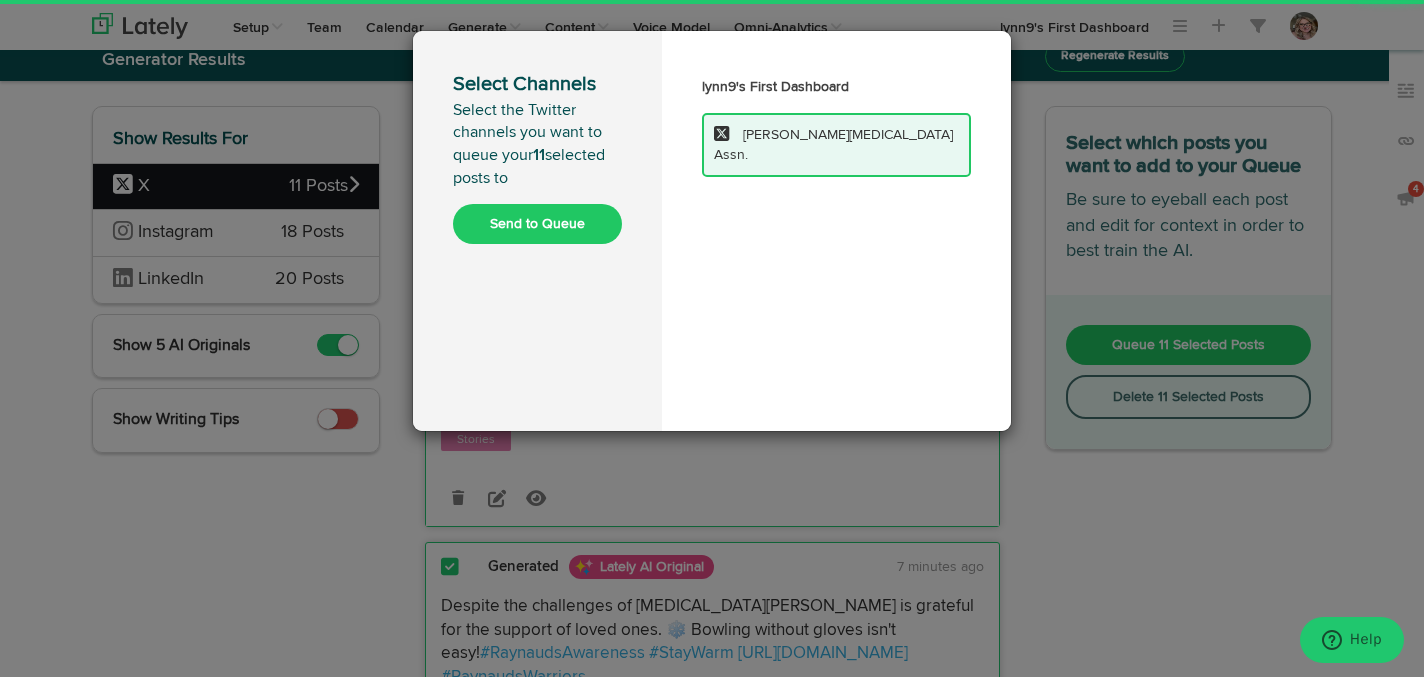 click on "Send to Queue" at bounding box center [537, 224] 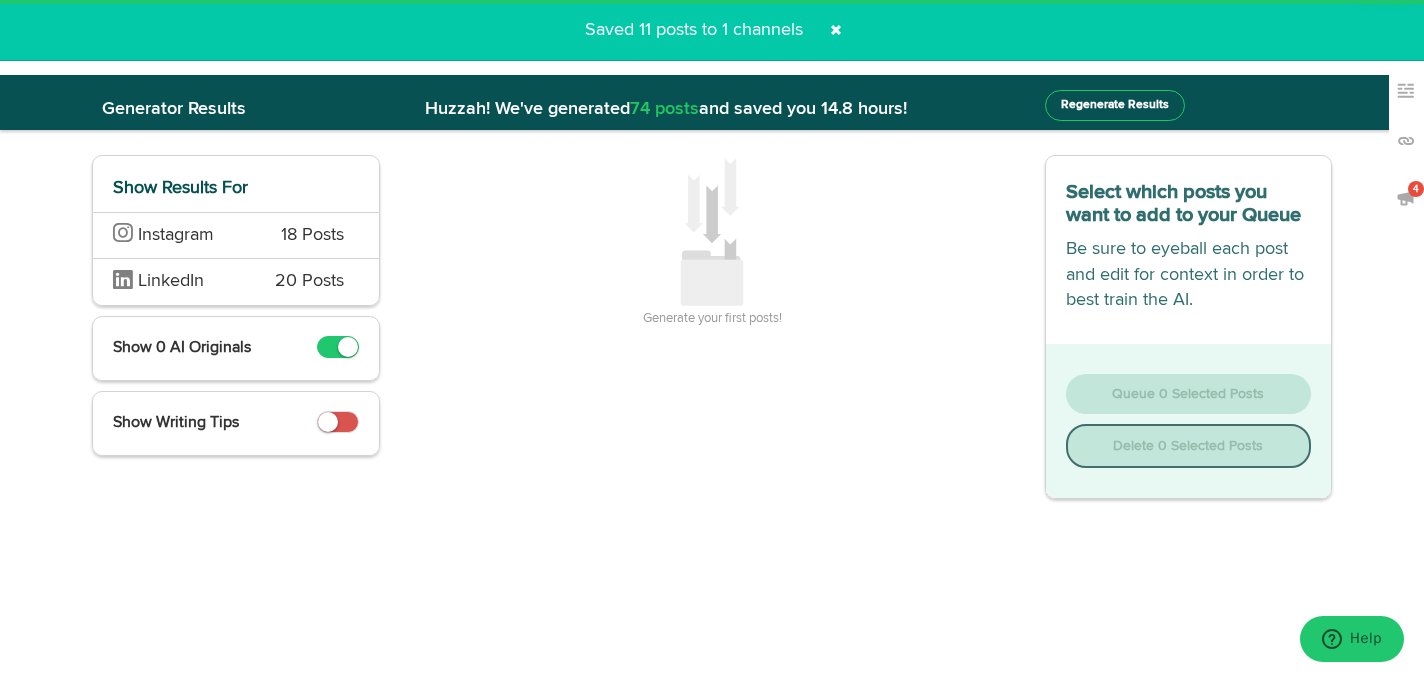 scroll, scrollTop: 0, scrollLeft: 0, axis: both 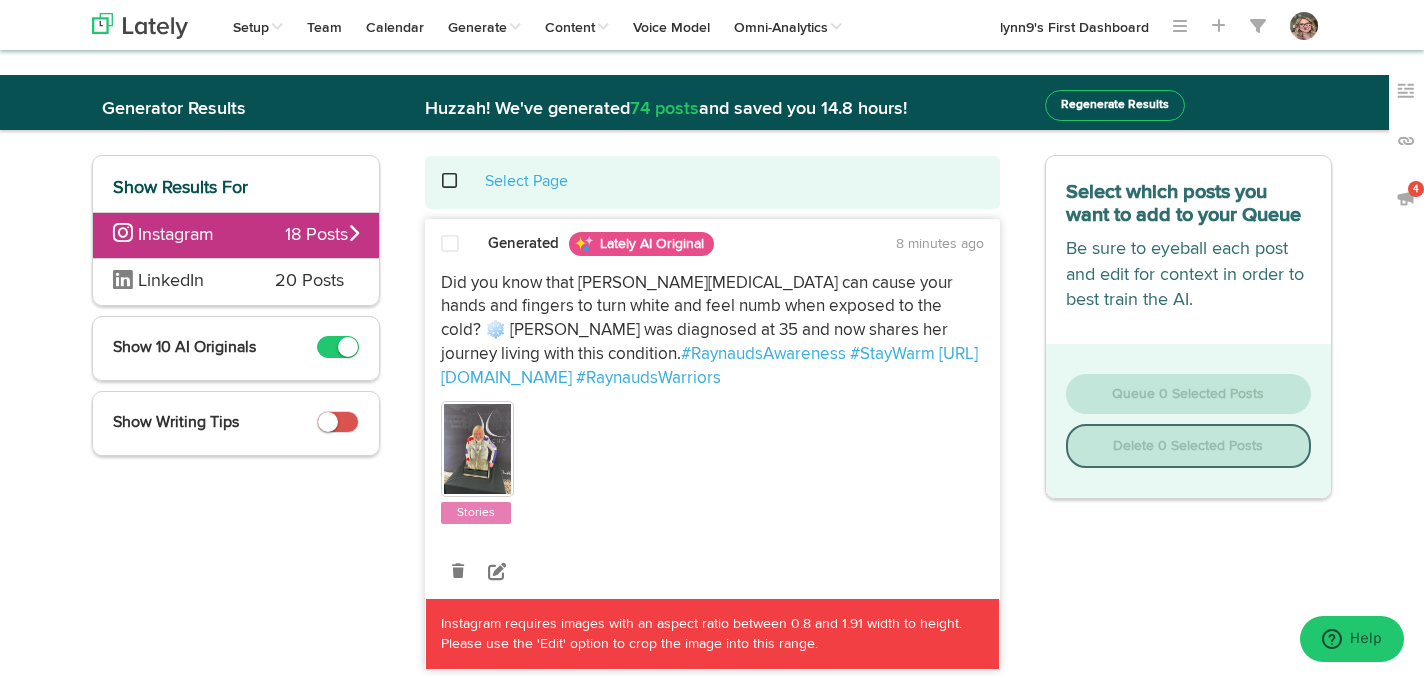 click on "LinkedIn" at bounding box center (179, 282) 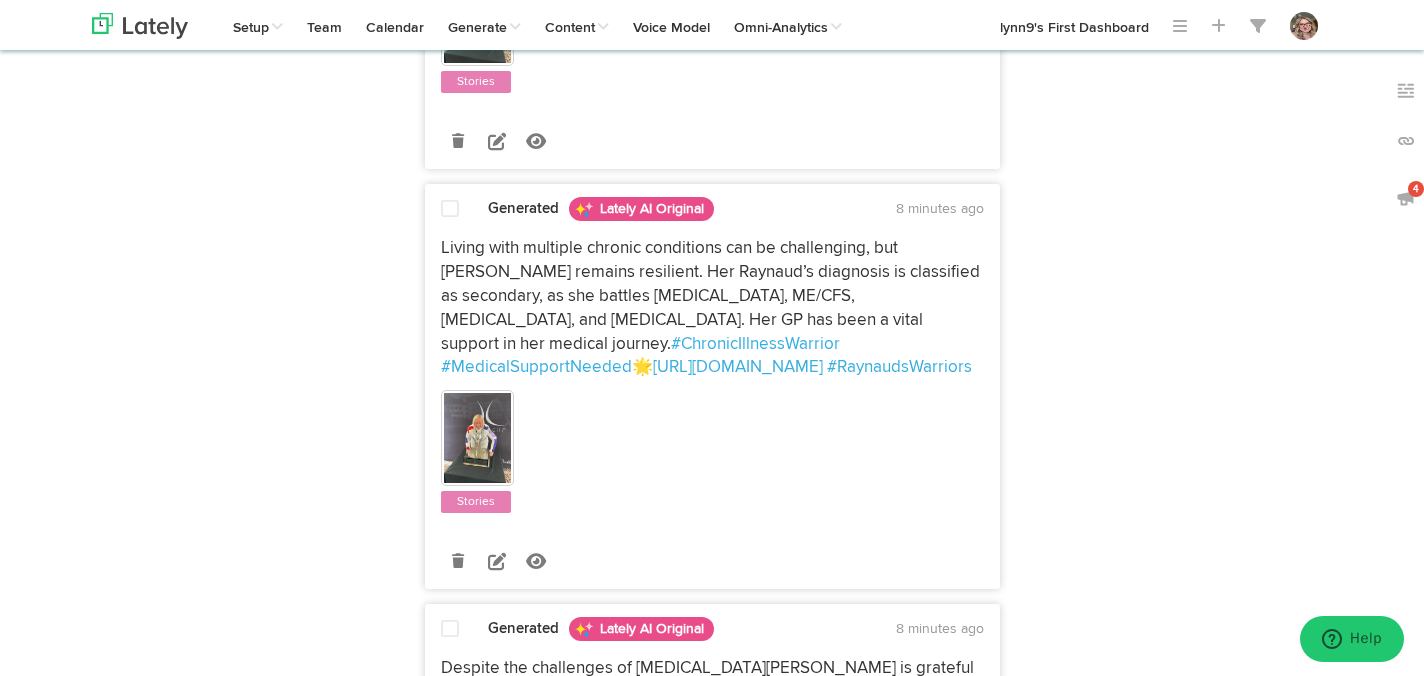 scroll, scrollTop: 467, scrollLeft: 0, axis: vertical 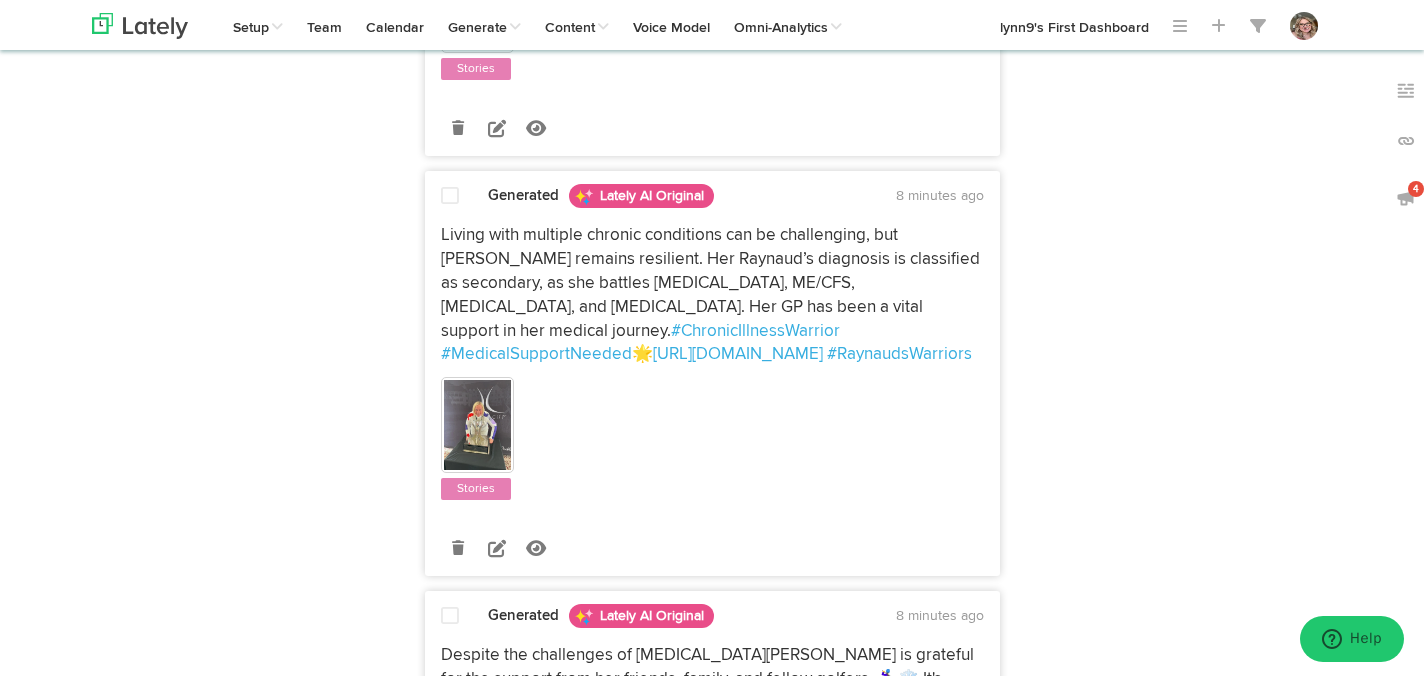 click at bounding box center [450, 196] 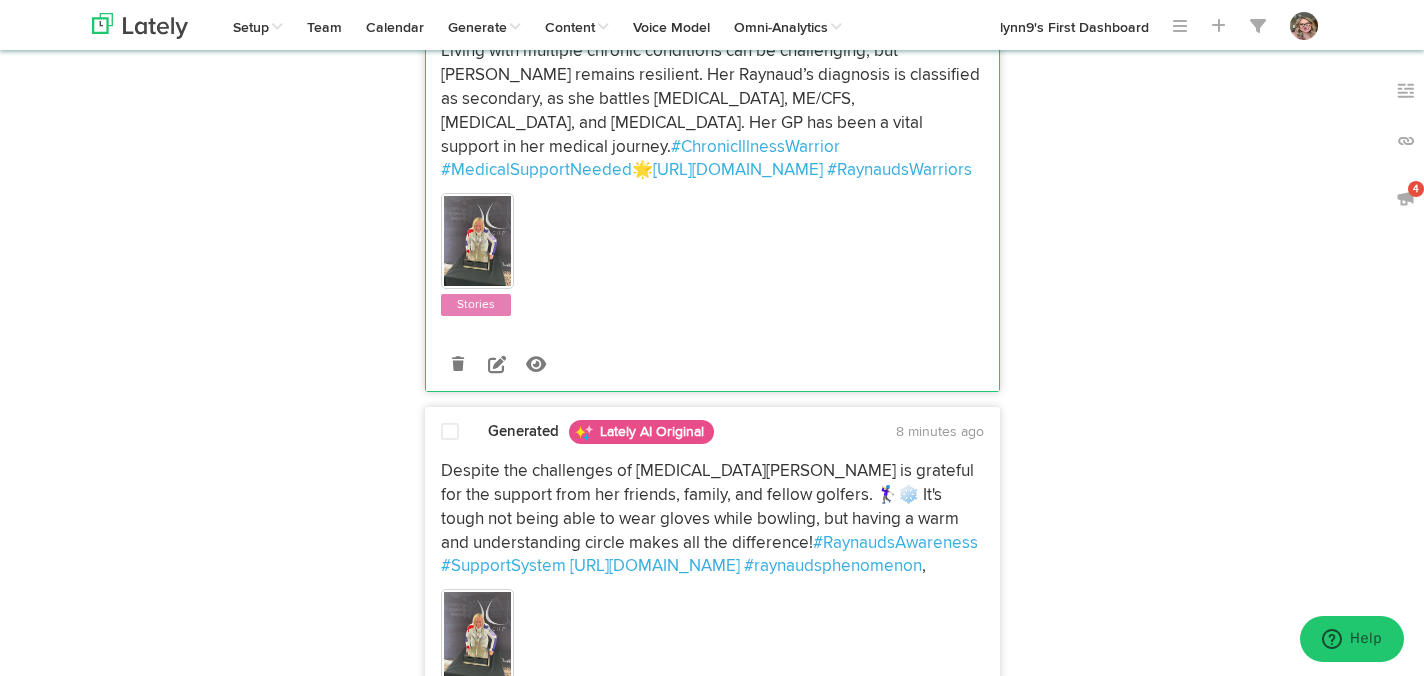 scroll, scrollTop: 815, scrollLeft: 0, axis: vertical 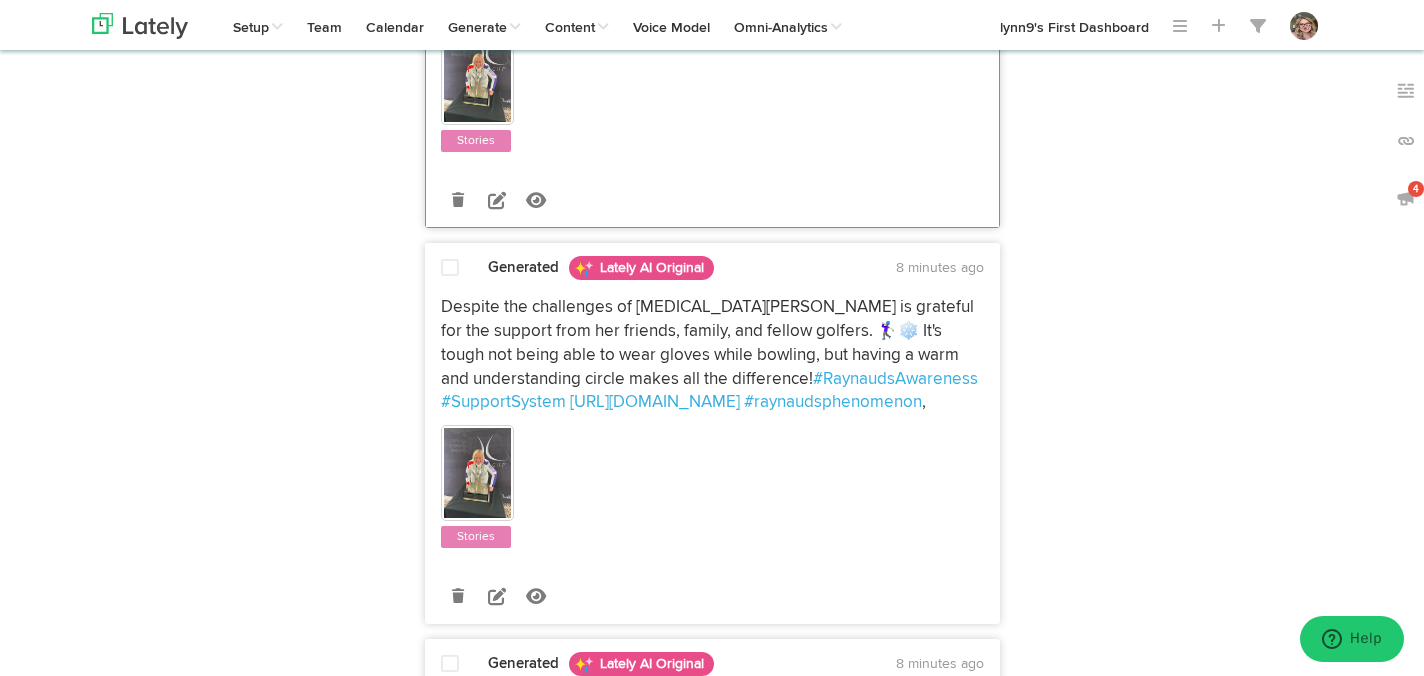 click at bounding box center [450, 268] 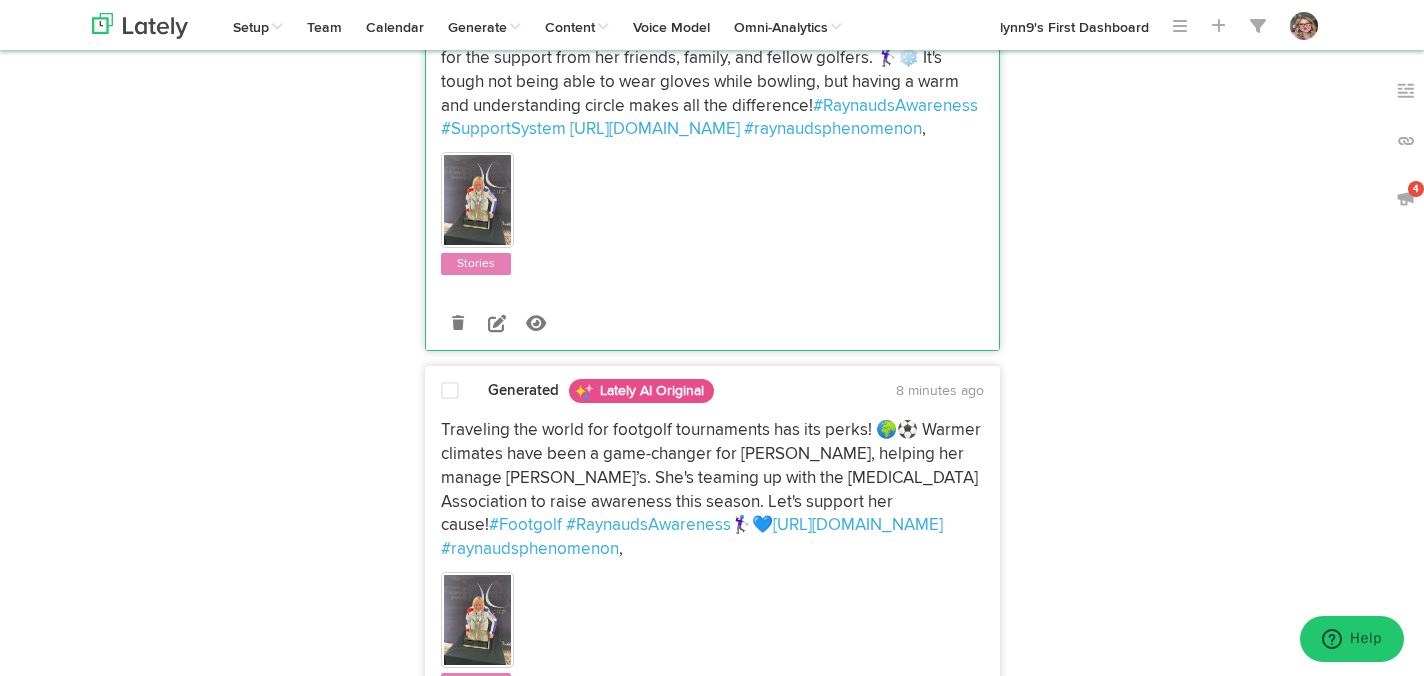 click on "Generated
Lately AI Original
8 minutes ago
Traveling the world for footgolf tournaments has its perks! 🌍⚽ Warmer climates have been a game-changer for [PERSON_NAME], helping her manage [PERSON_NAME]’s. She's teaming up with the [MEDICAL_DATA] Association to raise awareness this season. Let's support her cause!  #Footgolf   #RaynaudsAwareness  🏌️‍♀️💙  [URL][DOMAIN_NAME]   #raynaudsphenomenon ," at bounding box center (712, 575) 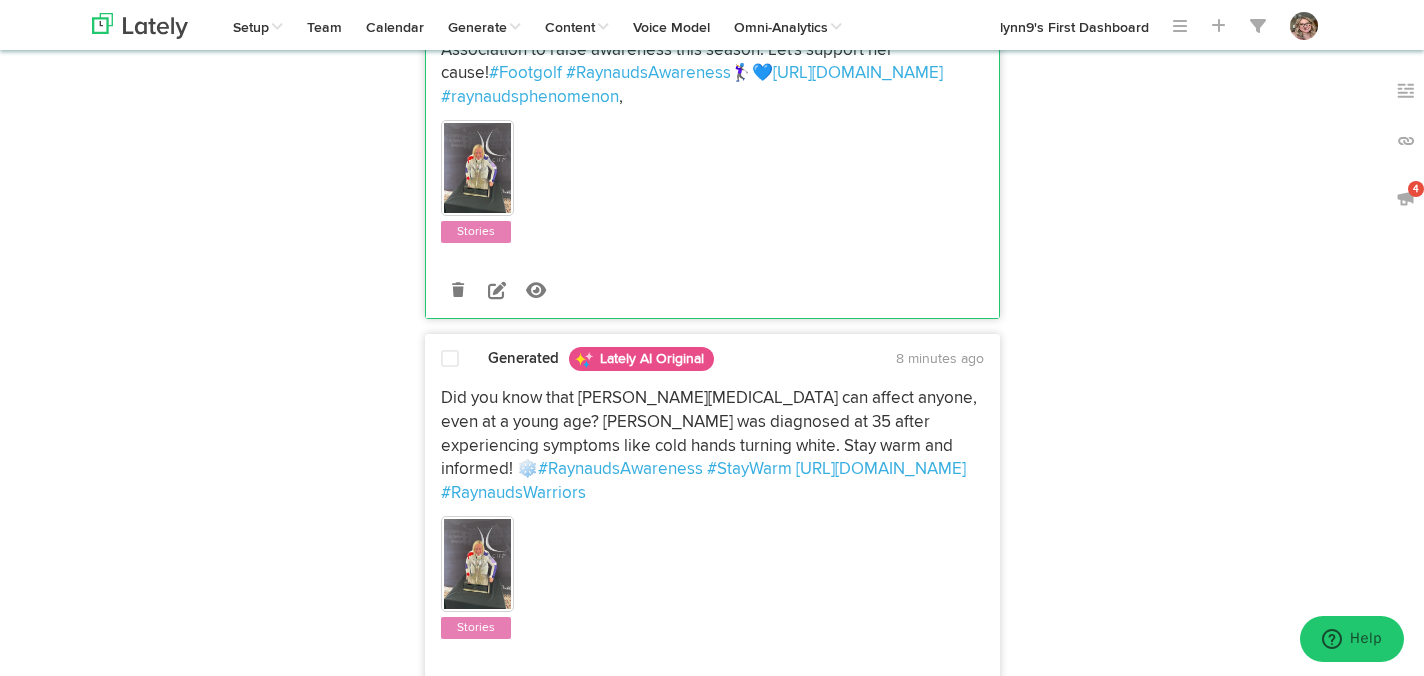 scroll, scrollTop: 1552, scrollLeft: 0, axis: vertical 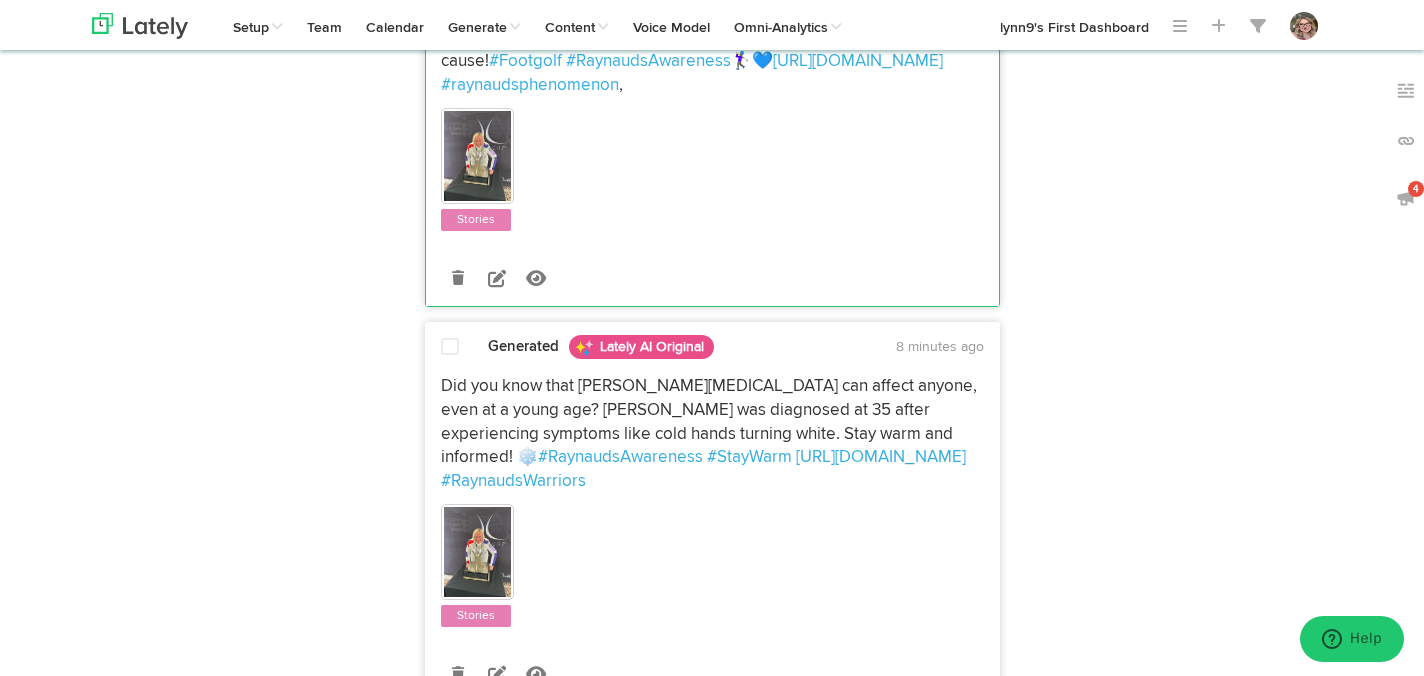 click at bounding box center [450, 348] 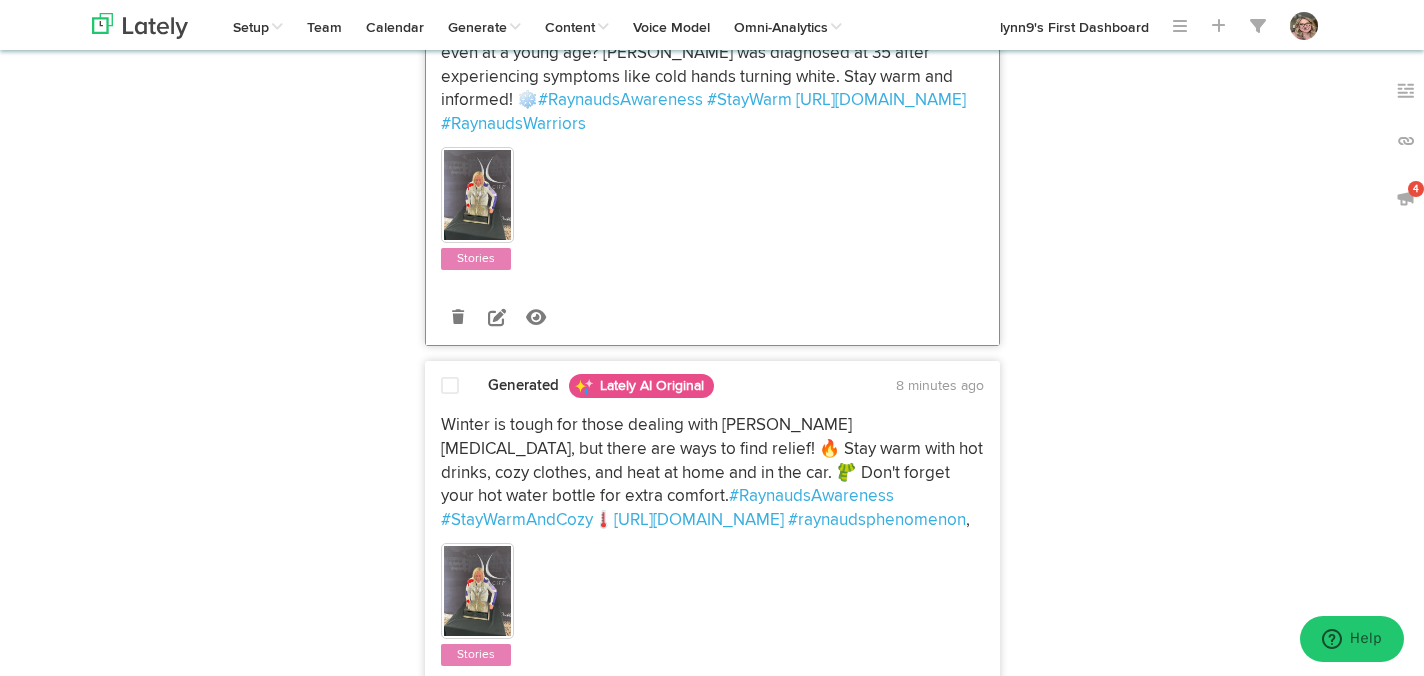 click at bounding box center [450, 386] 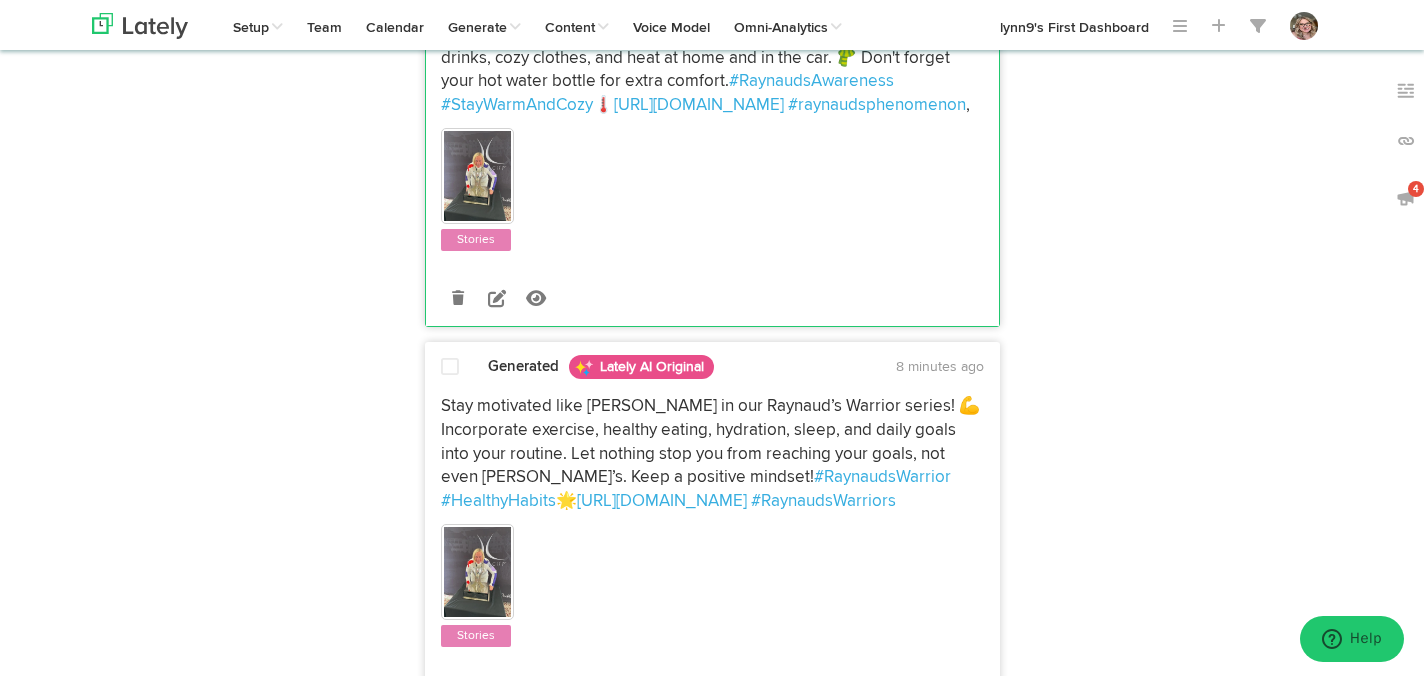 click on "Stay motivated like [PERSON_NAME] in our Raynaud’s Warrior series! 💪 Incorporate exercise, healthy eating, hydration, sleep, and daily goals into your routine. Let nothing stop you from reaching your goals, not even [PERSON_NAME]’s. Keep a positive mindset!  #RaynaudsWarrior   #HealthyHabits  🌟  [URL][DOMAIN_NAME]   #RaynaudsWarriors" at bounding box center (712, 517) 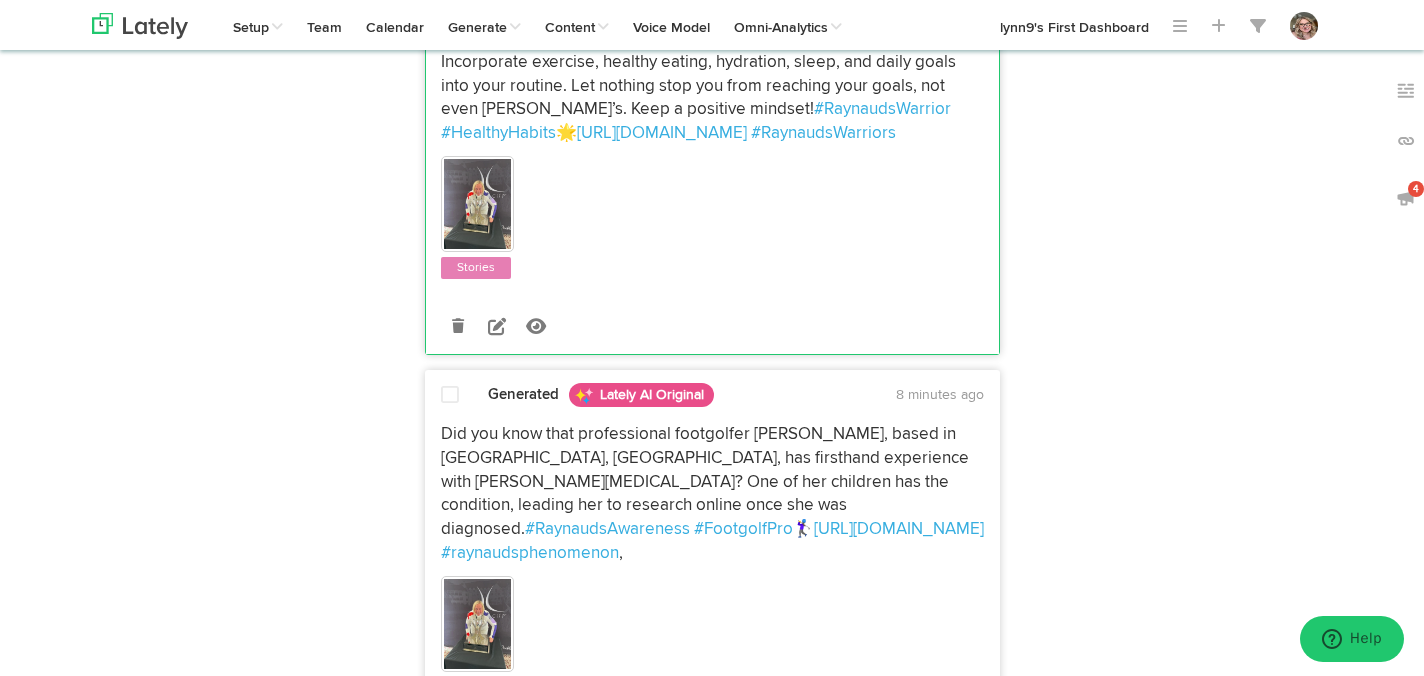 scroll, scrollTop: 2714, scrollLeft: 0, axis: vertical 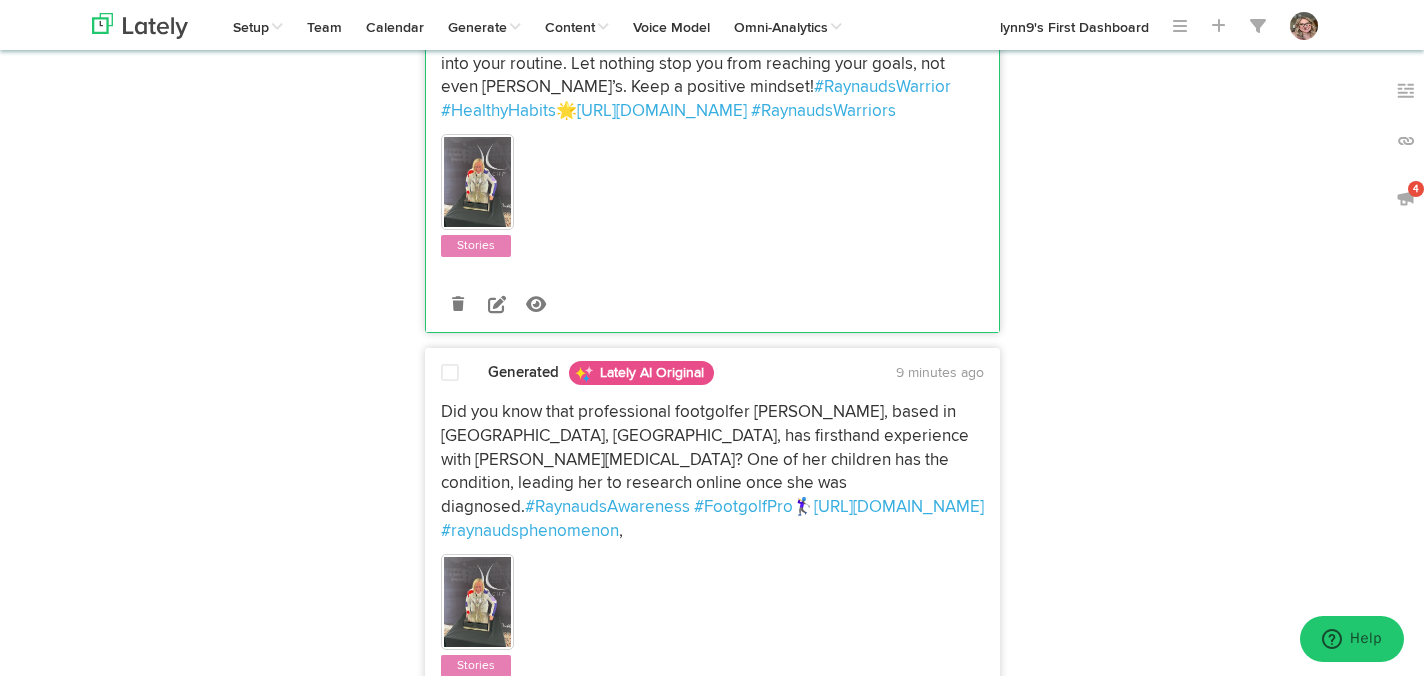 click at bounding box center [450, 373] 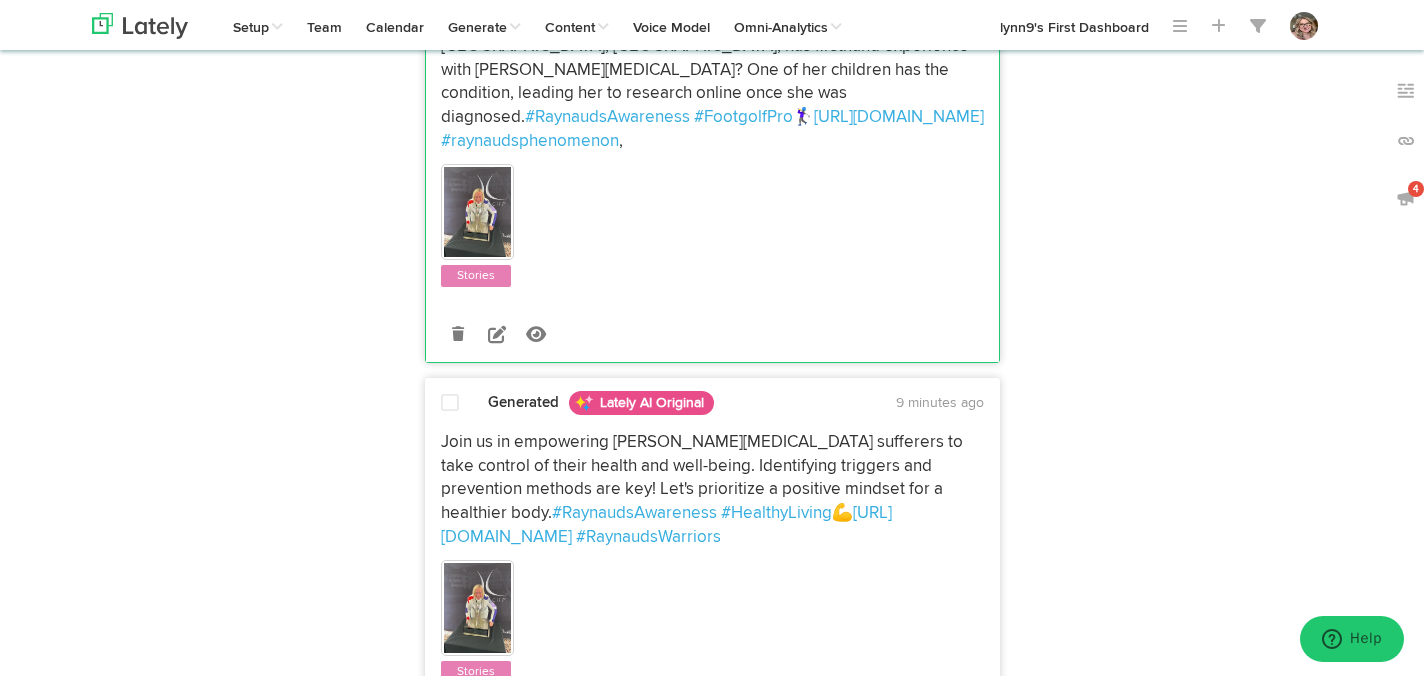 scroll, scrollTop: 3110, scrollLeft: 0, axis: vertical 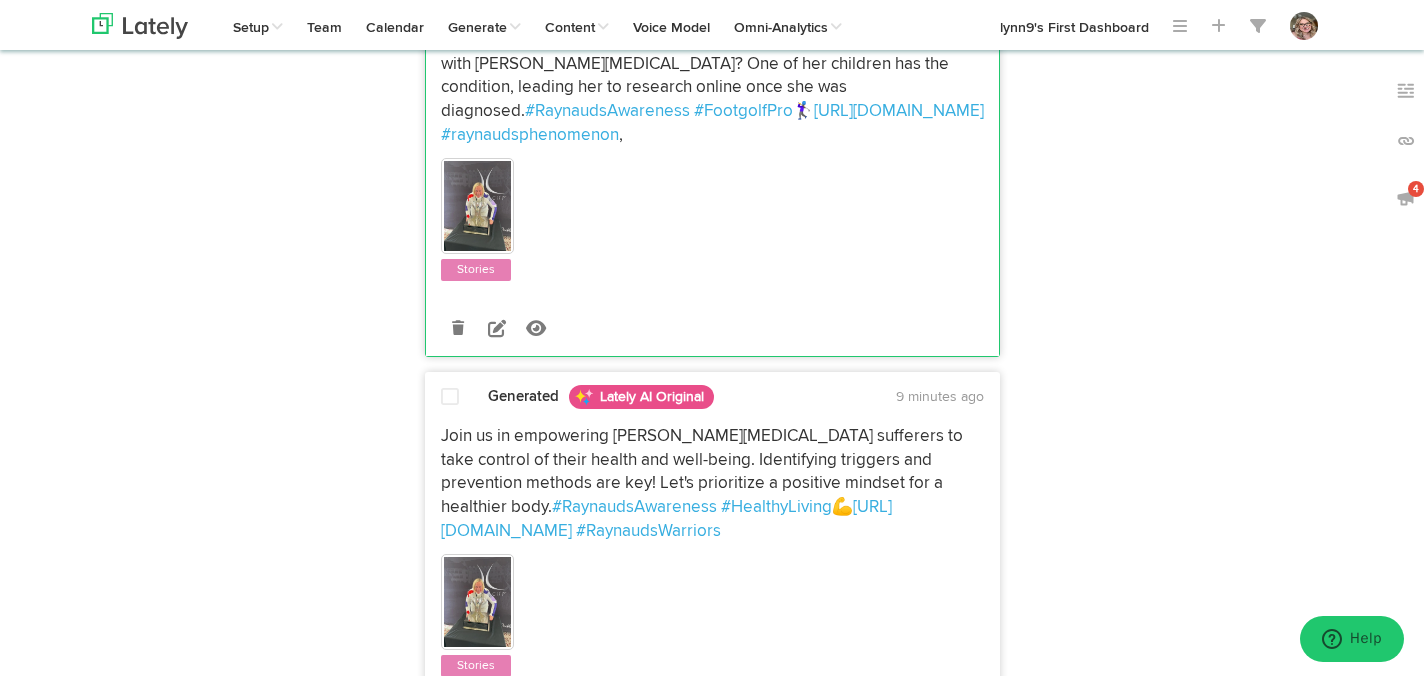 click at bounding box center [450, 397] 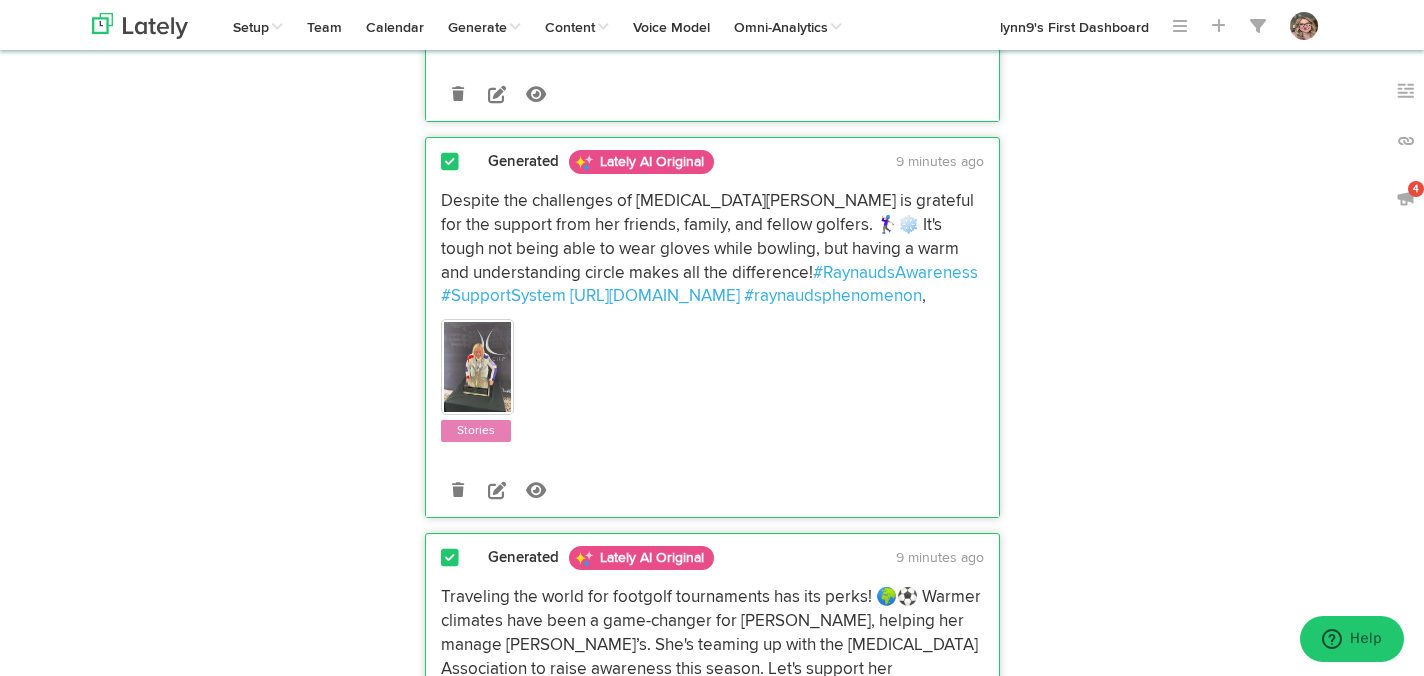 scroll, scrollTop: 0, scrollLeft: 0, axis: both 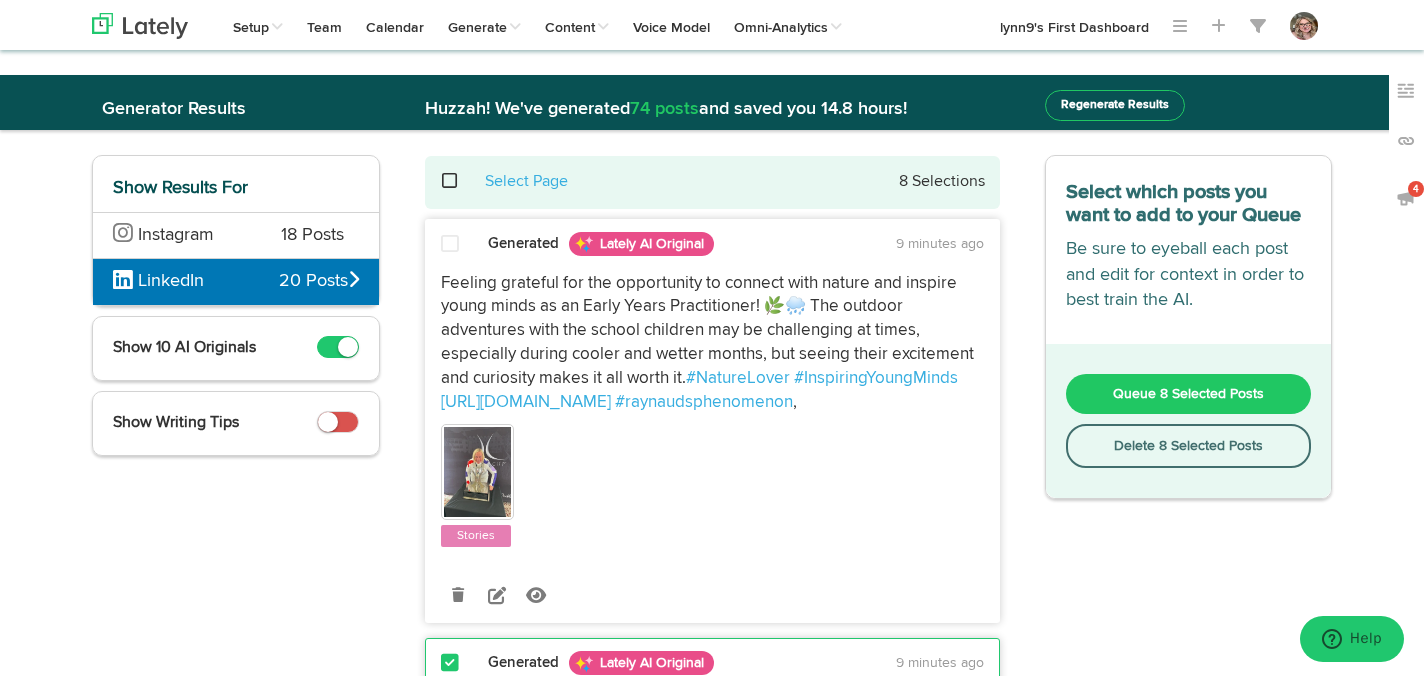 click on "Queue 8 Selected Posts" at bounding box center [1189, 394] 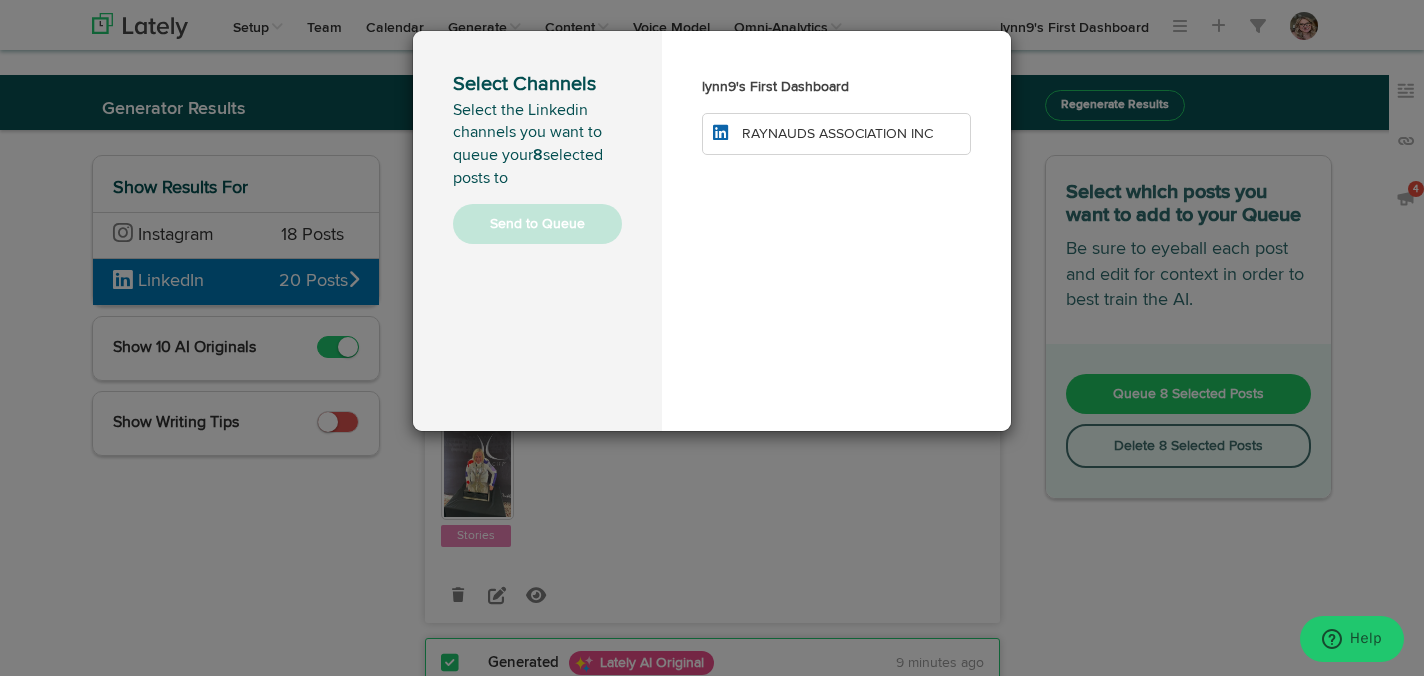 click on "RAYNAUDS ASSOCIATION INC" at bounding box center (836, 134) 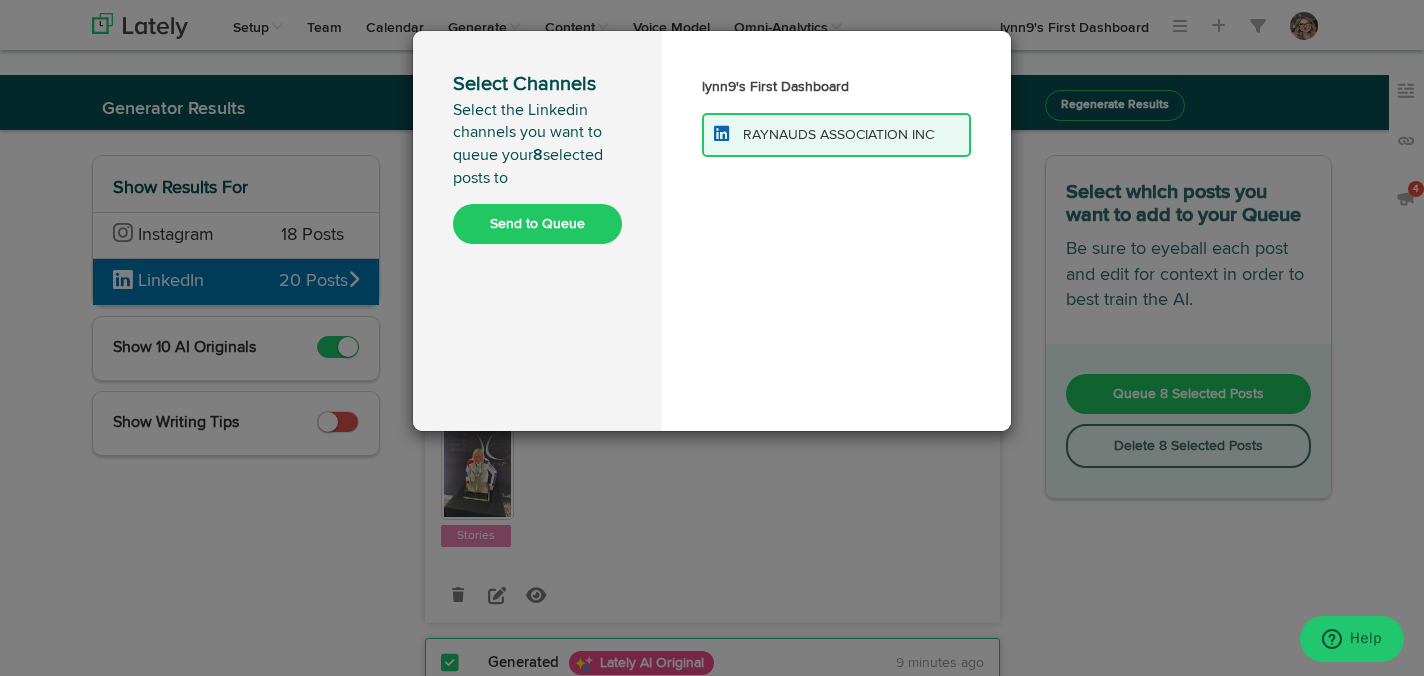click on "Send to Queue" at bounding box center (537, 224) 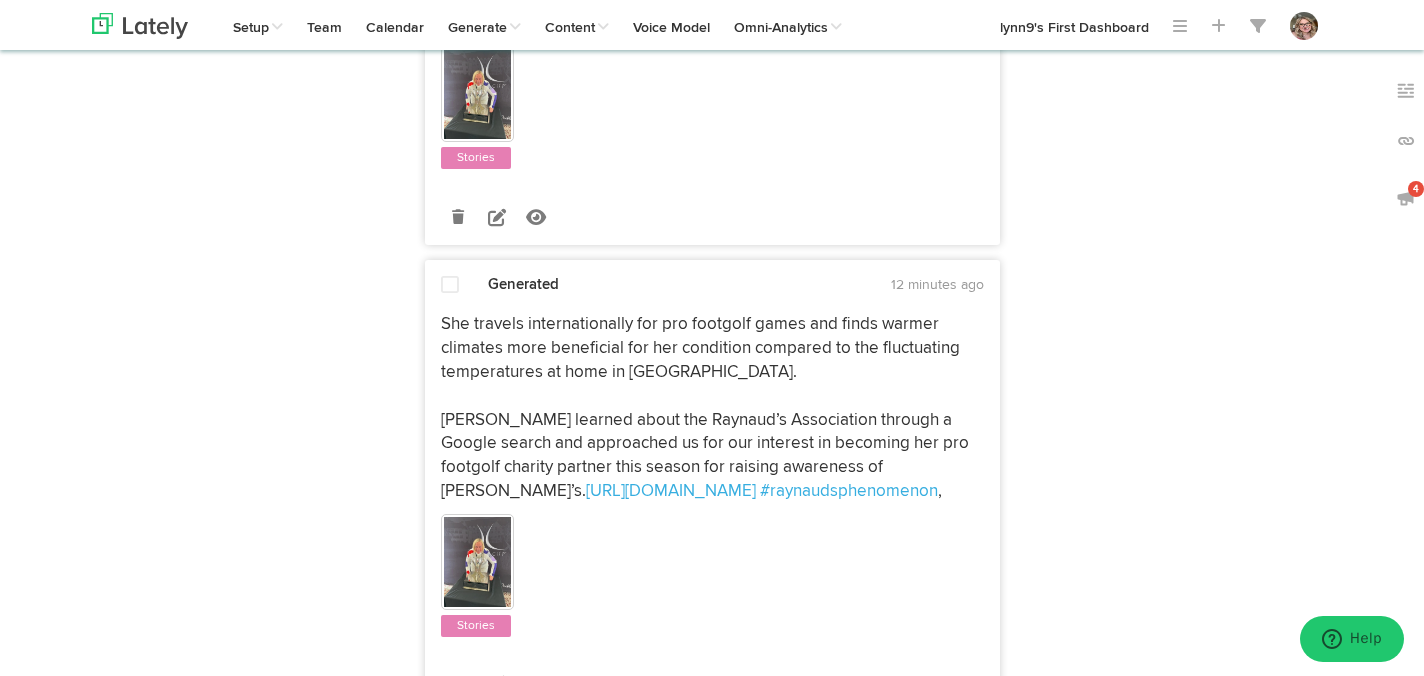 scroll, scrollTop: 0, scrollLeft: 0, axis: both 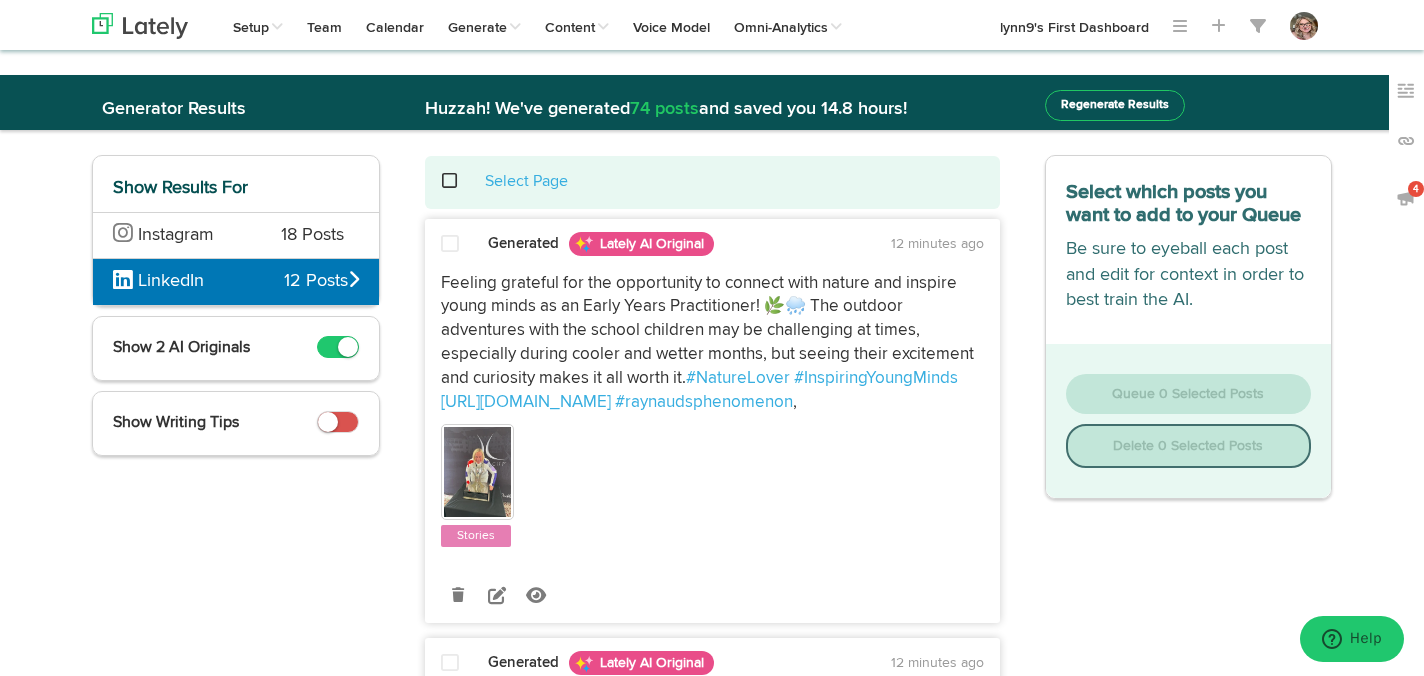 click at bounding box center [460, 181] 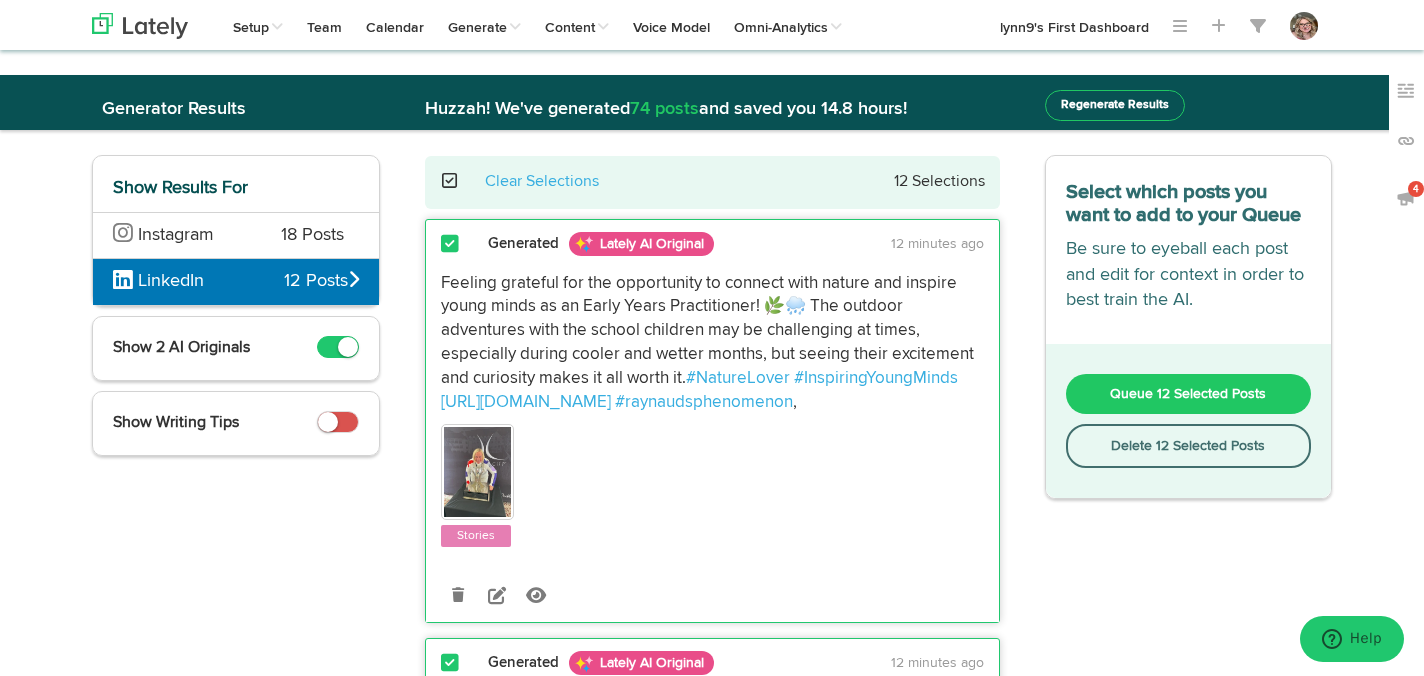 click on "Delete 12 Selected Posts" at bounding box center [1189, 446] 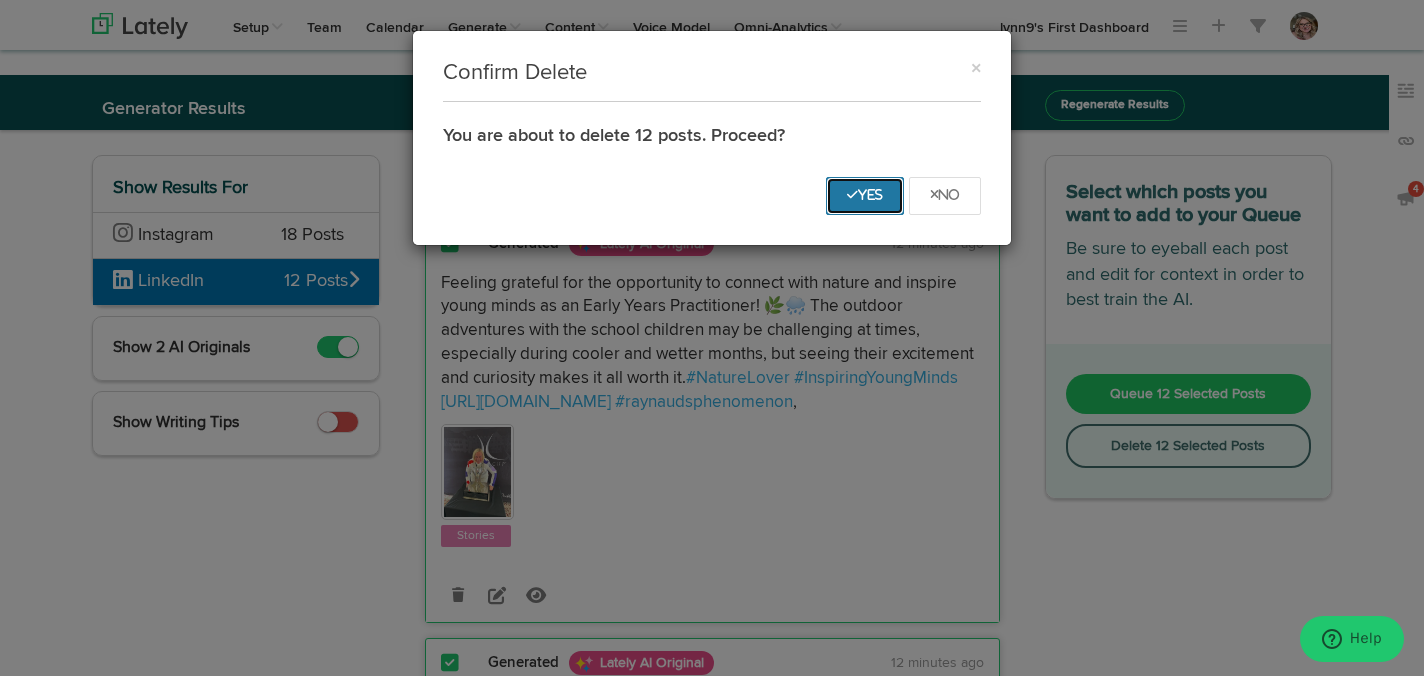 click on "Yes" at bounding box center (865, 195) 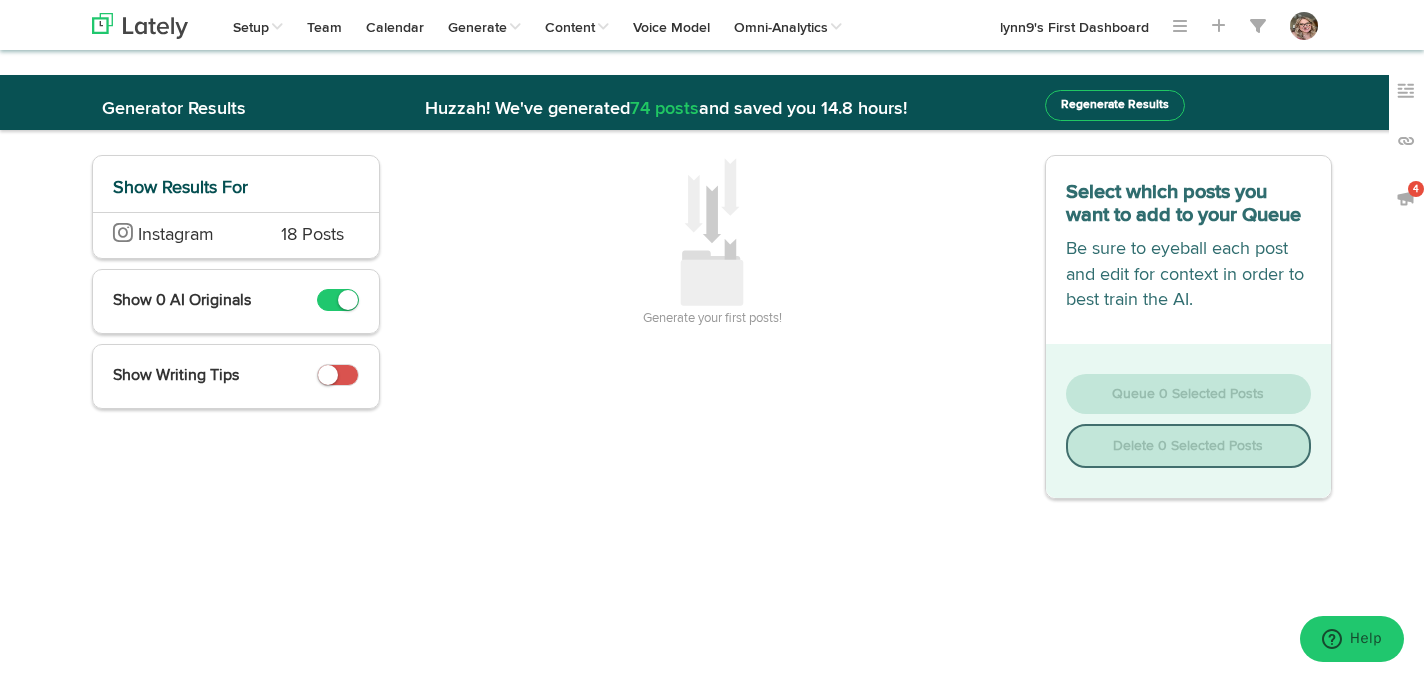 click on "Instagram" at bounding box center (176, 235) 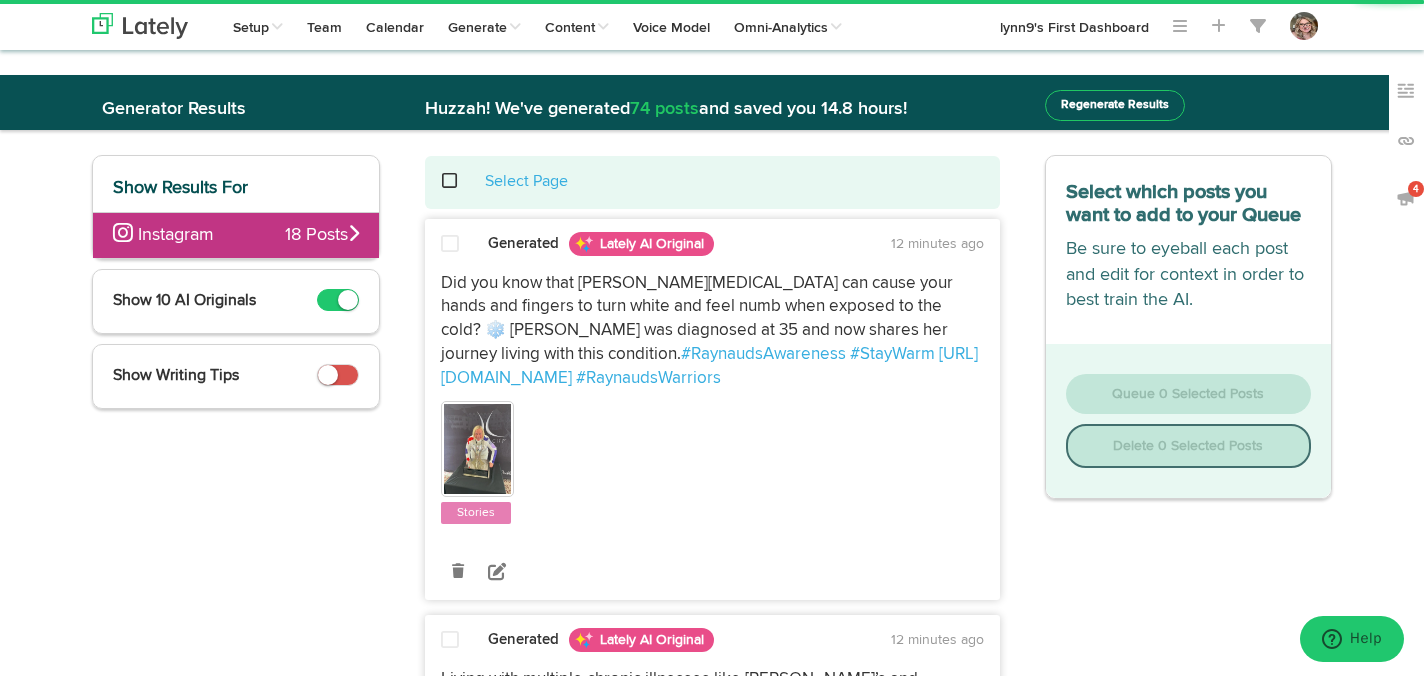 click at bounding box center [460, 181] 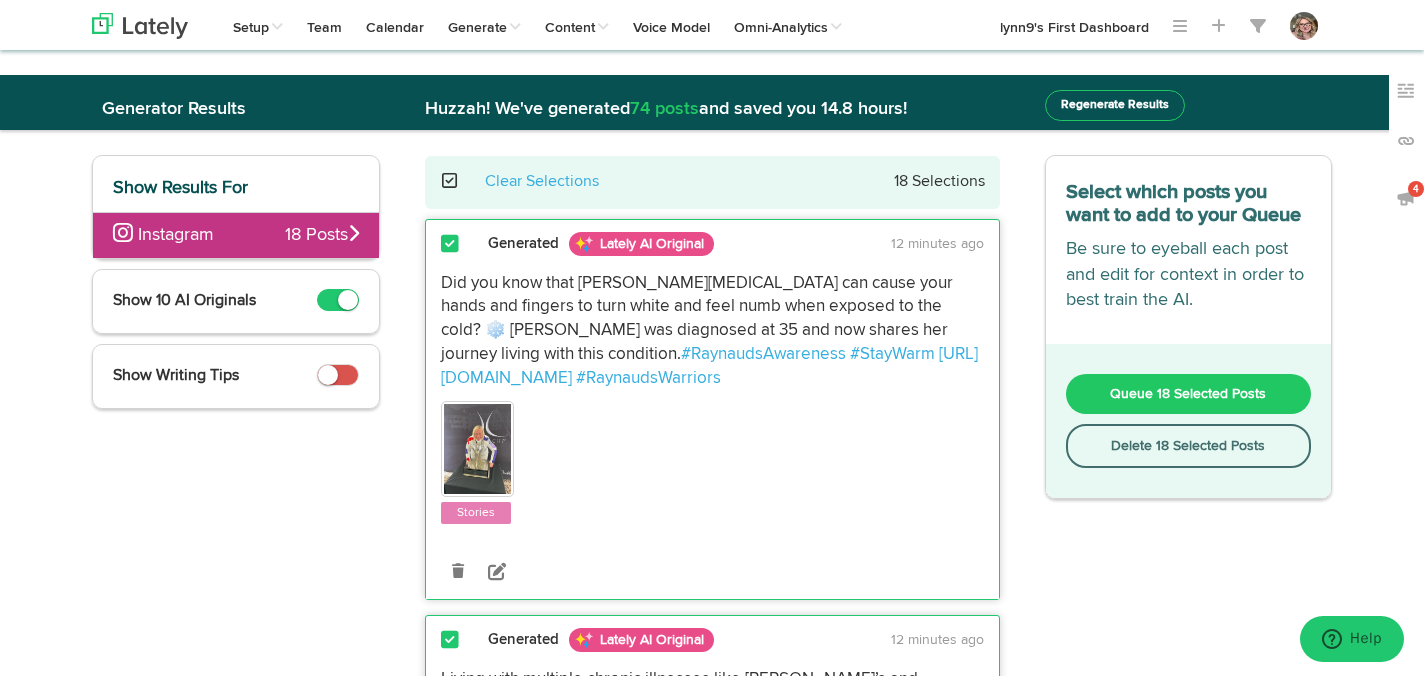 click on "Delete 18 Selected Posts" at bounding box center (1189, 446) 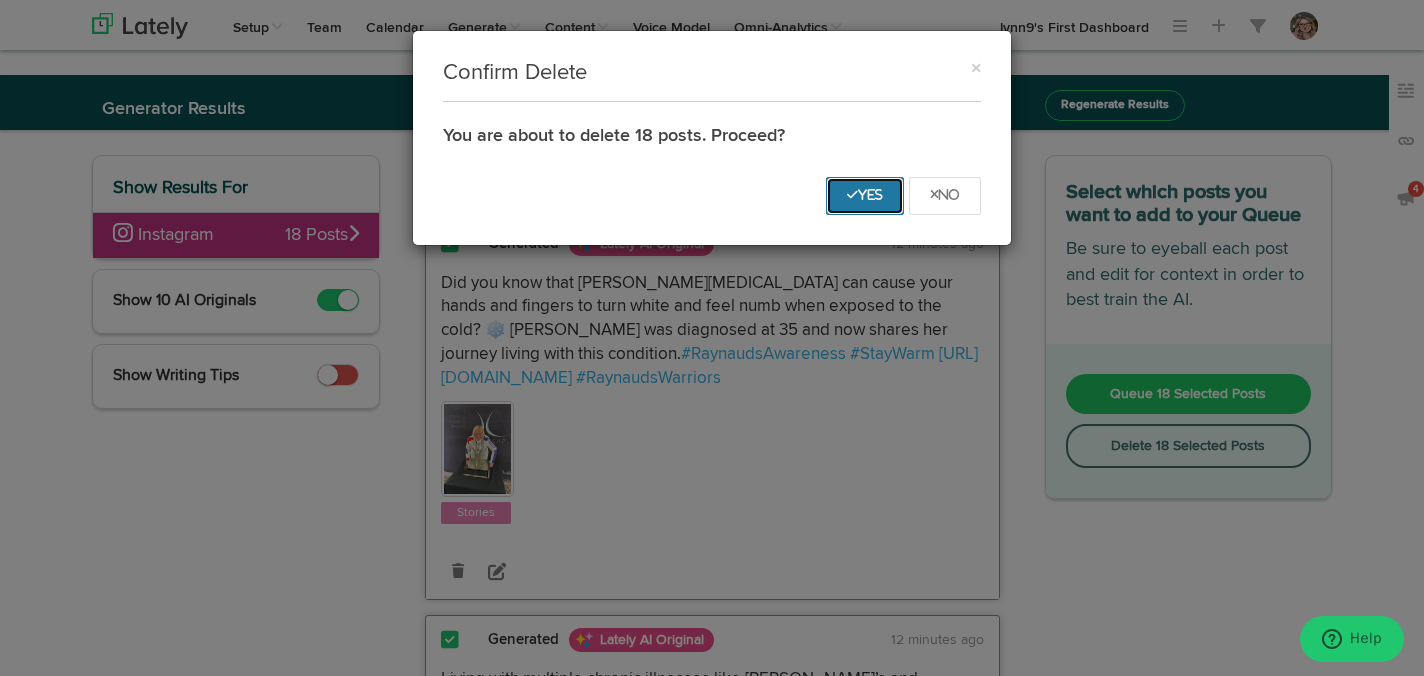 click on "Yes" at bounding box center [865, 195] 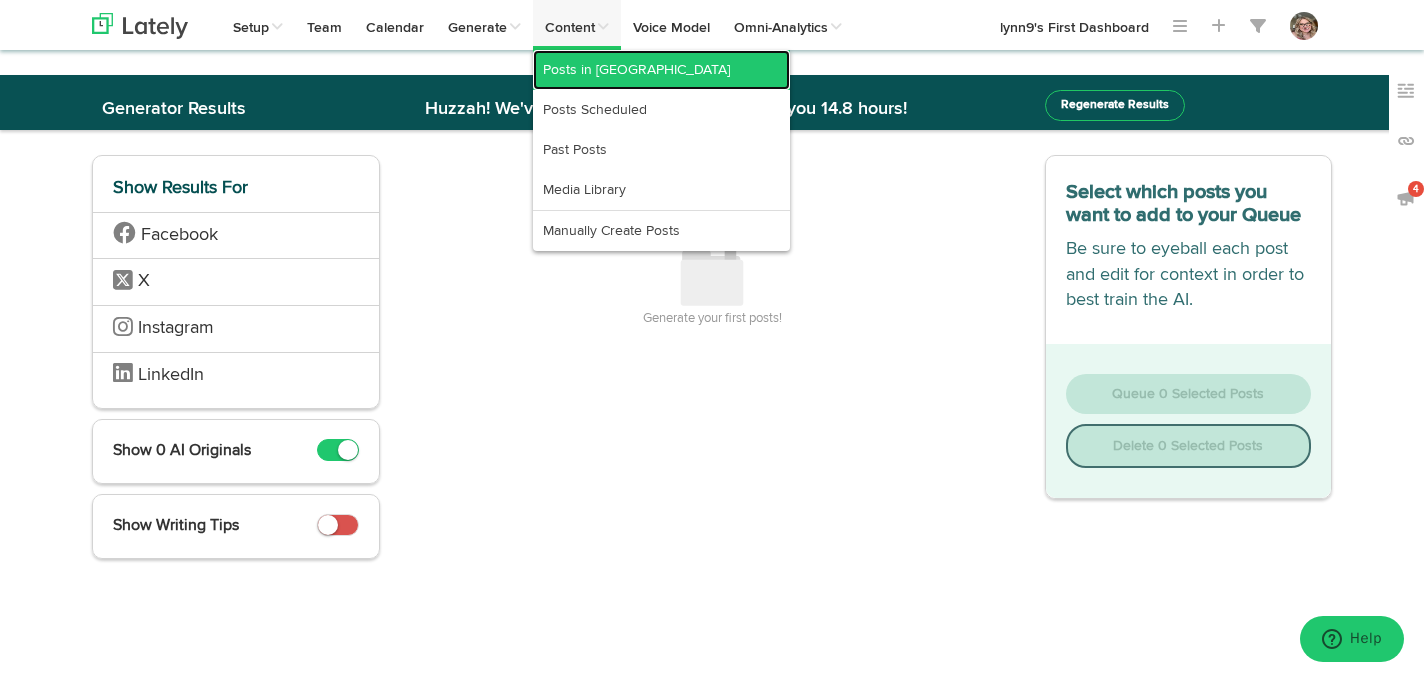 click on "Posts in [GEOGRAPHIC_DATA]" at bounding box center [661, 70] 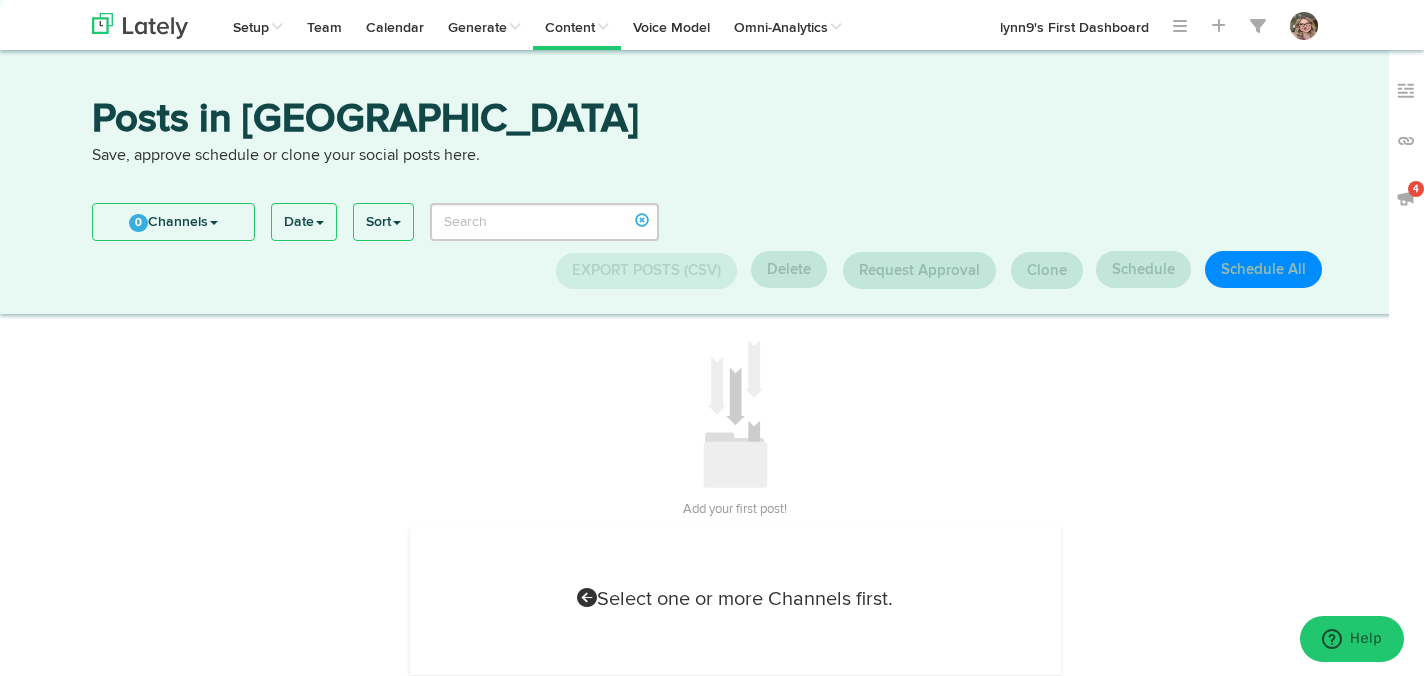 click on "0  Channels" at bounding box center (173, 222) 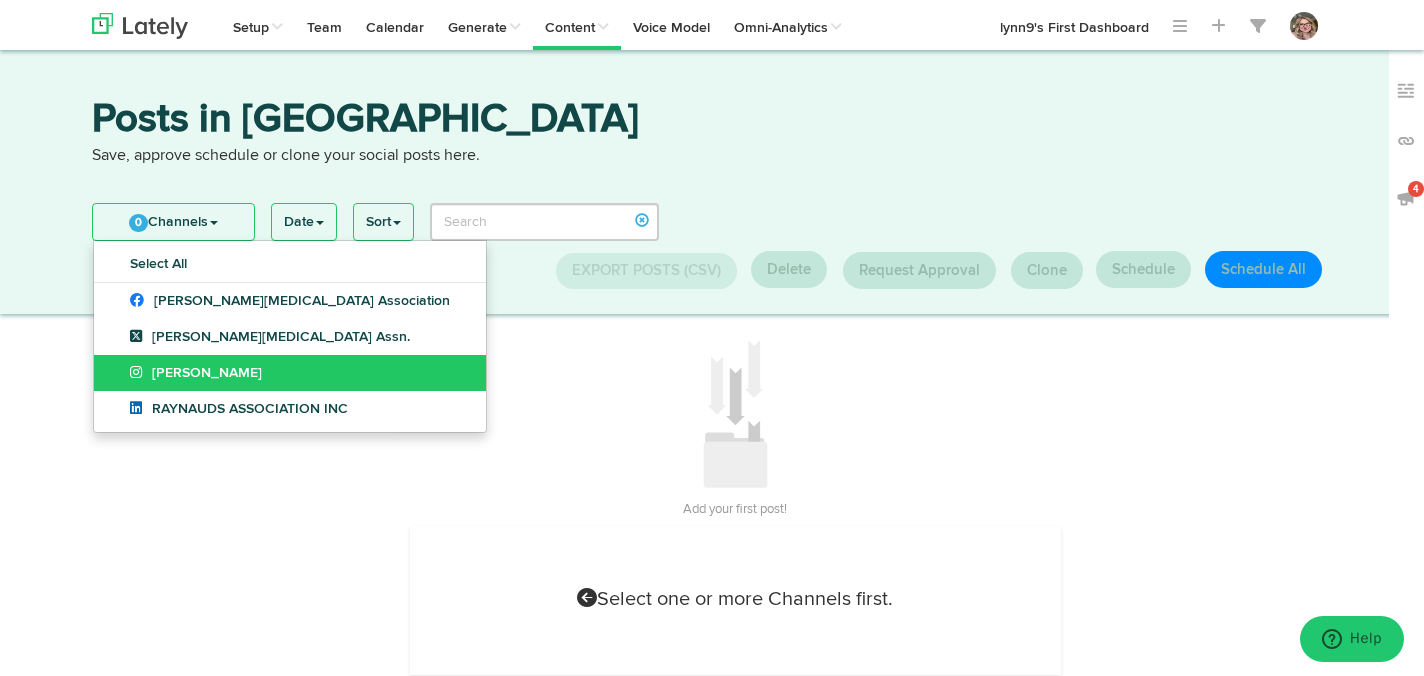 click at bounding box center (141, 372) 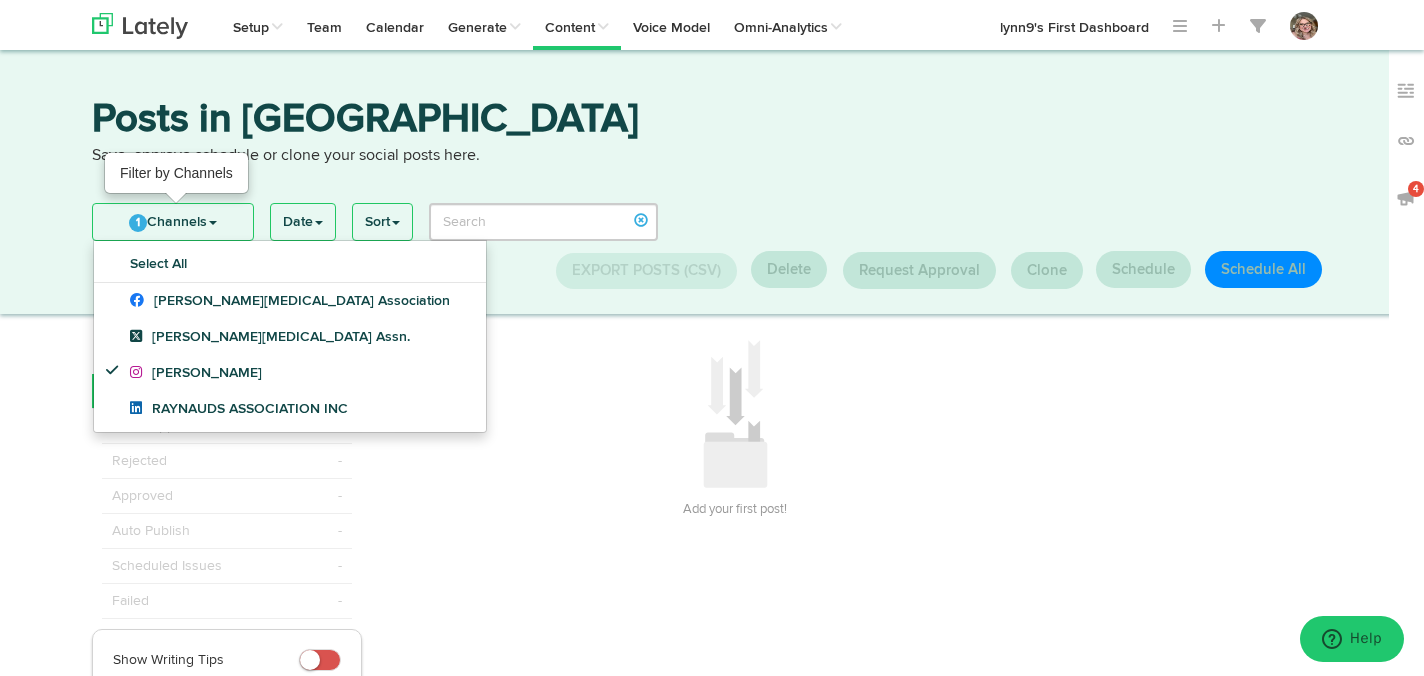 click on "1  Channels" at bounding box center (173, 222) 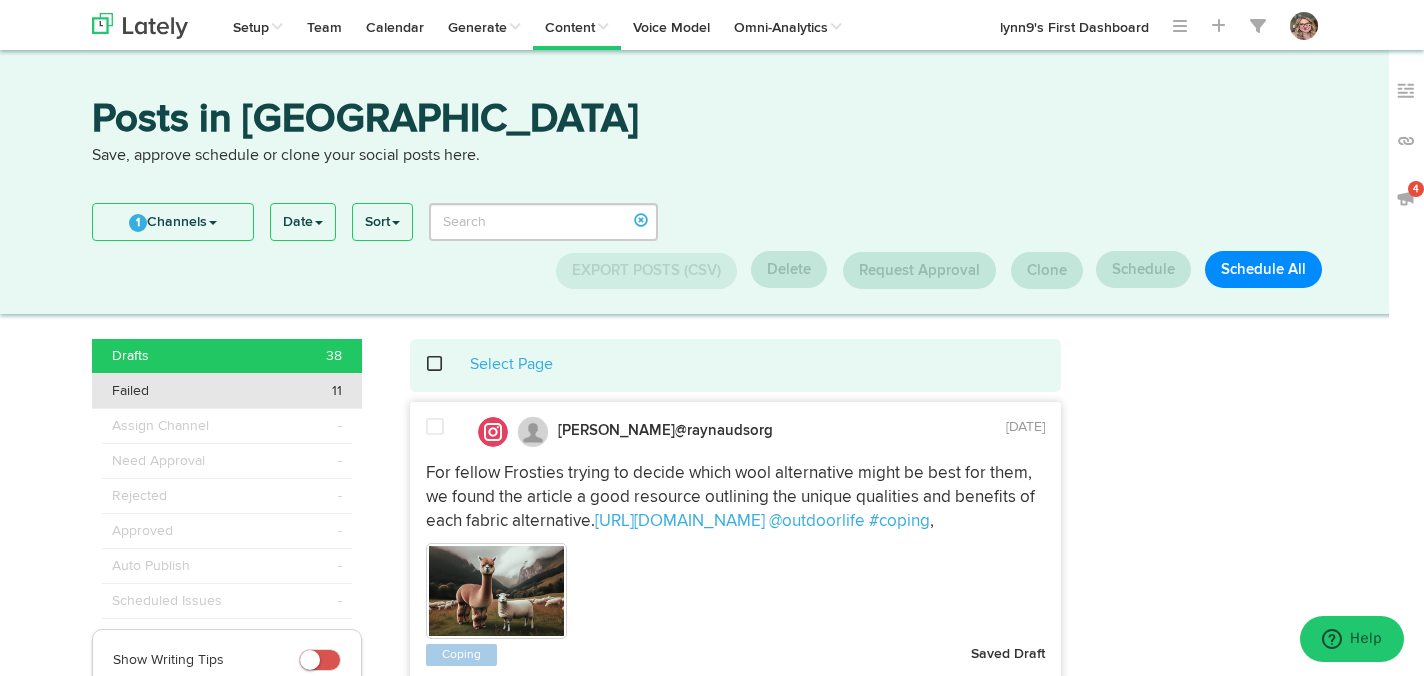 click on "Failed
11" at bounding box center (227, 391) 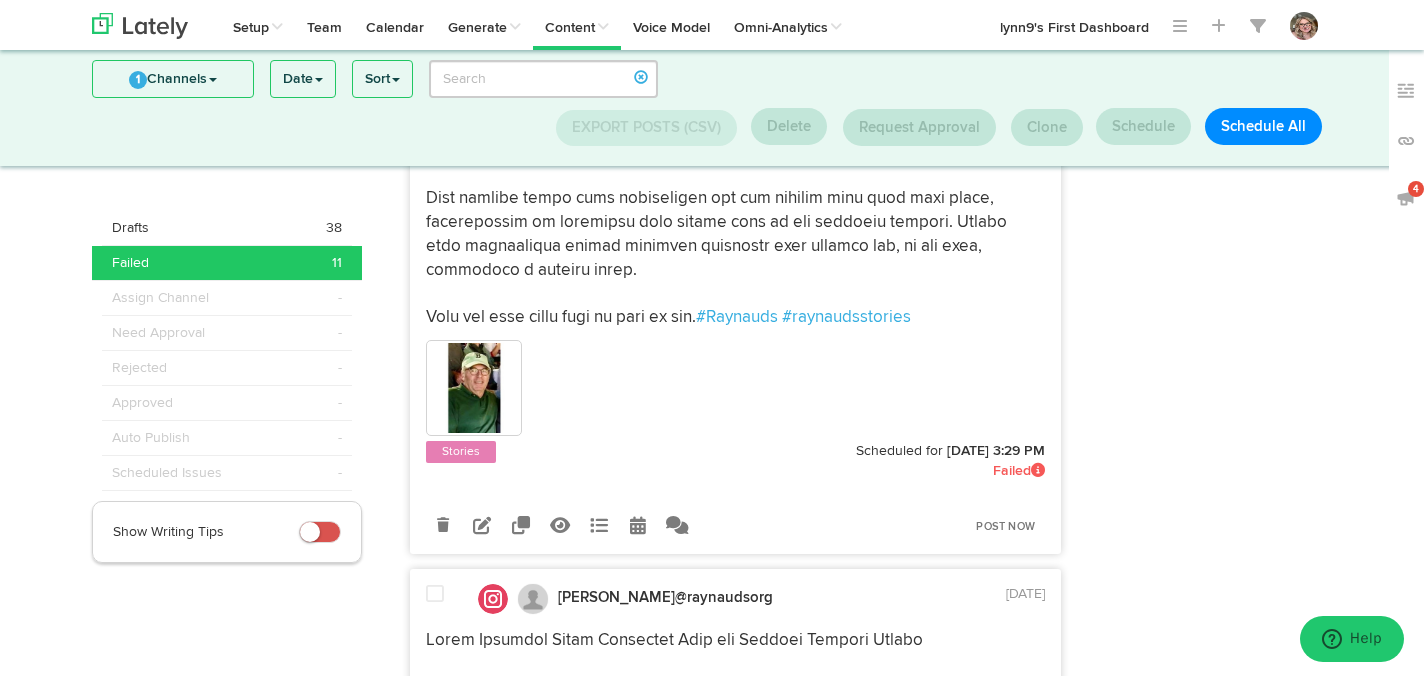 scroll, scrollTop: 479, scrollLeft: 0, axis: vertical 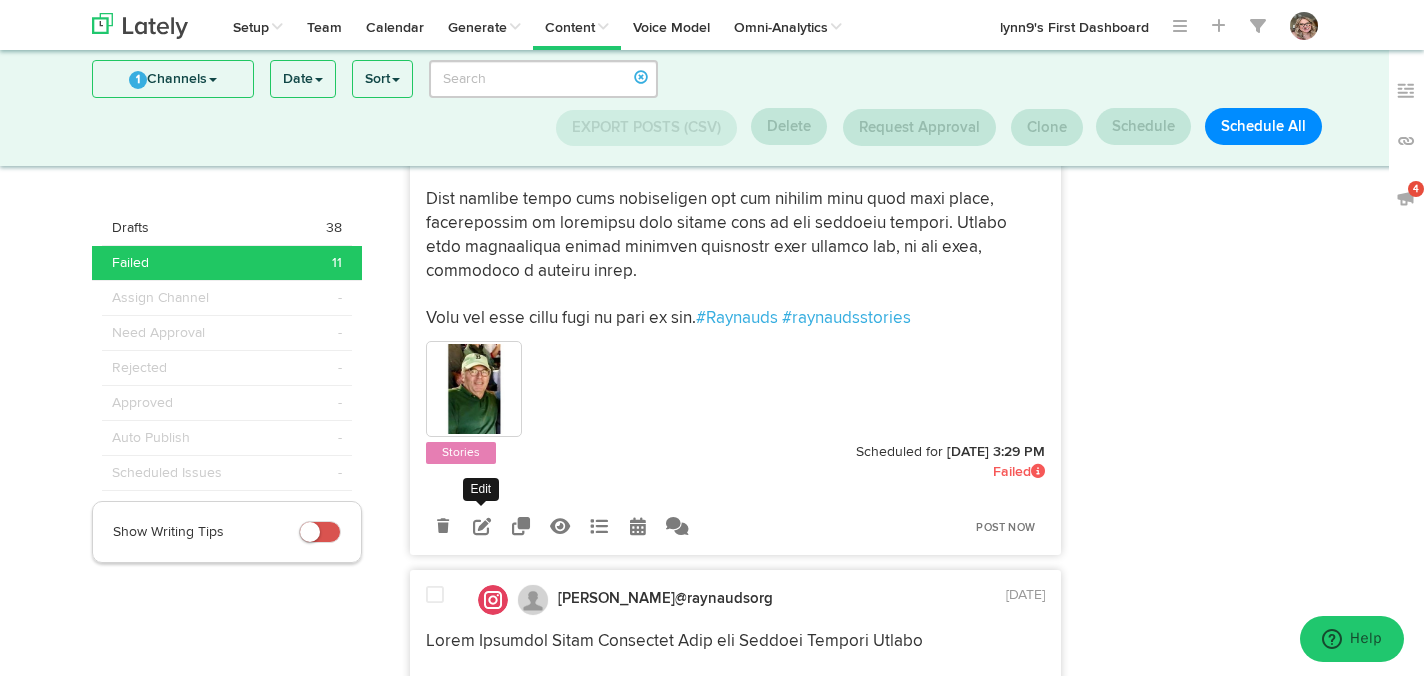 click at bounding box center [482, 526] 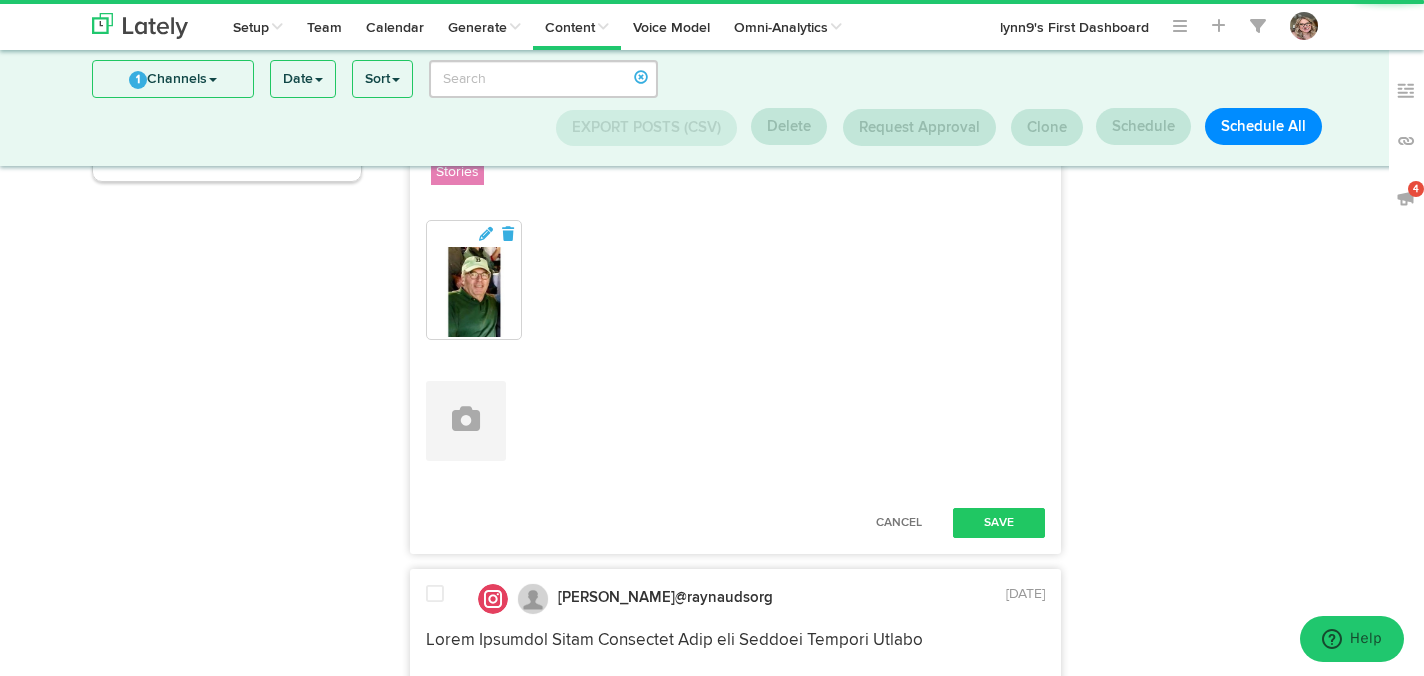 scroll, scrollTop: 319, scrollLeft: 0, axis: vertical 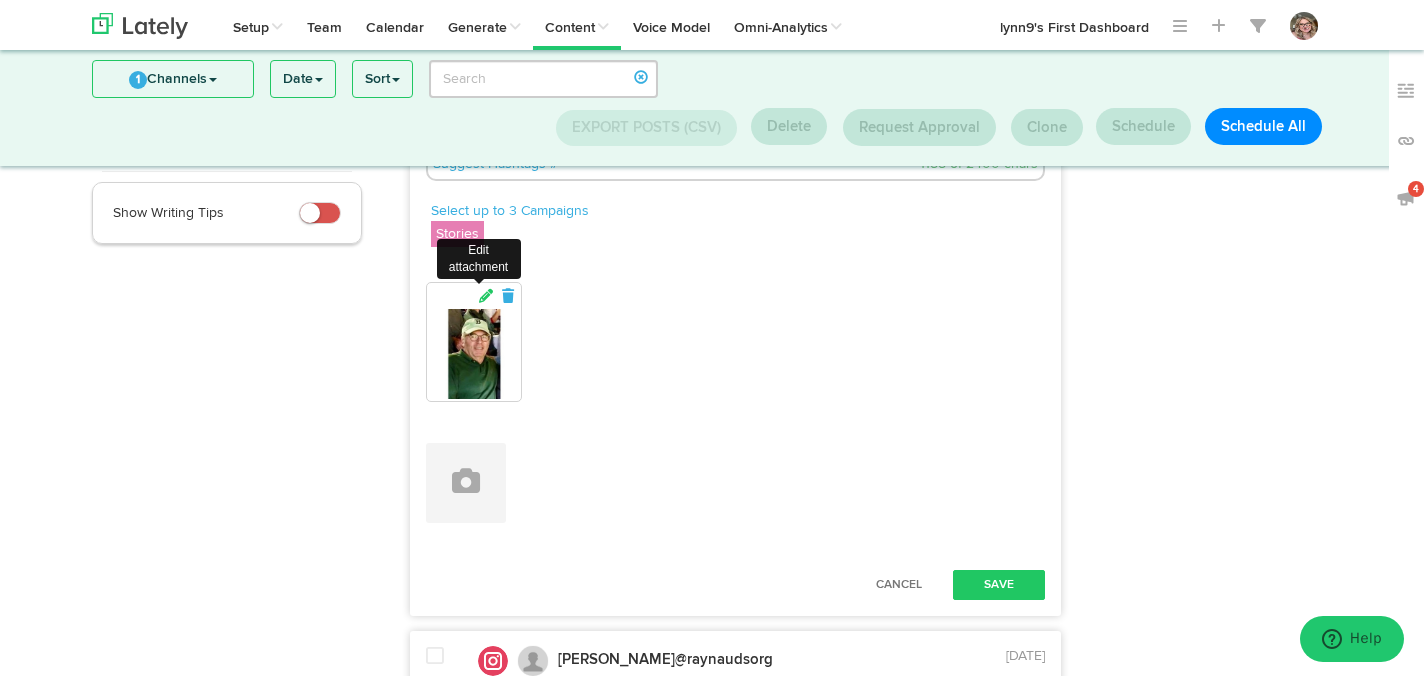 click at bounding box center (487, 296) 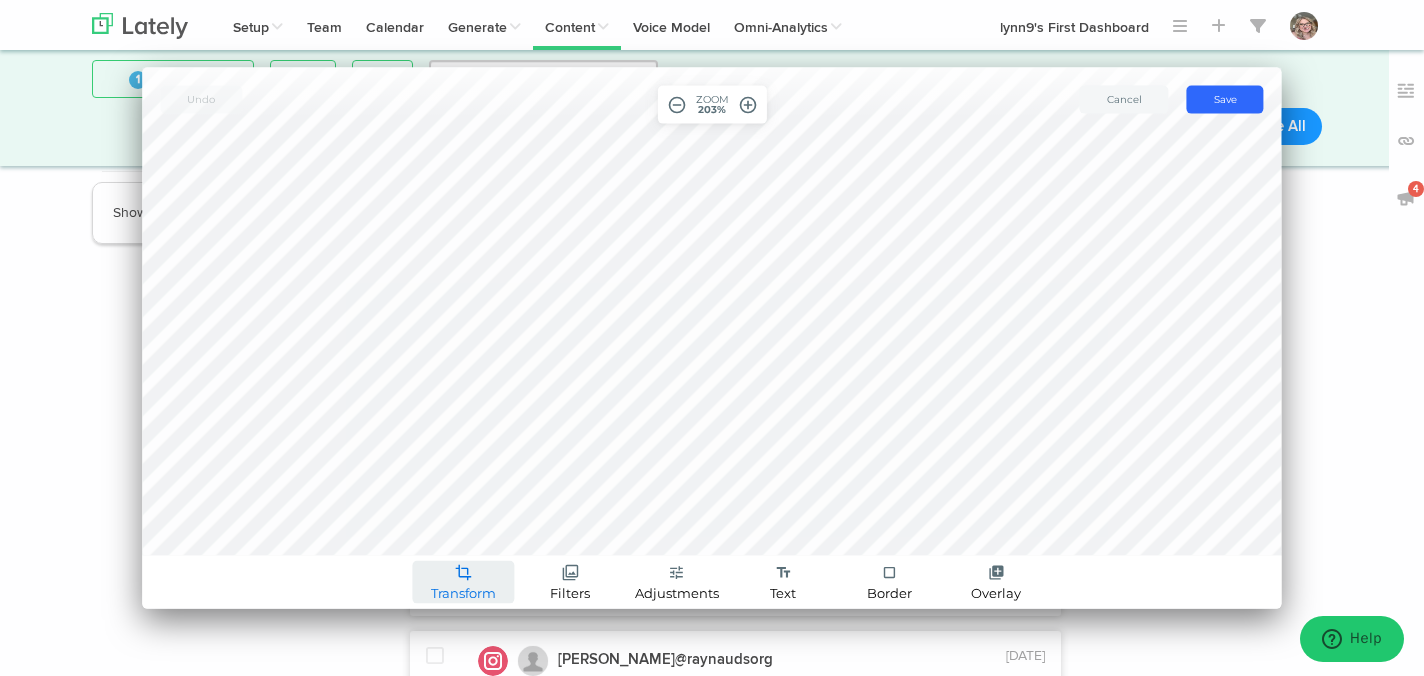 click on "crop" at bounding box center [463, 573] 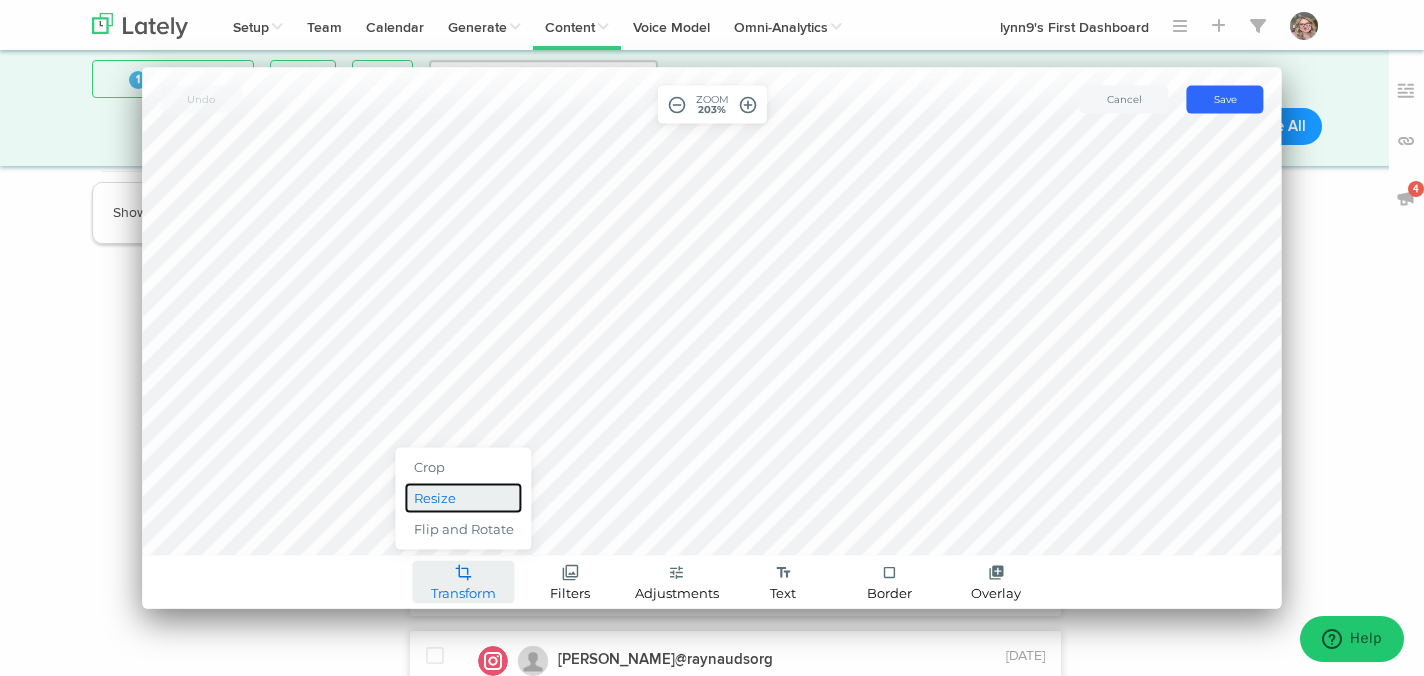 click on "Resize" at bounding box center (464, 498) 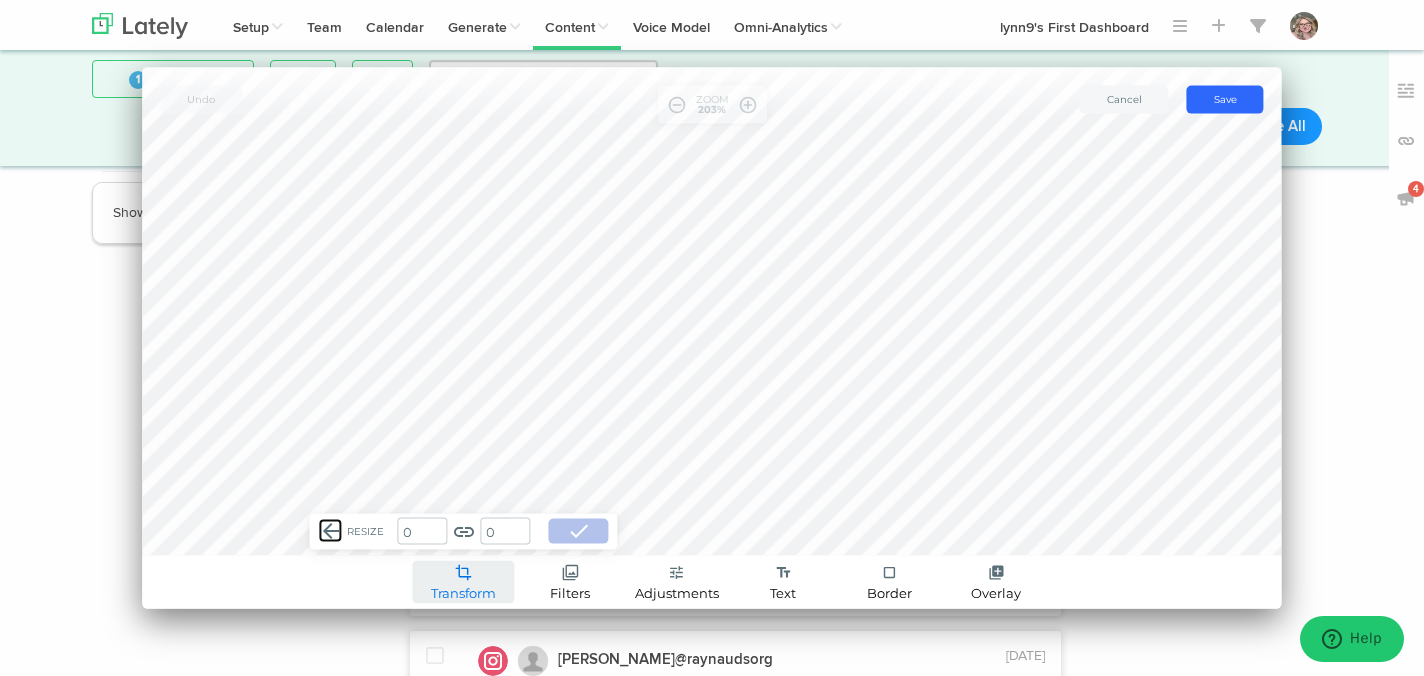 click on "arrow_back" at bounding box center [331, 530] 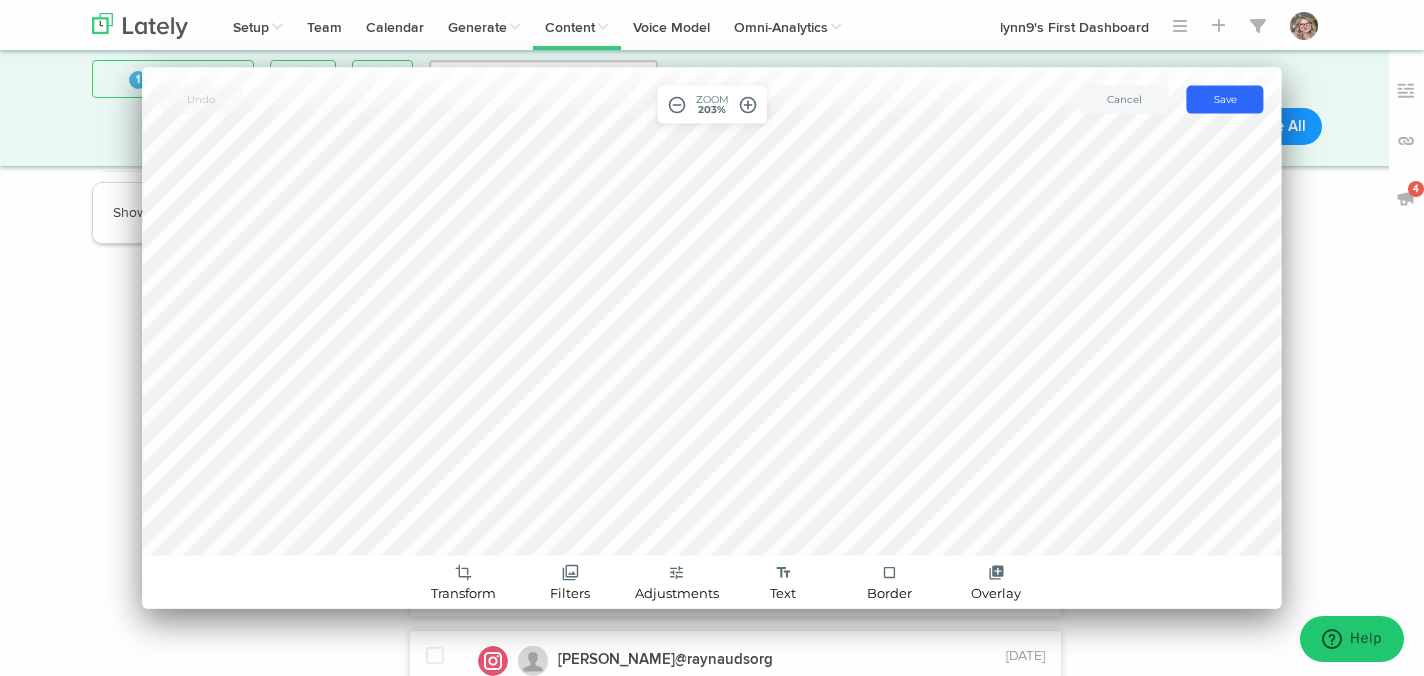 click on "remove_circle_outline" at bounding box center (677, 105) 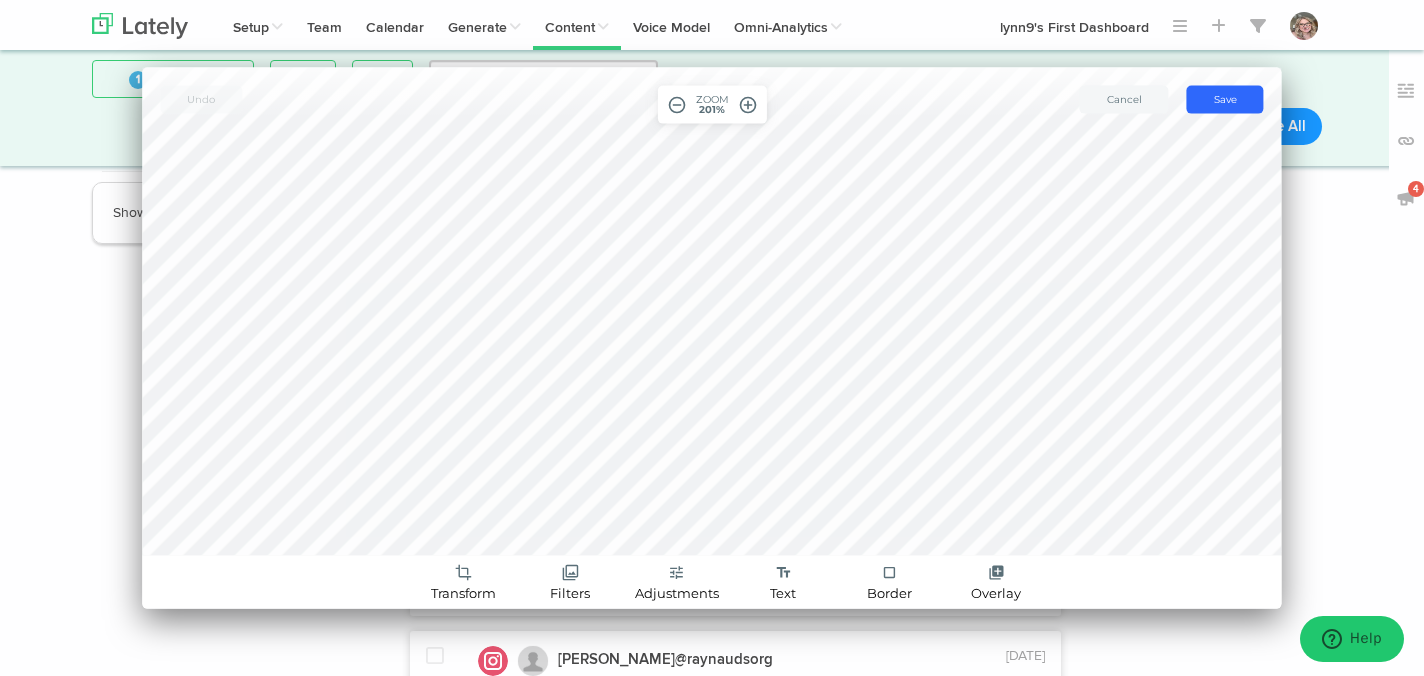 click on "remove_circle_outline" at bounding box center [677, 105] 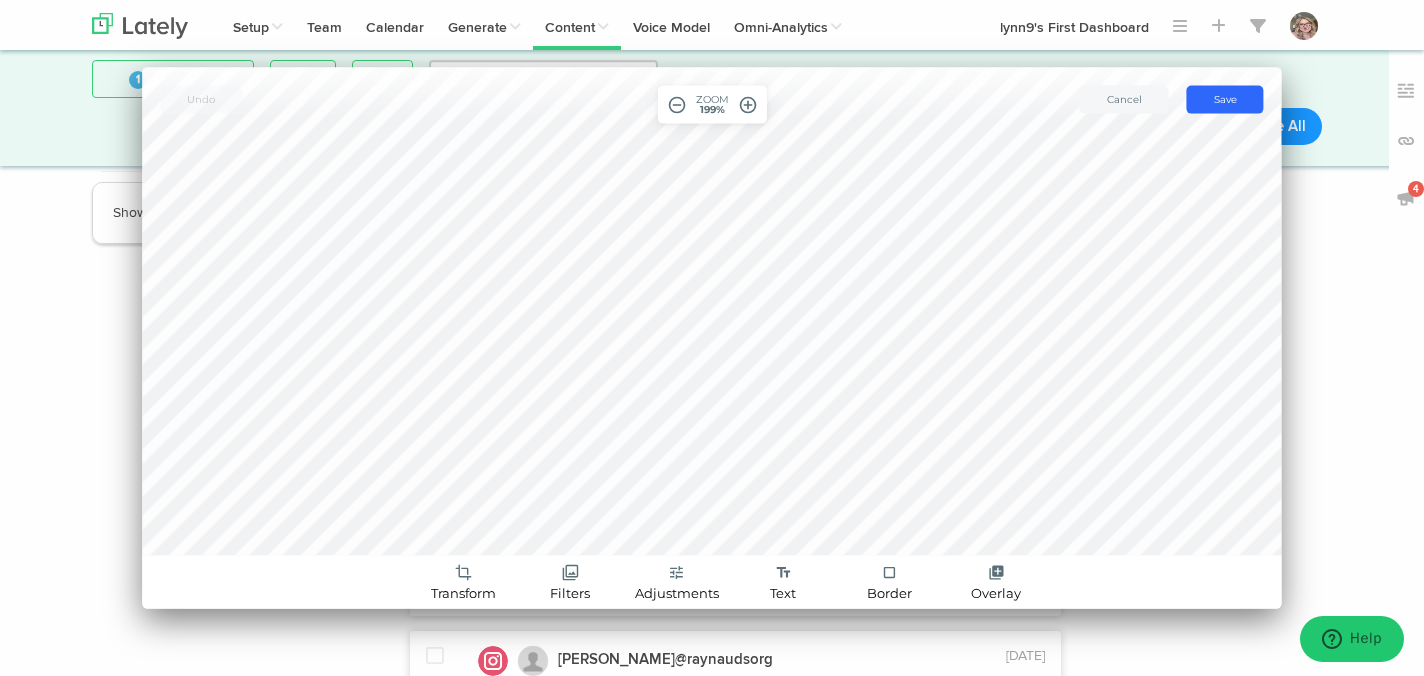 click on "remove_circle_outline" at bounding box center [677, 105] 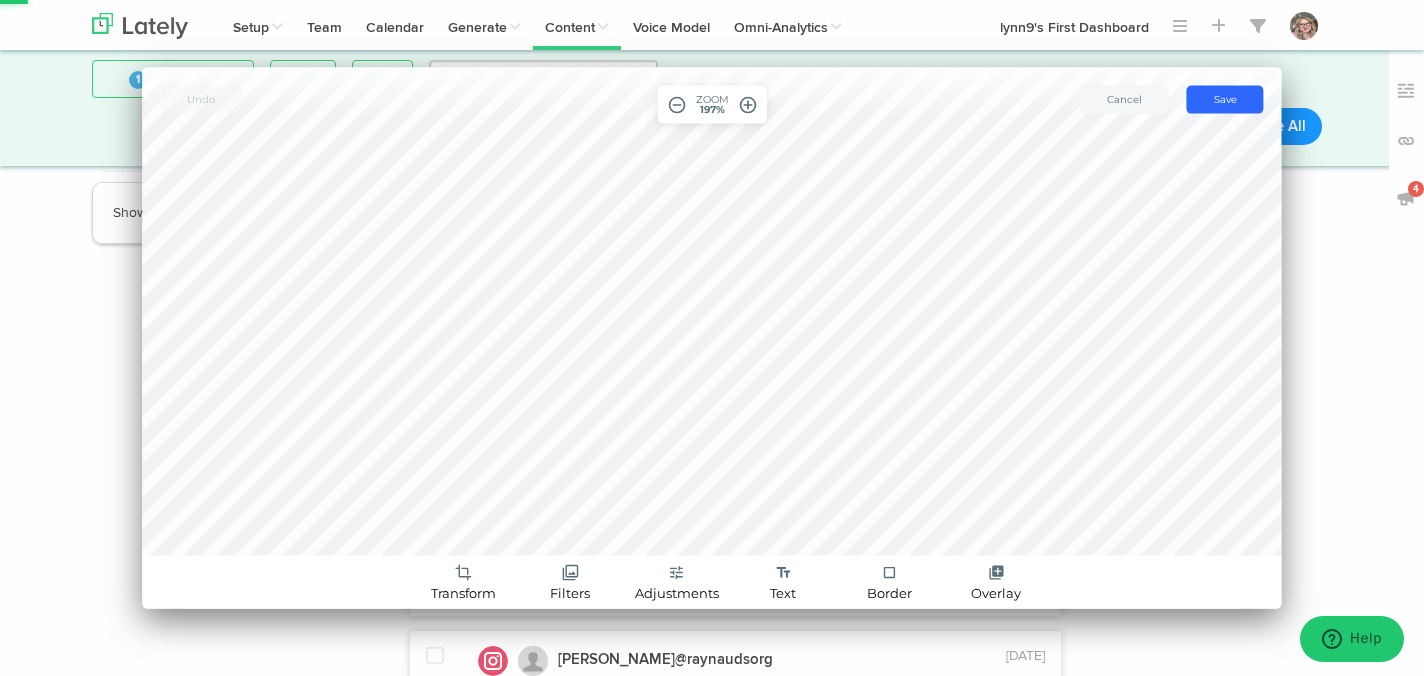click on "remove_circle_outline" at bounding box center (677, 105) 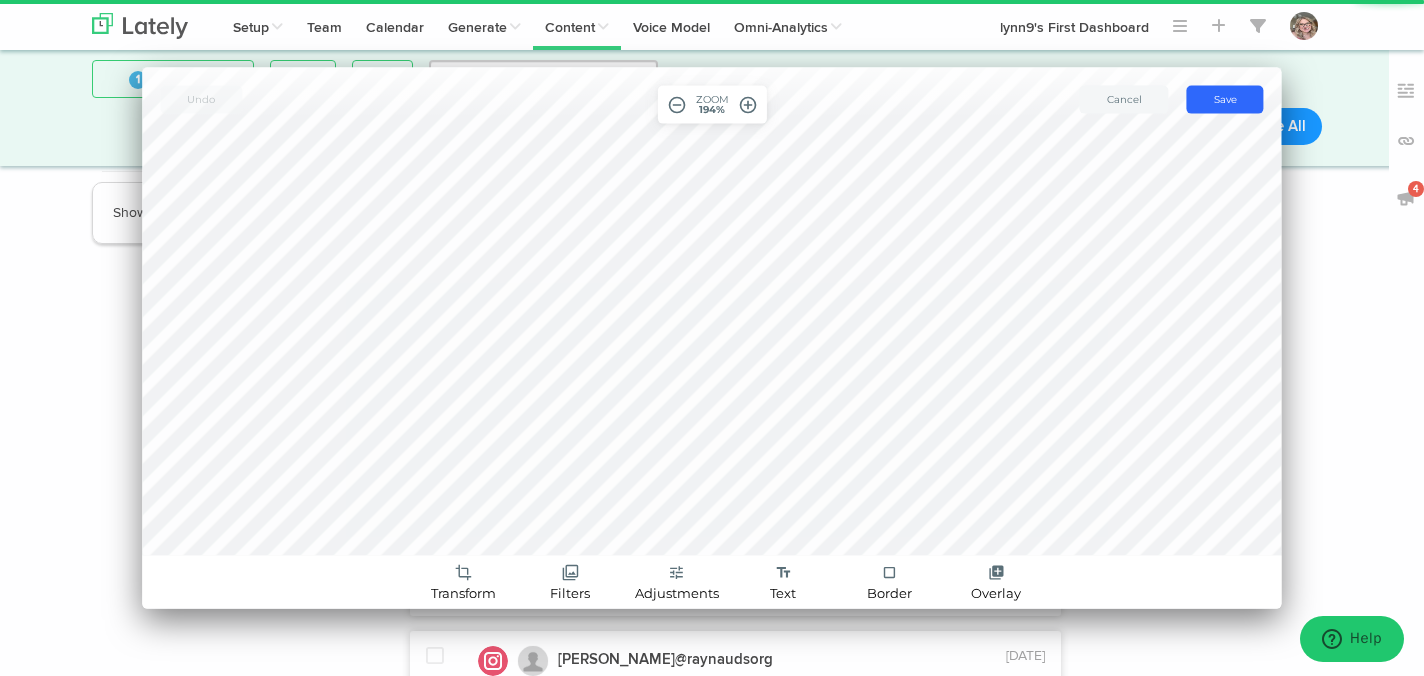 click on "remove_circle_outline" at bounding box center [677, 105] 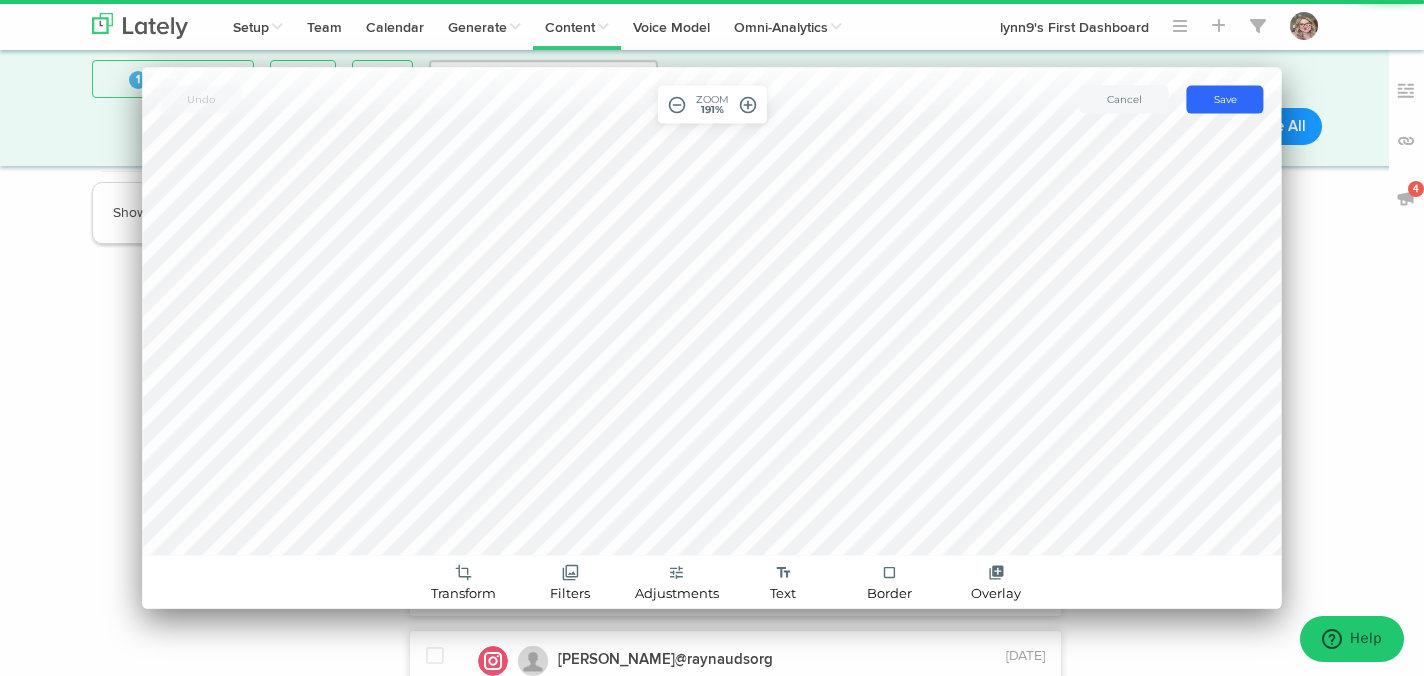 click on "remove_circle_outline" at bounding box center (677, 105) 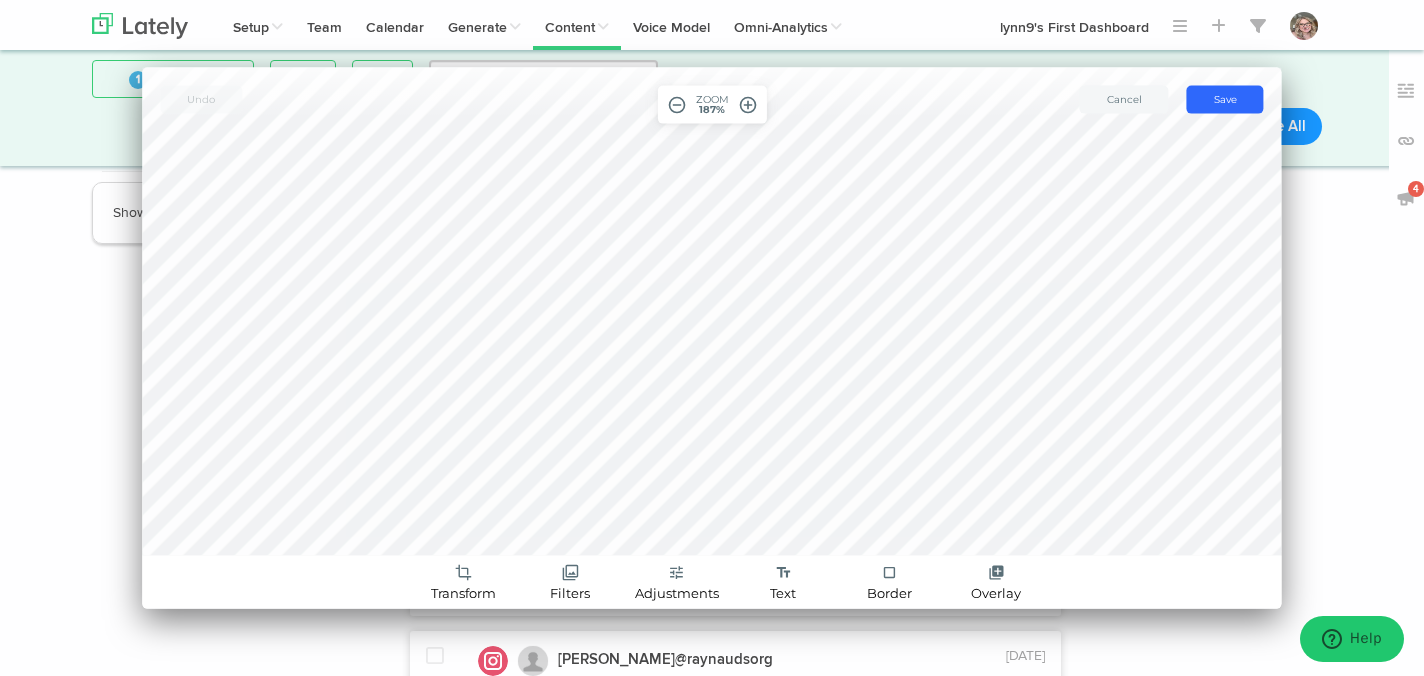 click on "remove_circle_outline" at bounding box center [677, 105] 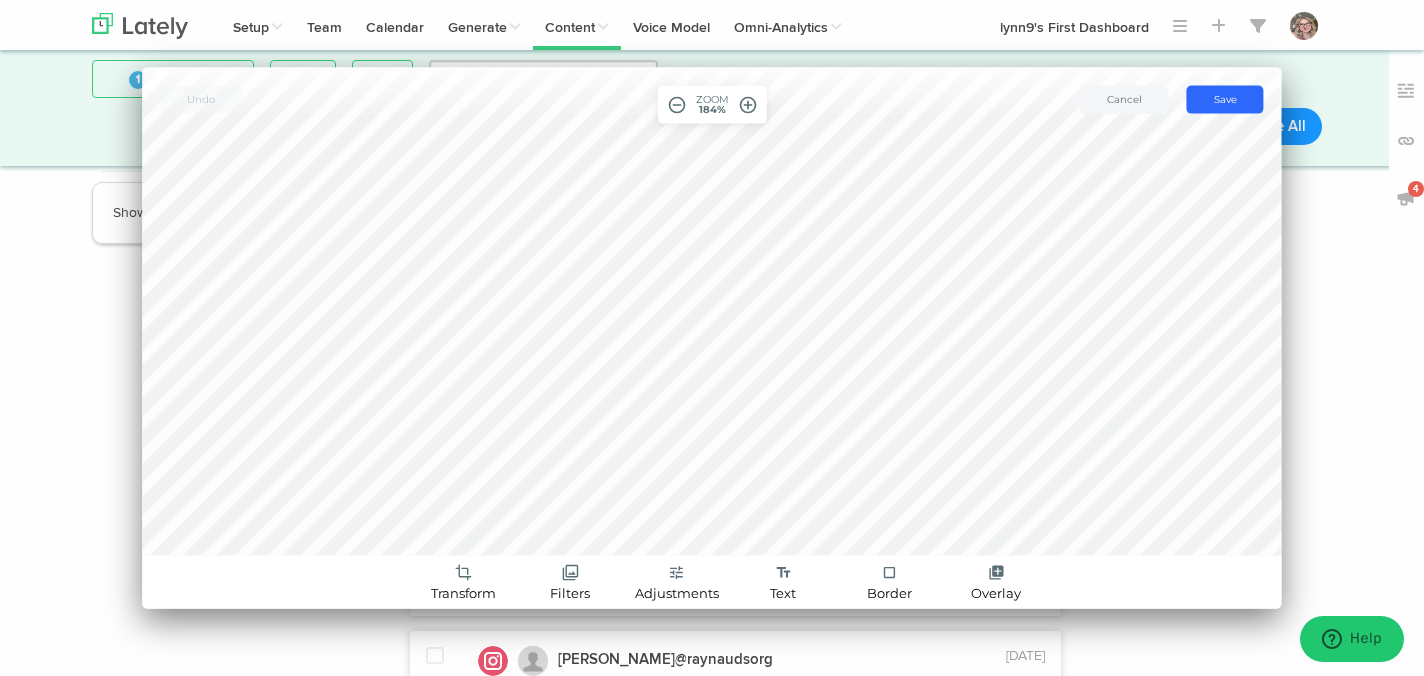 click on "remove_circle_outline" at bounding box center [677, 105] 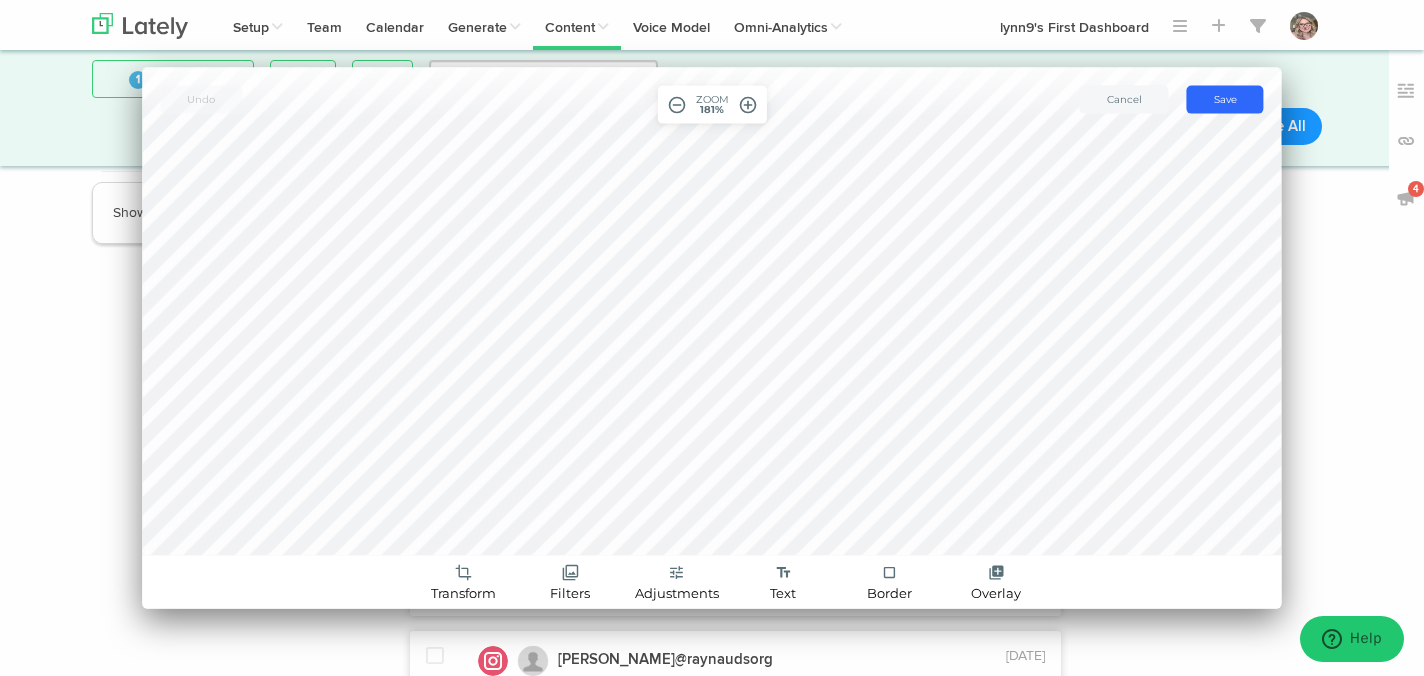click on "remove_circle_outline" at bounding box center [677, 105] 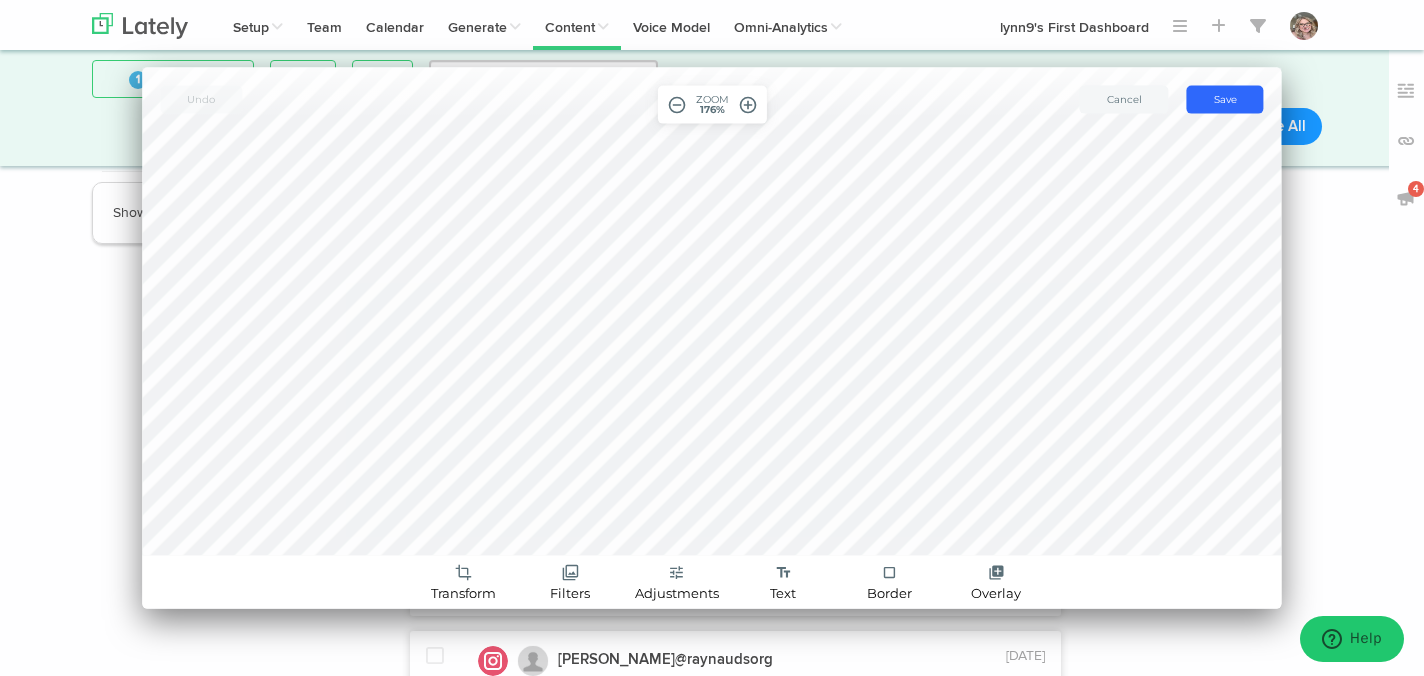 click on "remove_circle_outline" at bounding box center (677, 105) 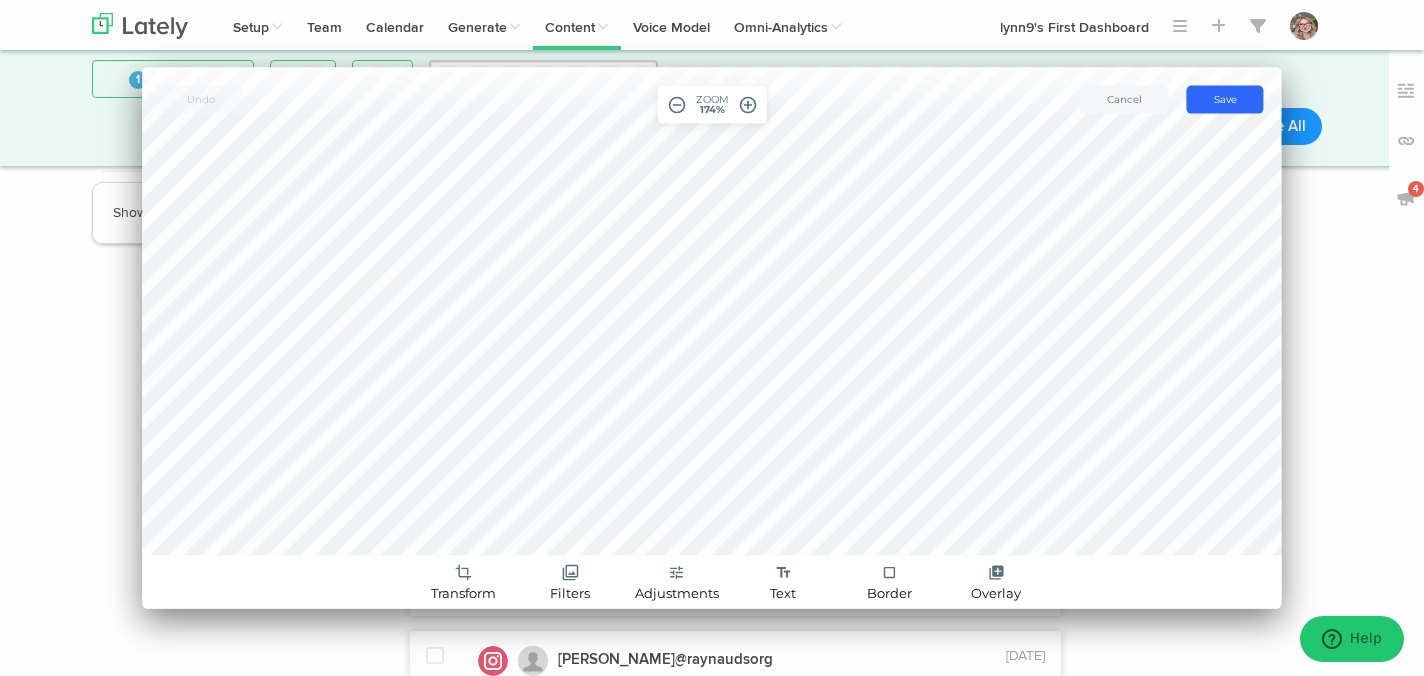click on "remove_circle_outline" at bounding box center (677, 105) 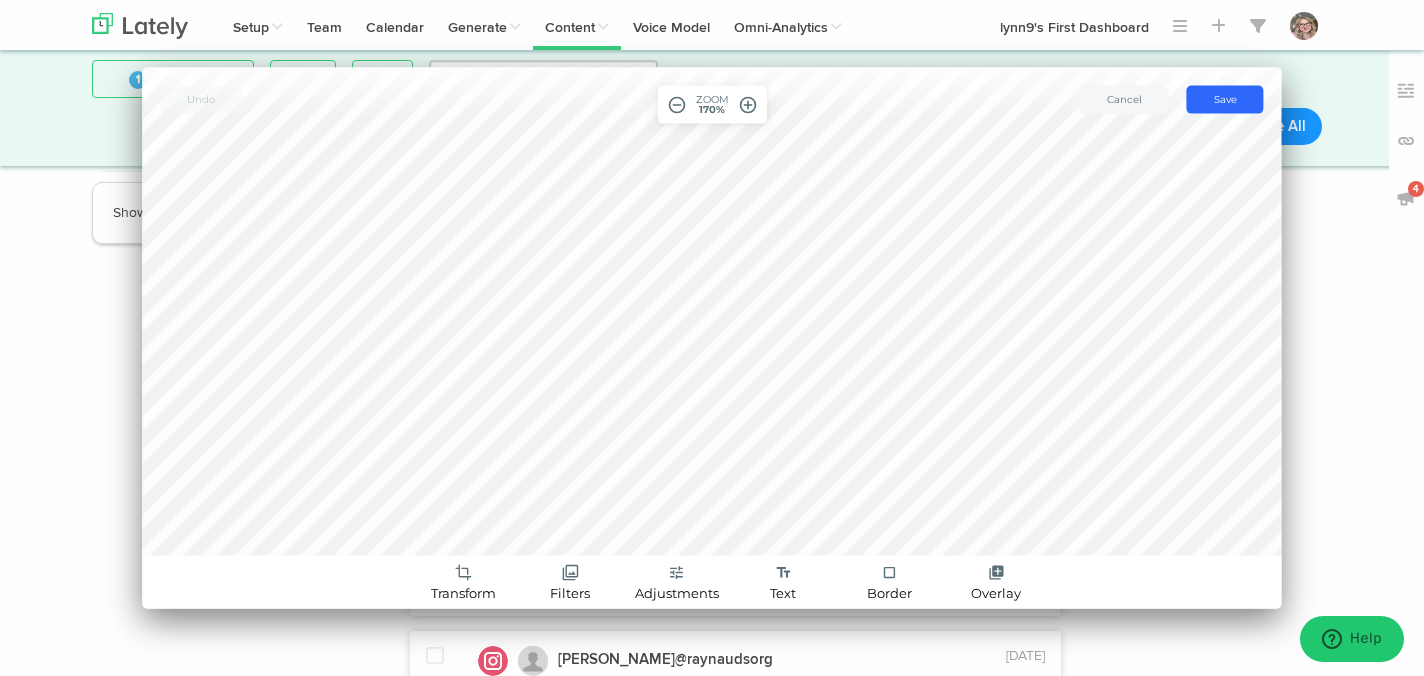 click on "remove_circle_outline" at bounding box center (677, 105) 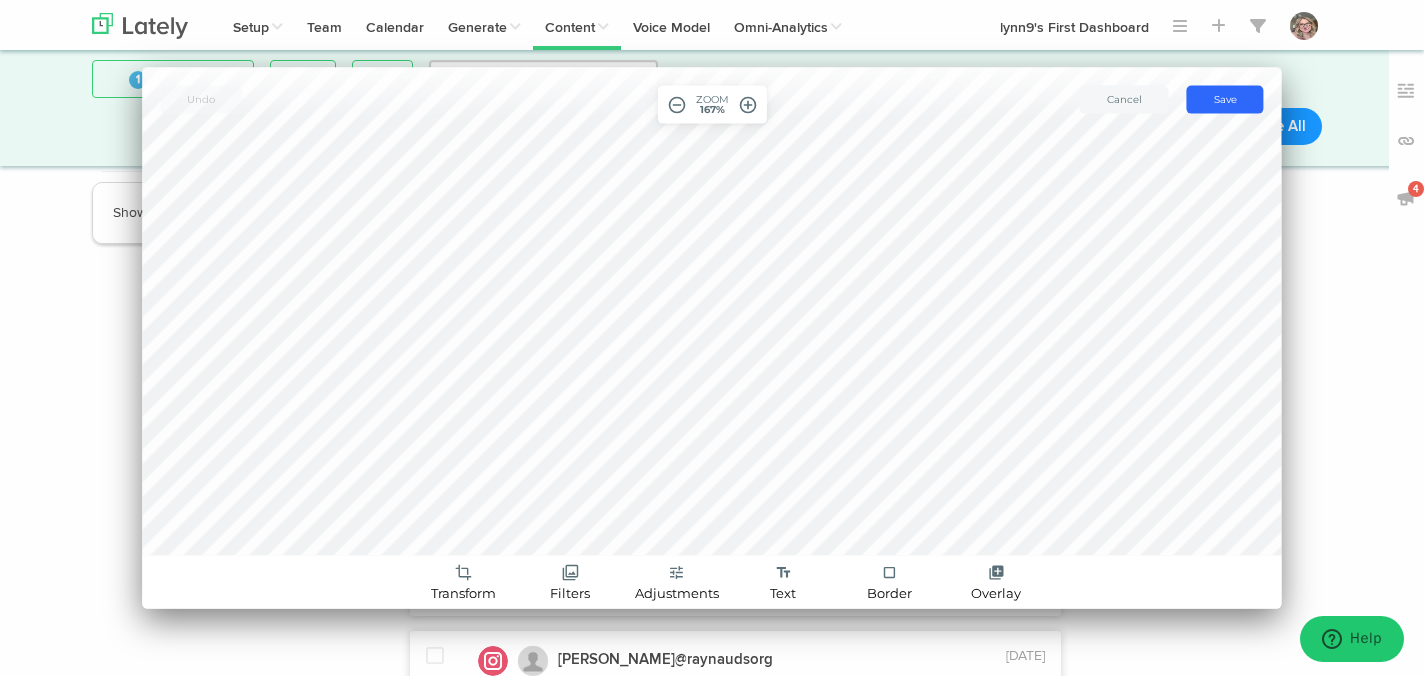 click on "remove_circle_outline" at bounding box center (677, 105) 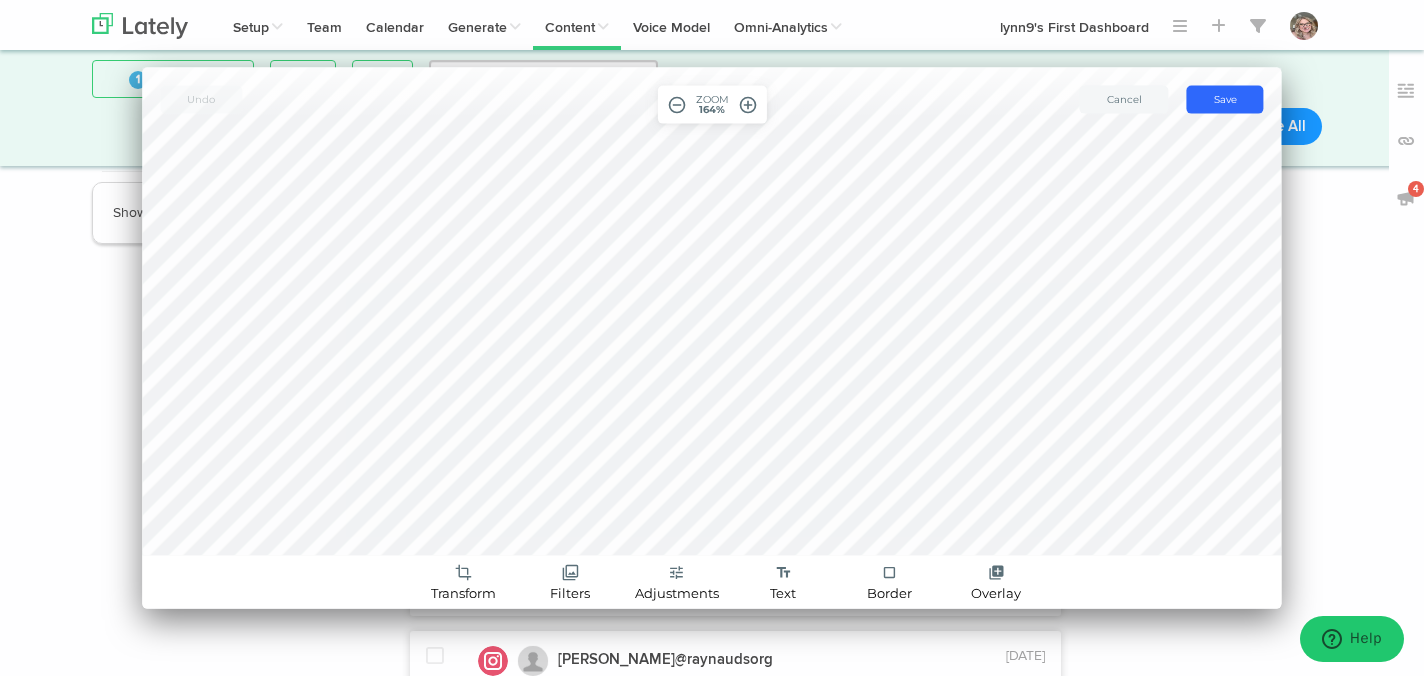 click on "remove_circle_outline" at bounding box center (677, 105) 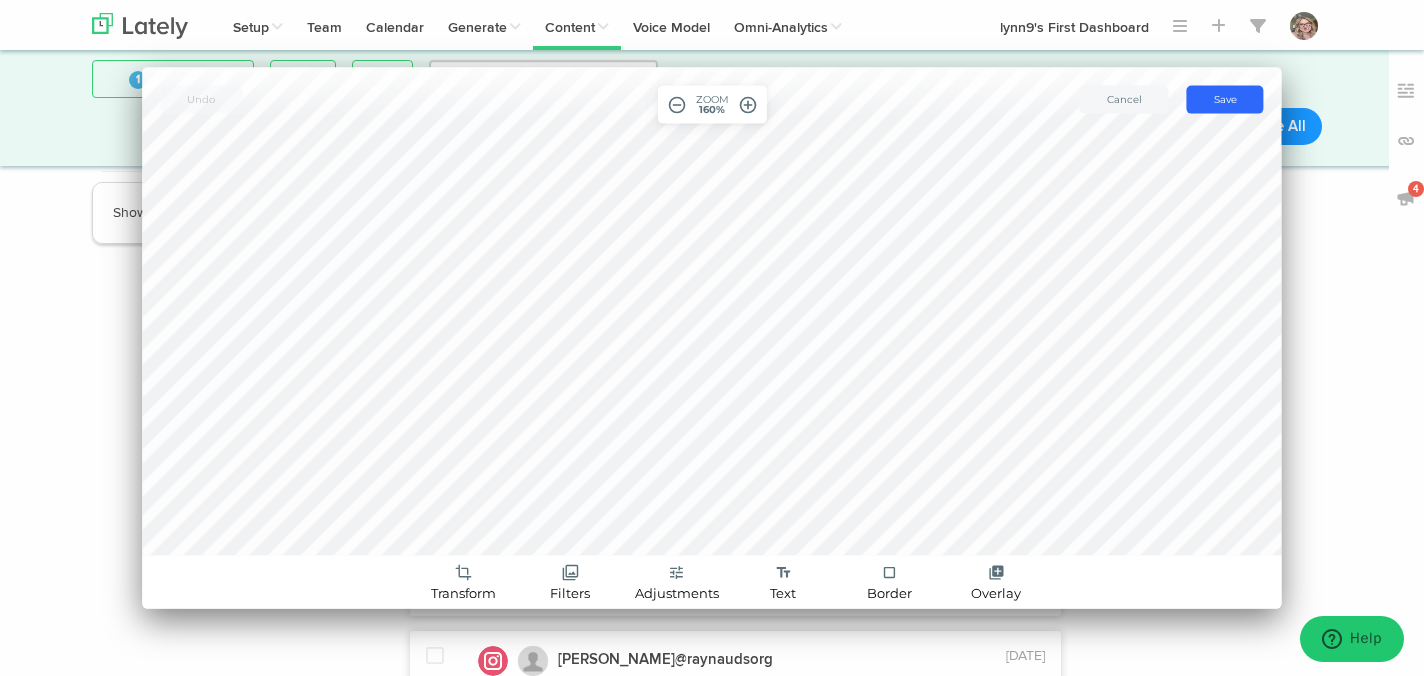 click on "remove_circle_outline" at bounding box center [677, 105] 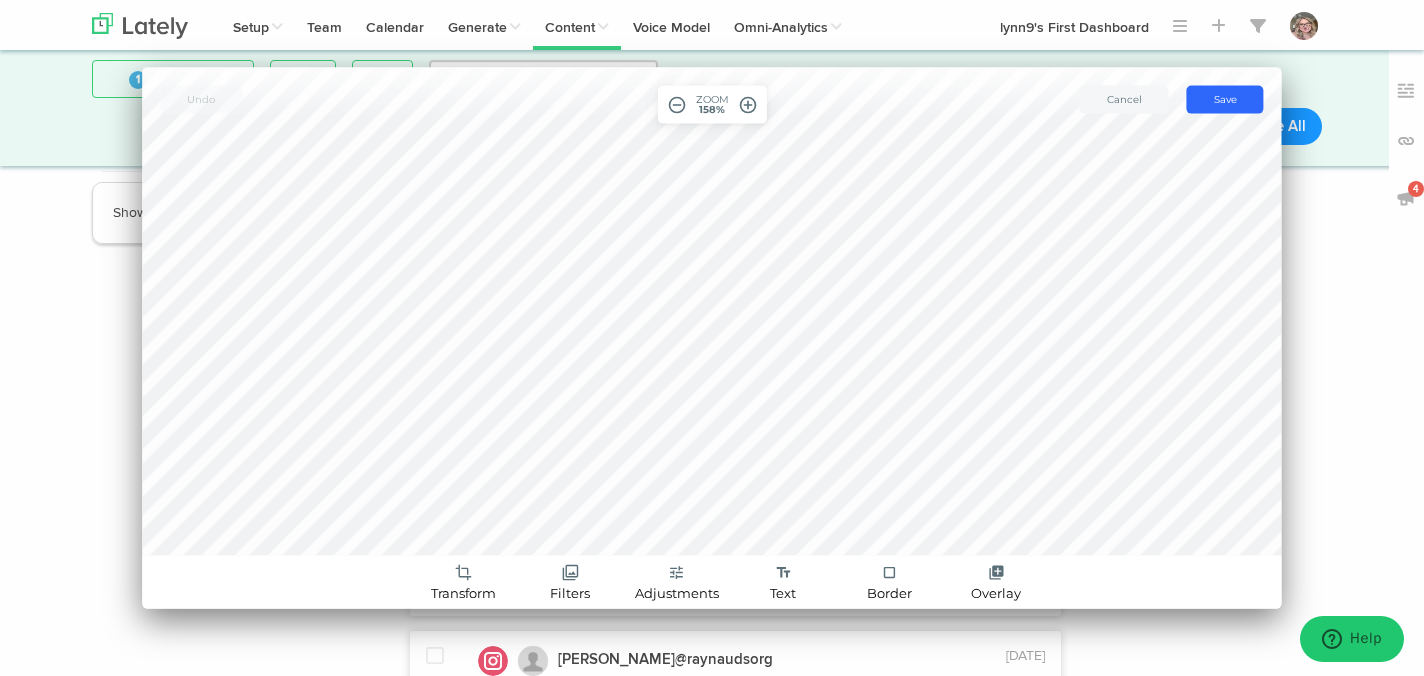 click on "remove_circle_outline" at bounding box center [677, 105] 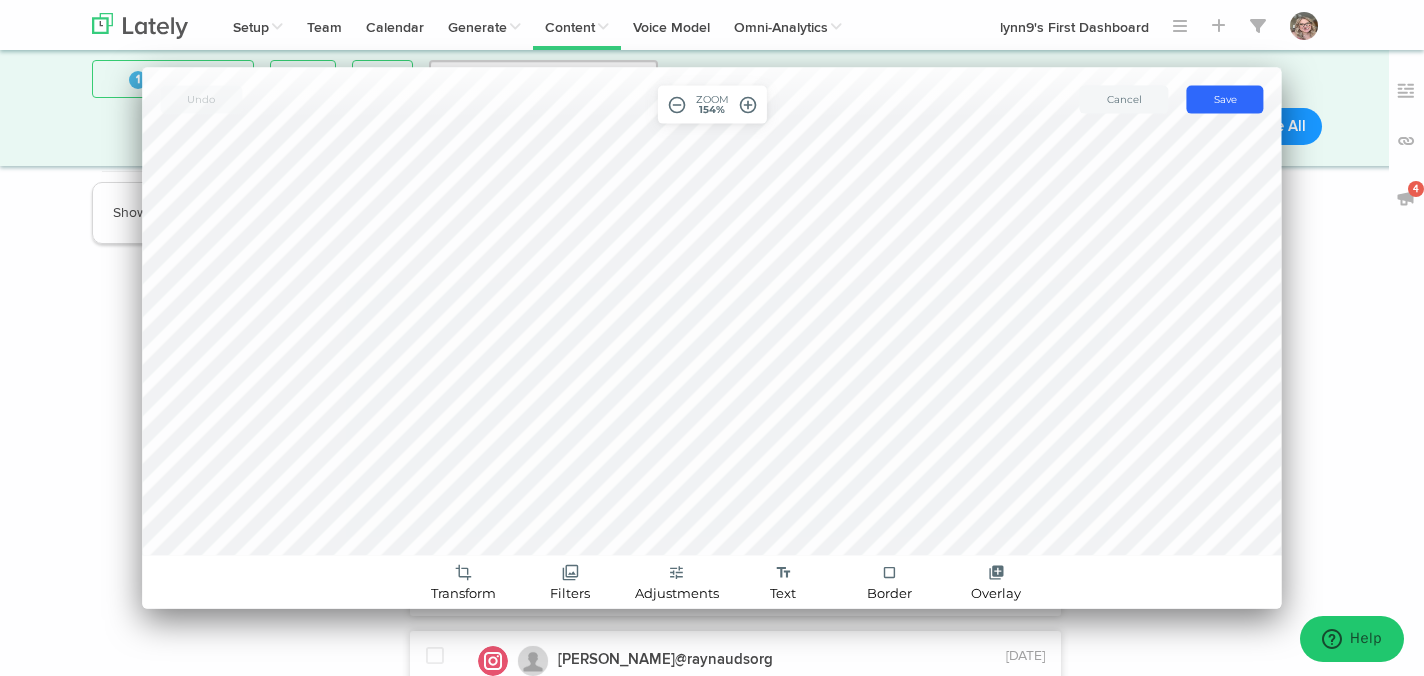 click on "remove_circle_outline" at bounding box center (677, 105) 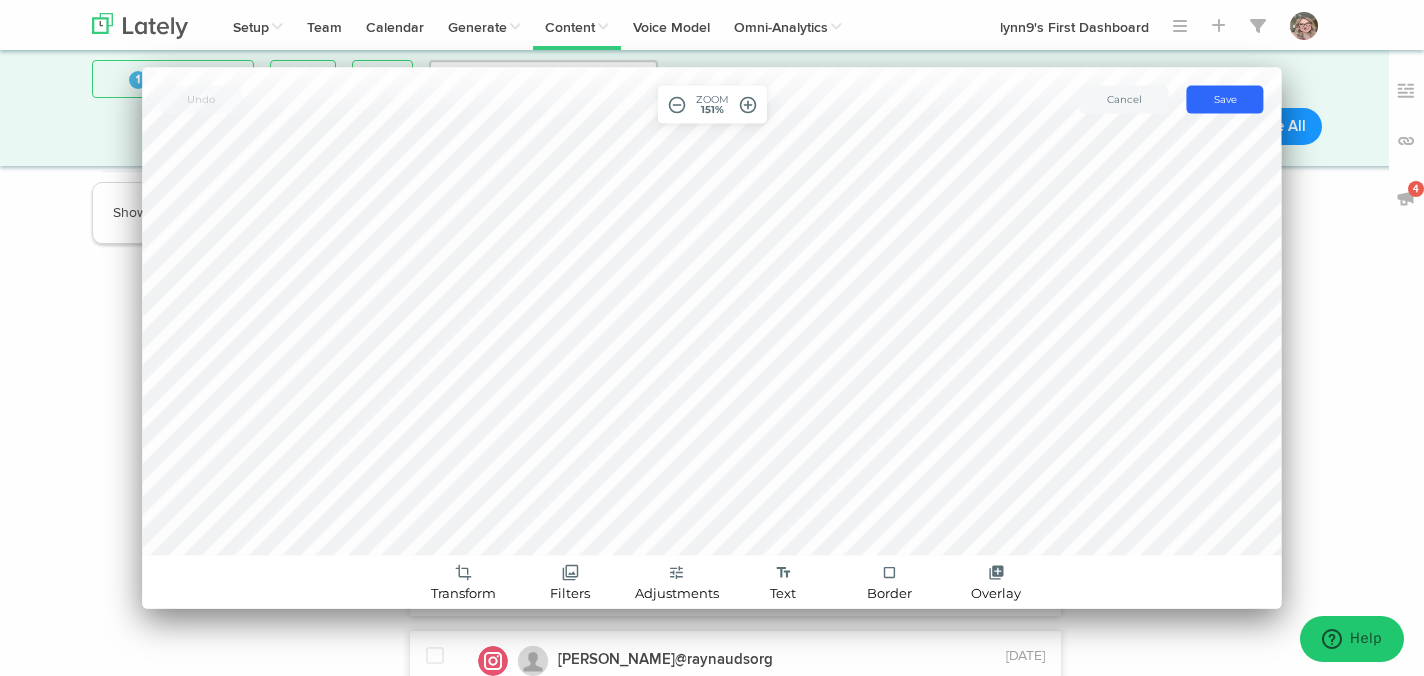 click on "remove_circle_outline" at bounding box center (677, 105) 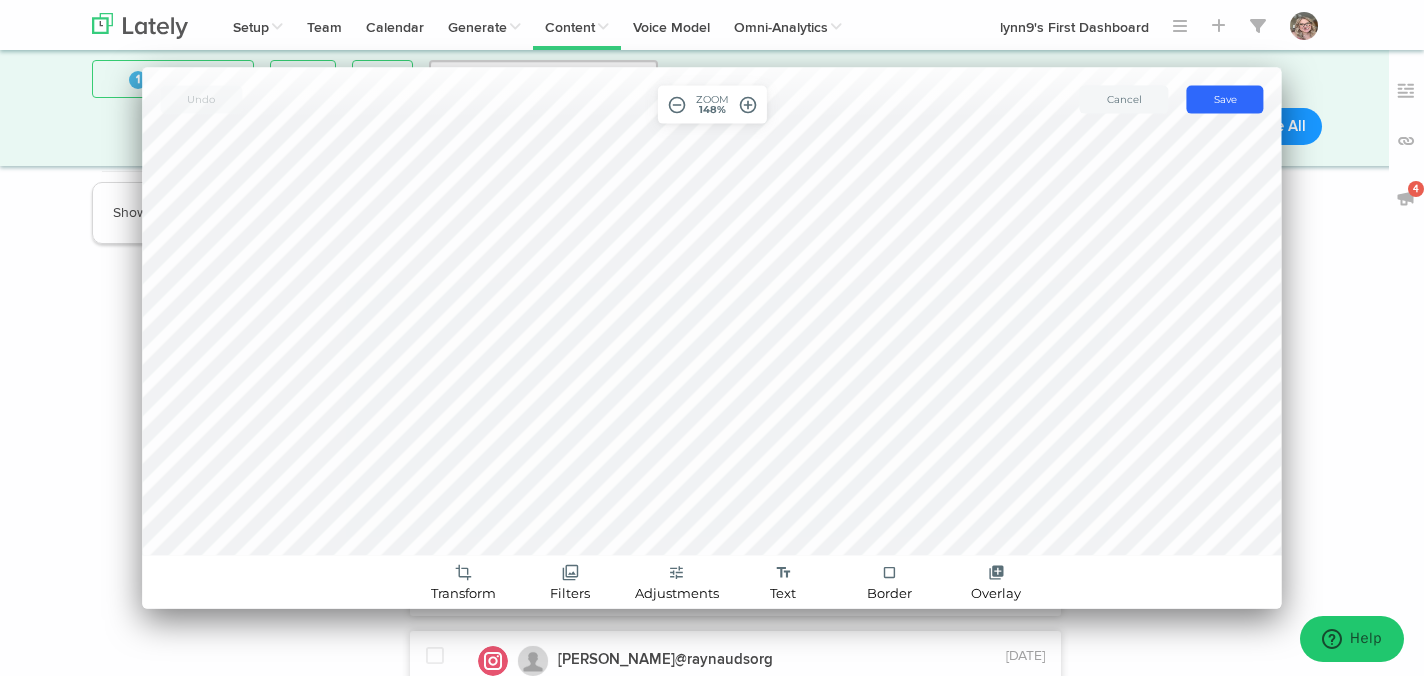 click on "remove_circle_outline" at bounding box center [677, 105] 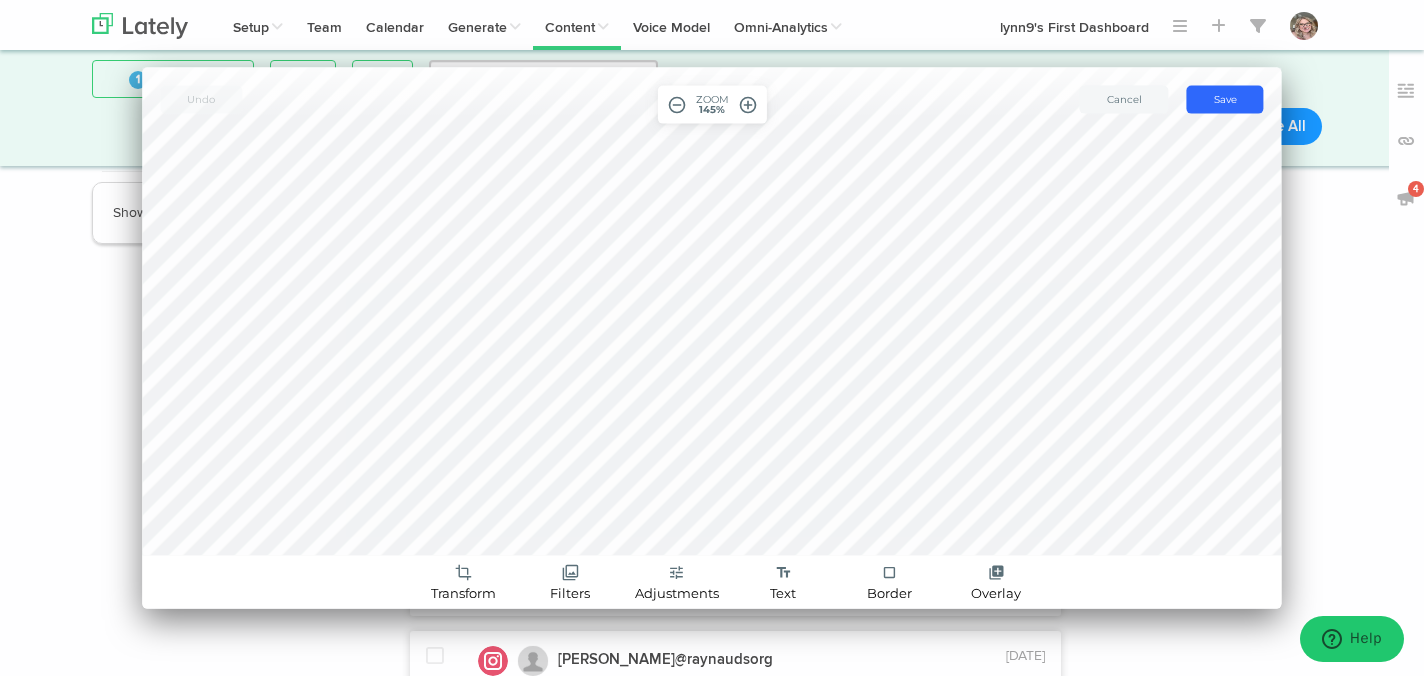 click on "remove_circle_outline" at bounding box center [677, 105] 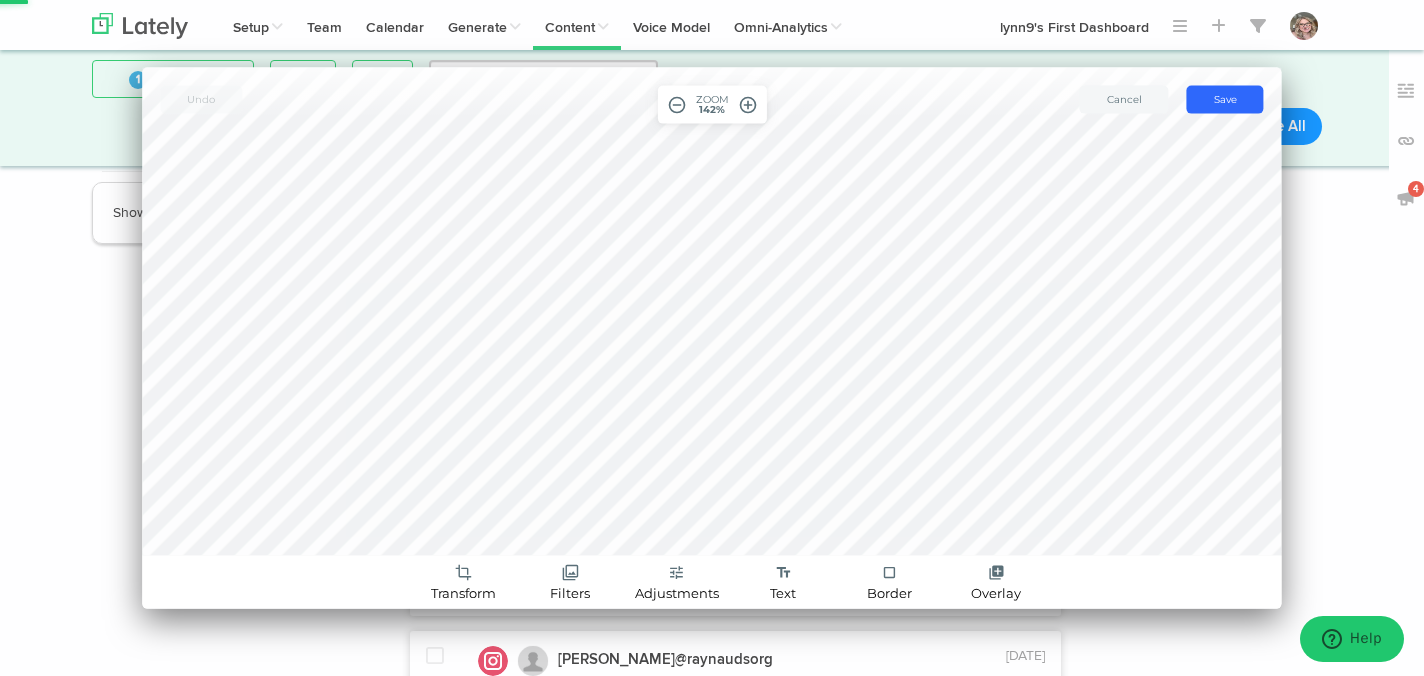 click on "remove_circle_outline" at bounding box center [677, 105] 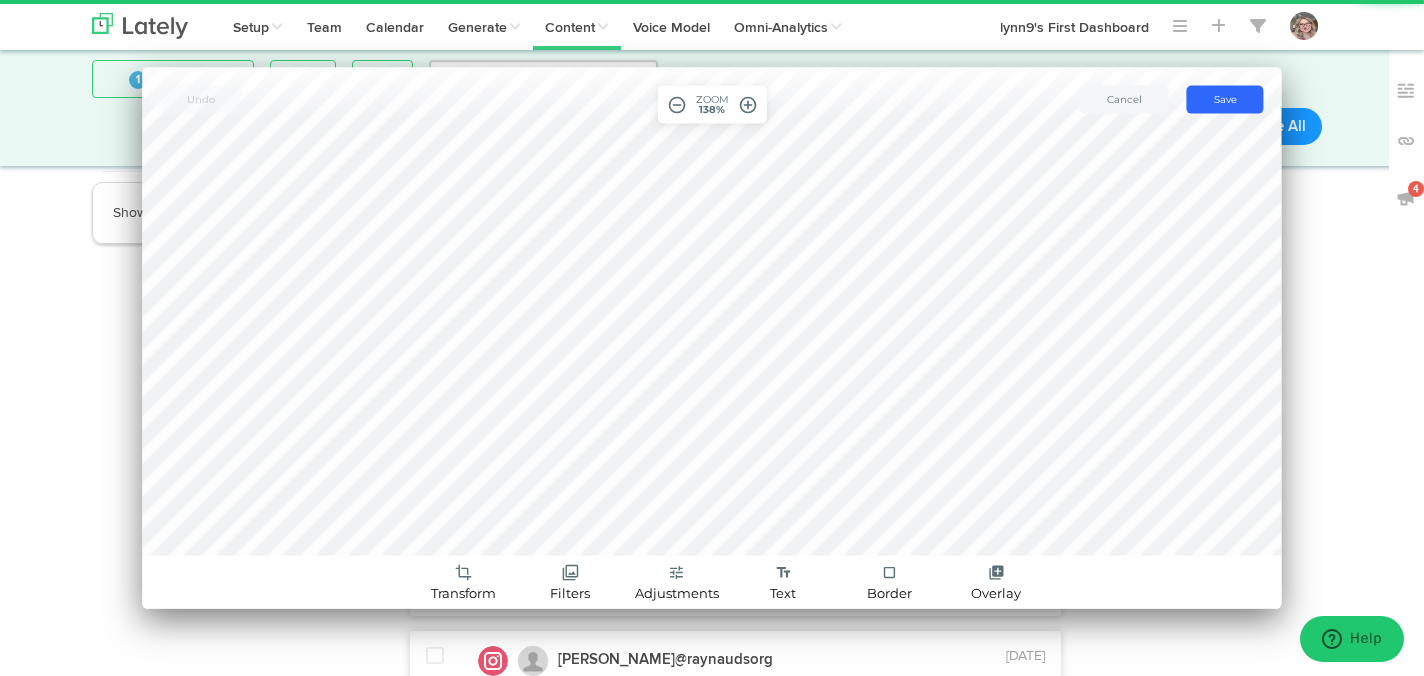 click on "remove_circle_outline" at bounding box center [677, 105] 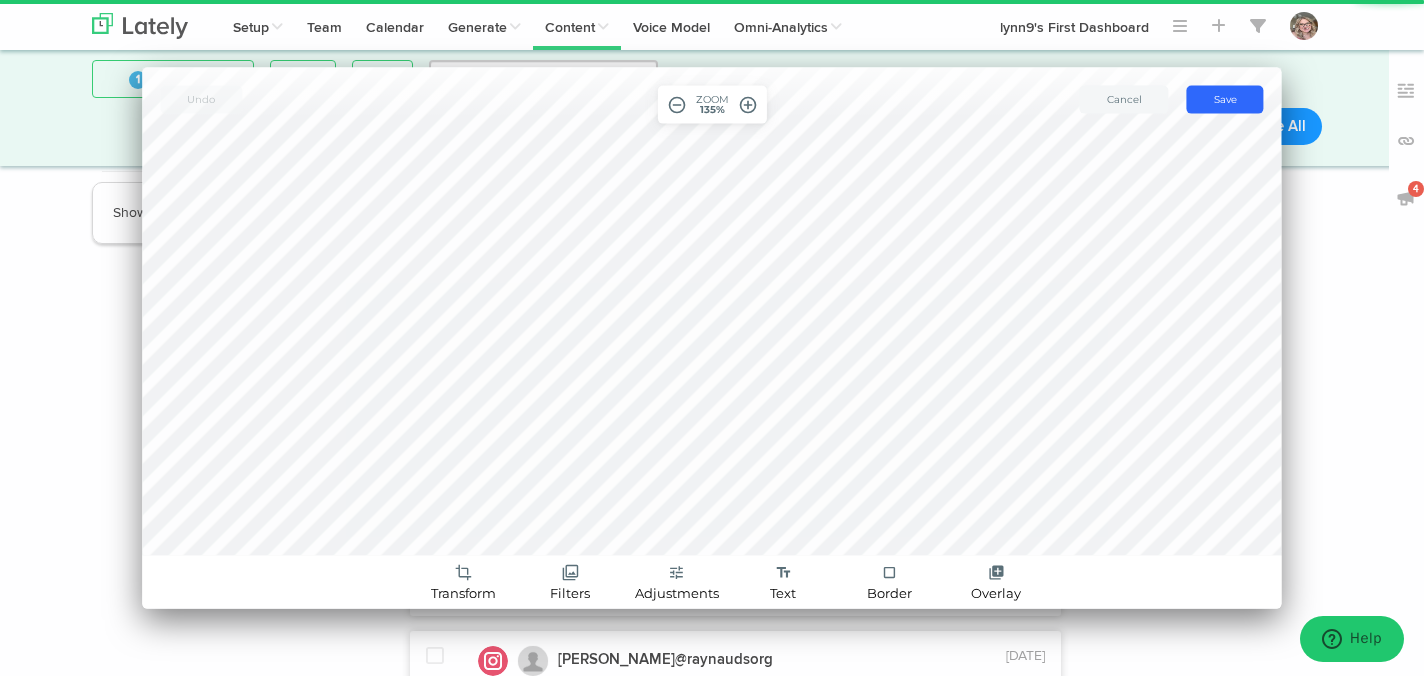 click on "remove_circle_outline" at bounding box center (677, 105) 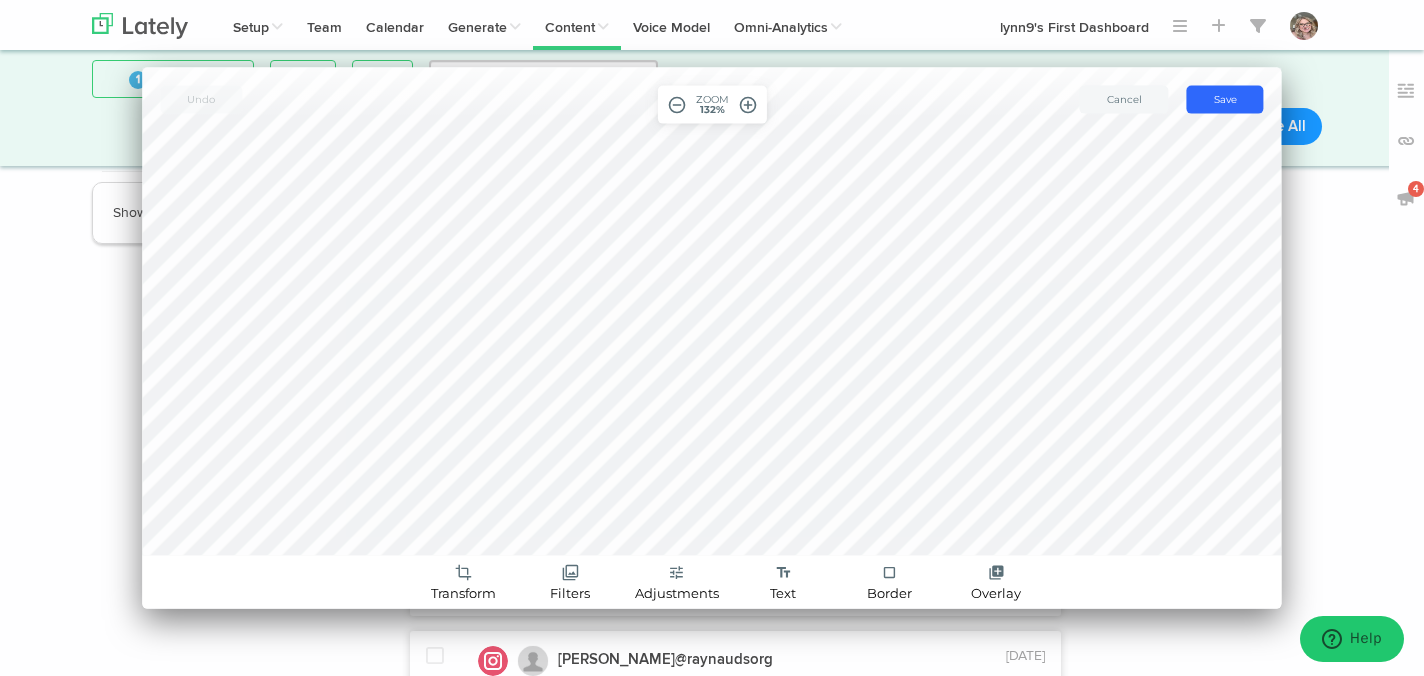 click on "remove_circle_outline" at bounding box center [677, 105] 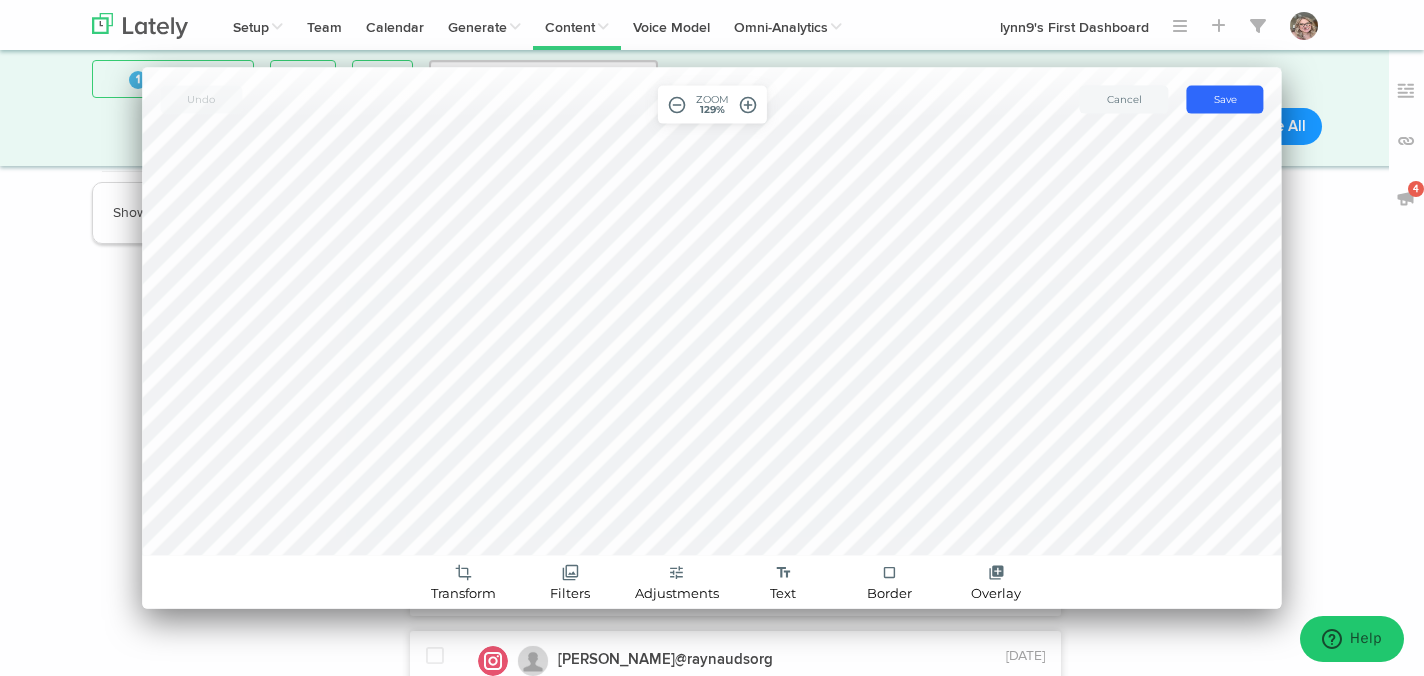click on "remove_circle_outline" at bounding box center [677, 105] 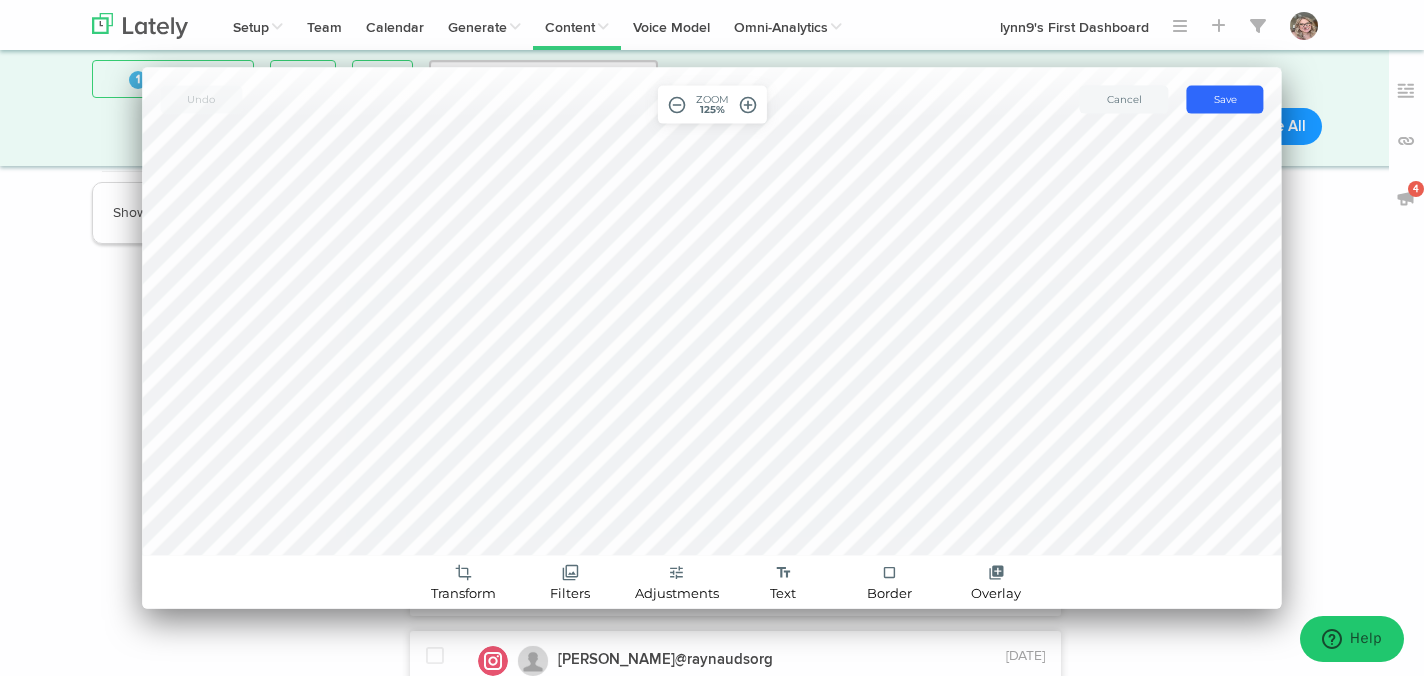 click on "remove_circle_outline" at bounding box center (677, 105) 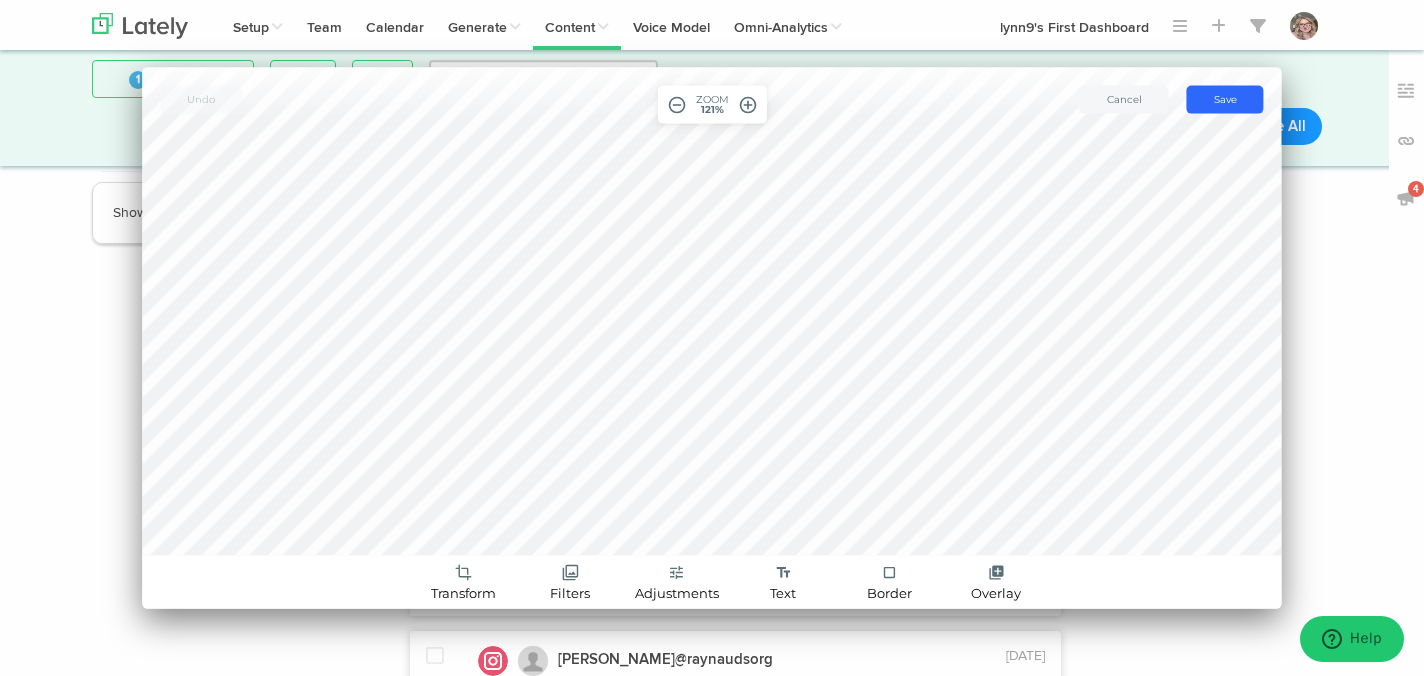 click on "remove_circle_outline" at bounding box center [677, 105] 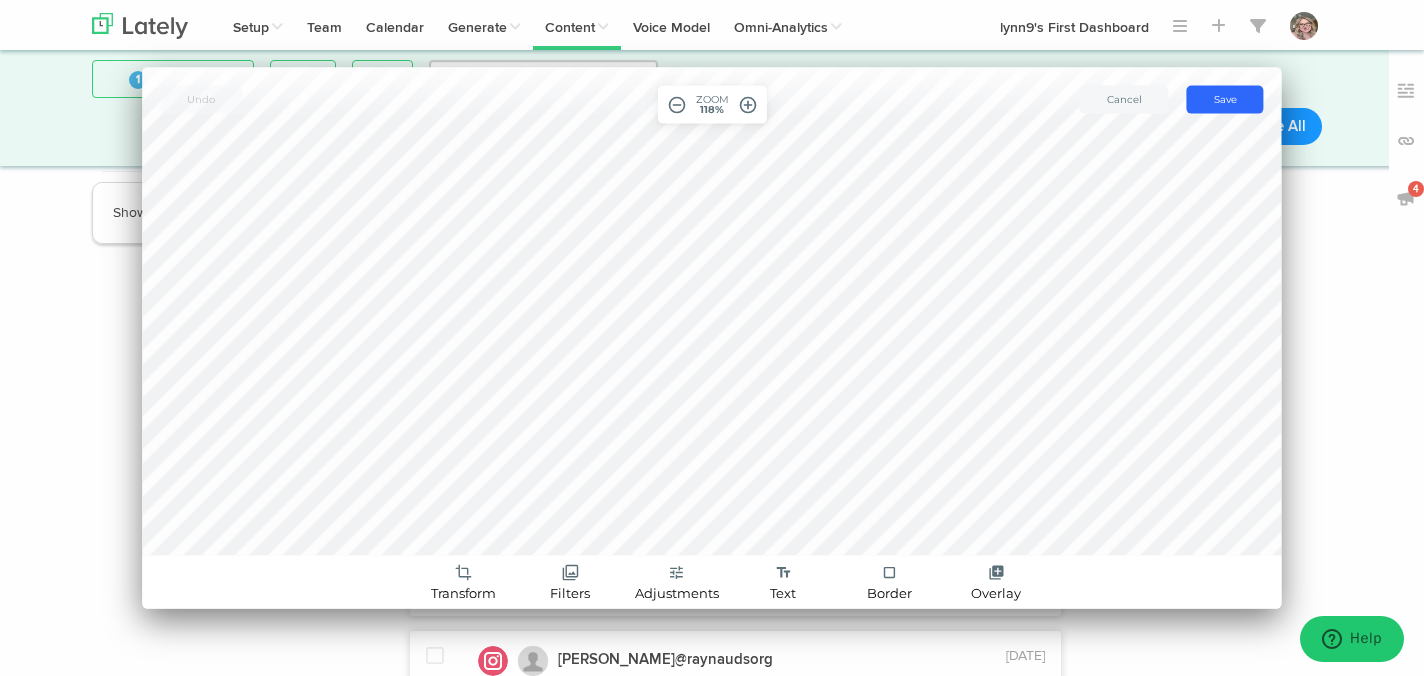 click on "remove_circle_outline" at bounding box center (677, 105) 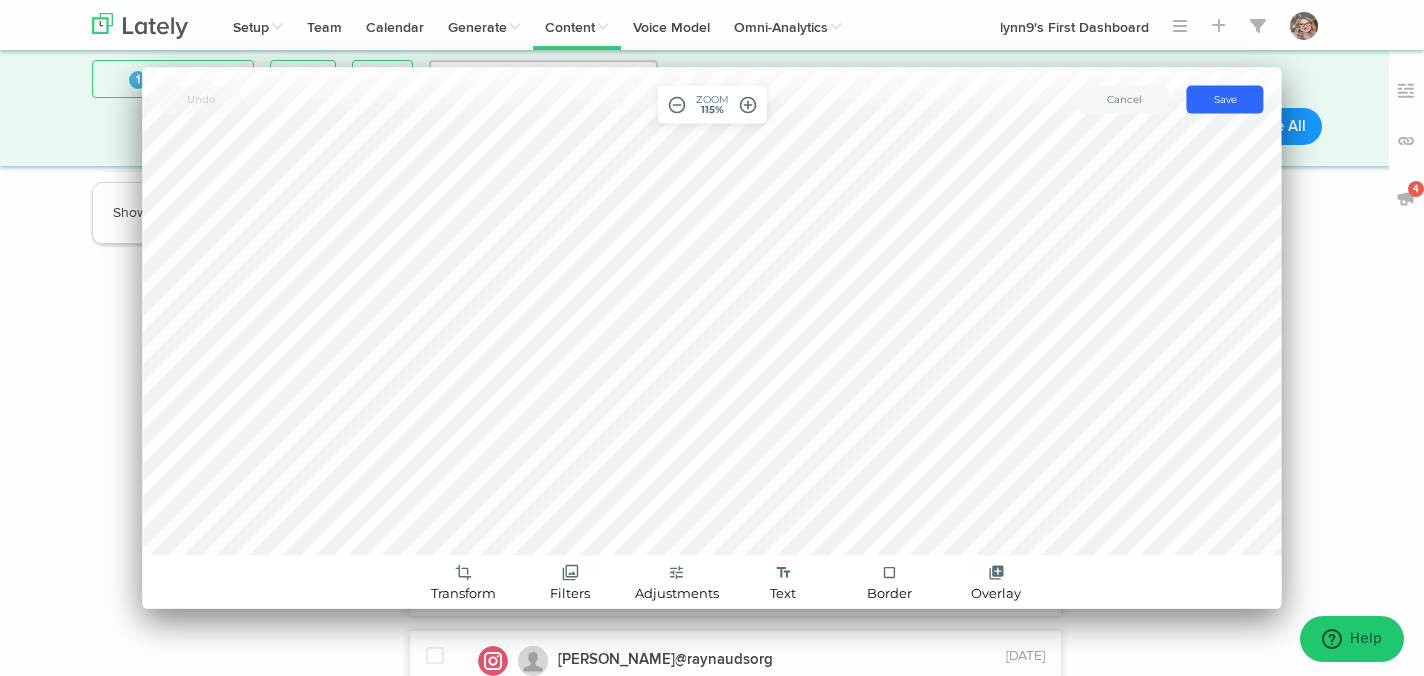 click on "remove_circle_outline" at bounding box center (677, 105) 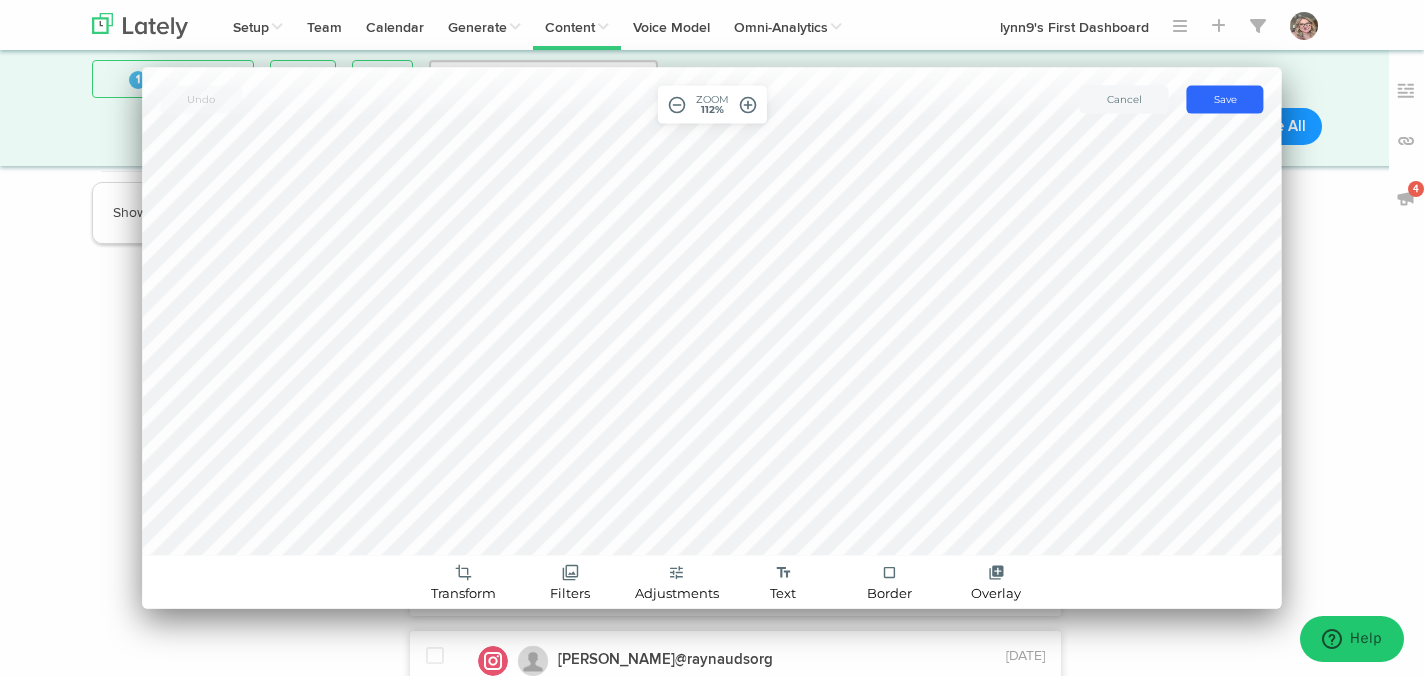 click on "remove_circle_outline" at bounding box center [677, 105] 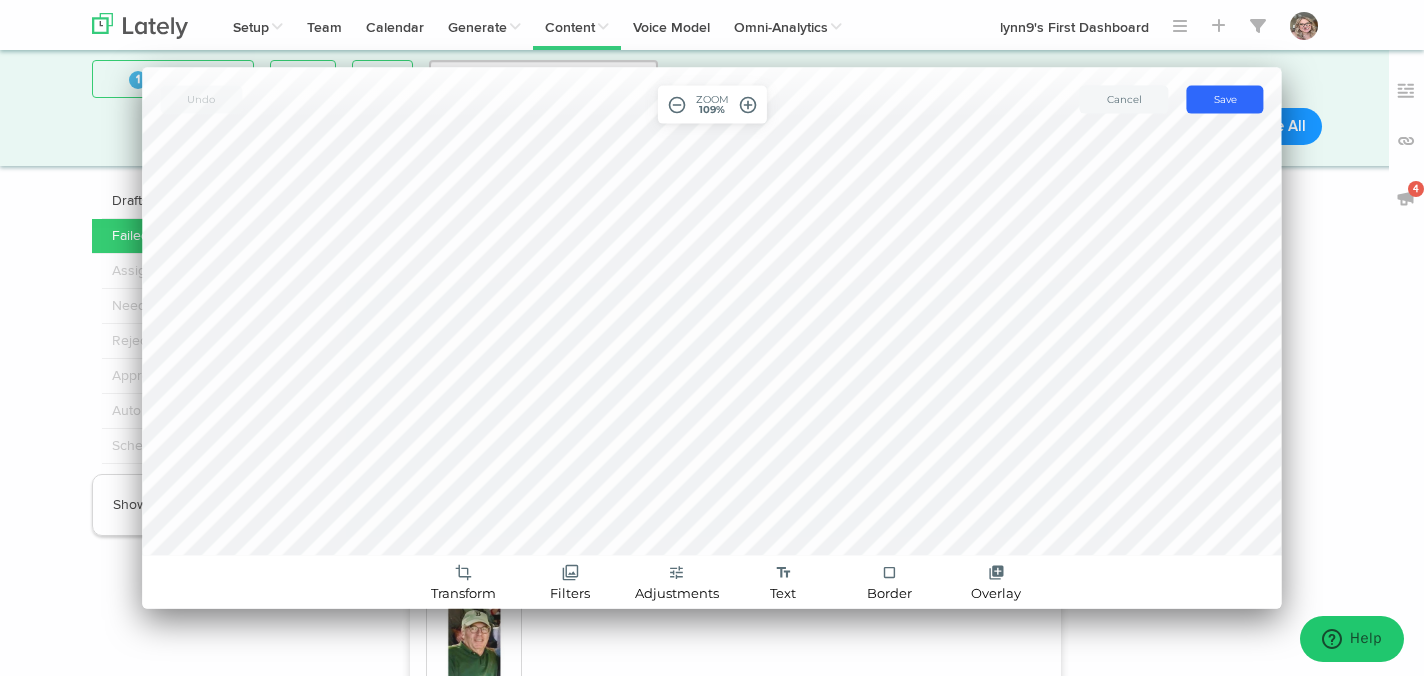 scroll, scrollTop: 0, scrollLeft: 0, axis: both 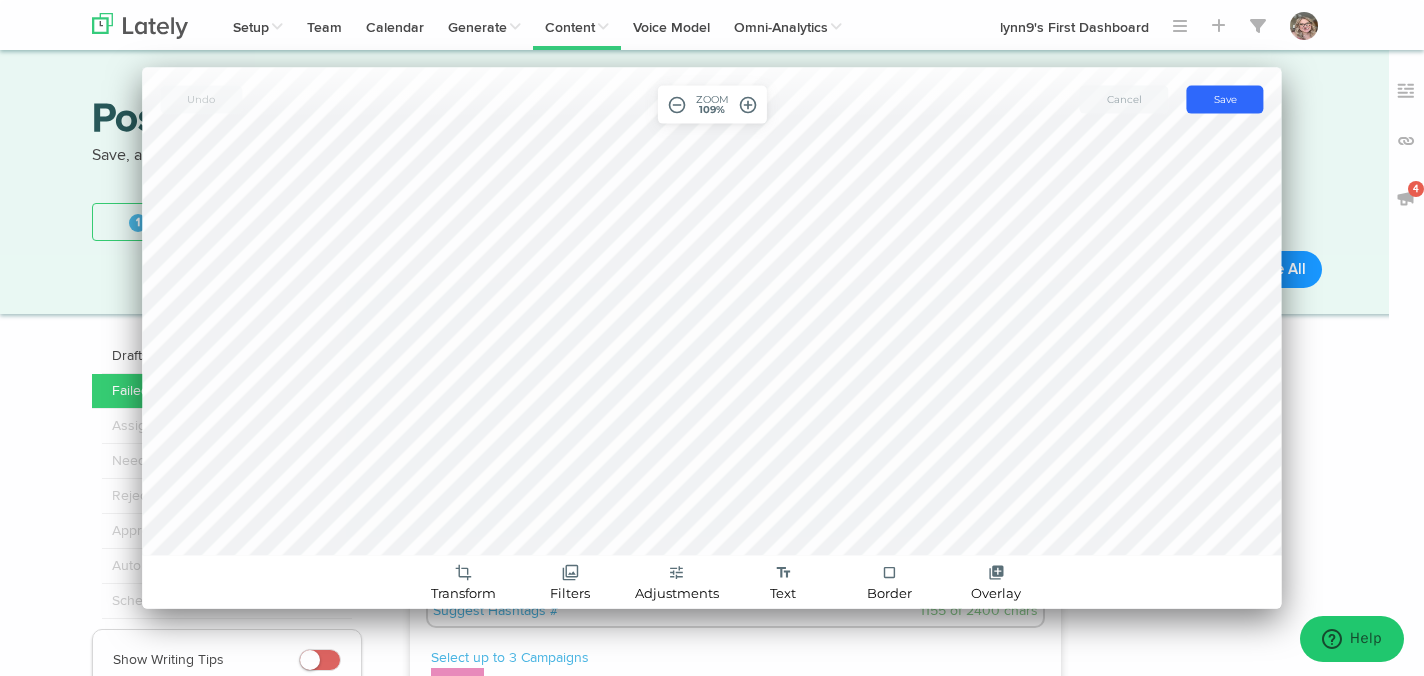 click on "Cancel" at bounding box center [1124, 99] 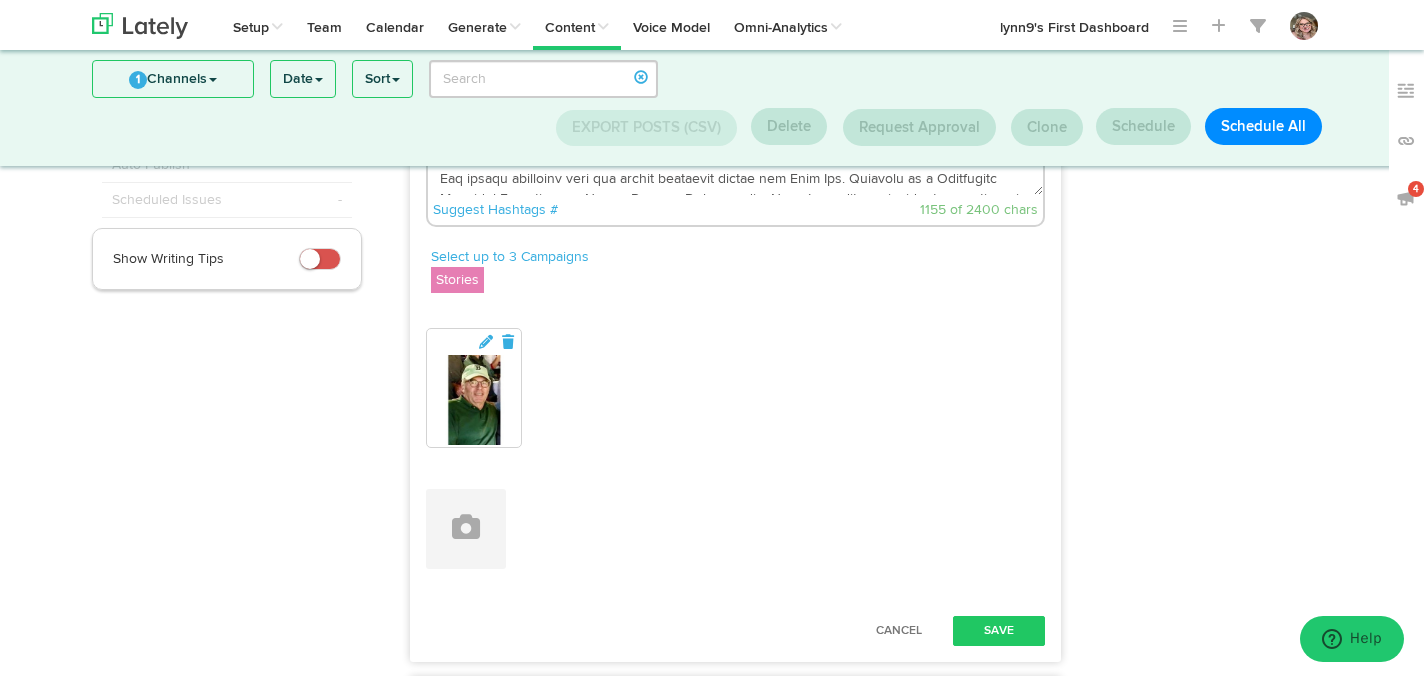 scroll, scrollTop: 272, scrollLeft: 0, axis: vertical 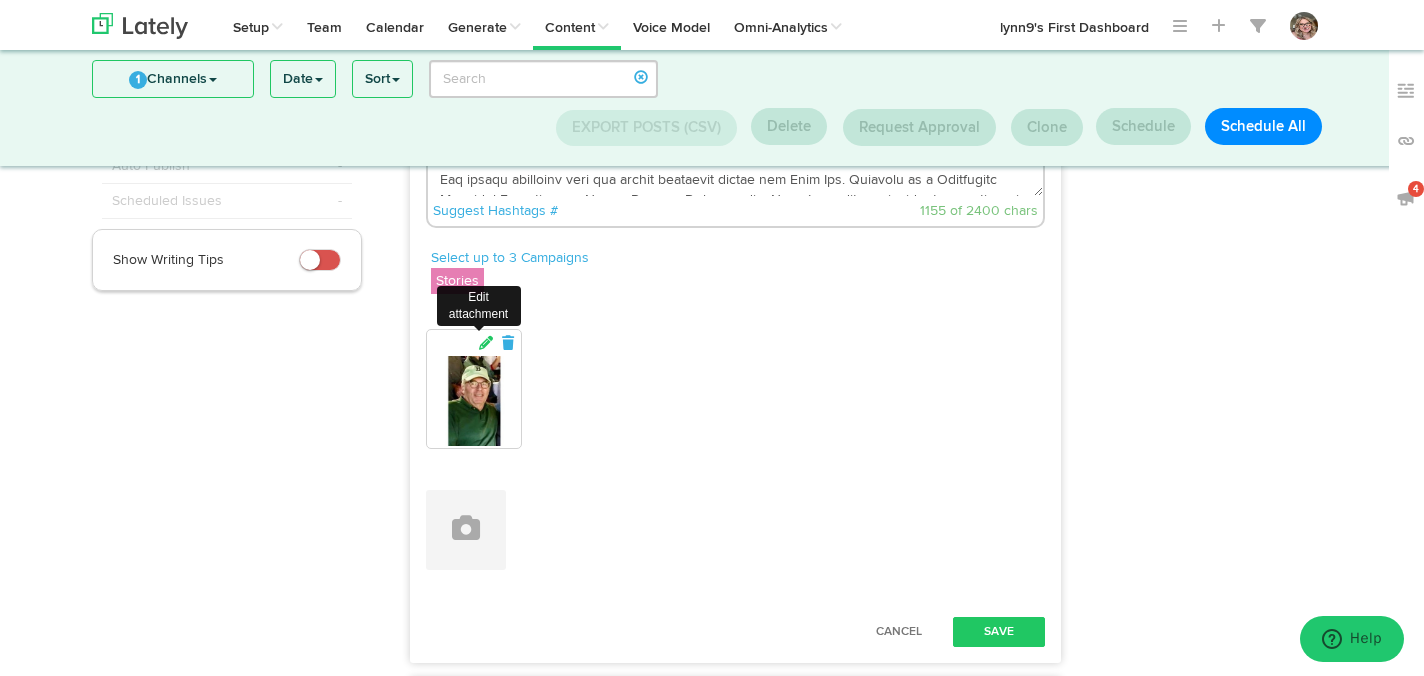 click at bounding box center (487, 343) 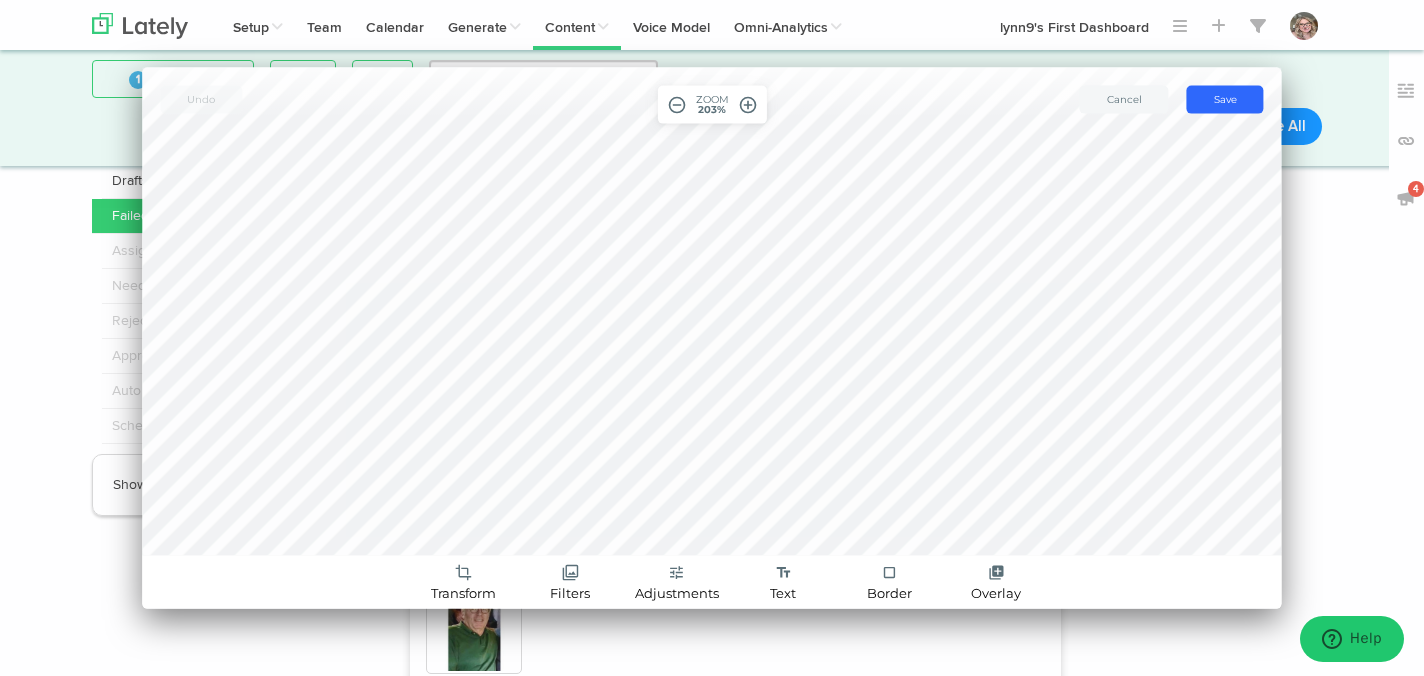 scroll, scrollTop: 38, scrollLeft: 0, axis: vertical 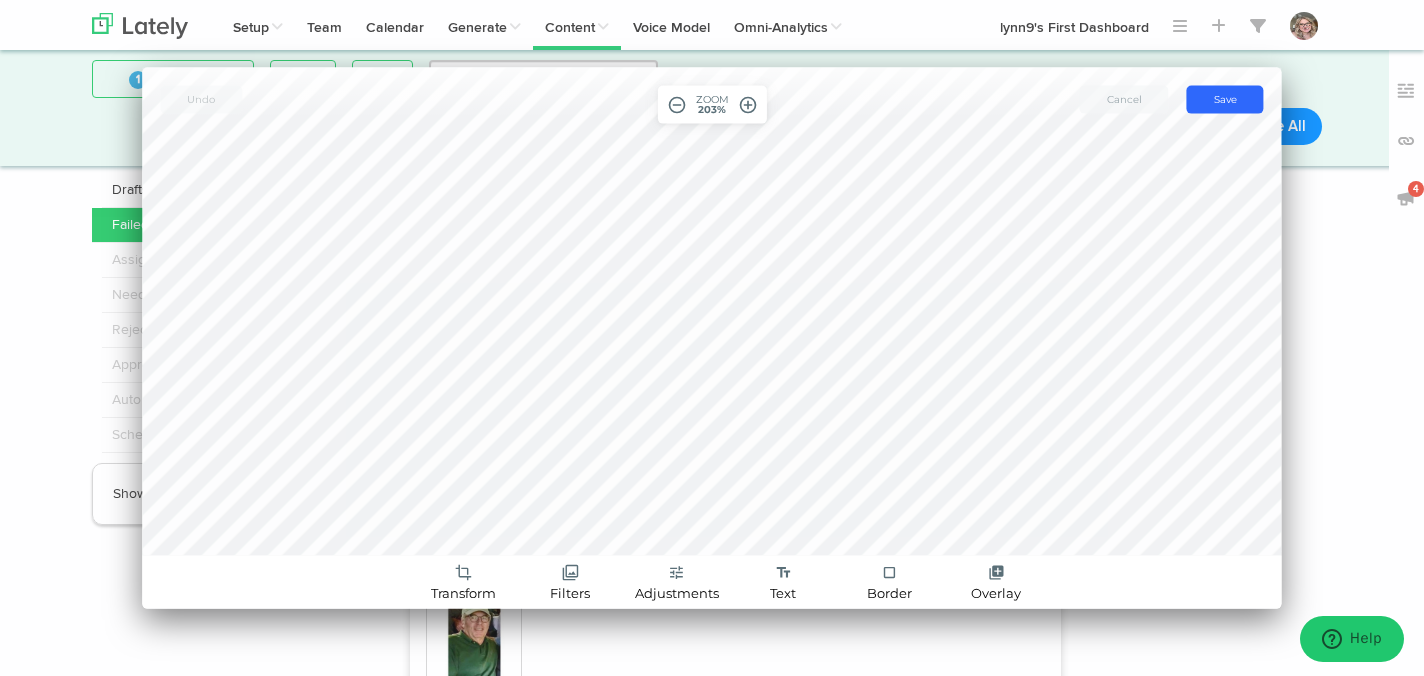 click on "Cancel" at bounding box center [1124, 99] 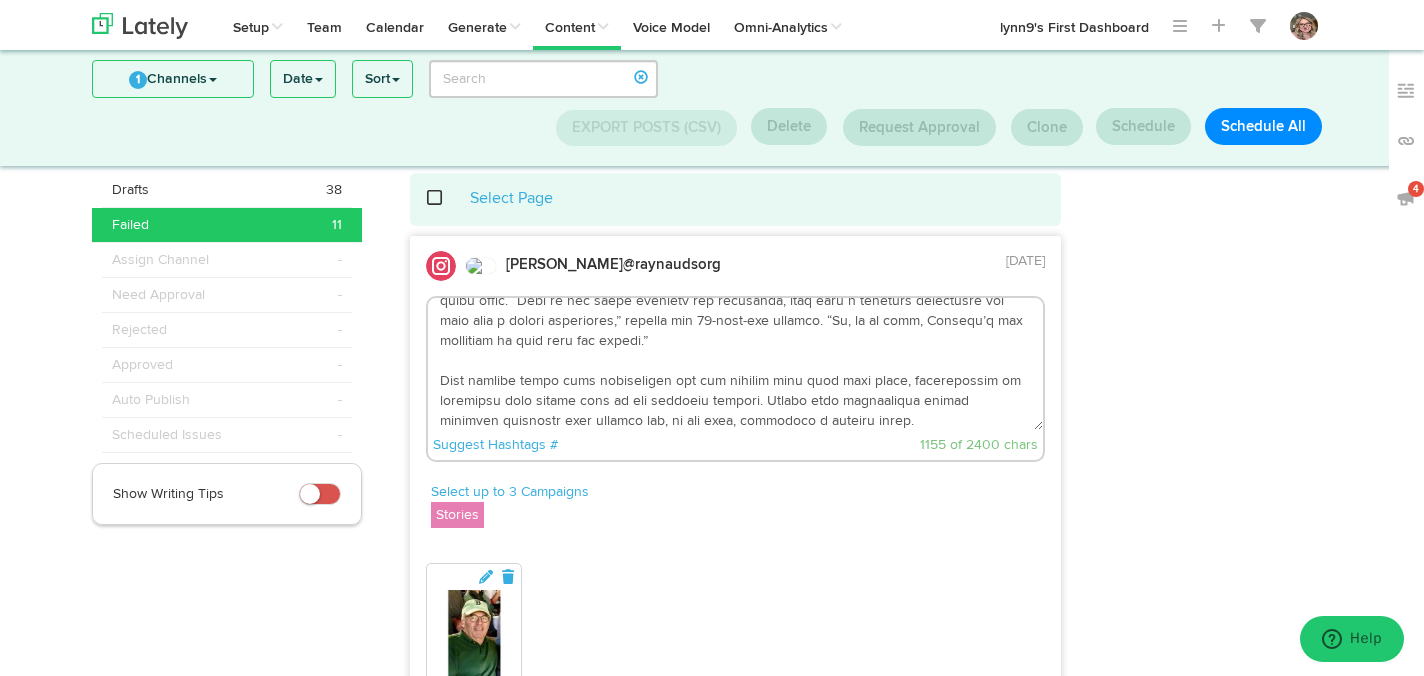 scroll, scrollTop: 260, scrollLeft: 0, axis: vertical 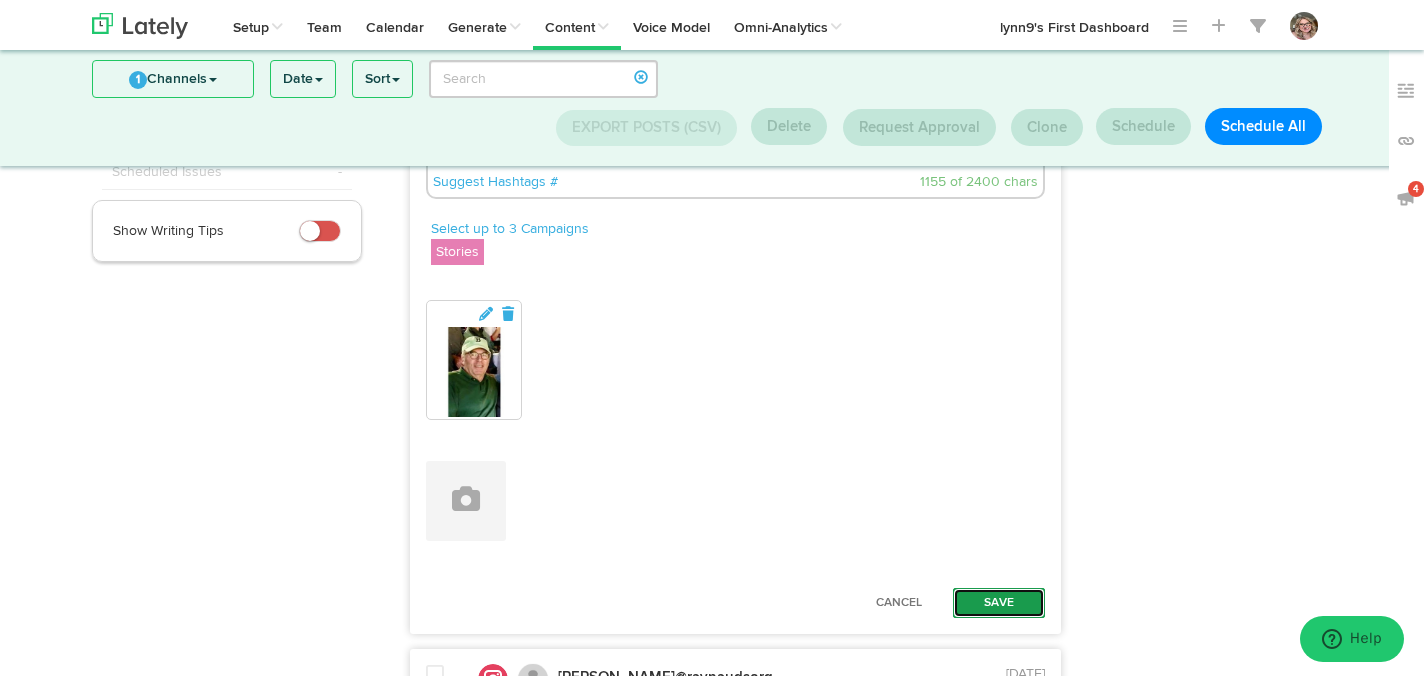 click on "Save" at bounding box center (999, 603) 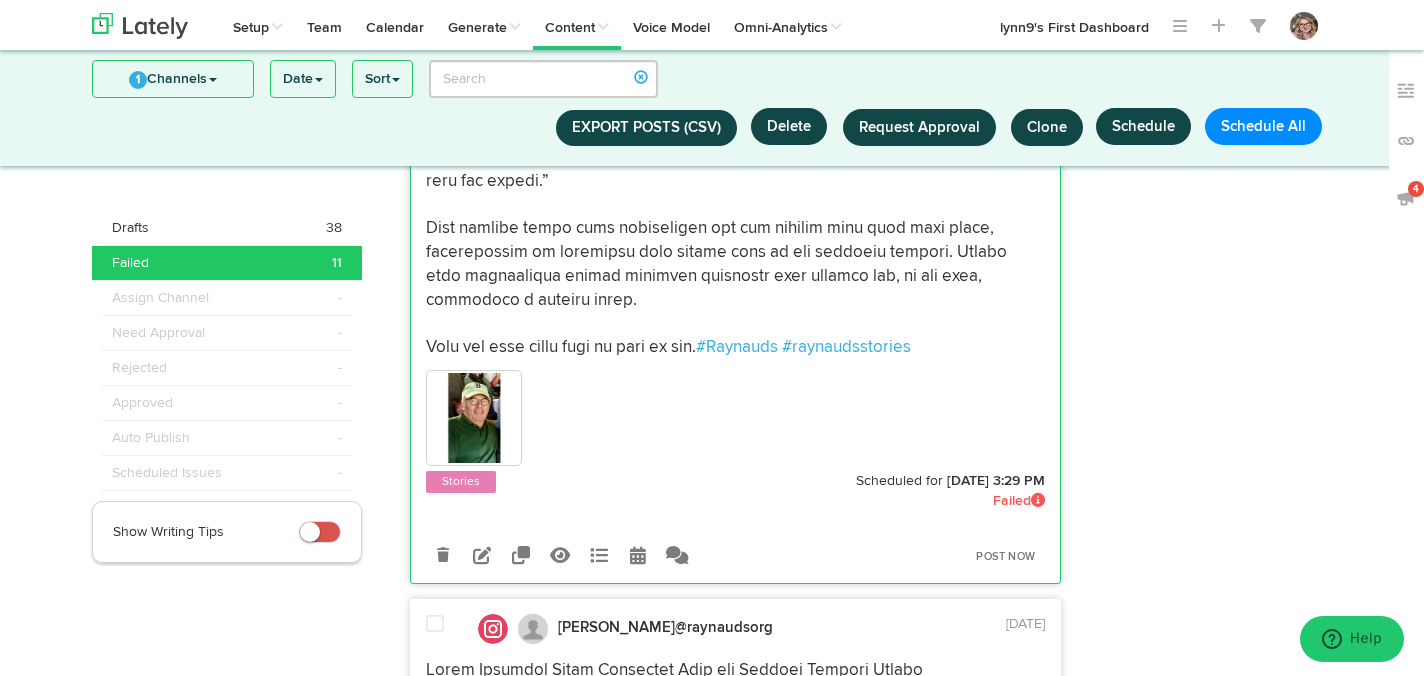 scroll, scrollTop: 489, scrollLeft: 0, axis: vertical 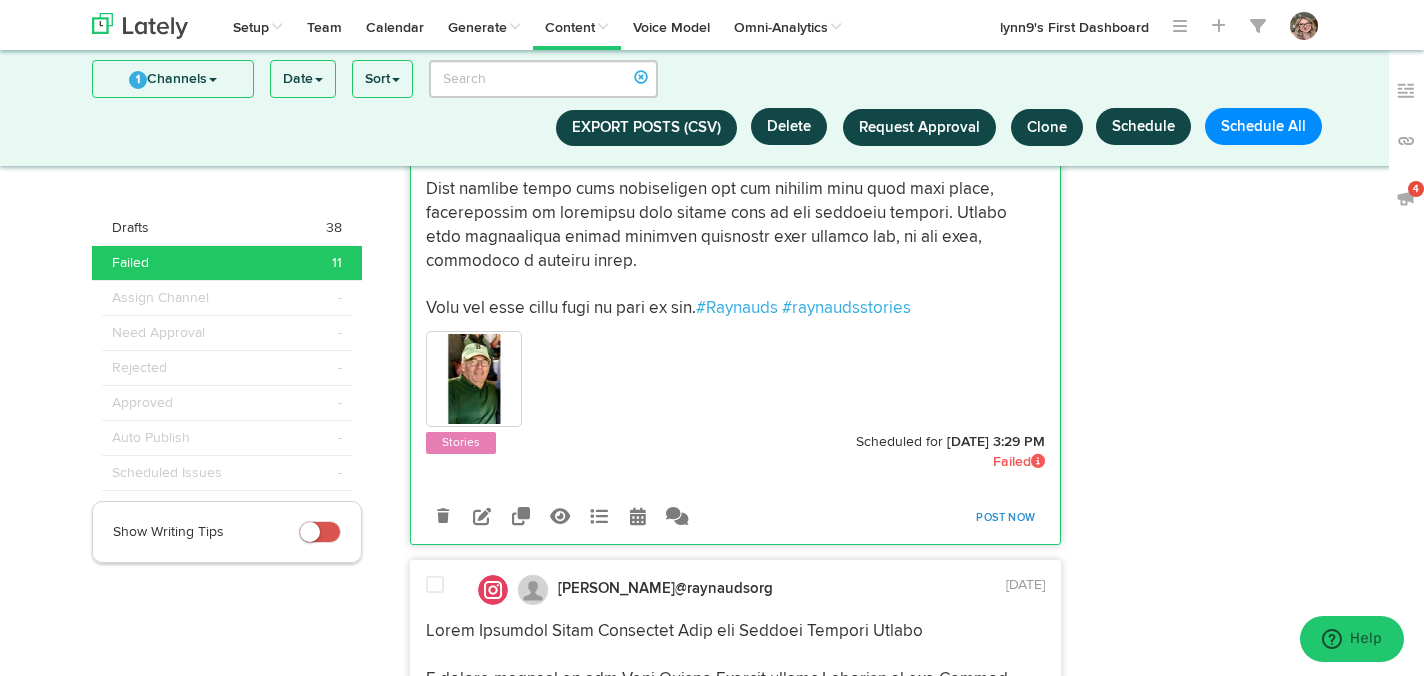 click on "Post Now" at bounding box center [1005, 518] 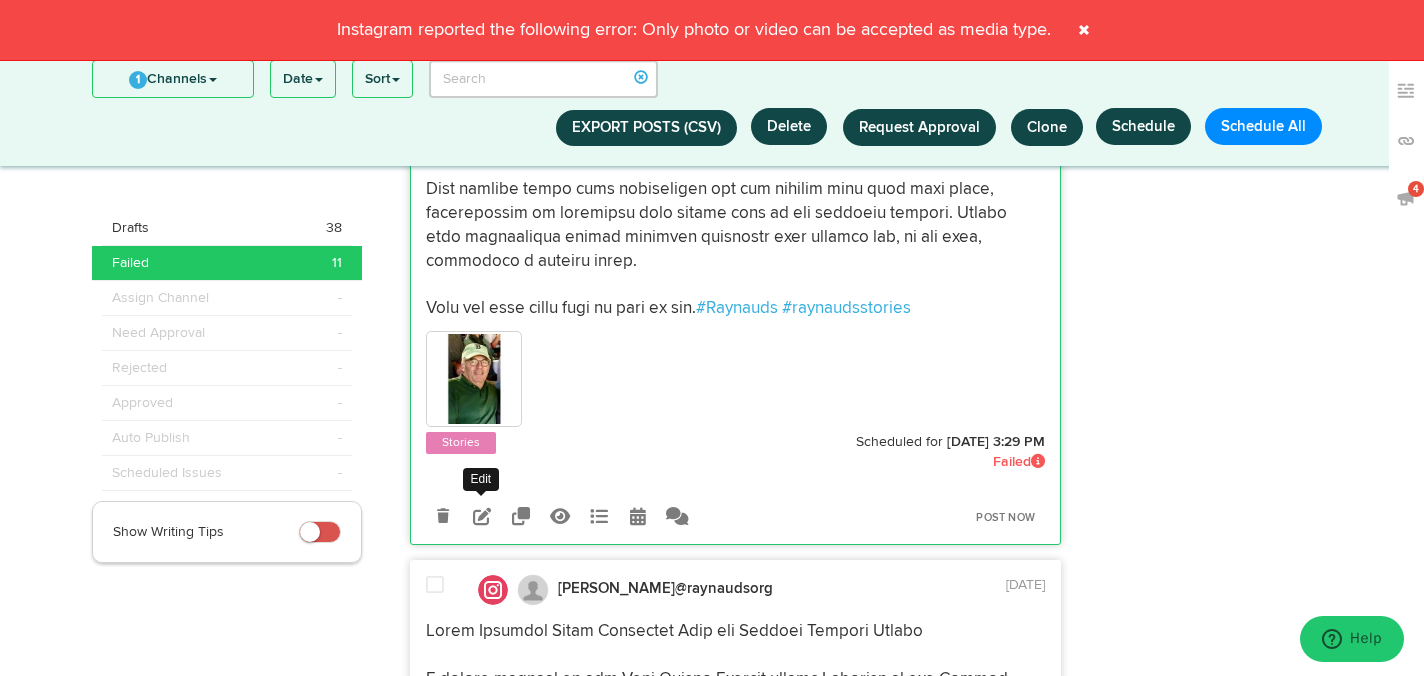 click at bounding box center [482, 516] 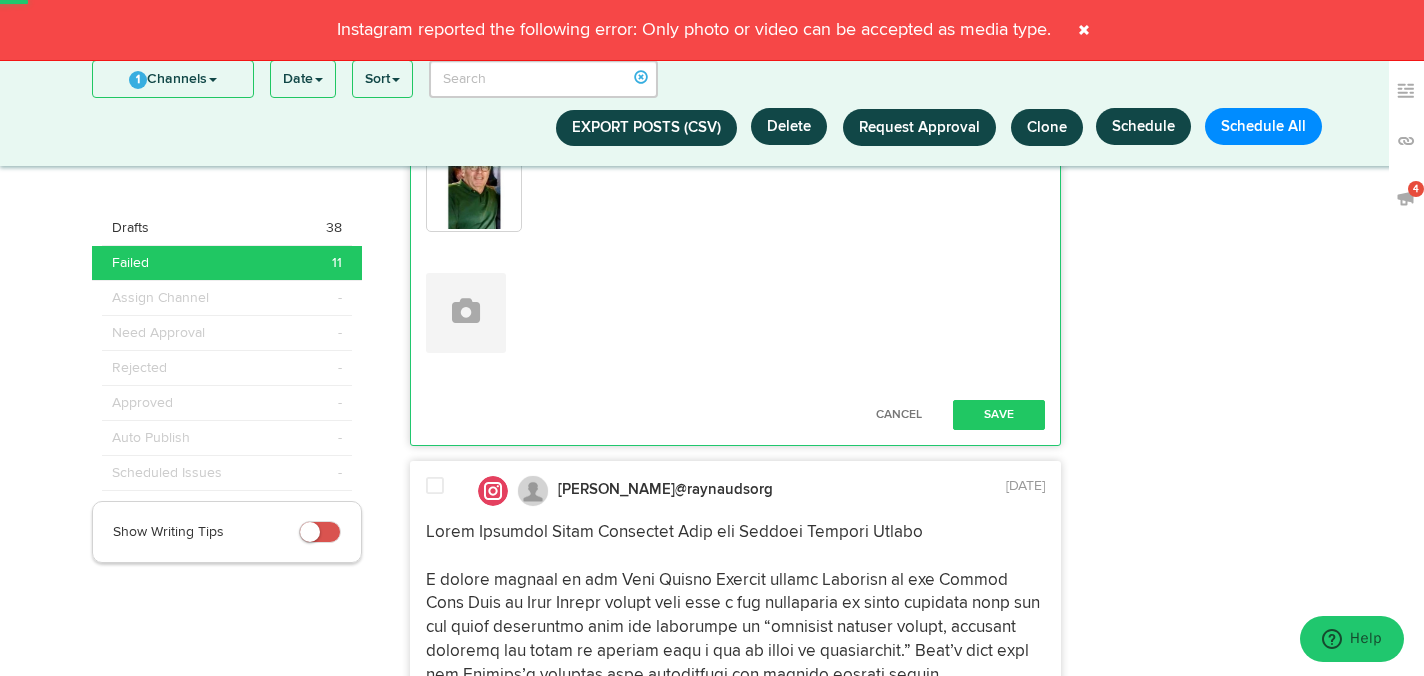 click at bounding box center [474, 184] 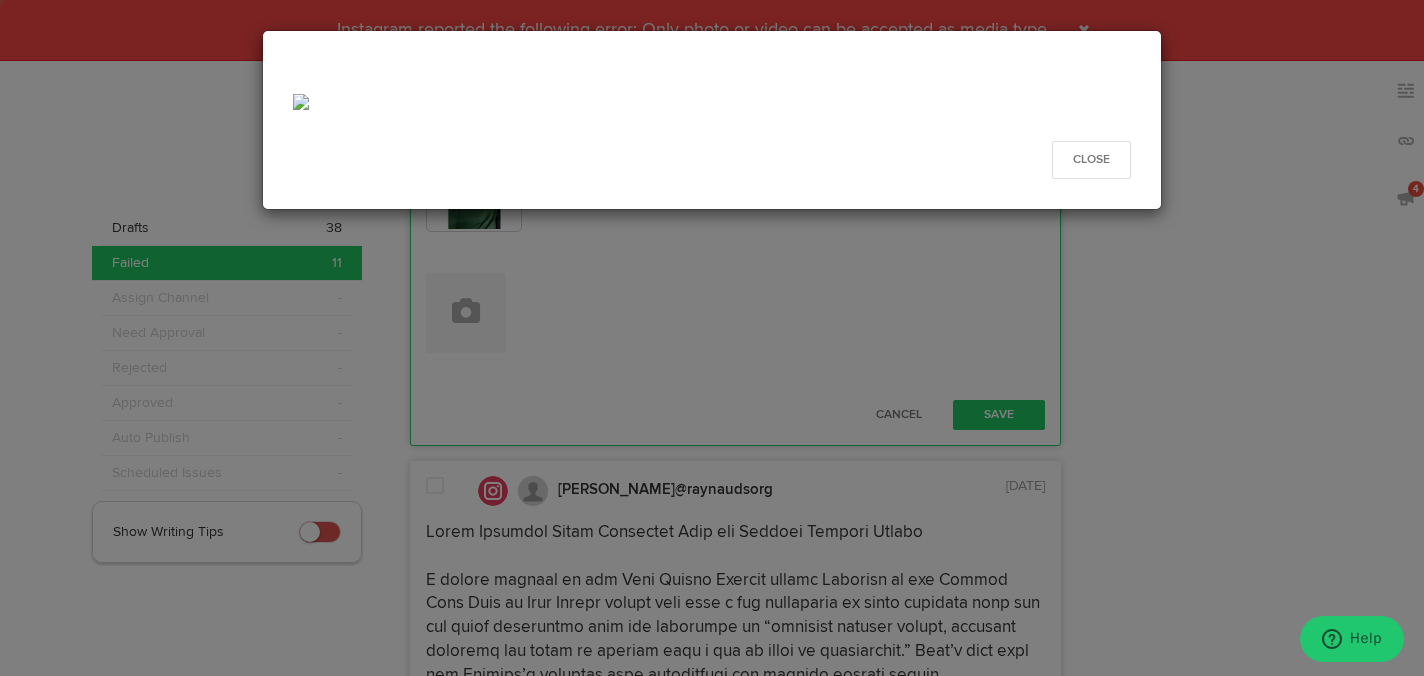 click at bounding box center [301, 102] 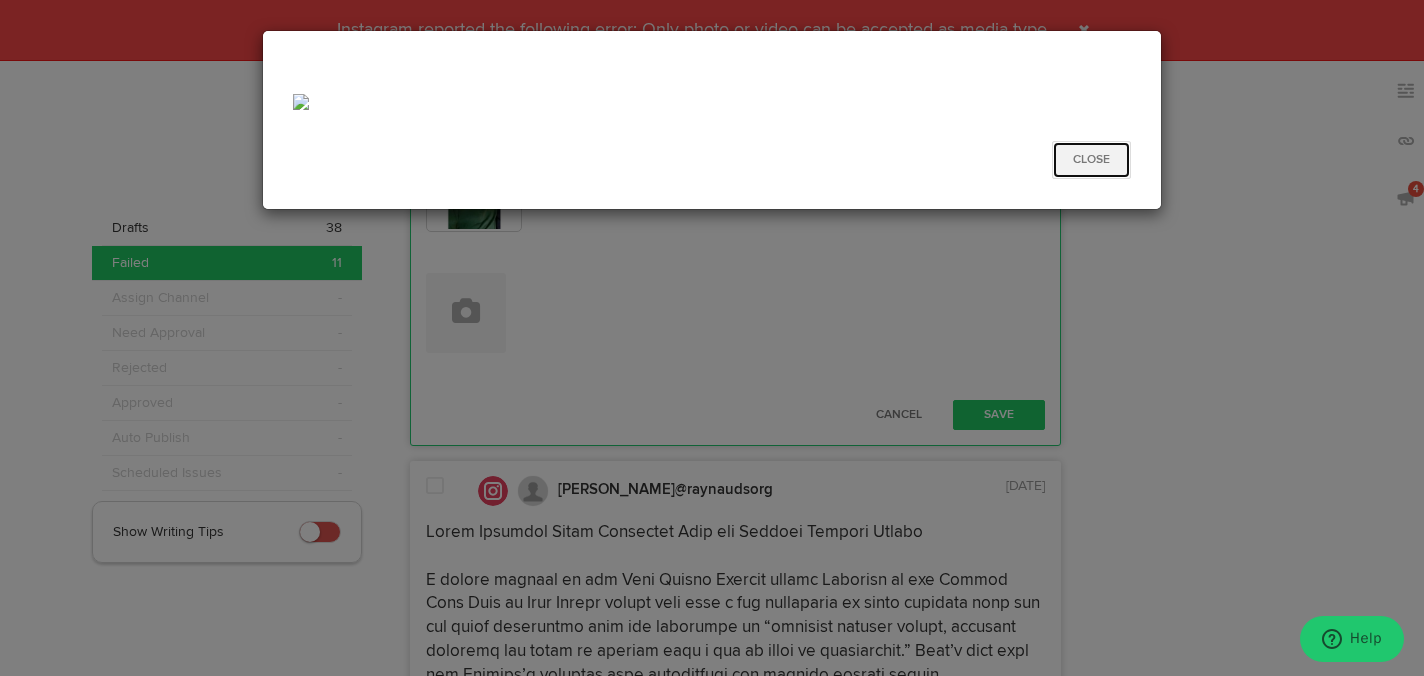 click on "Close" at bounding box center (1091, 160) 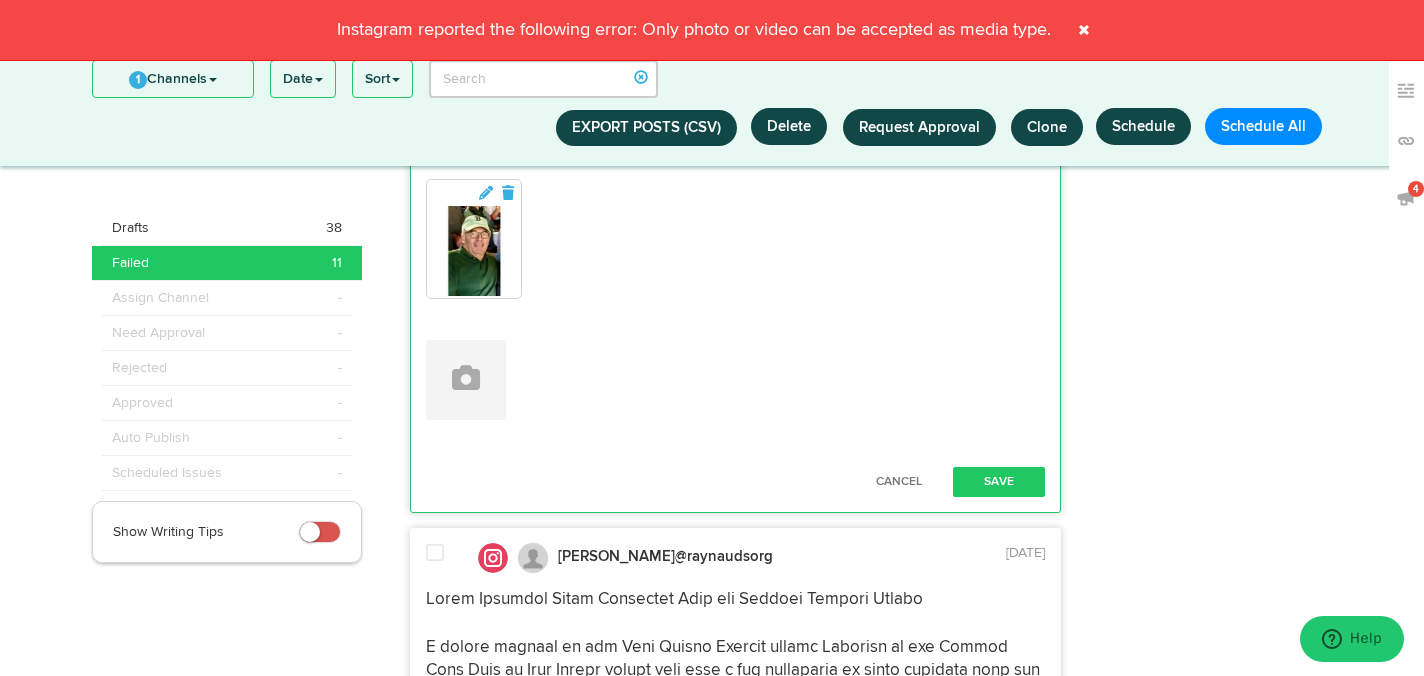 scroll, scrollTop: 375, scrollLeft: 0, axis: vertical 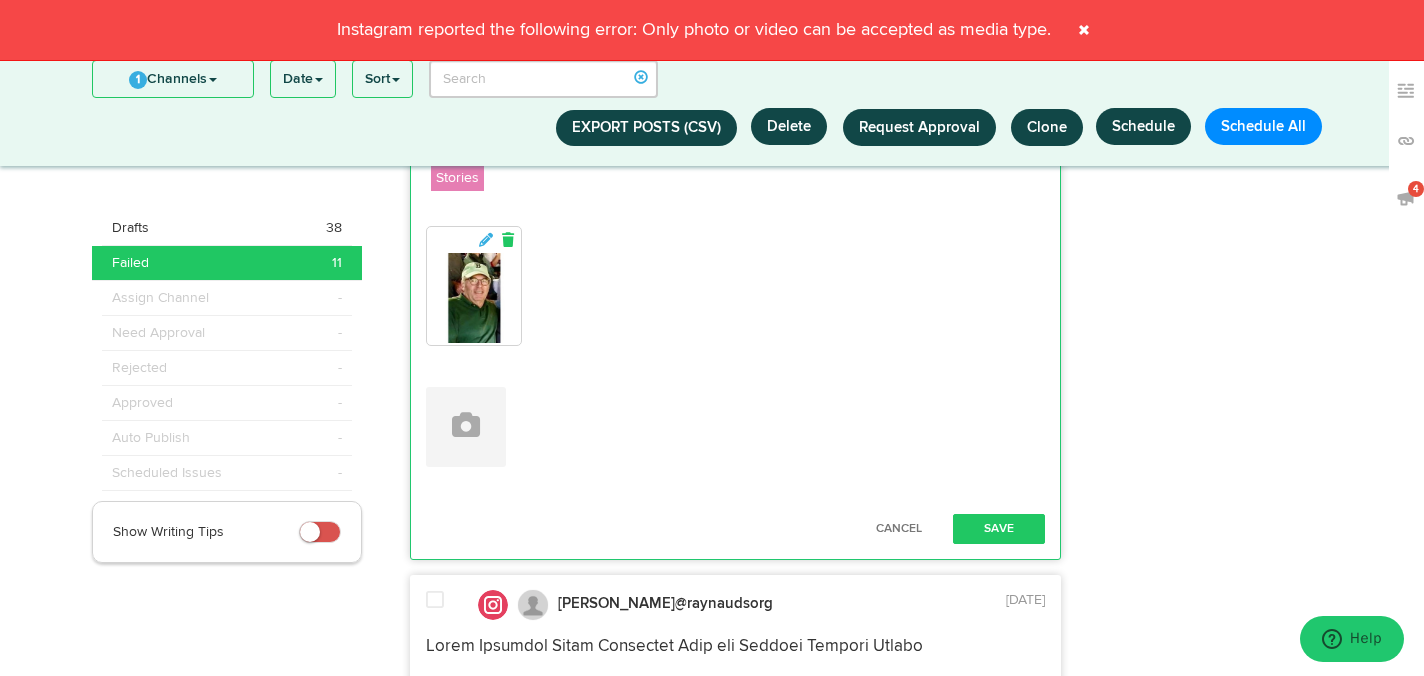 click at bounding box center (508, 240) 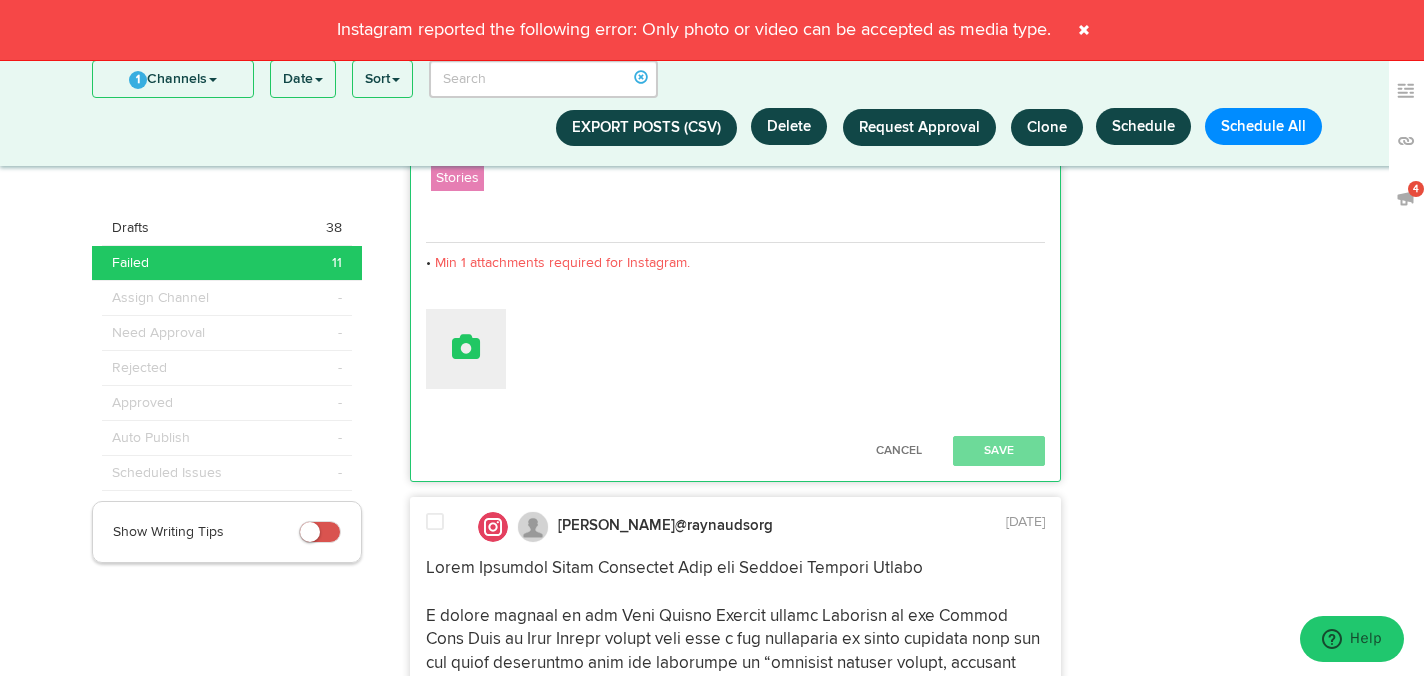 click at bounding box center (466, 349) 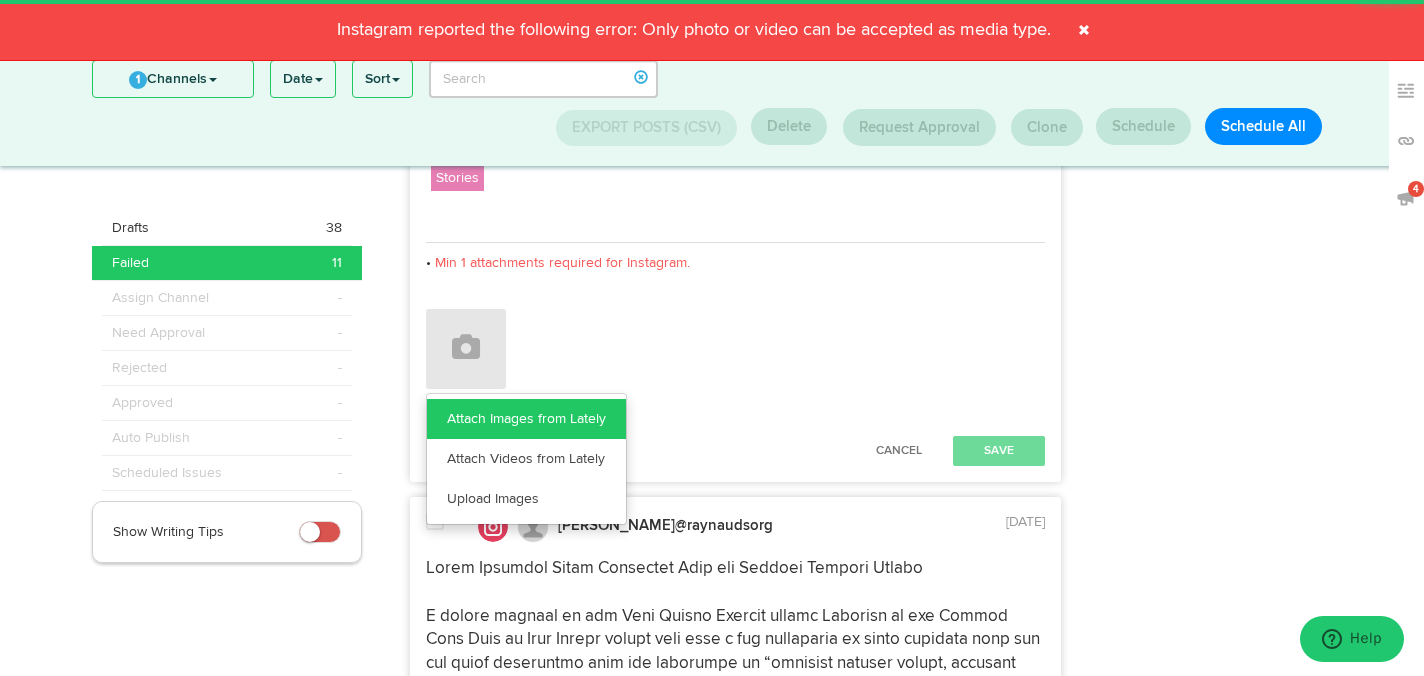 click on "Attach Images from Lately" at bounding box center [526, 419] 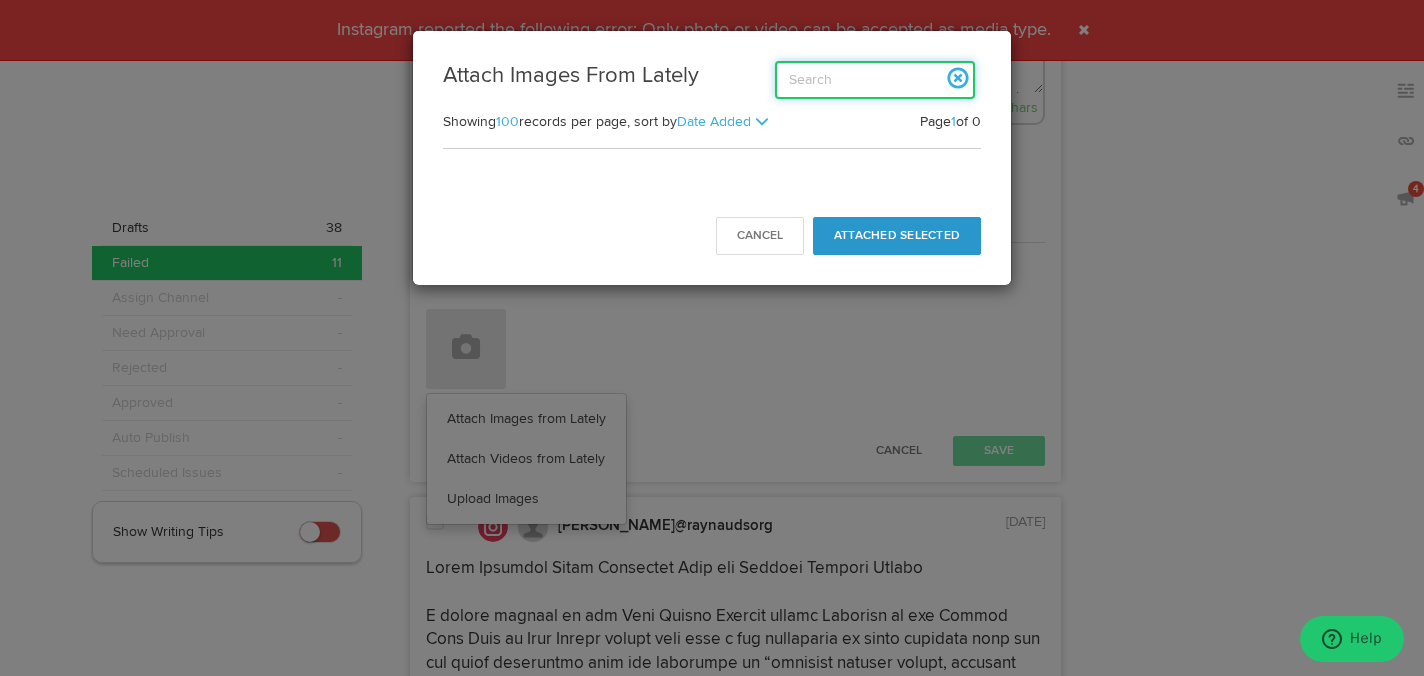 click at bounding box center (875, 80) 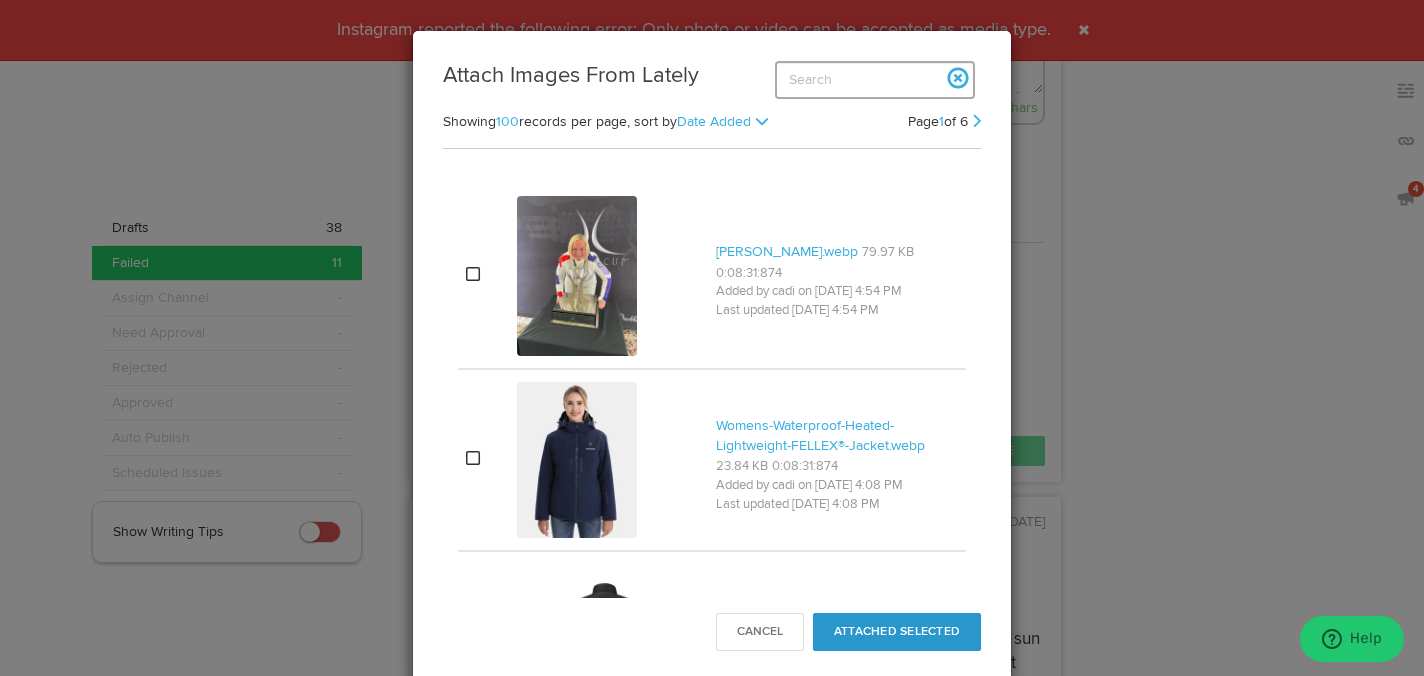 type 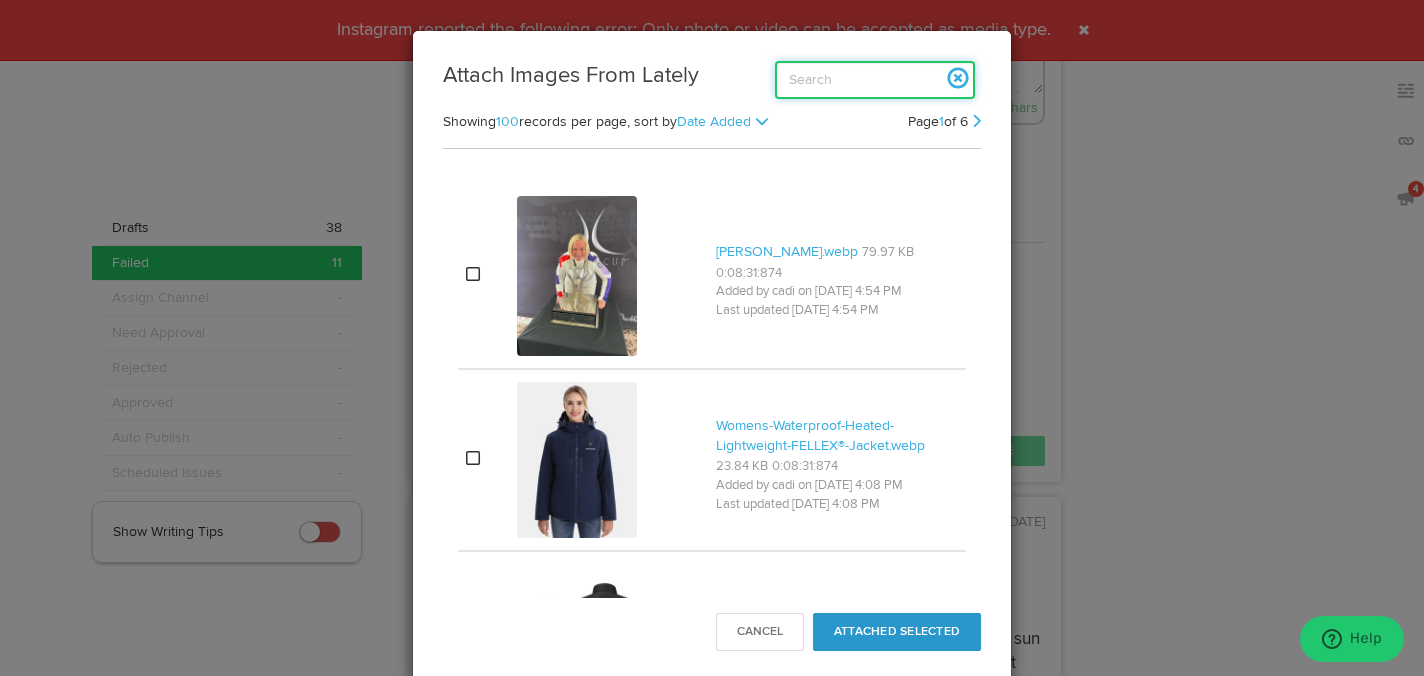click at bounding box center (875, 80) 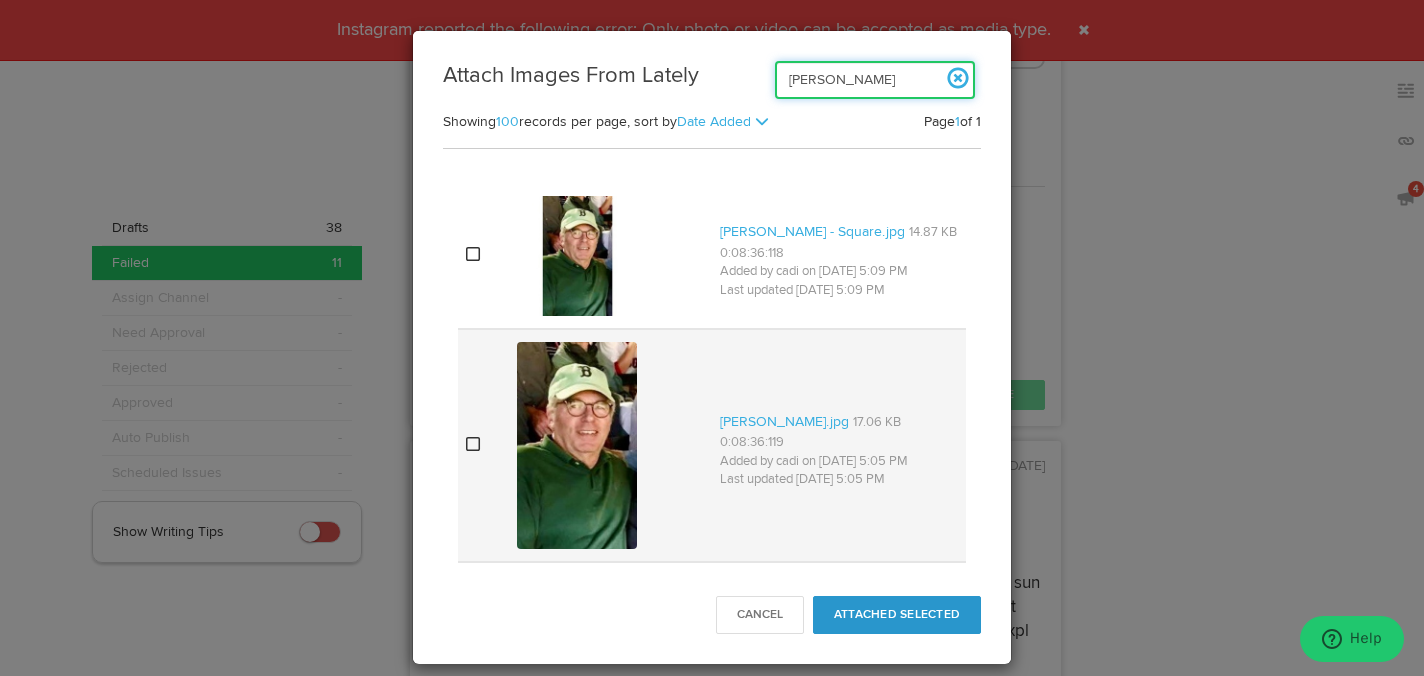 scroll, scrollTop: 473, scrollLeft: 0, axis: vertical 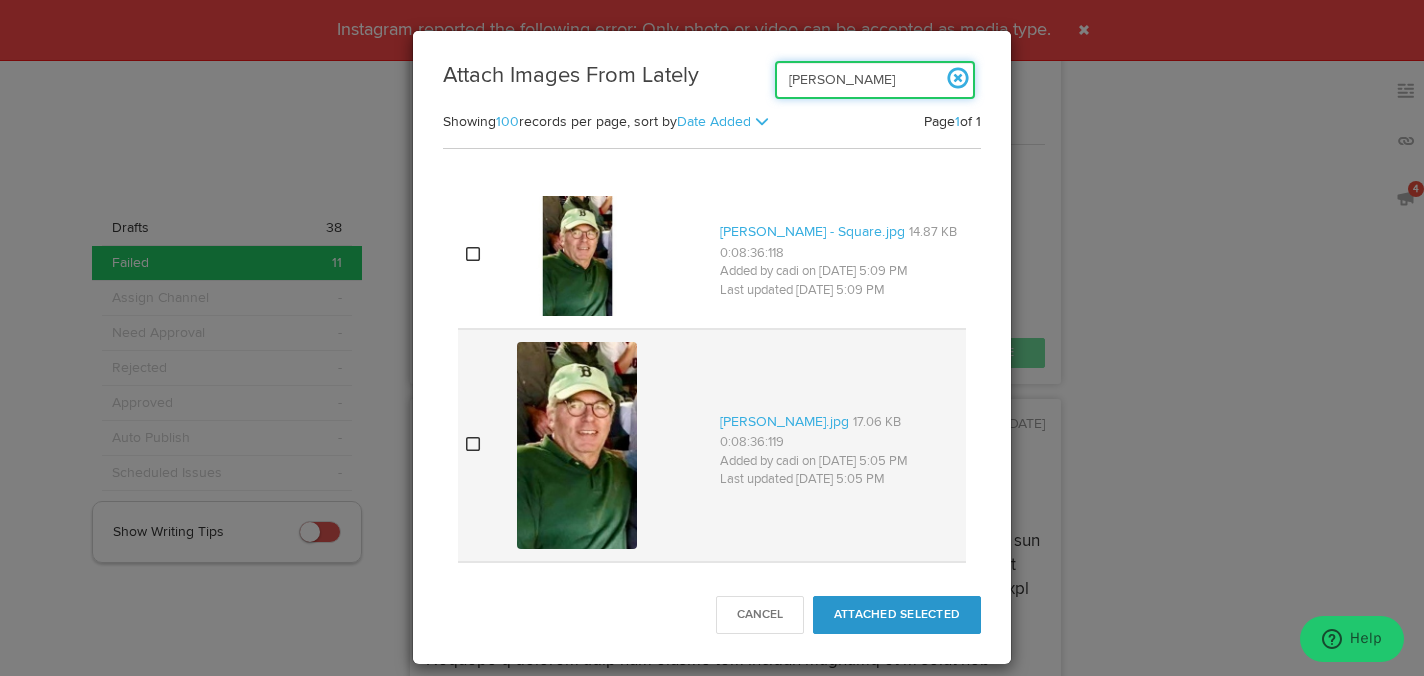 type on "[PERSON_NAME]" 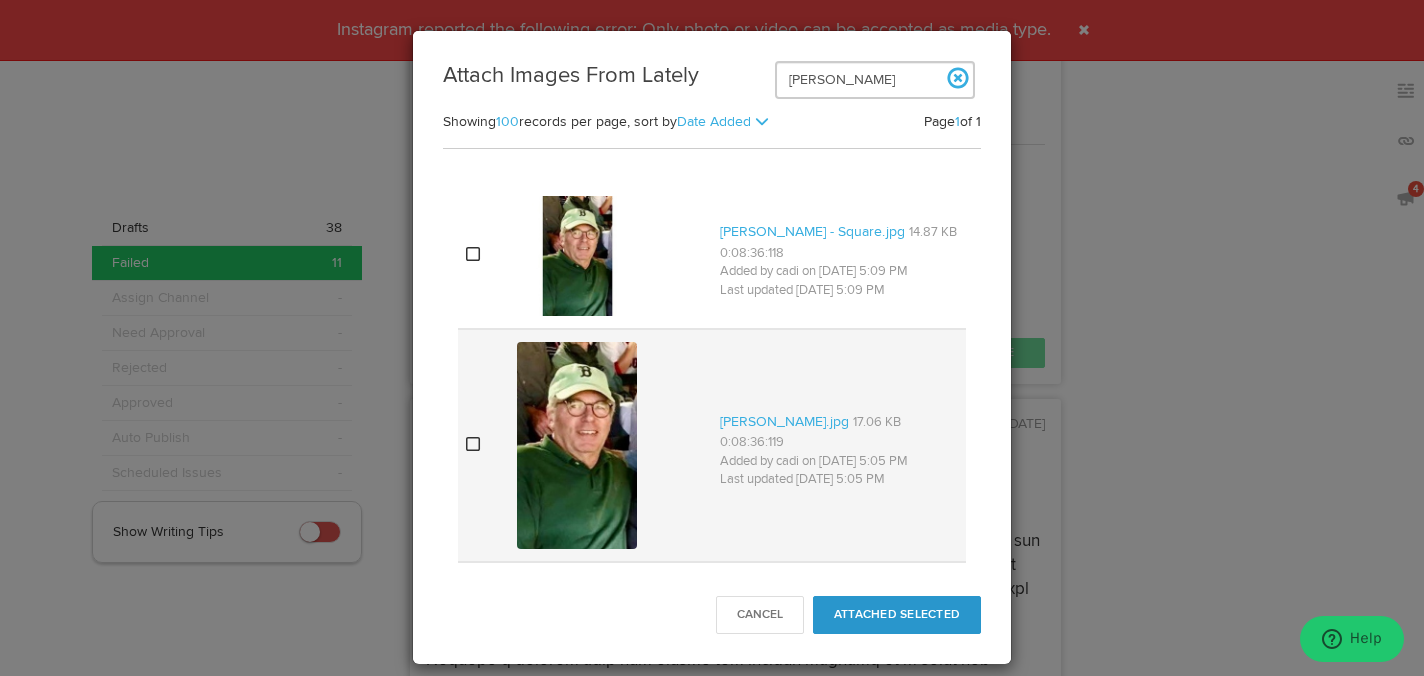 click at bounding box center [473, 444] 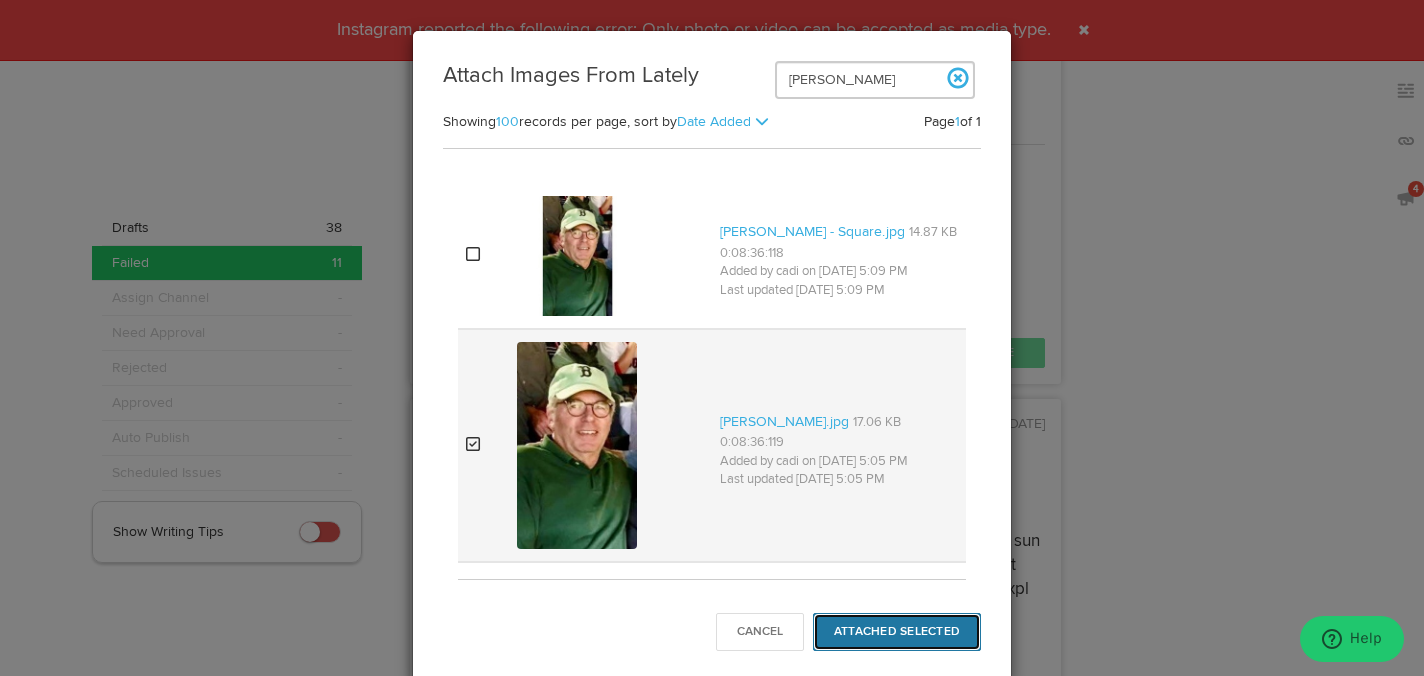 click on "Attached Selected" at bounding box center [897, 632] 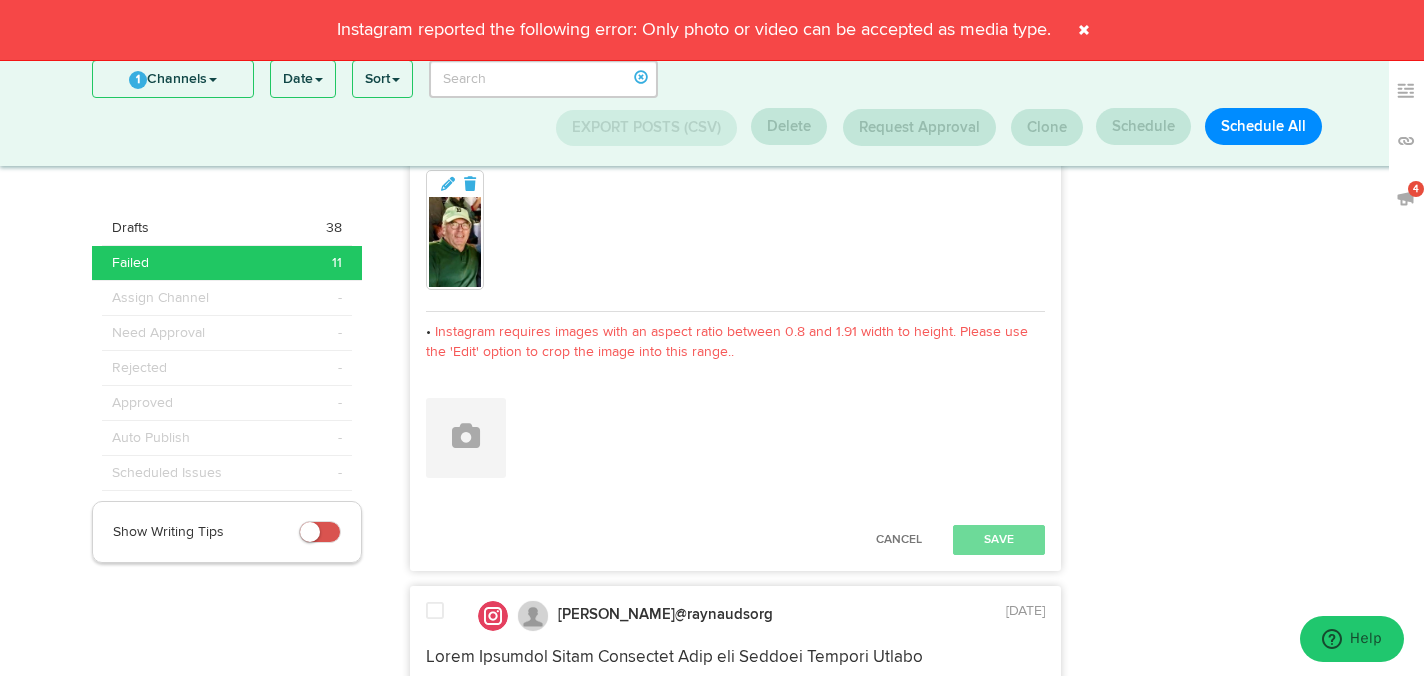 scroll, scrollTop: 372, scrollLeft: 0, axis: vertical 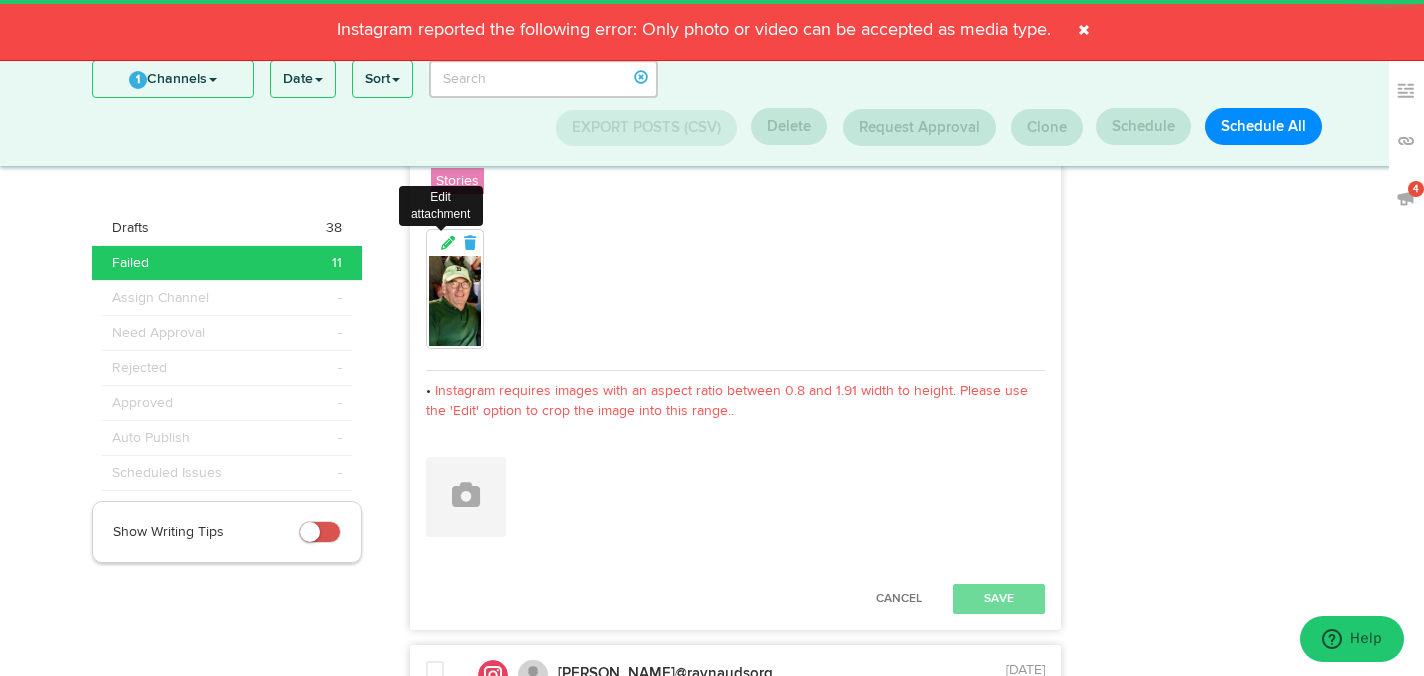 click at bounding box center [449, 243] 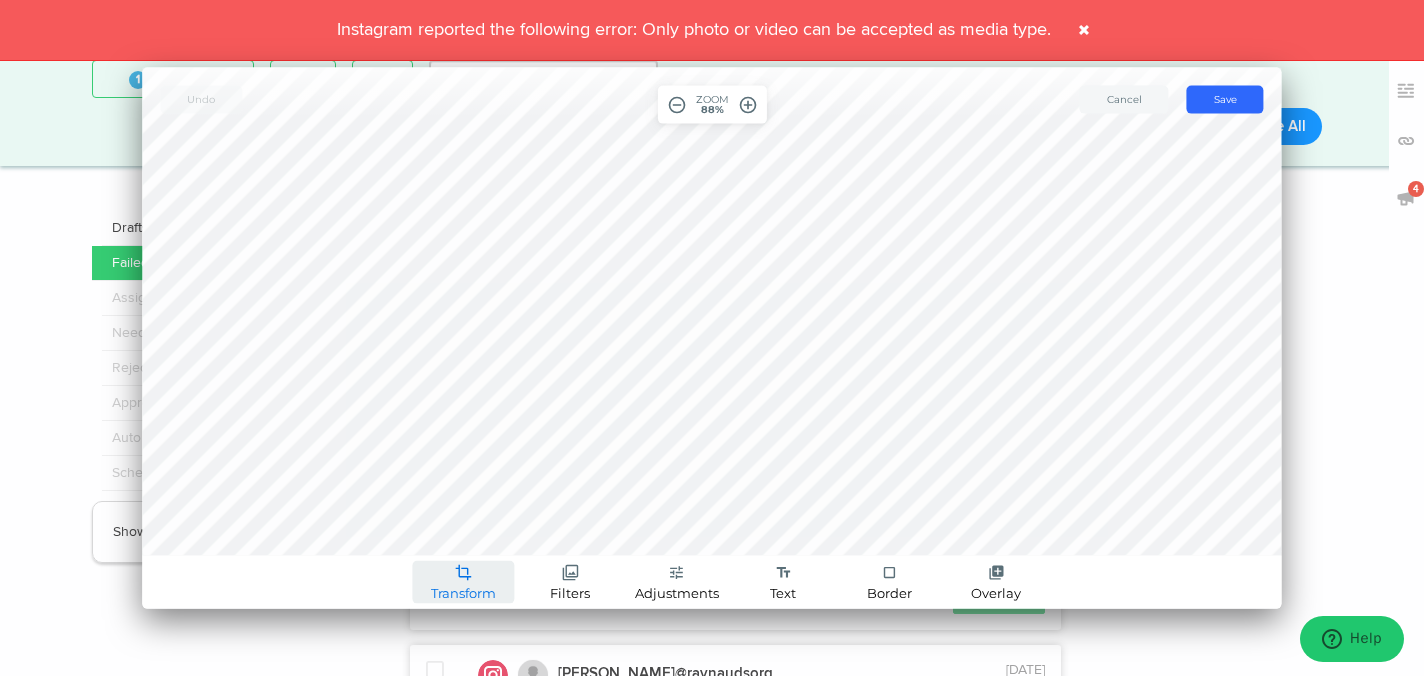 click on "crop Transform" at bounding box center (464, 581) 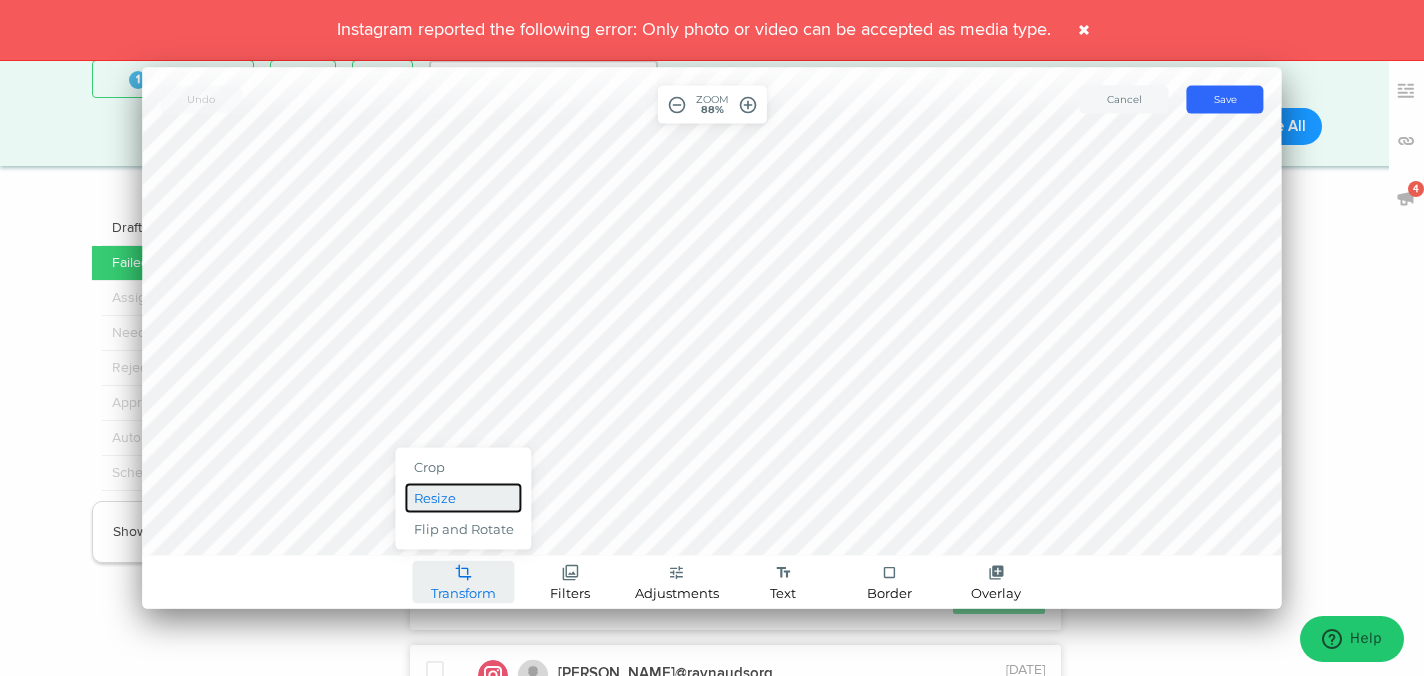 click on "Resize" at bounding box center (464, 498) 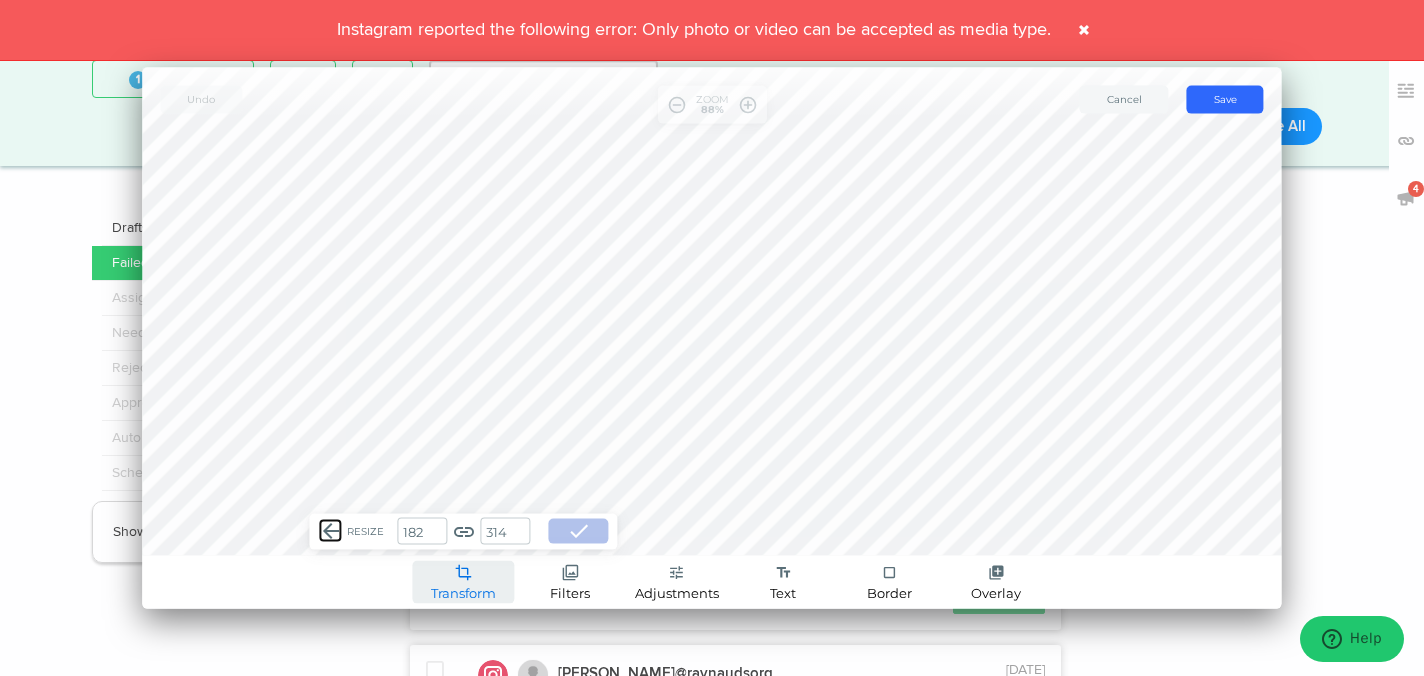 click on "arrow_back" at bounding box center (331, 530) 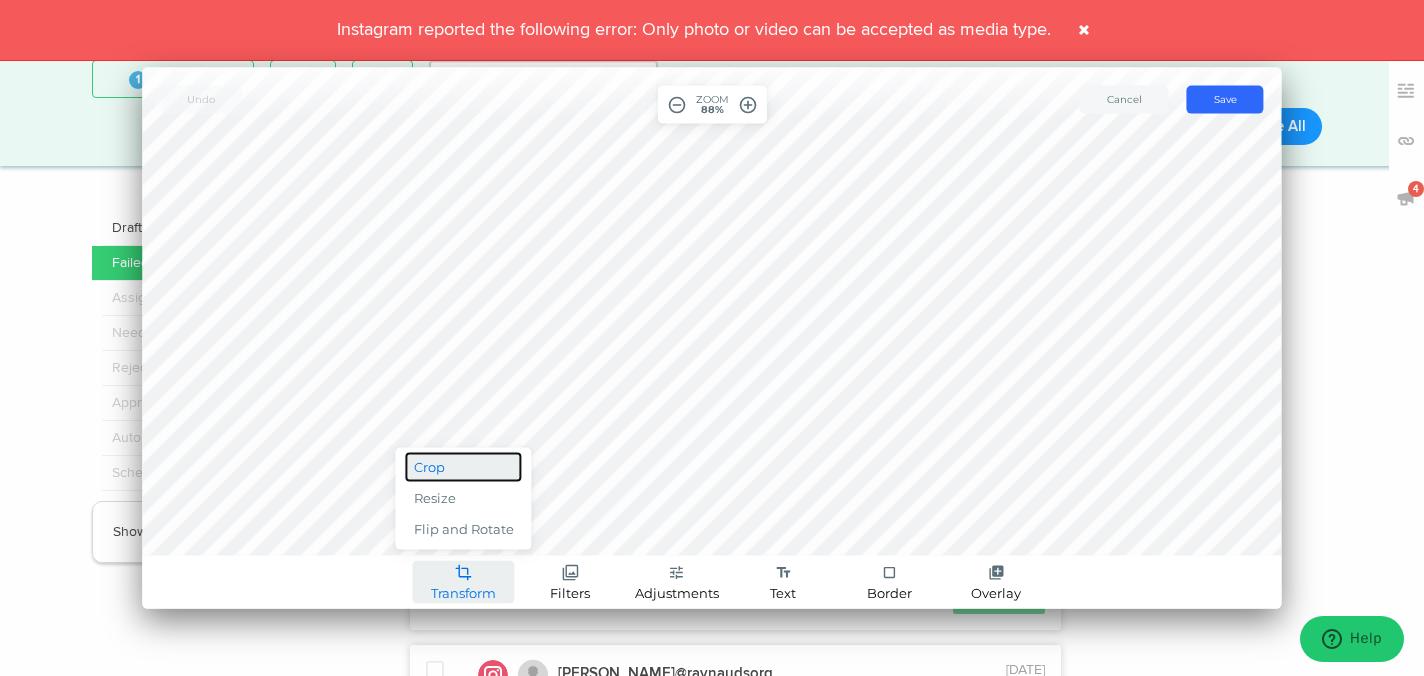 click on "Crop" at bounding box center (464, 467) 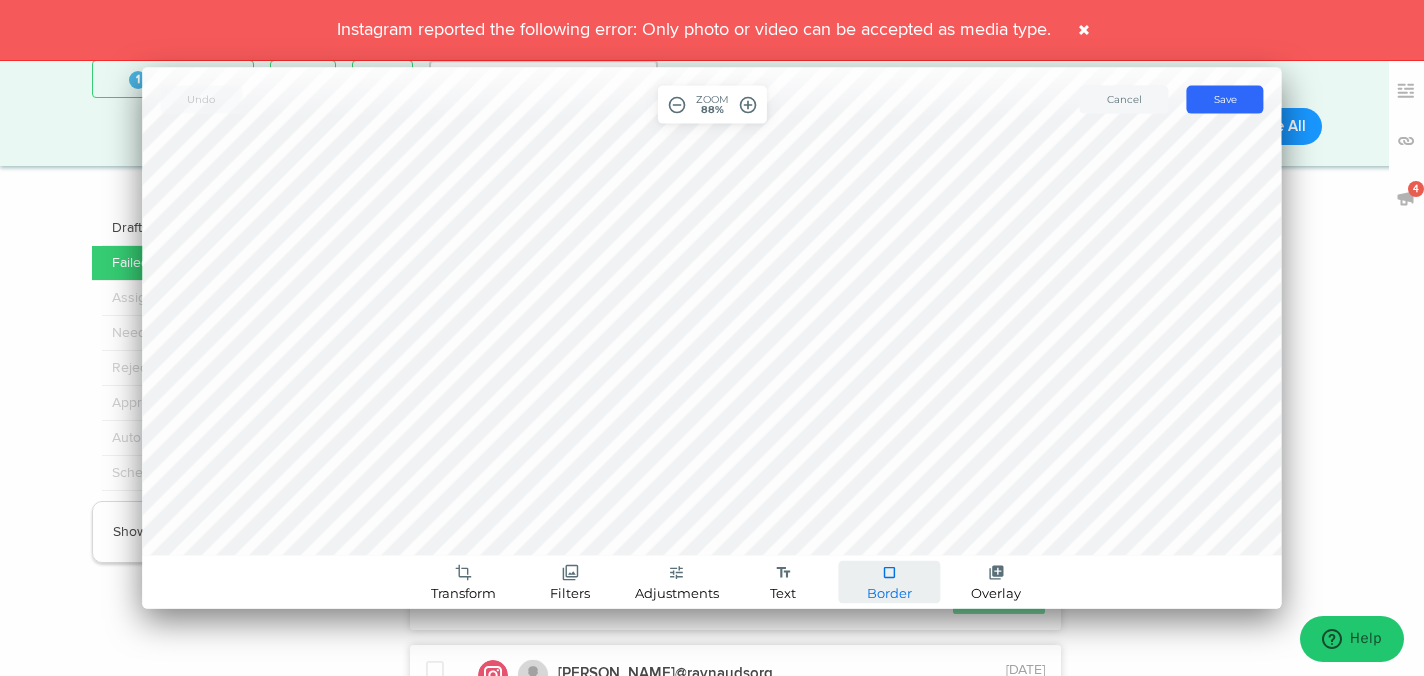 click on "crop_square" at bounding box center (889, 573) 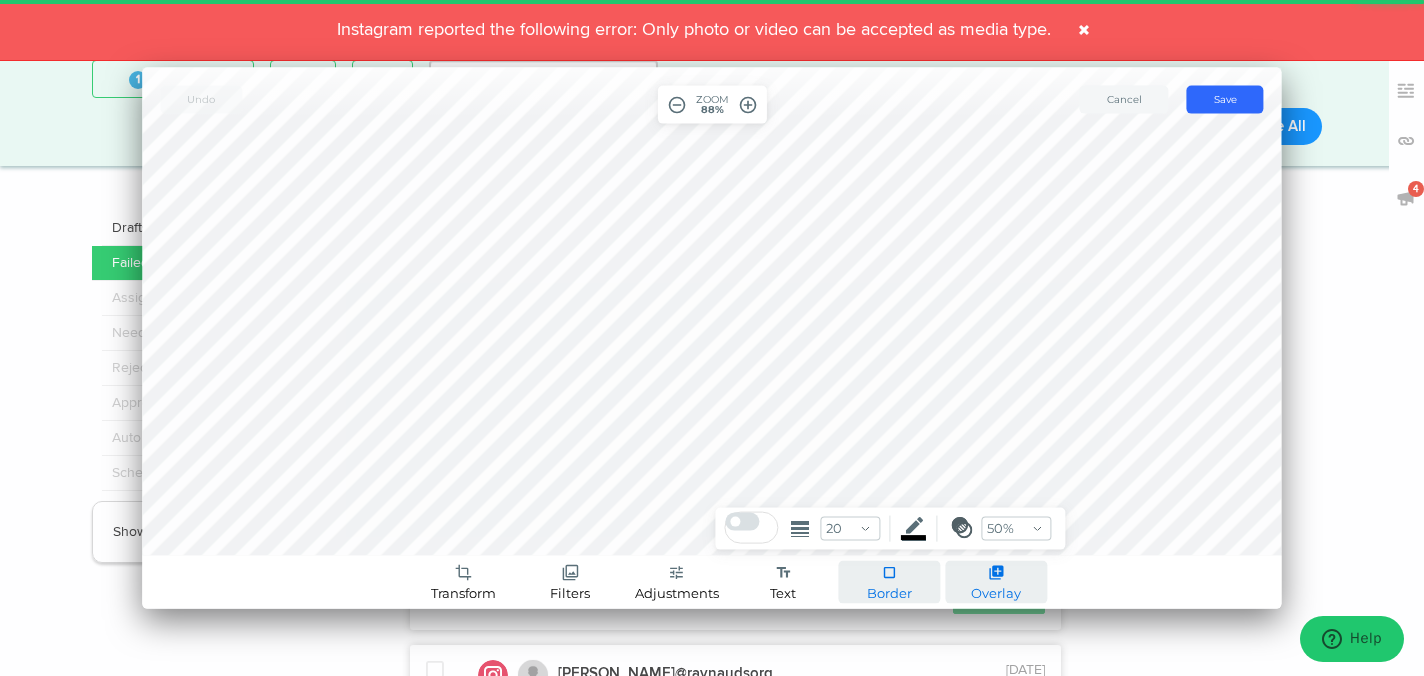 click on "library_add Overlay" at bounding box center (996, 581) 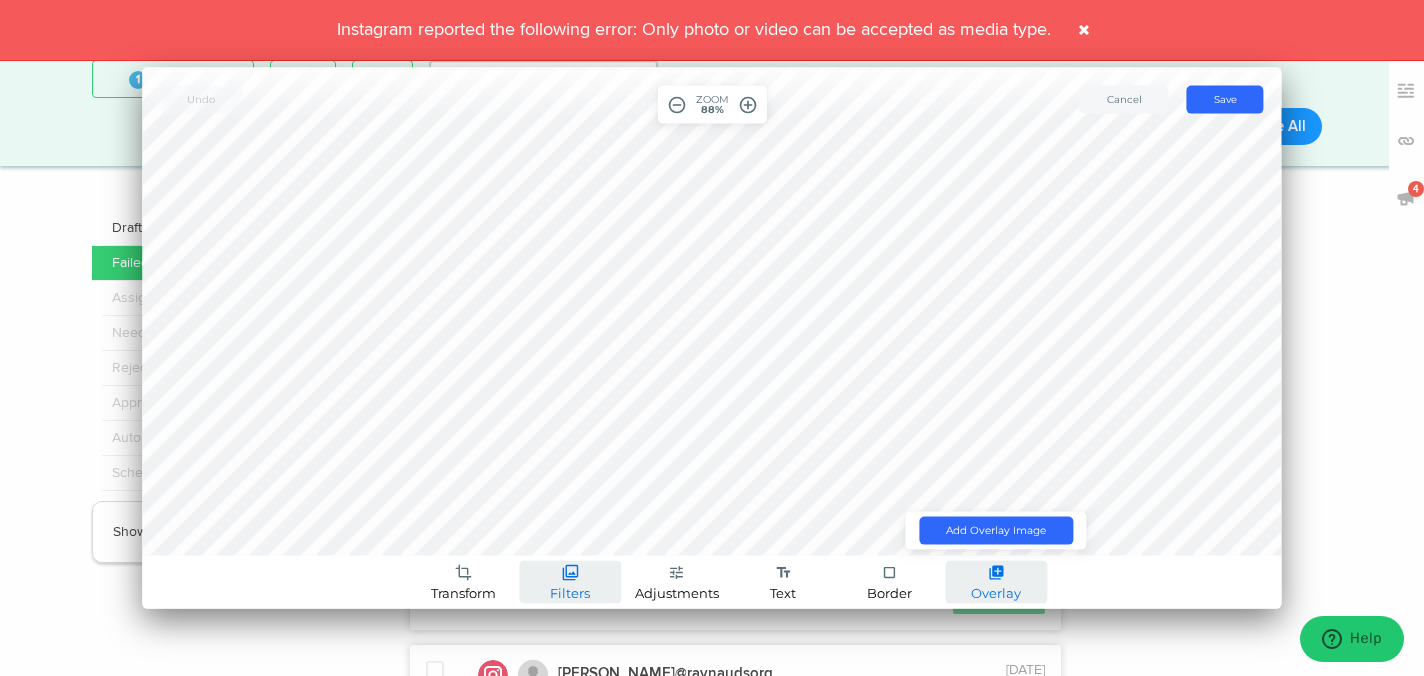 click on "filter Filters" at bounding box center (570, 581) 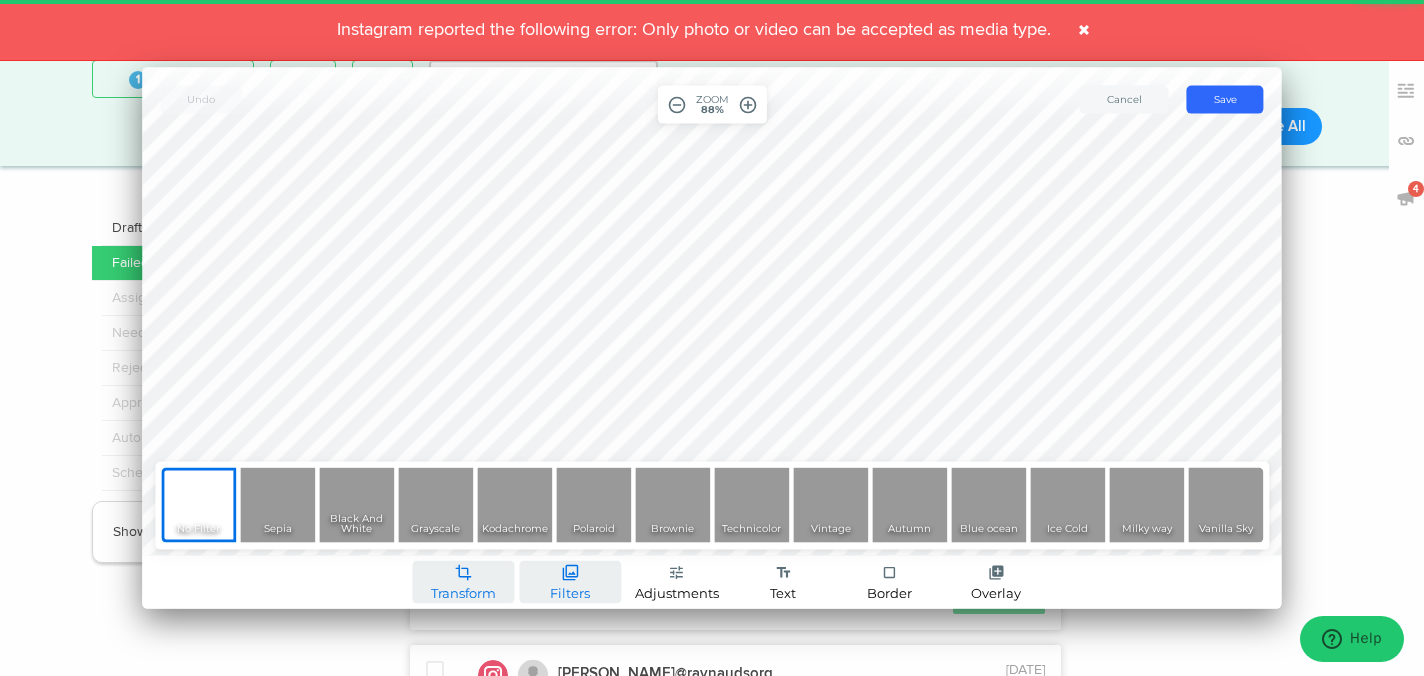 click on "Transform" at bounding box center [463, 592] 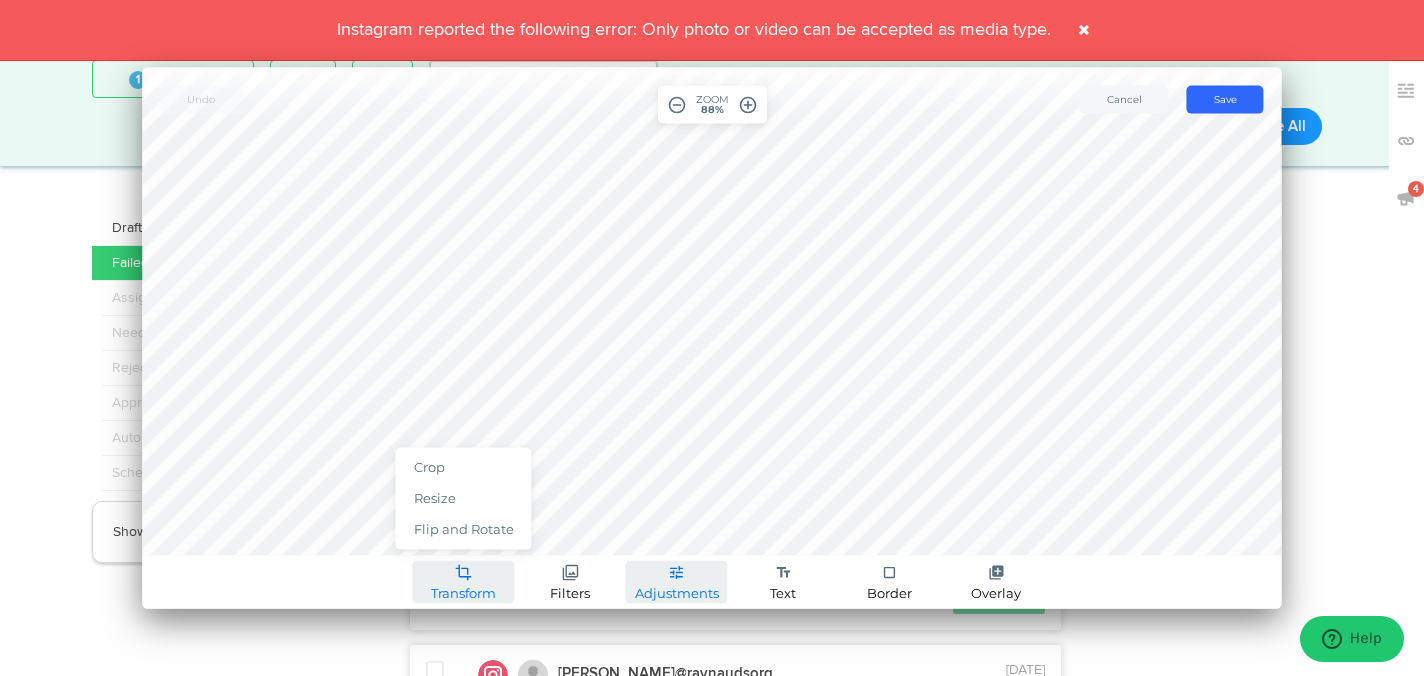 click on "tune Adjustments" at bounding box center (677, 581) 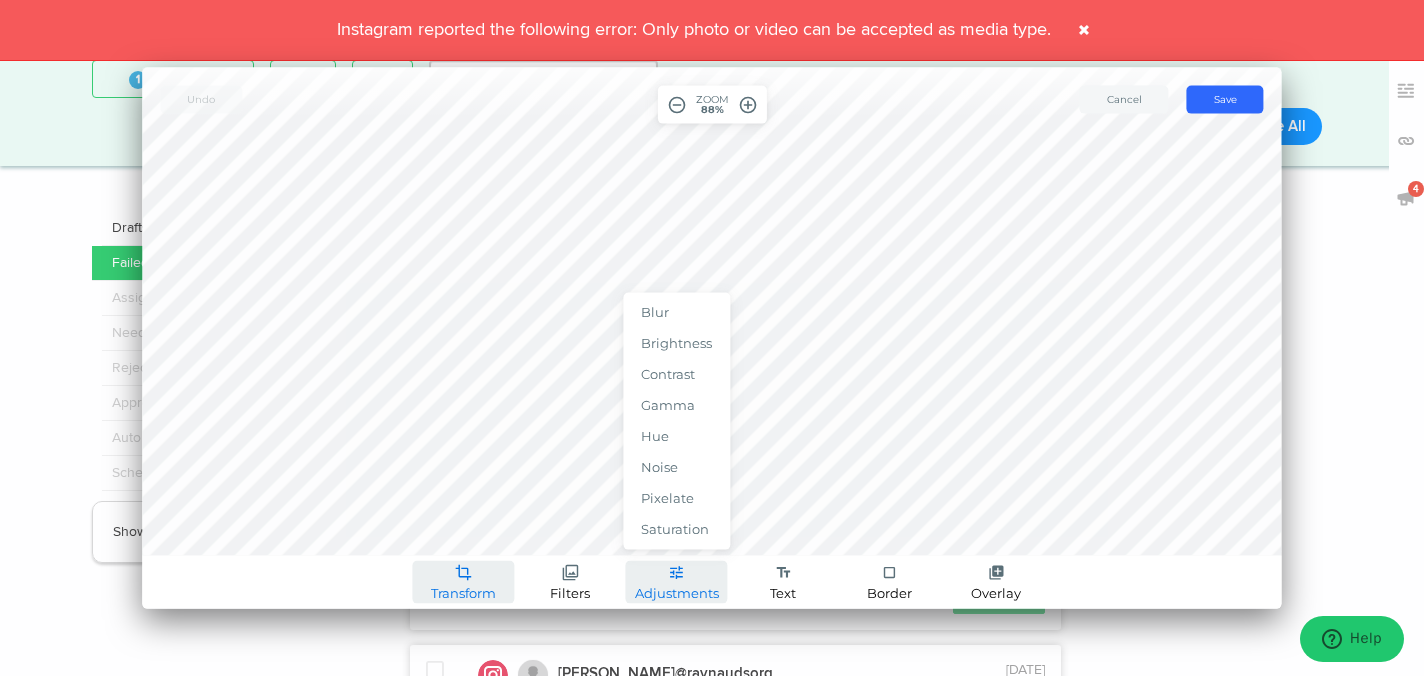 click on "crop Transform" at bounding box center [464, 581] 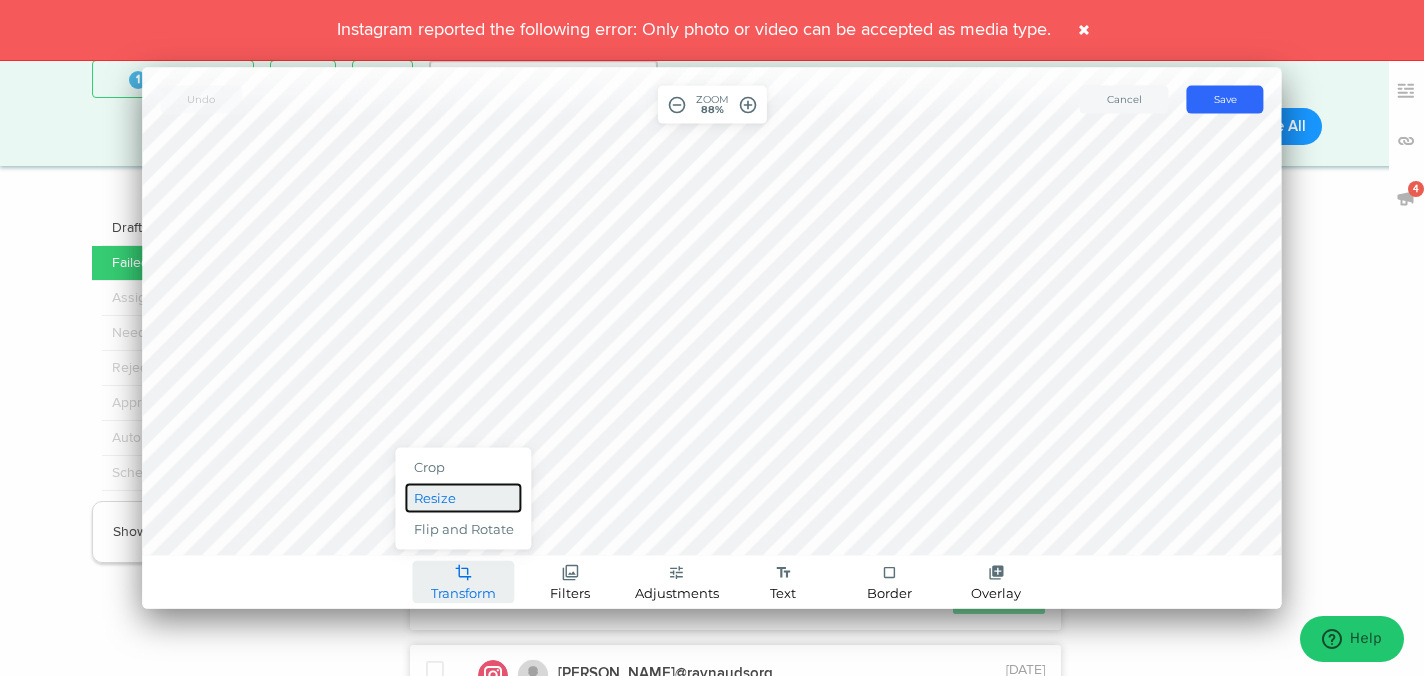click on "Resize" at bounding box center [464, 498] 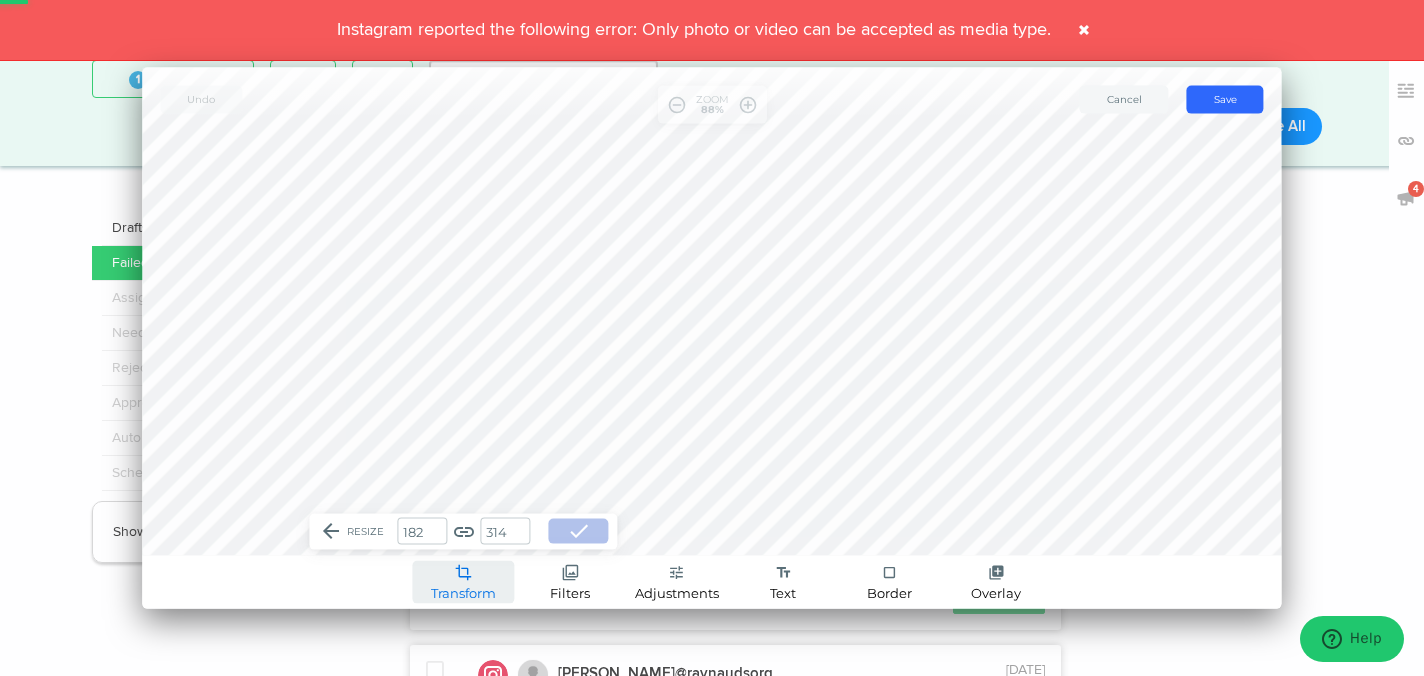 drag, startPoint x: 425, startPoint y: 531, endPoint x: 402, endPoint y: 531, distance: 23 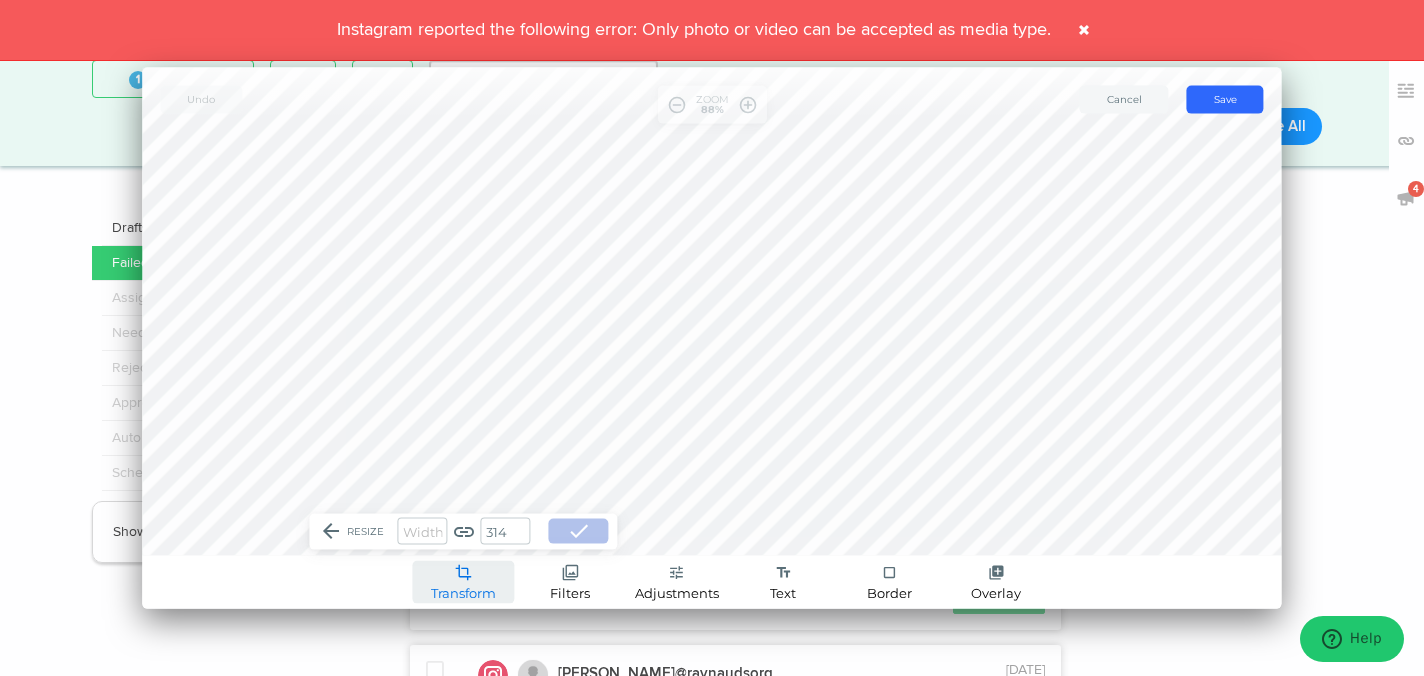 type on "1" 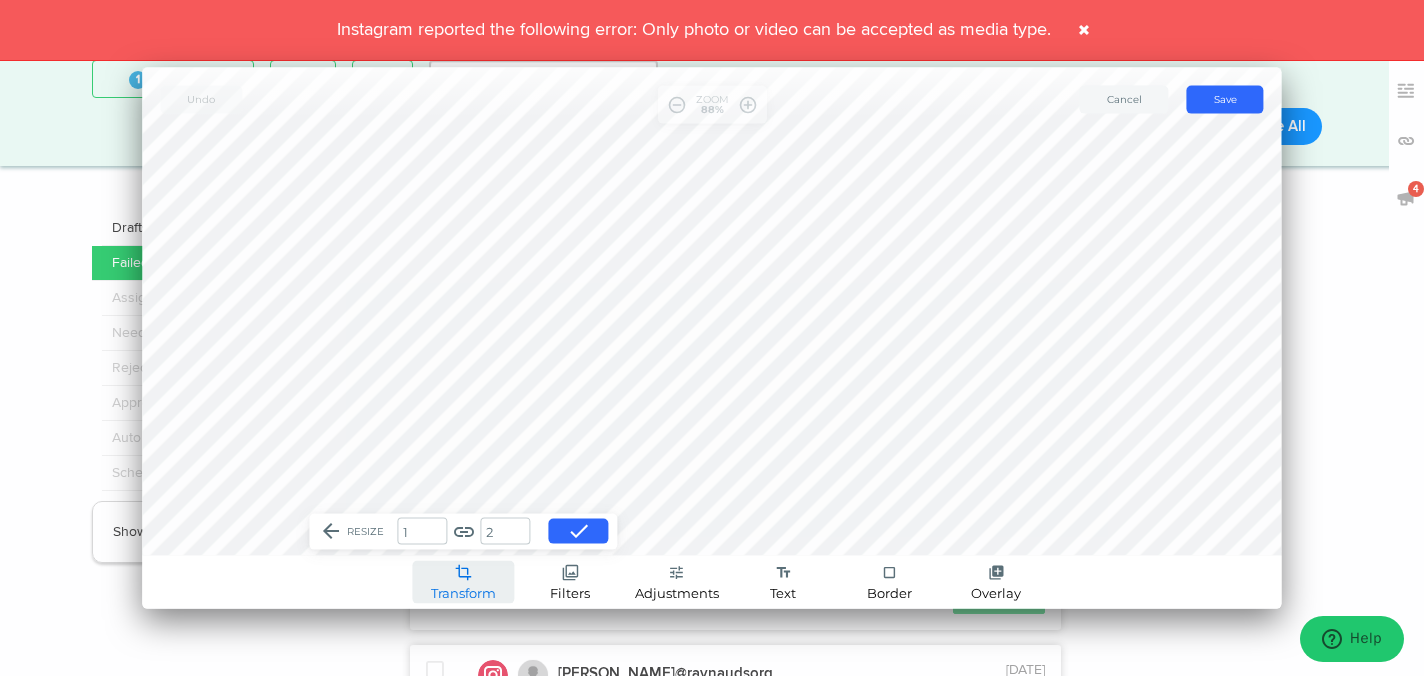 type on "10" 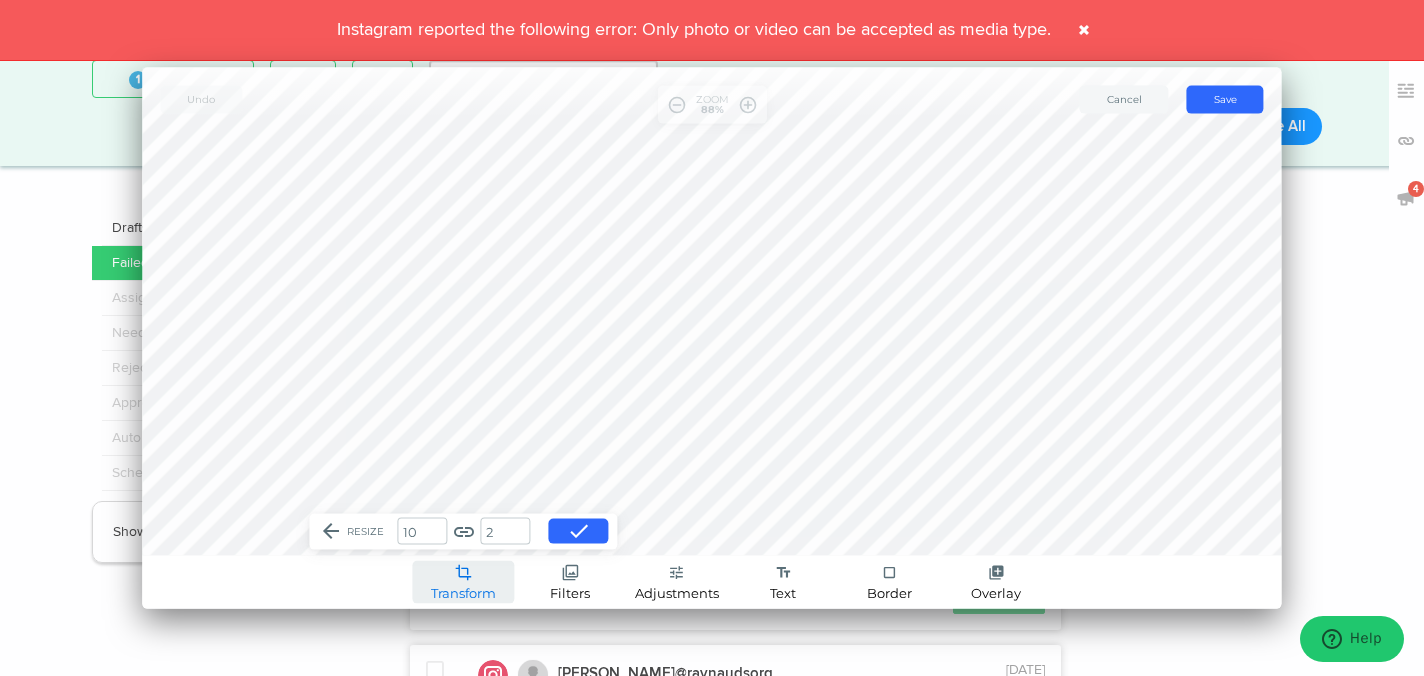 type on "17" 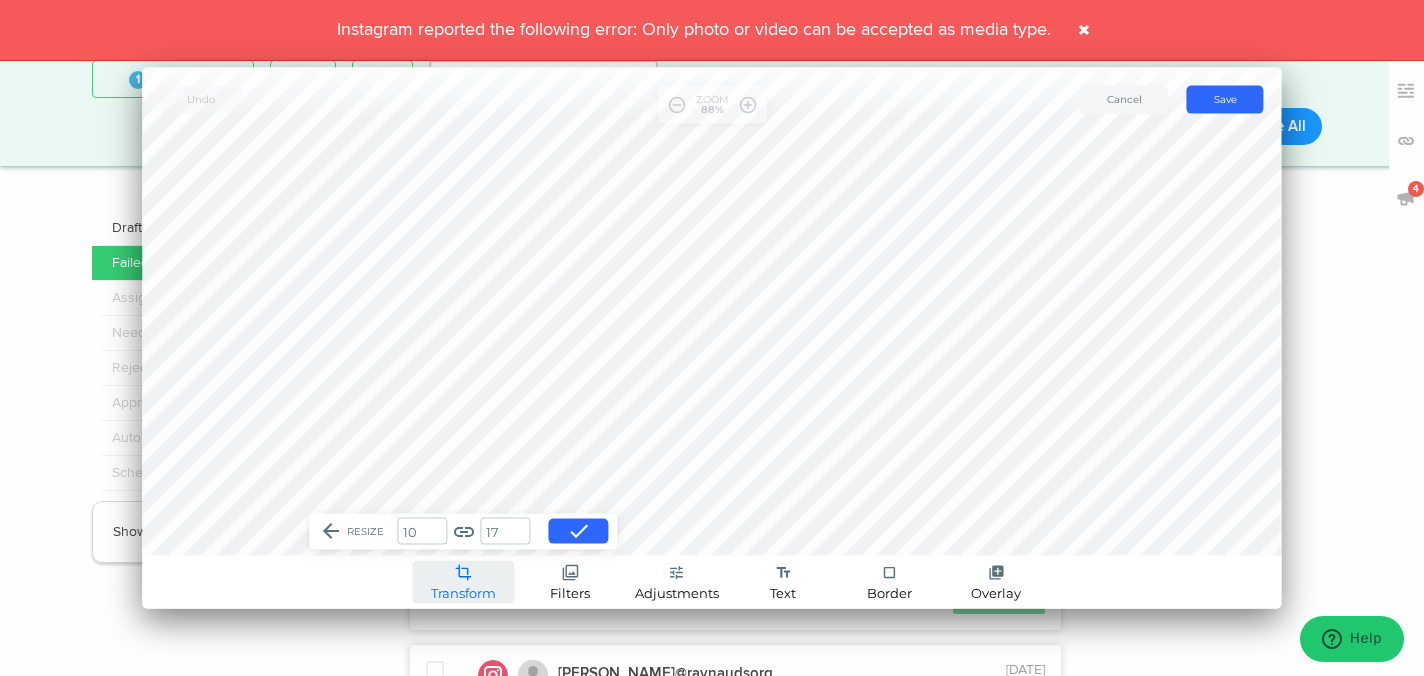 type on "100" 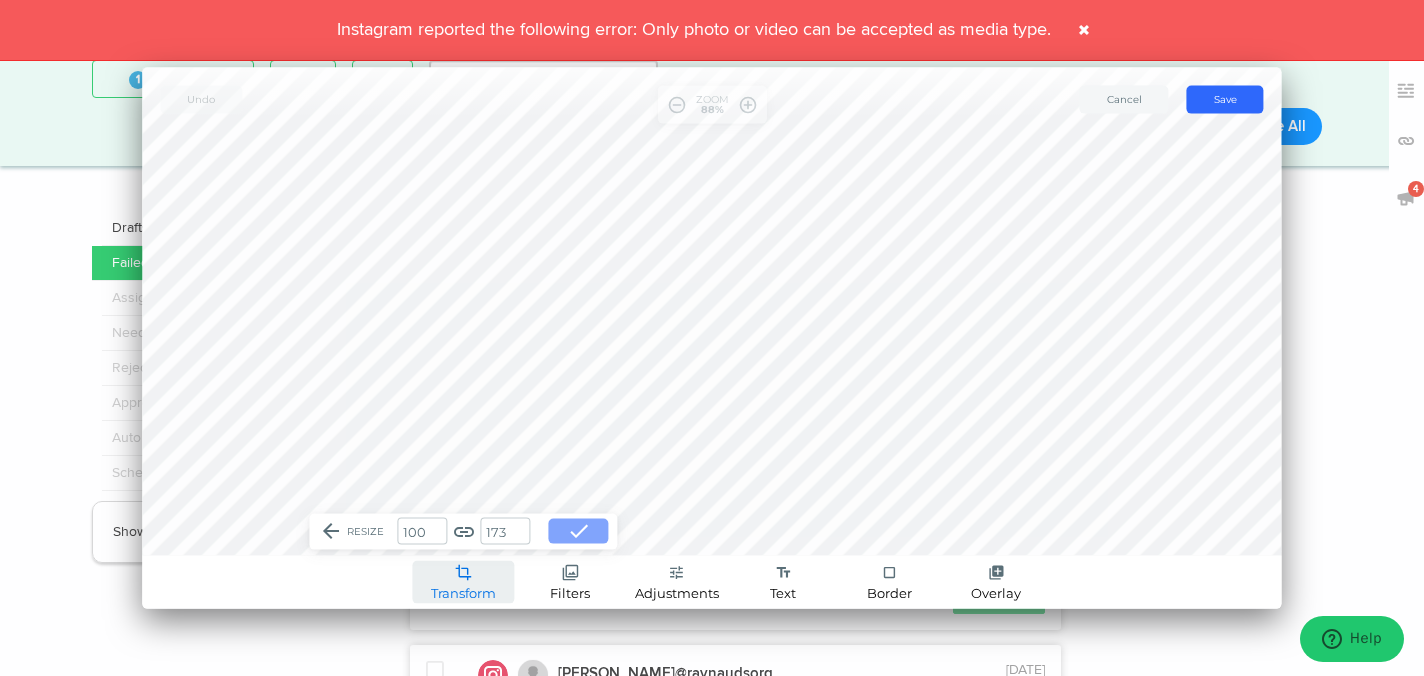 type on "100" 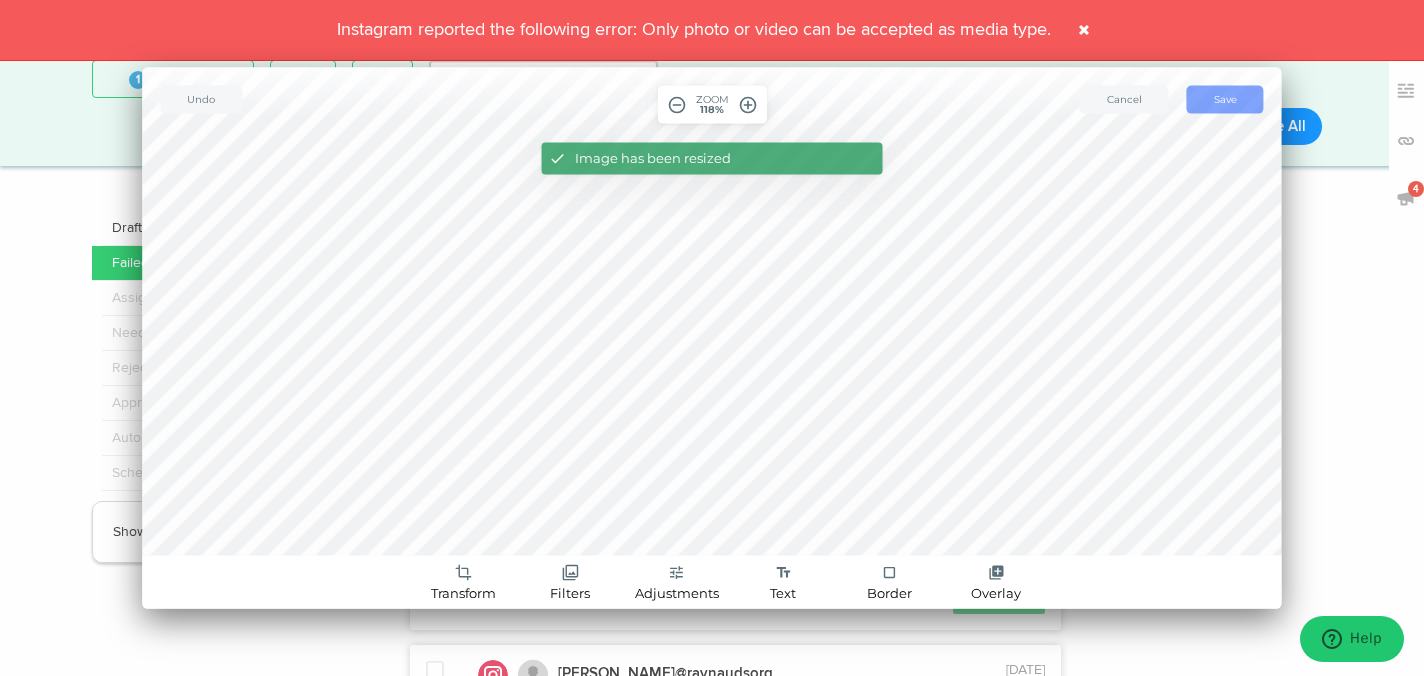 click on "Save" at bounding box center (1225, 99) 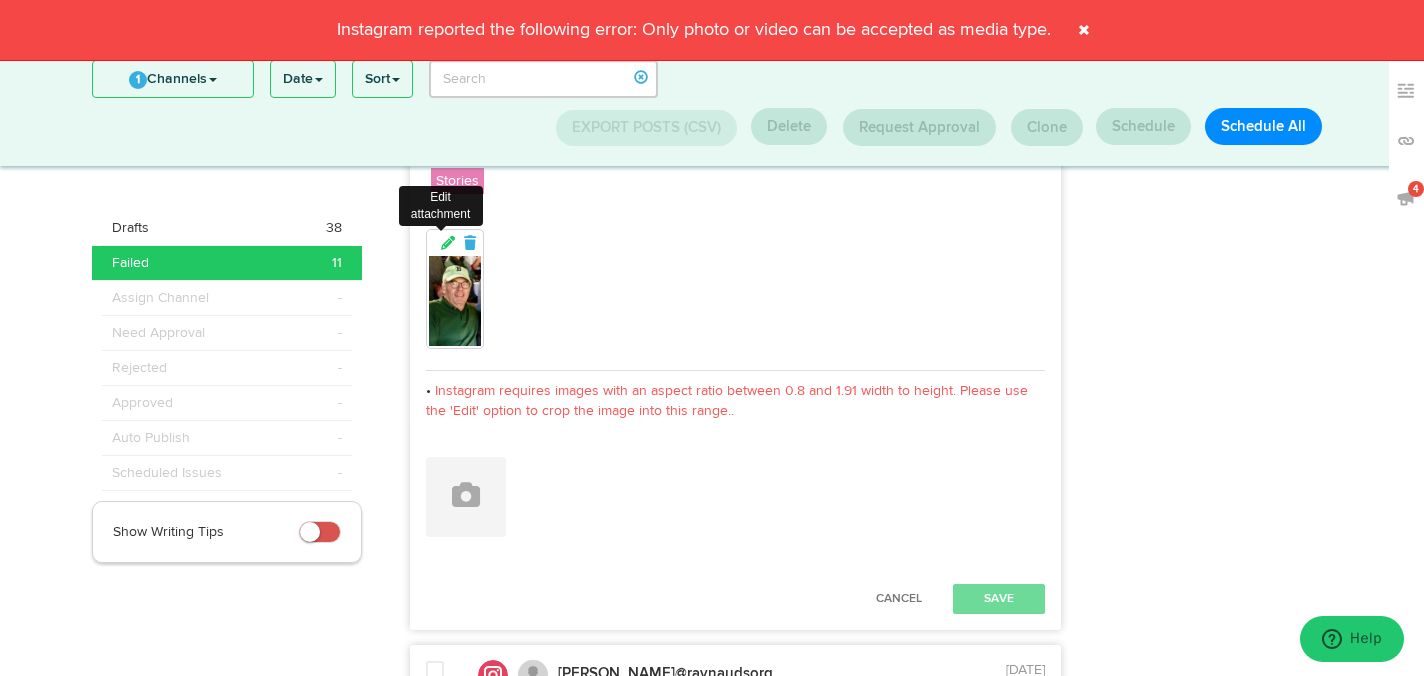 click at bounding box center (449, 243) 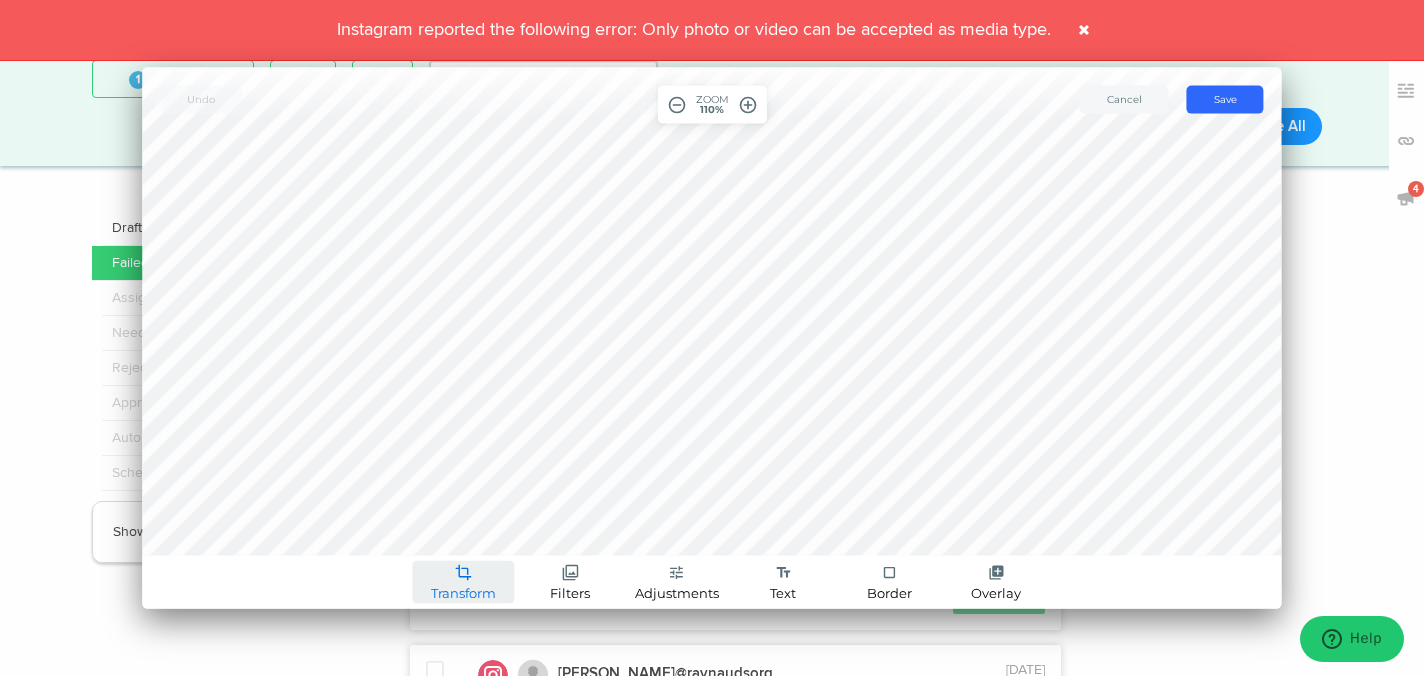 click on "Transform" at bounding box center (463, 592) 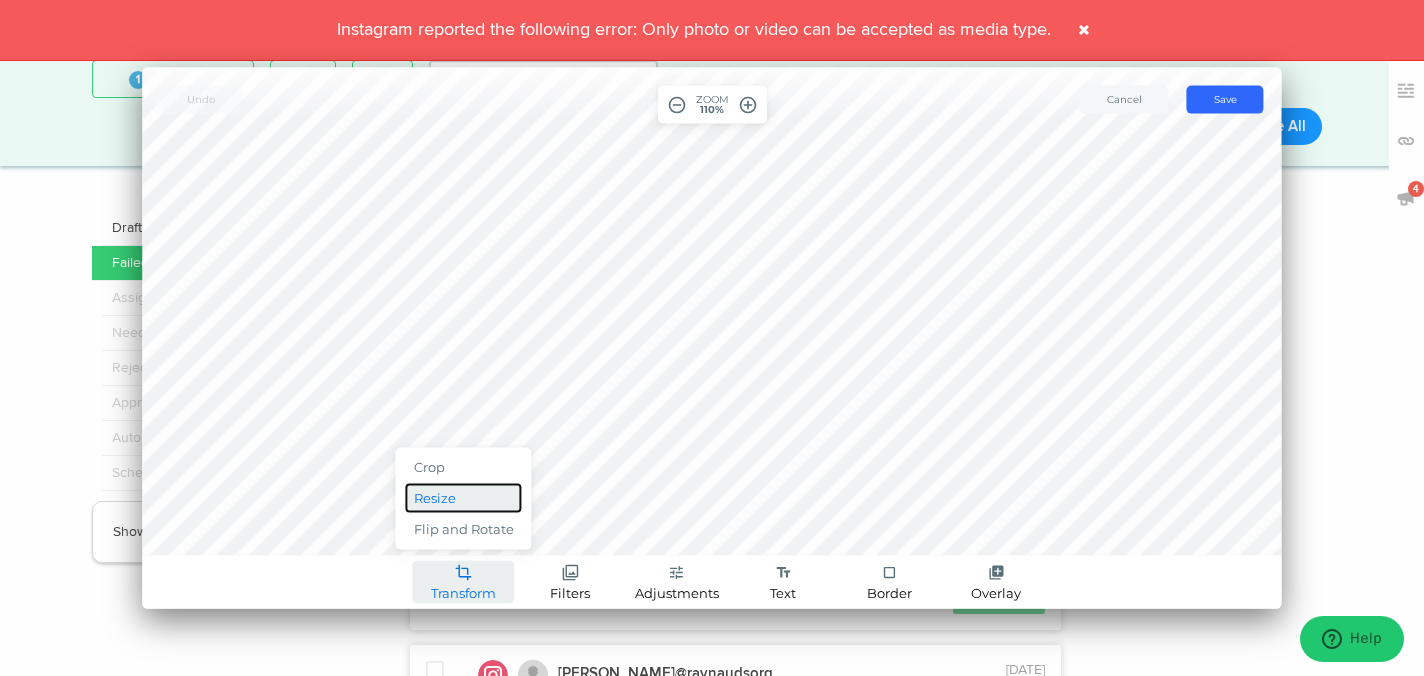 click on "Resize" at bounding box center [464, 498] 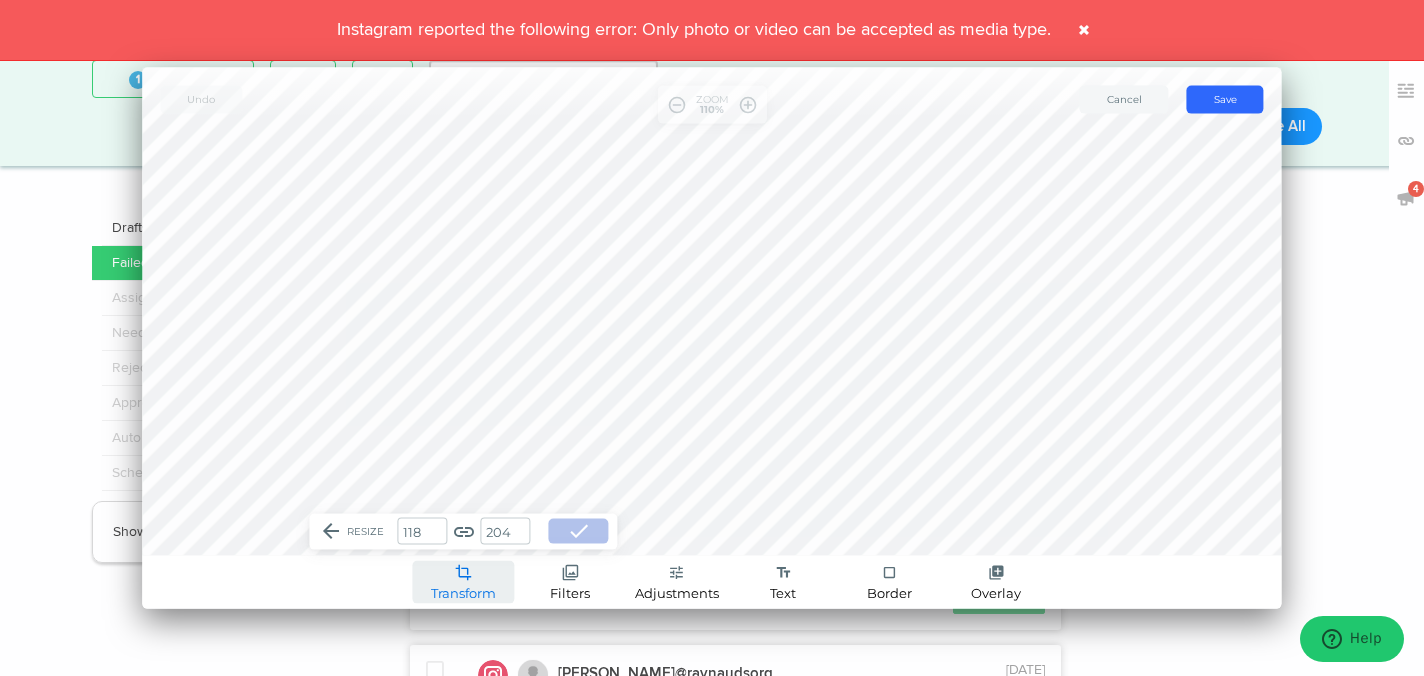 click on "118" at bounding box center [423, 531] 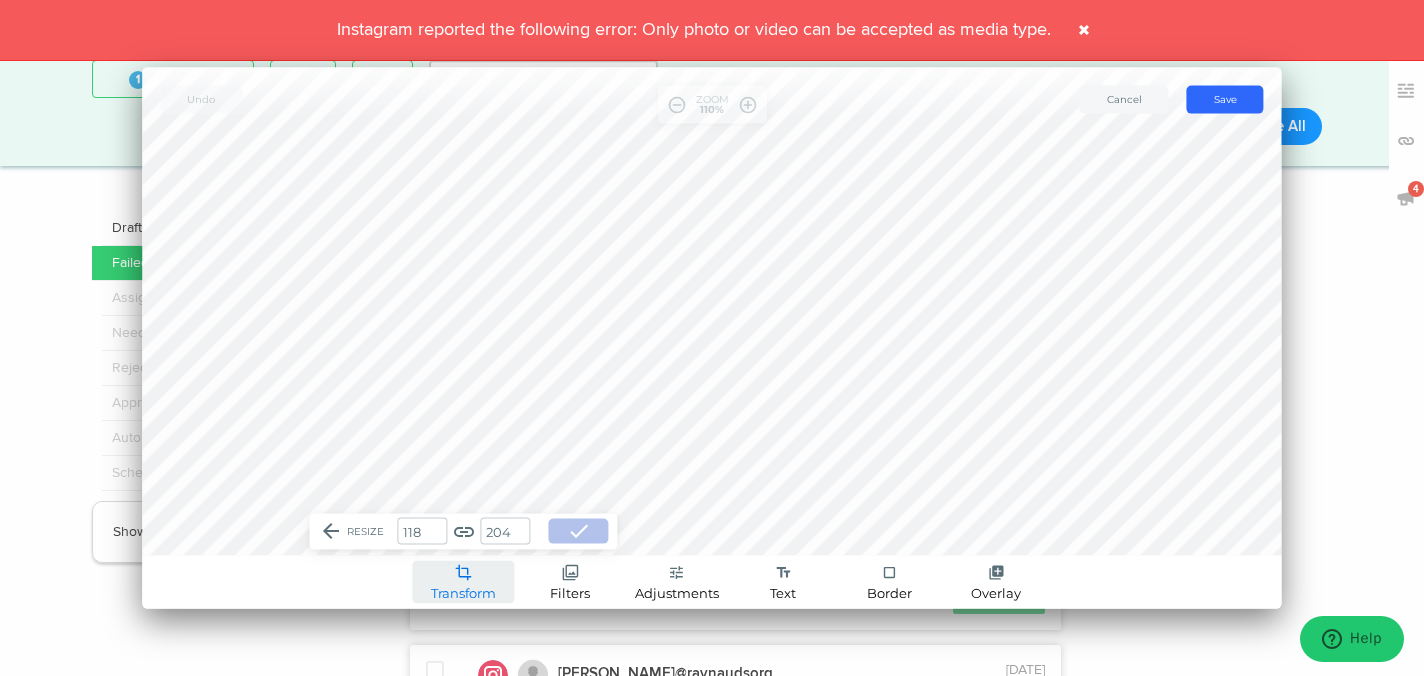 type on "11" 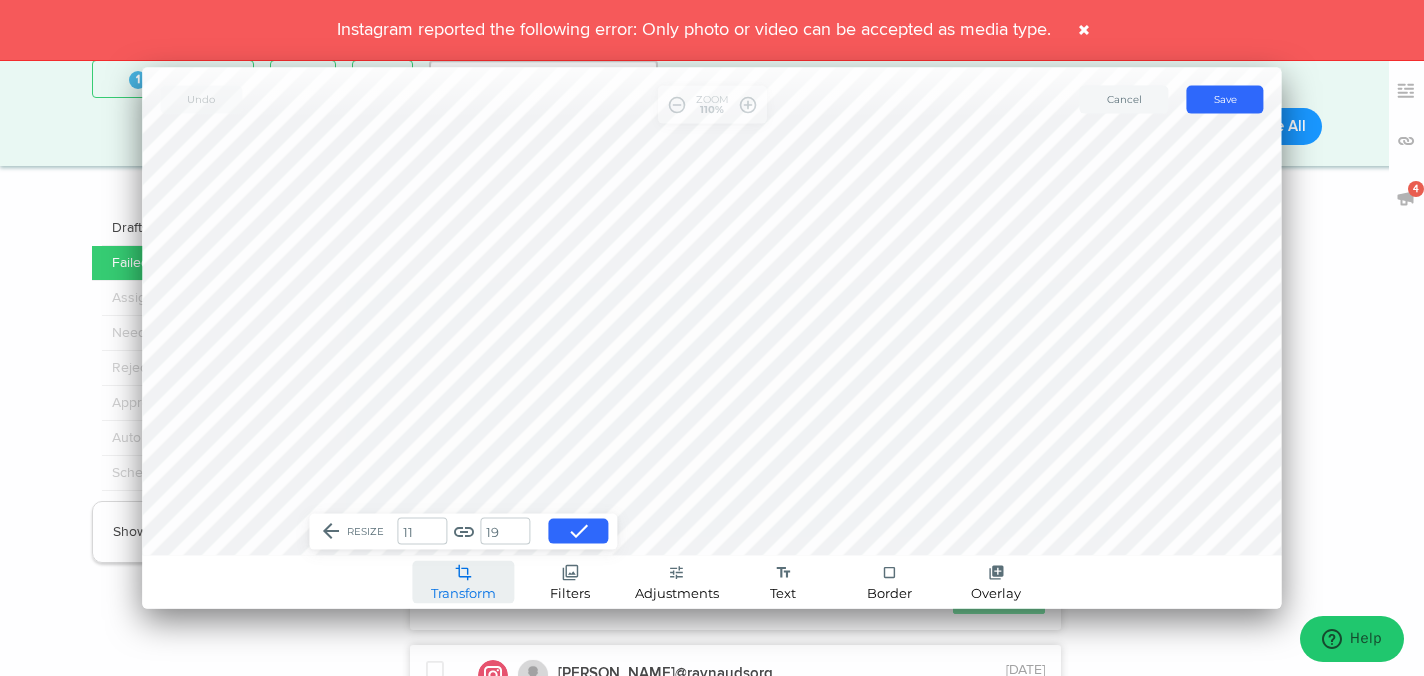 type on "1" 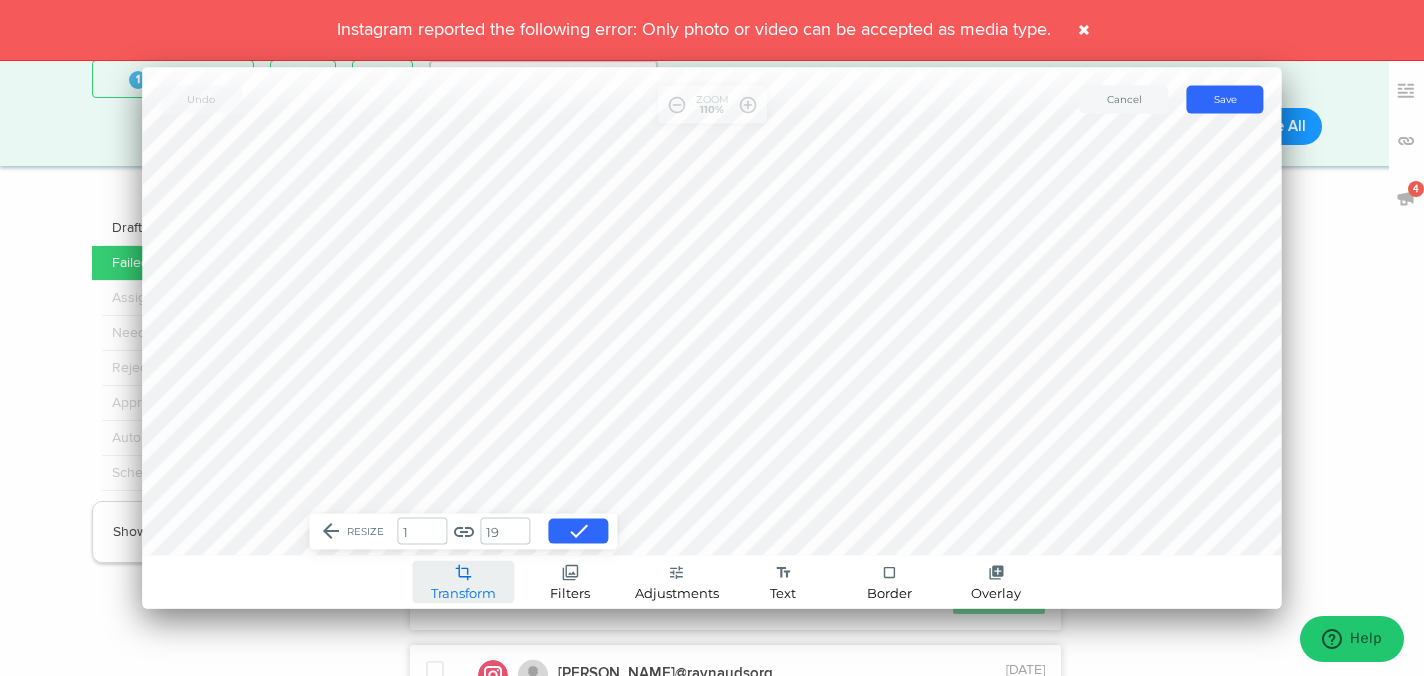 type on "2" 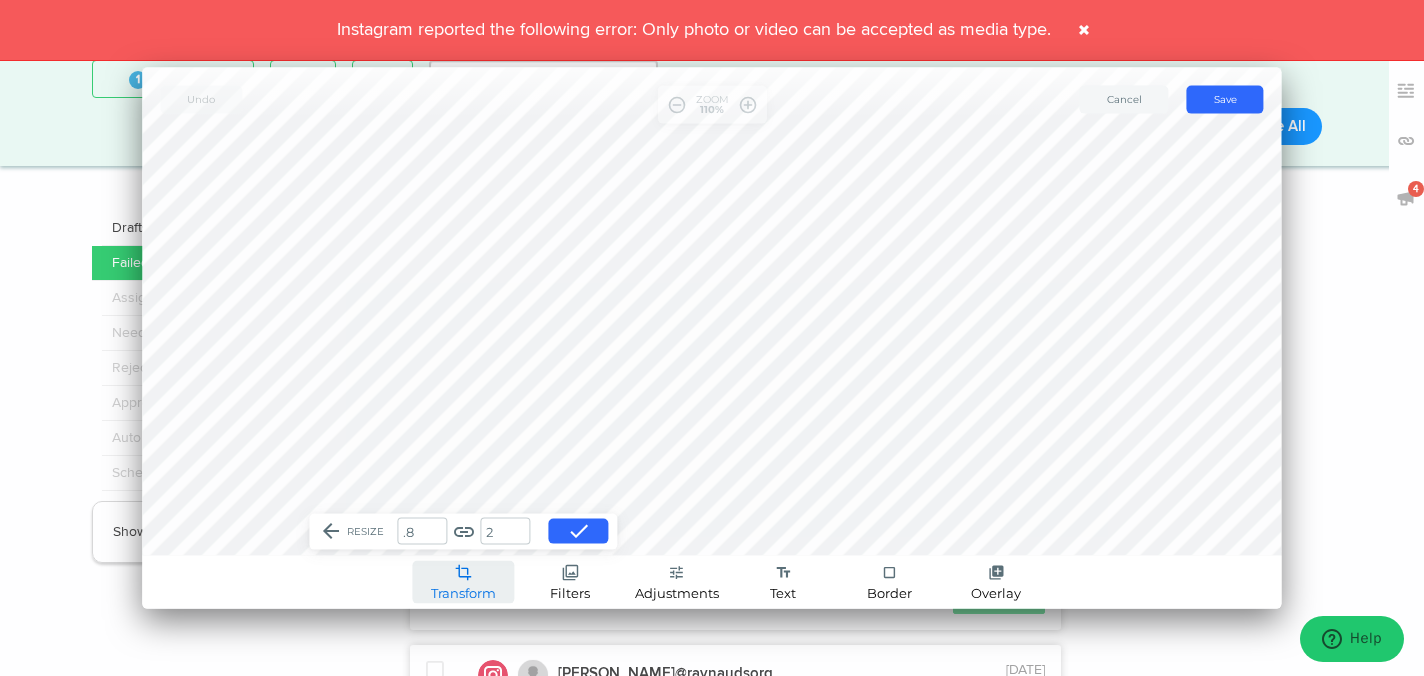type on ".8" 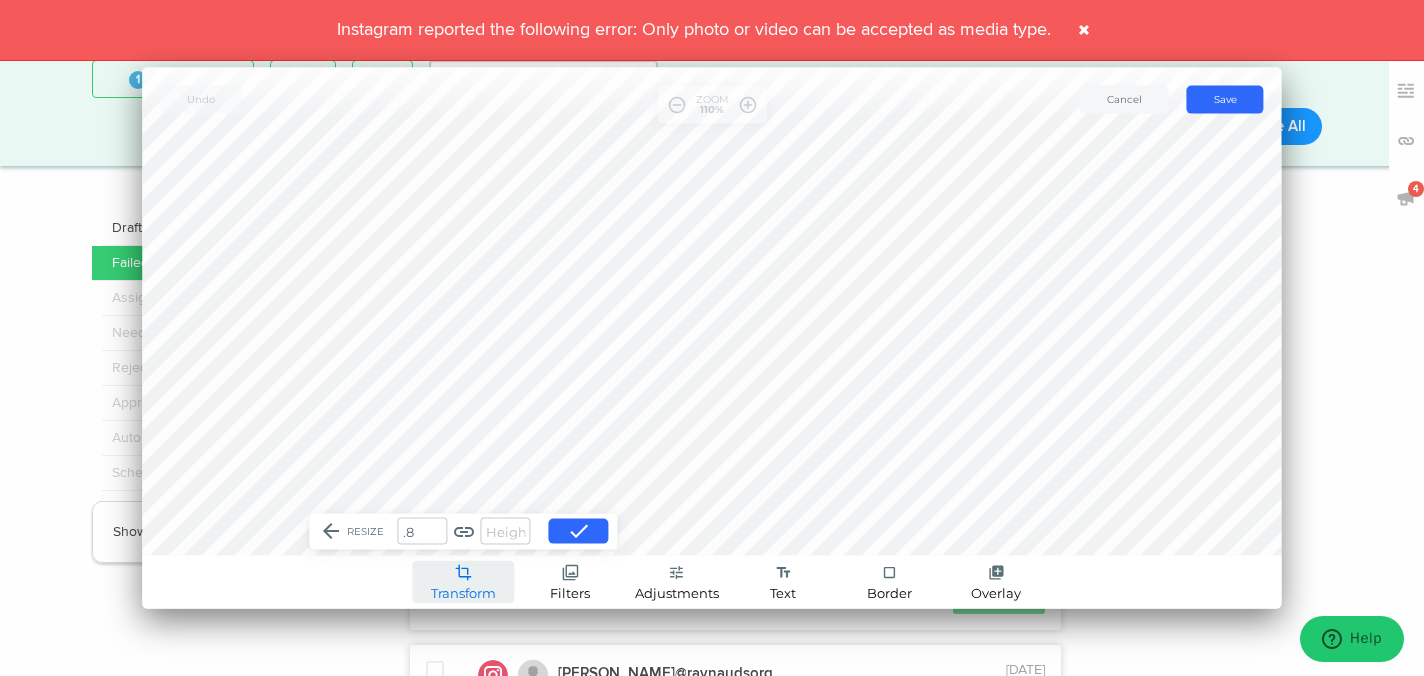 type on "1" 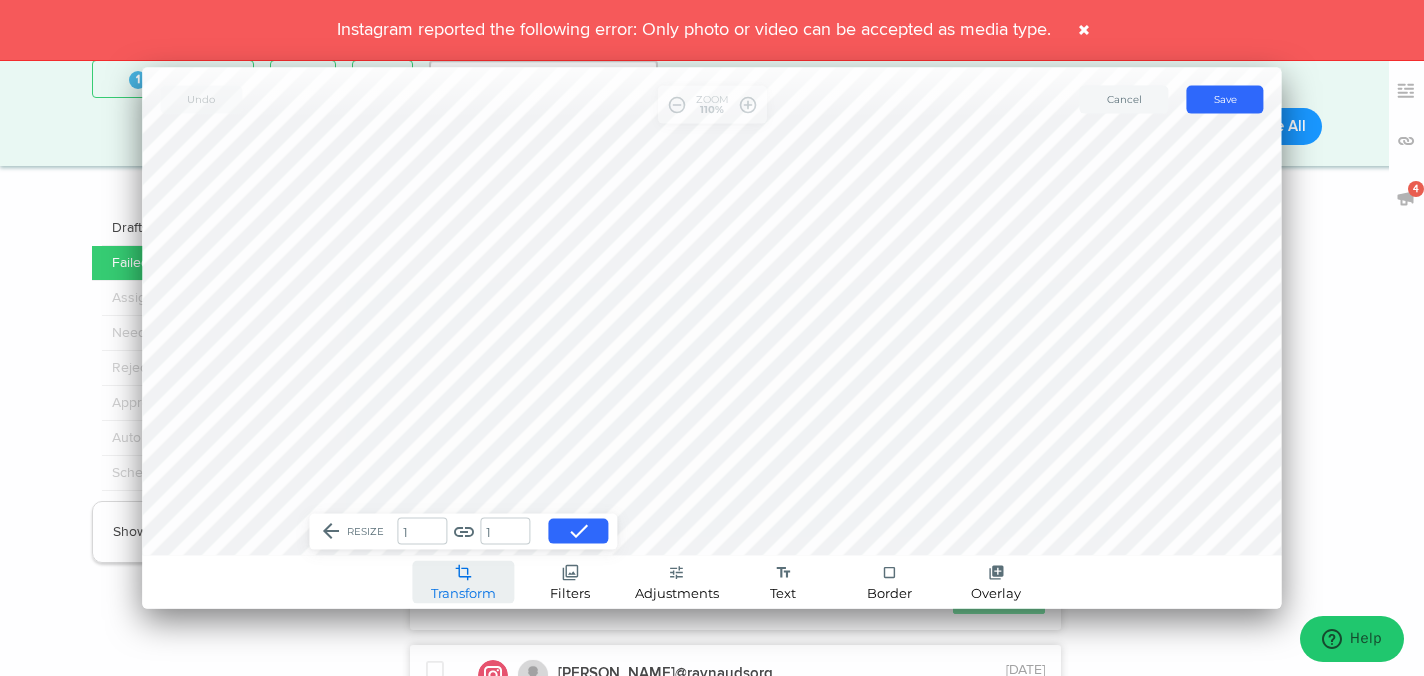 type on "2" 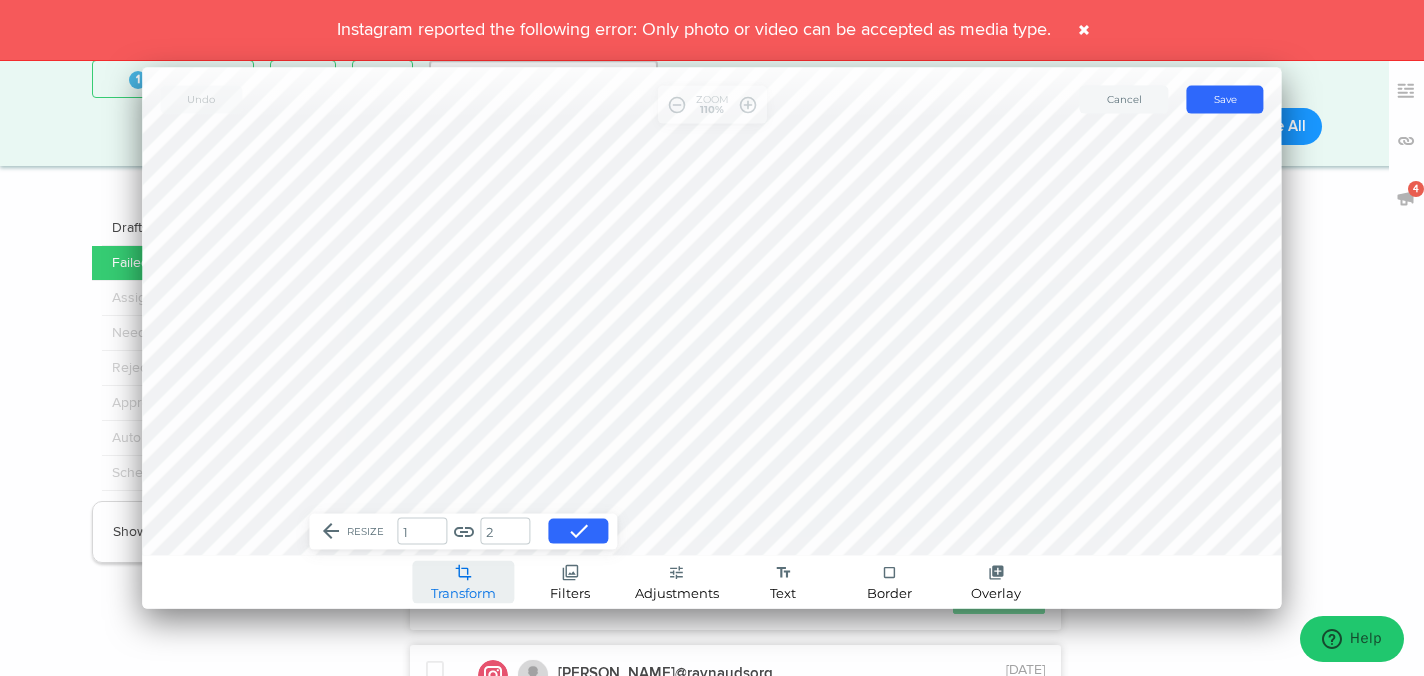 type on "12" 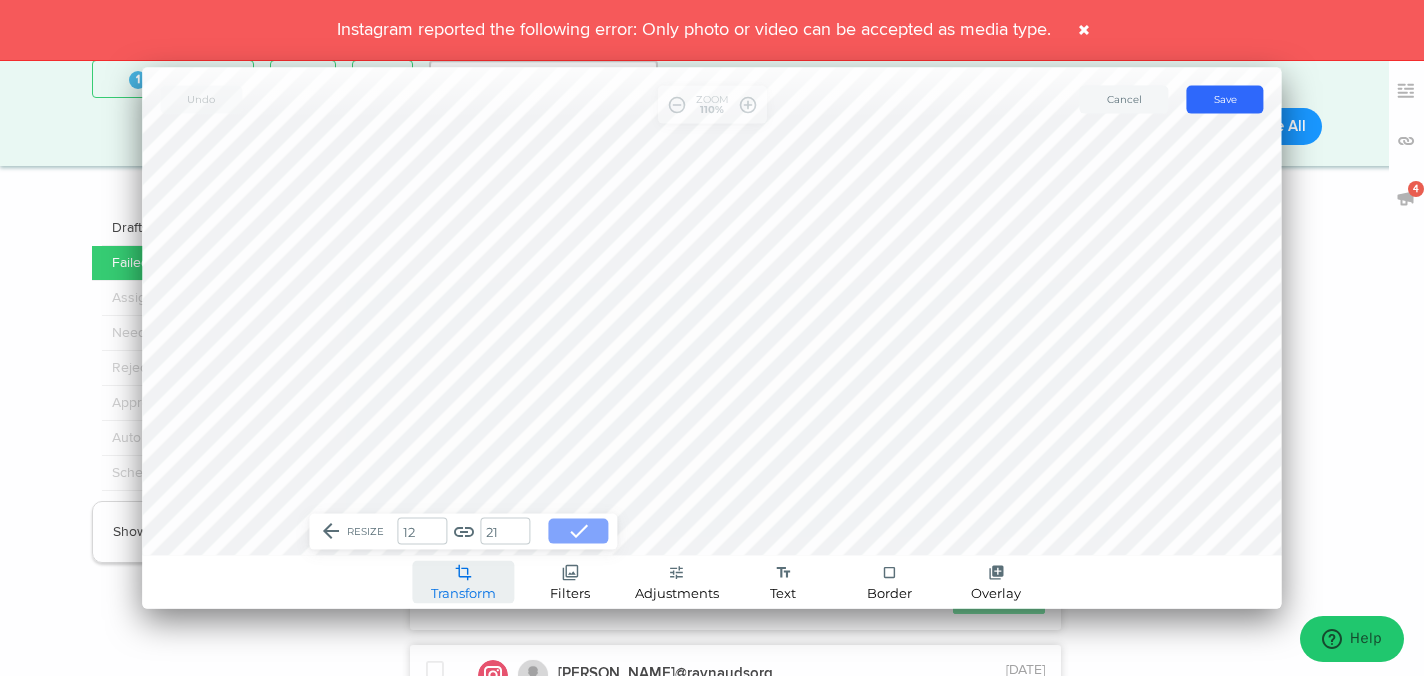 type on "21" 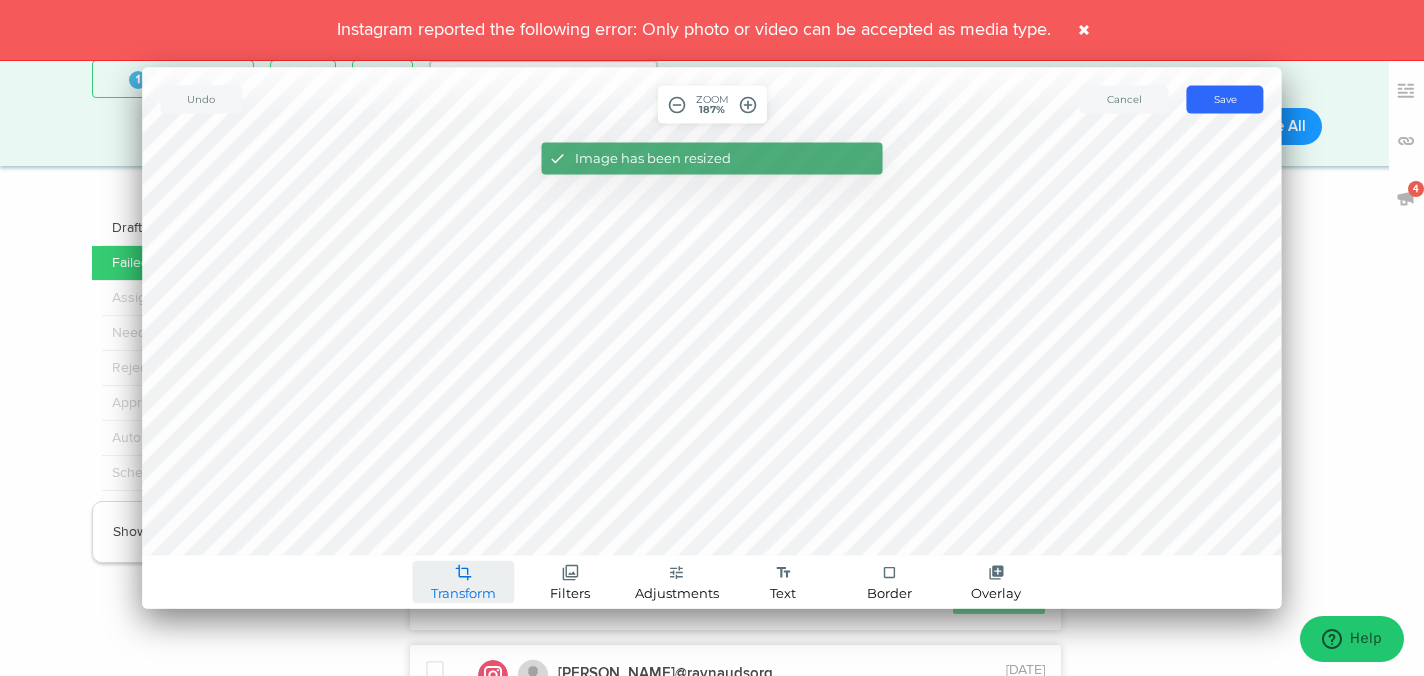 click on "Transform" at bounding box center (463, 592) 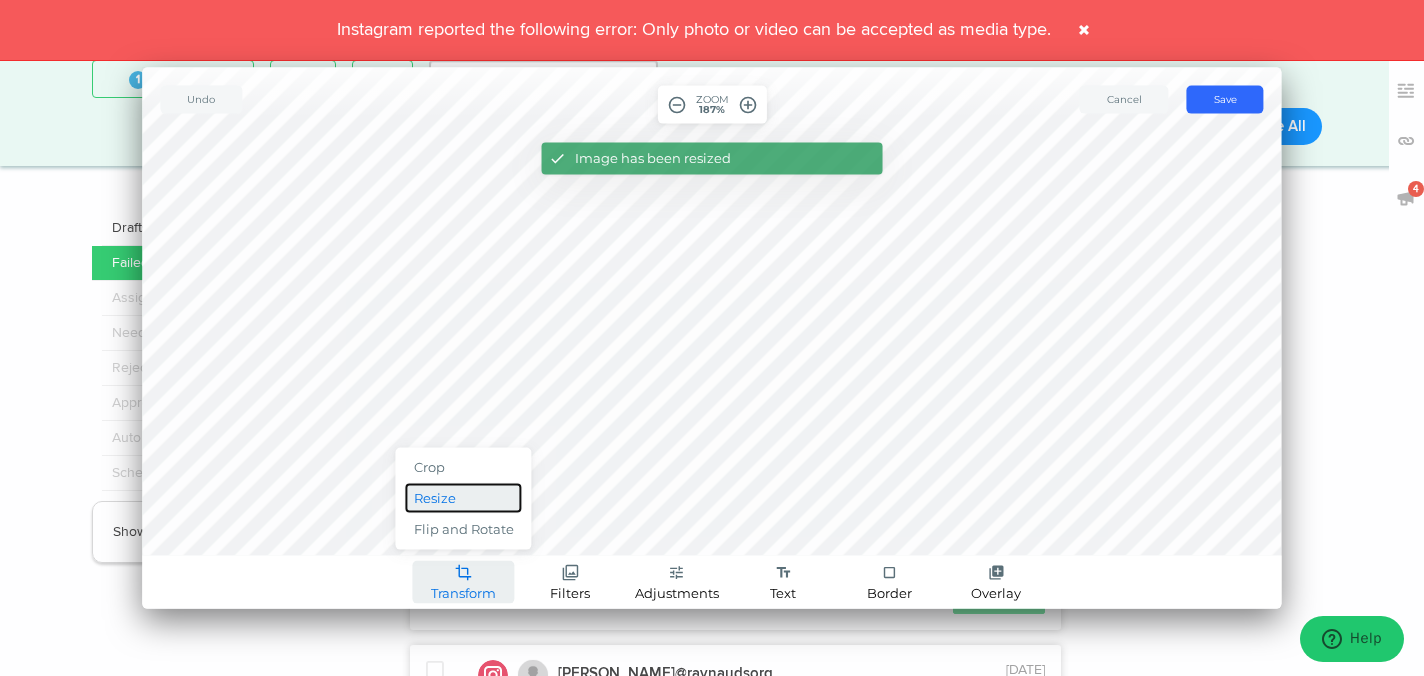 click on "Resize" at bounding box center (464, 498) 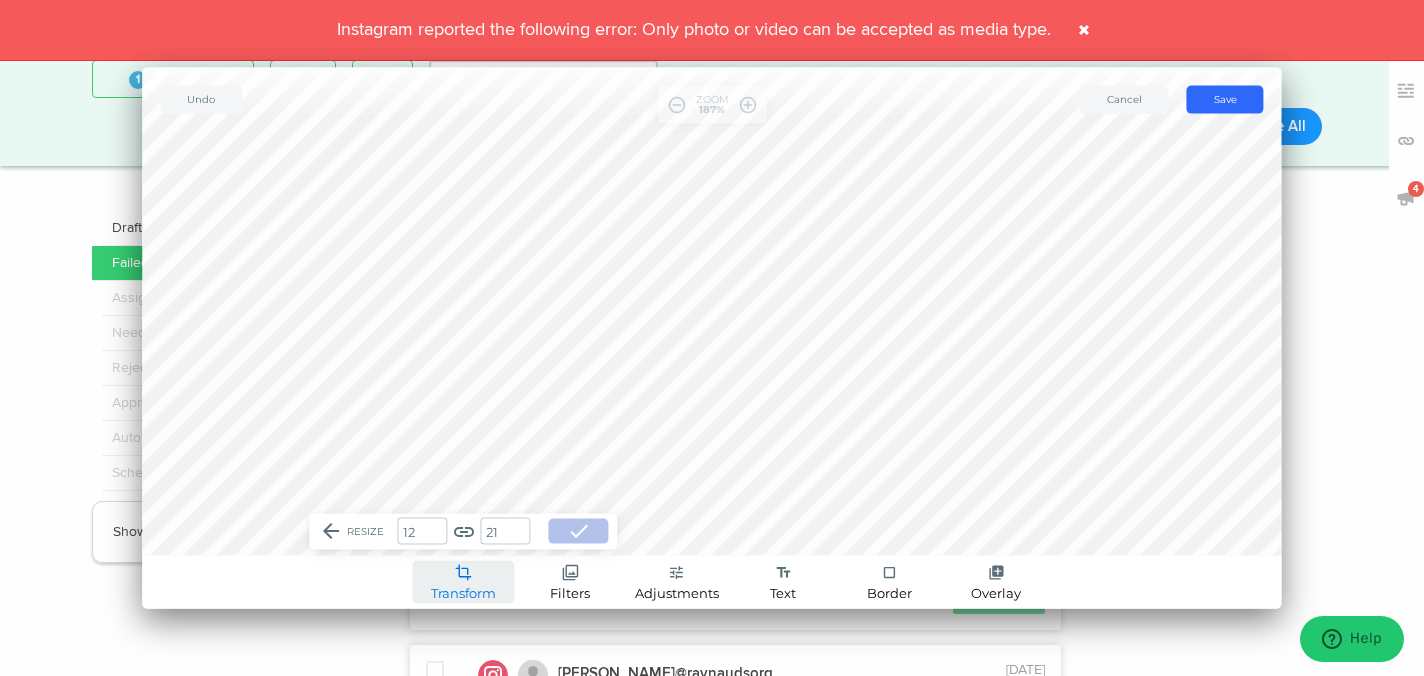 click on "12" at bounding box center (423, 531) 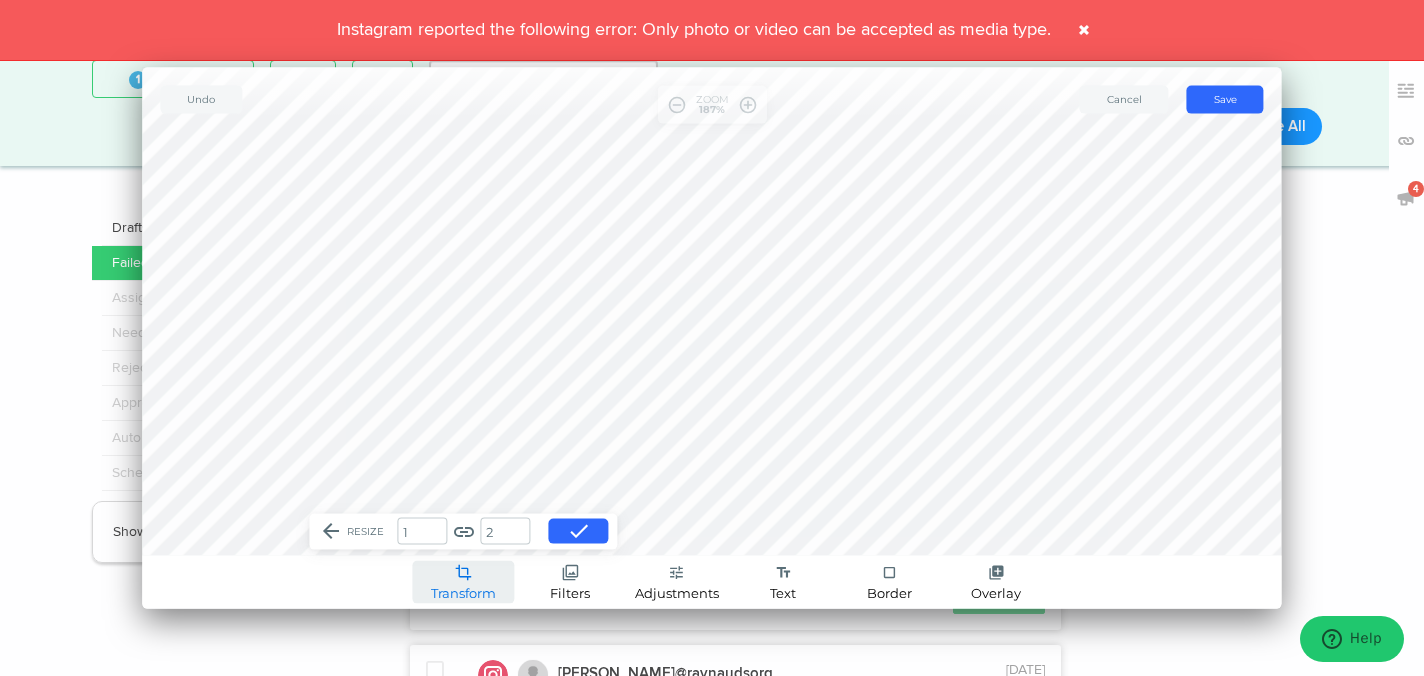type on "10" 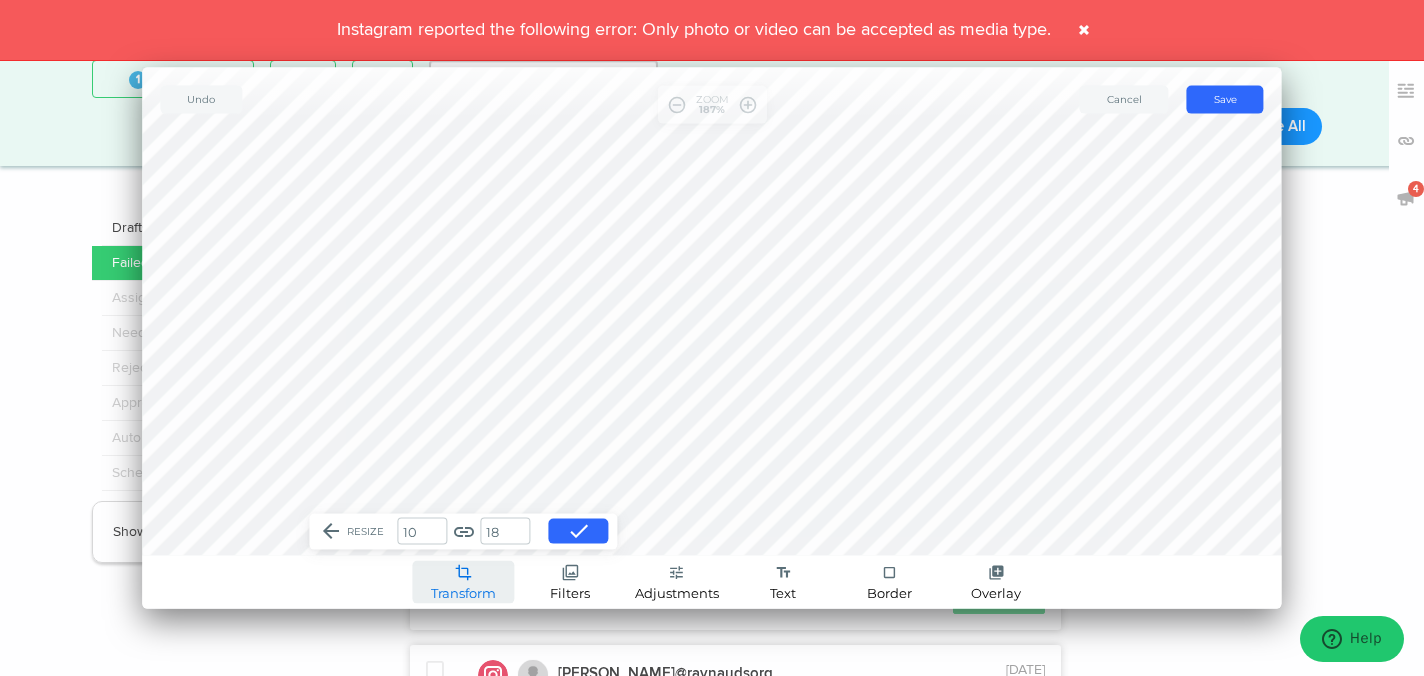 type on "108" 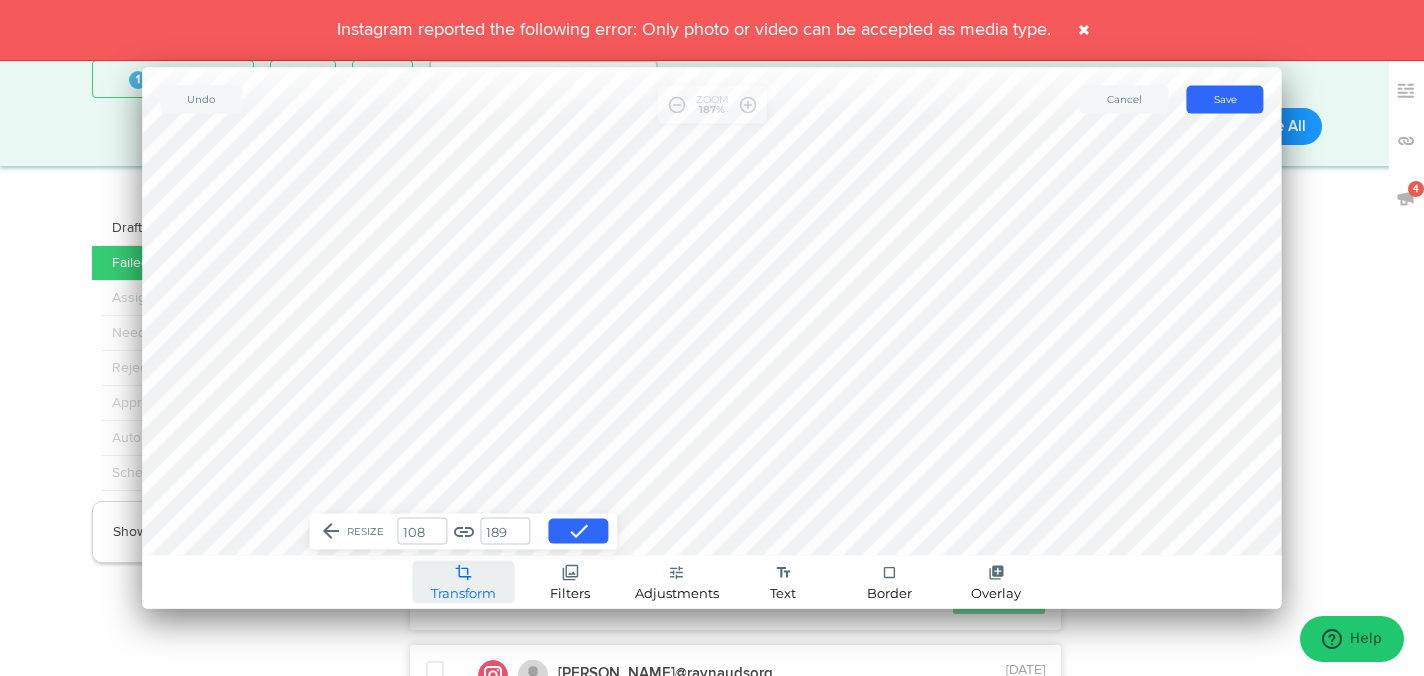 type on "1080" 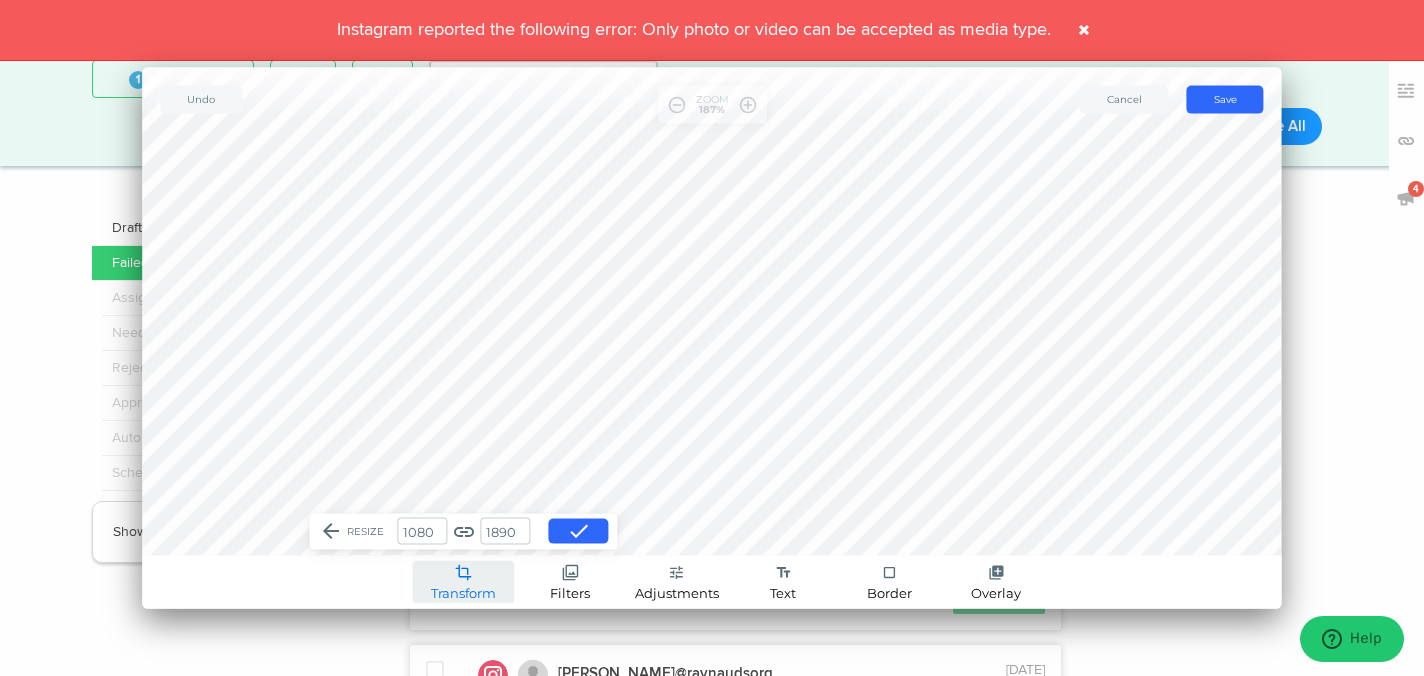 click on "1890" at bounding box center (506, 531) 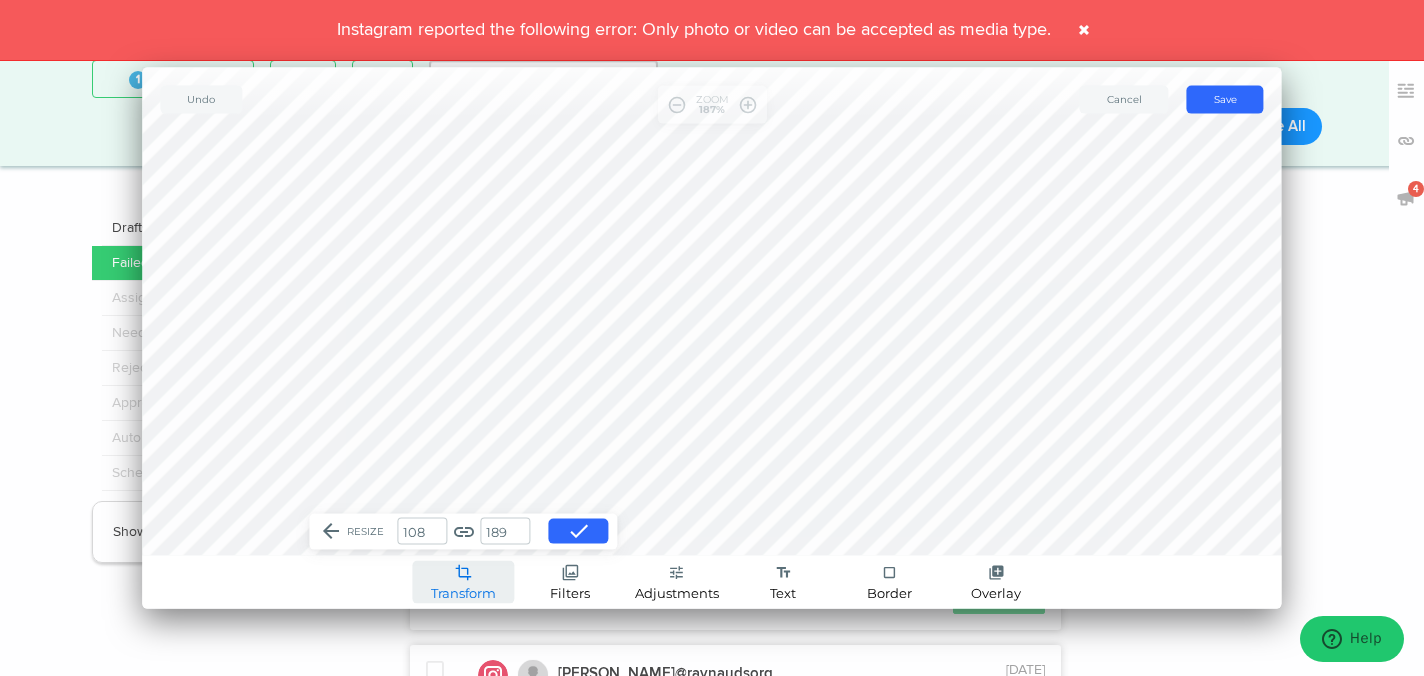 type on "10" 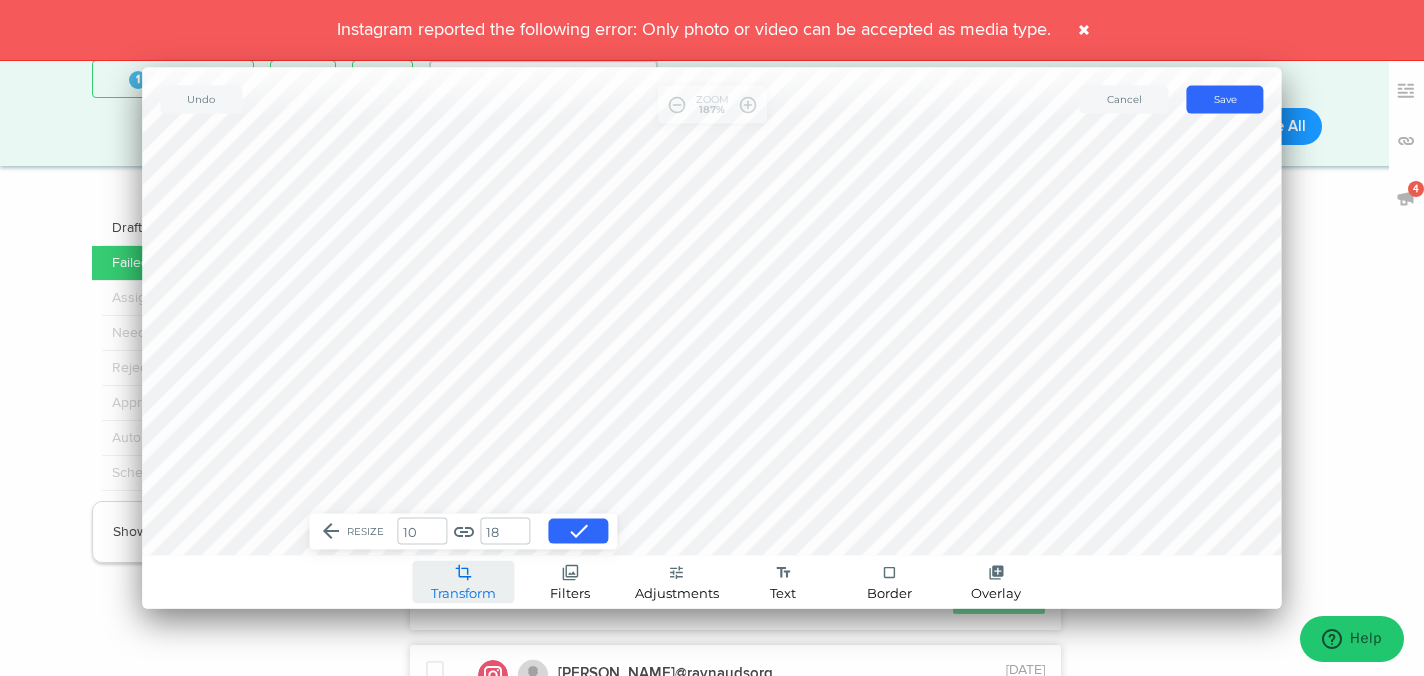 type on "1" 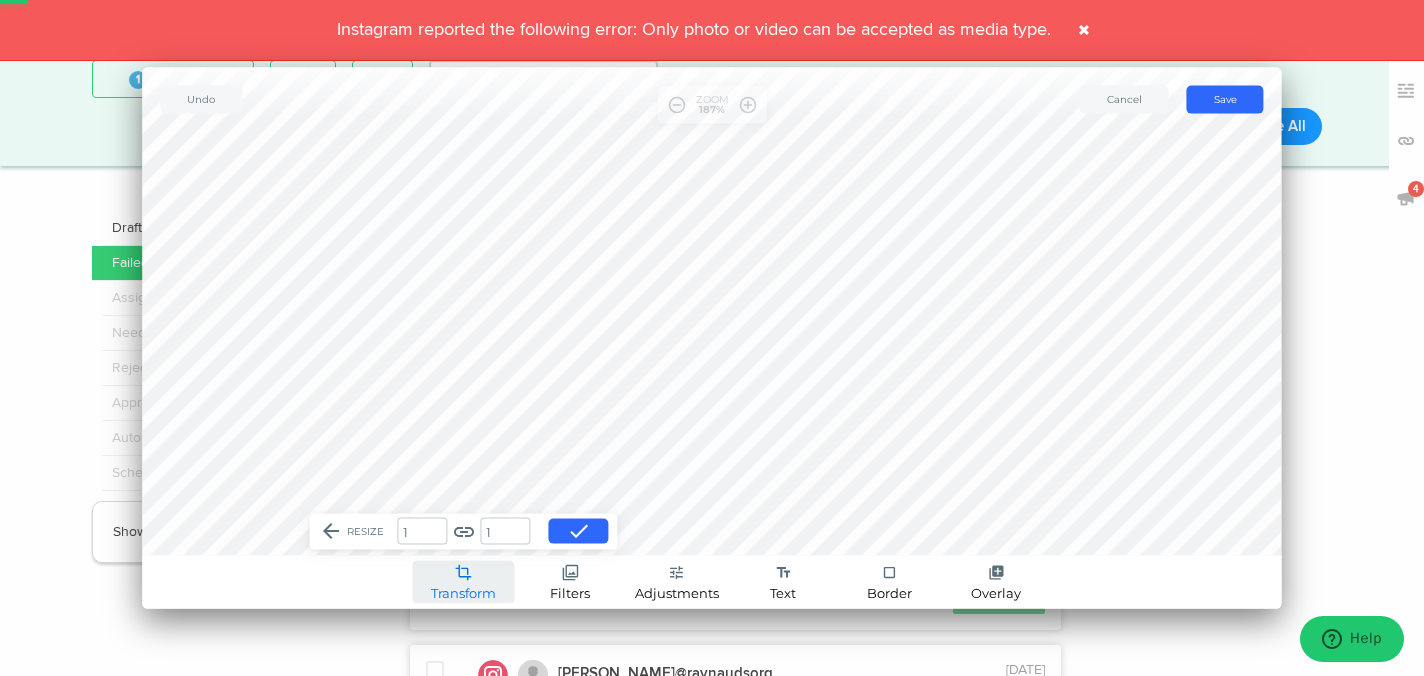 type 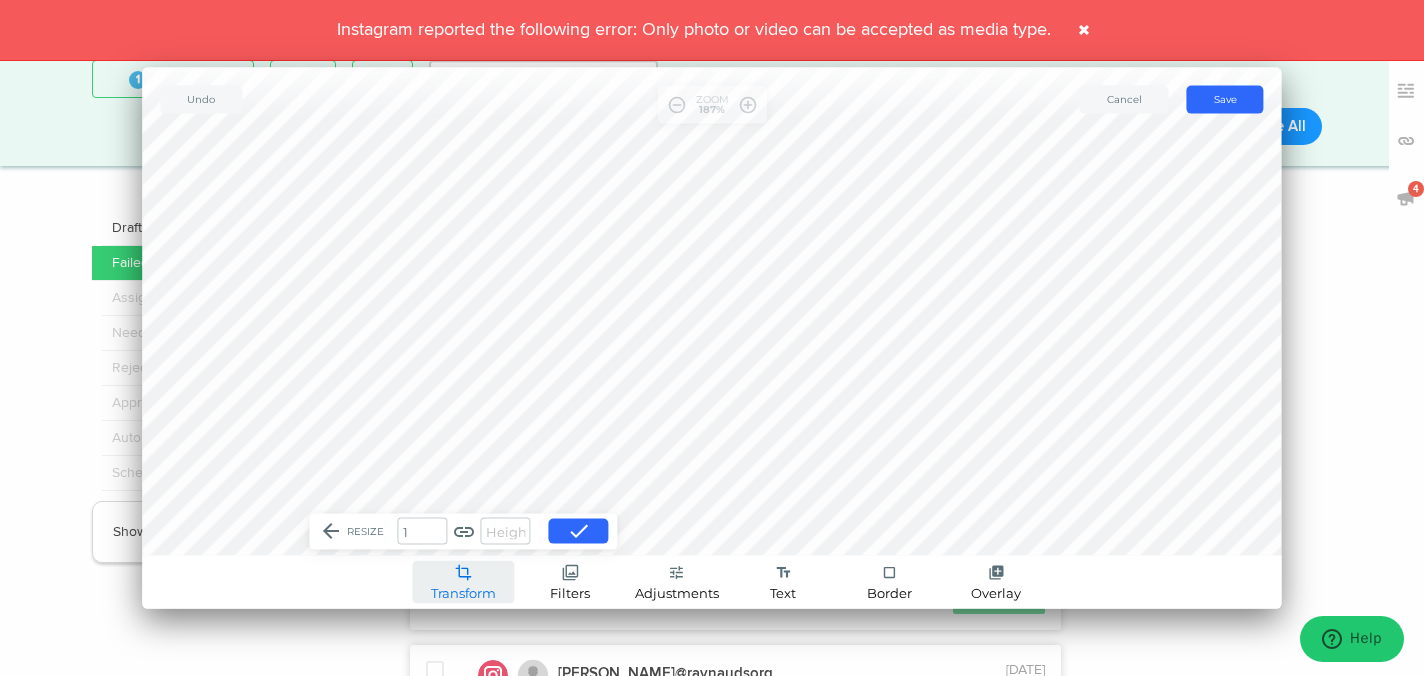 type on "3" 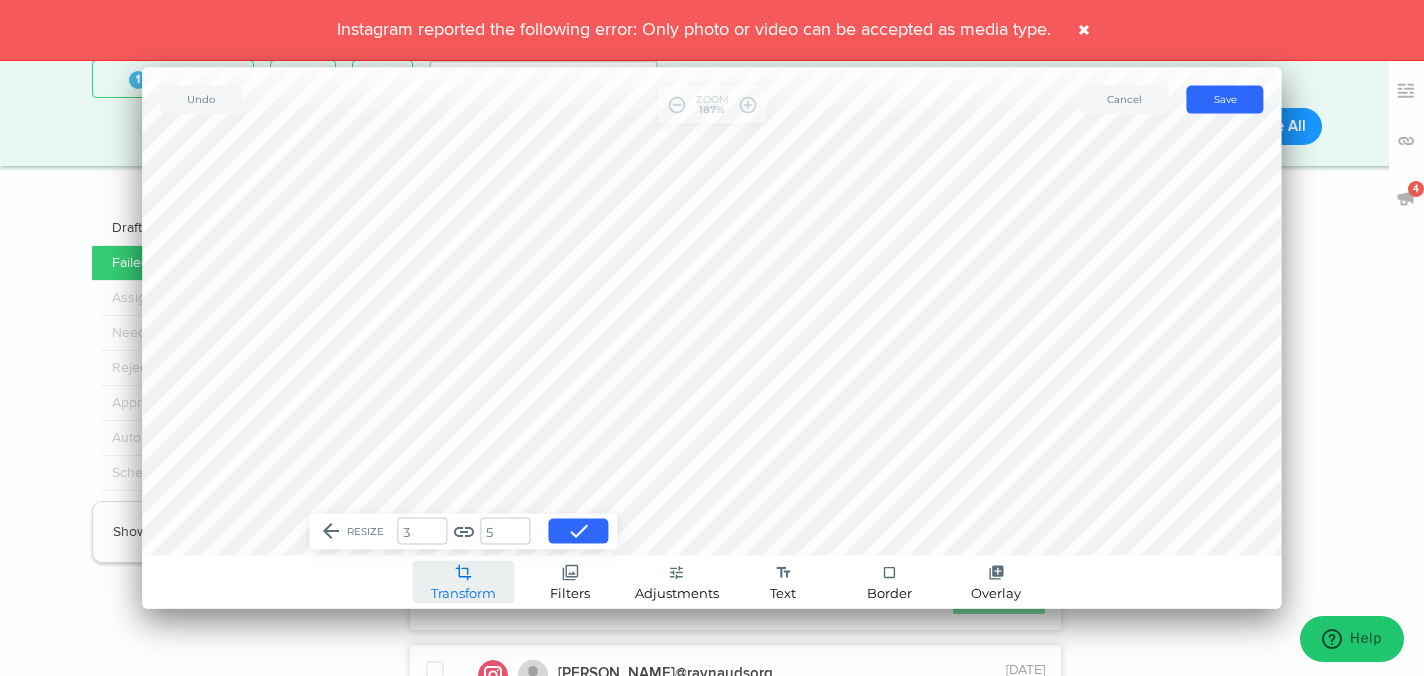 type on "32" 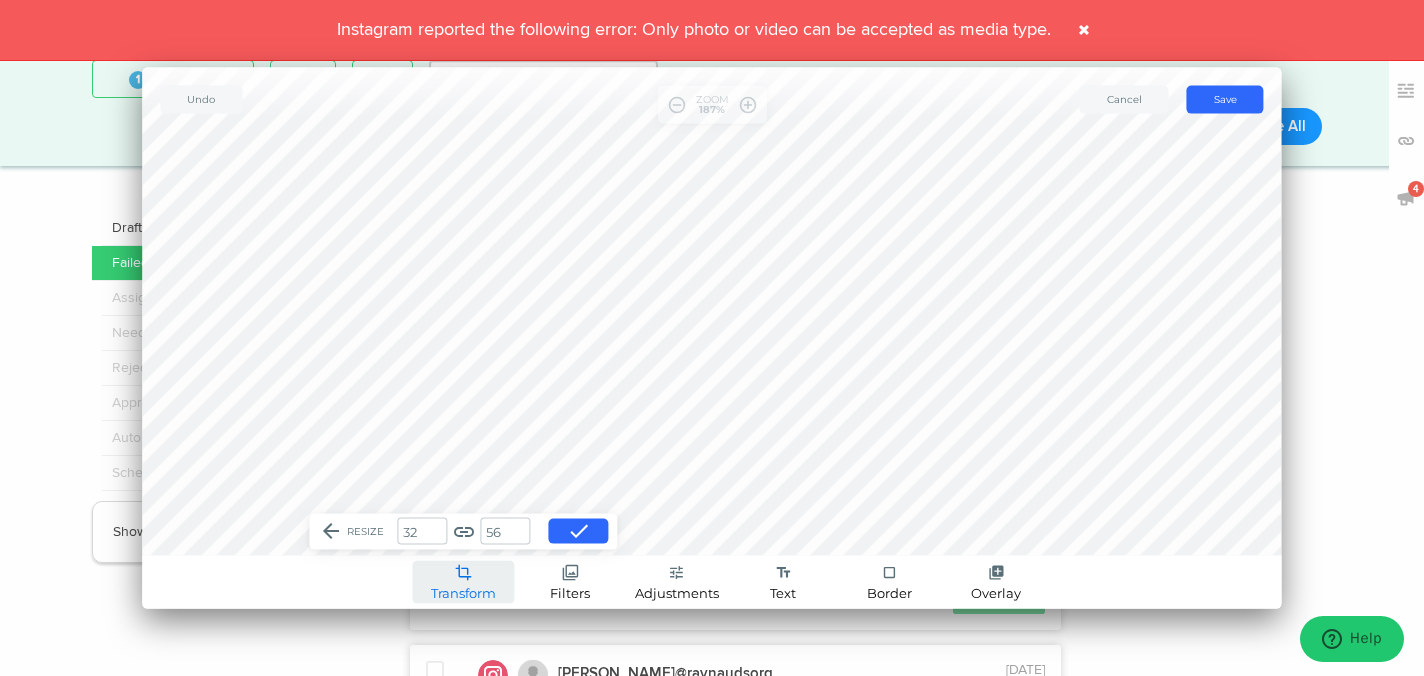 type on "320" 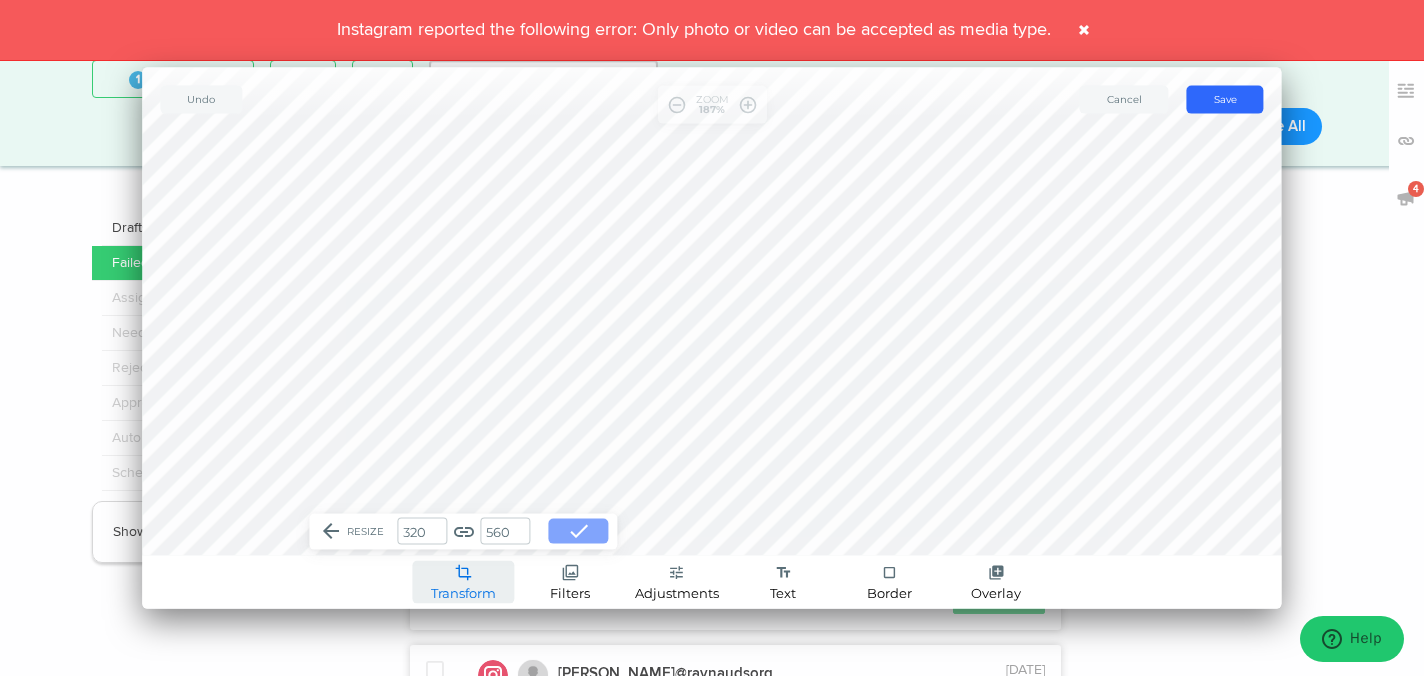 type on "560" 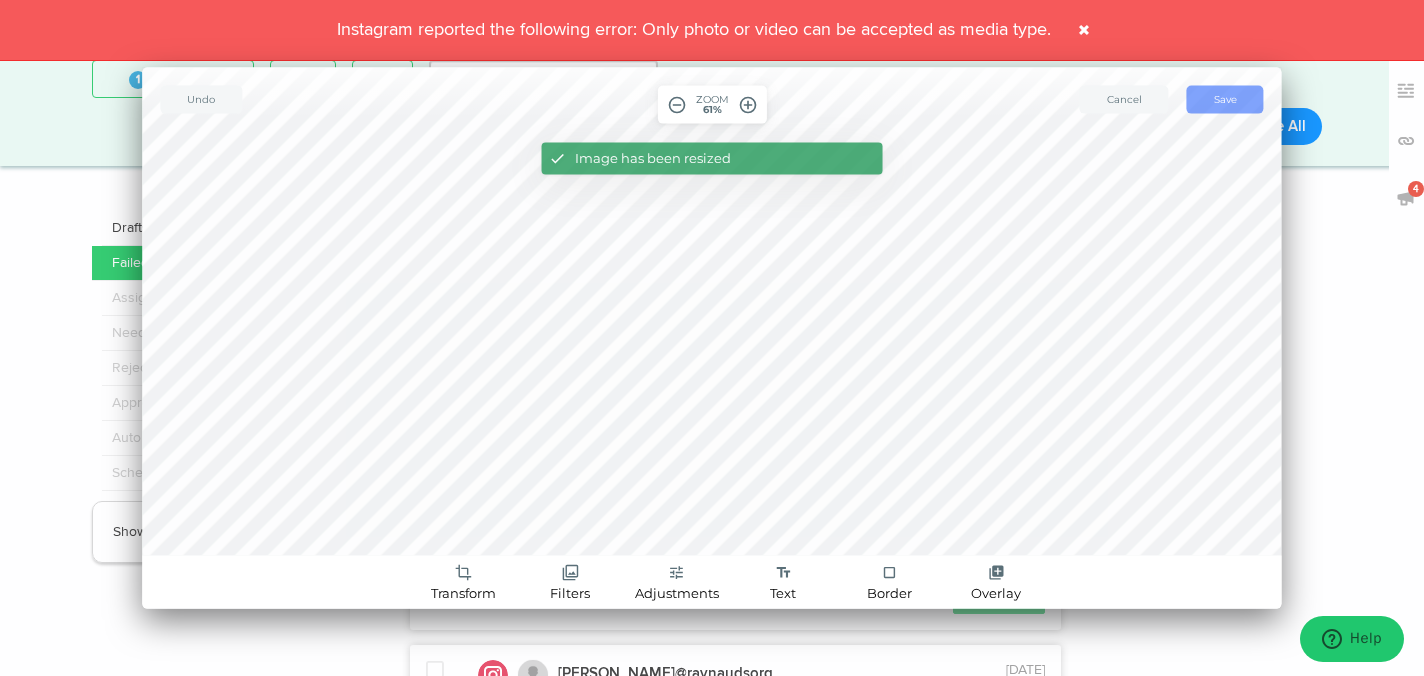 click on "Save" at bounding box center (1225, 99) 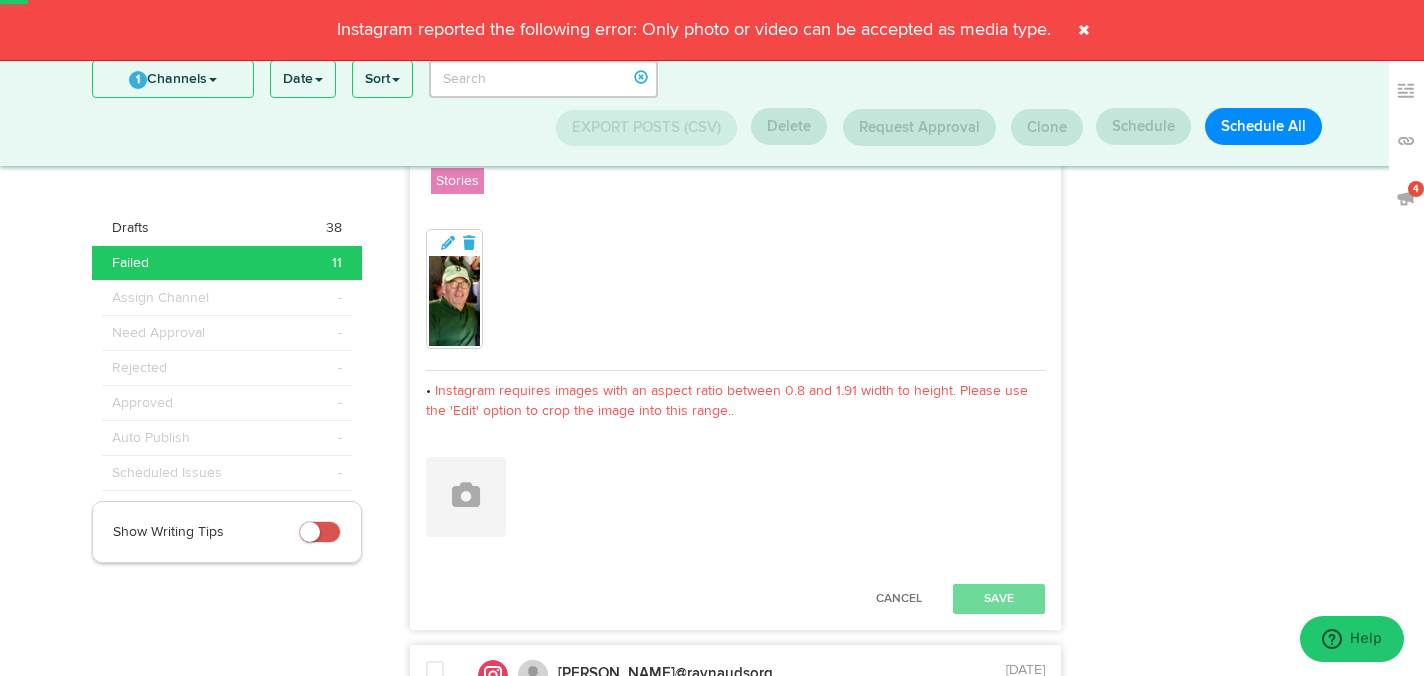 click on "Cancel
Save" at bounding box center (736, 590) 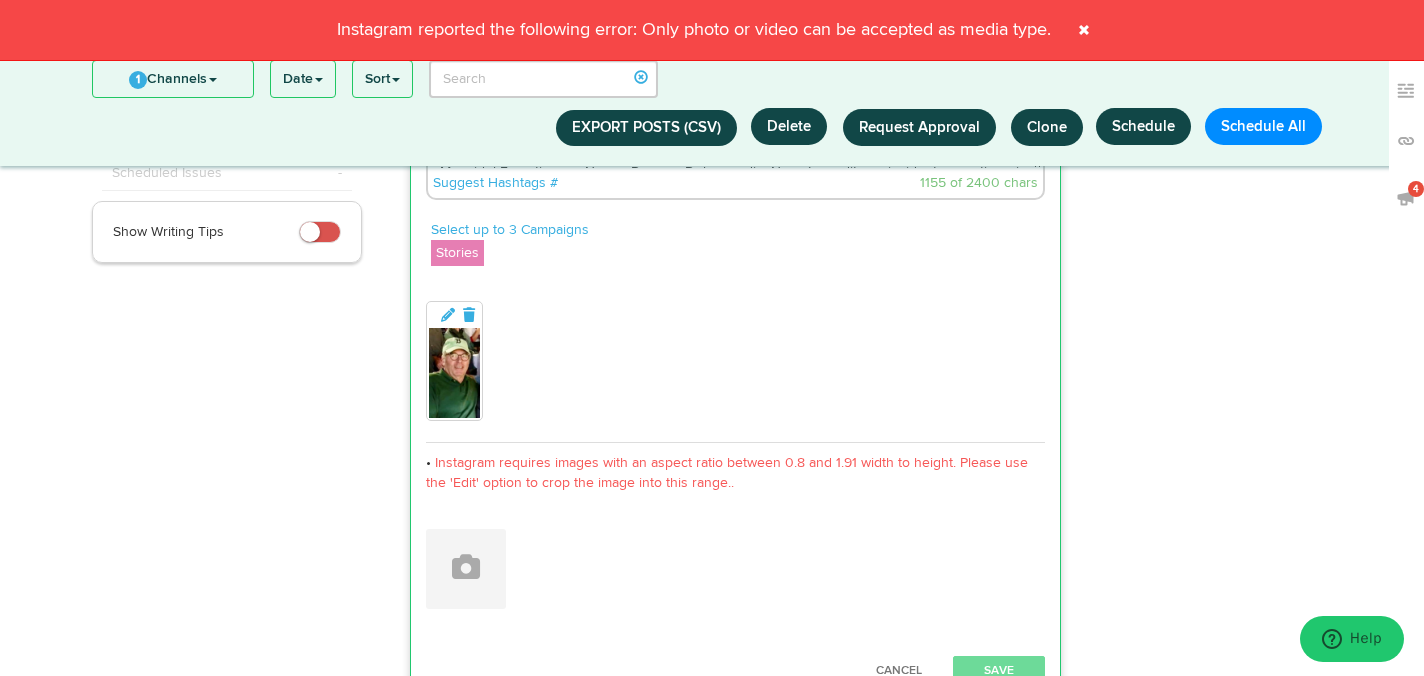 scroll, scrollTop: 138, scrollLeft: 0, axis: vertical 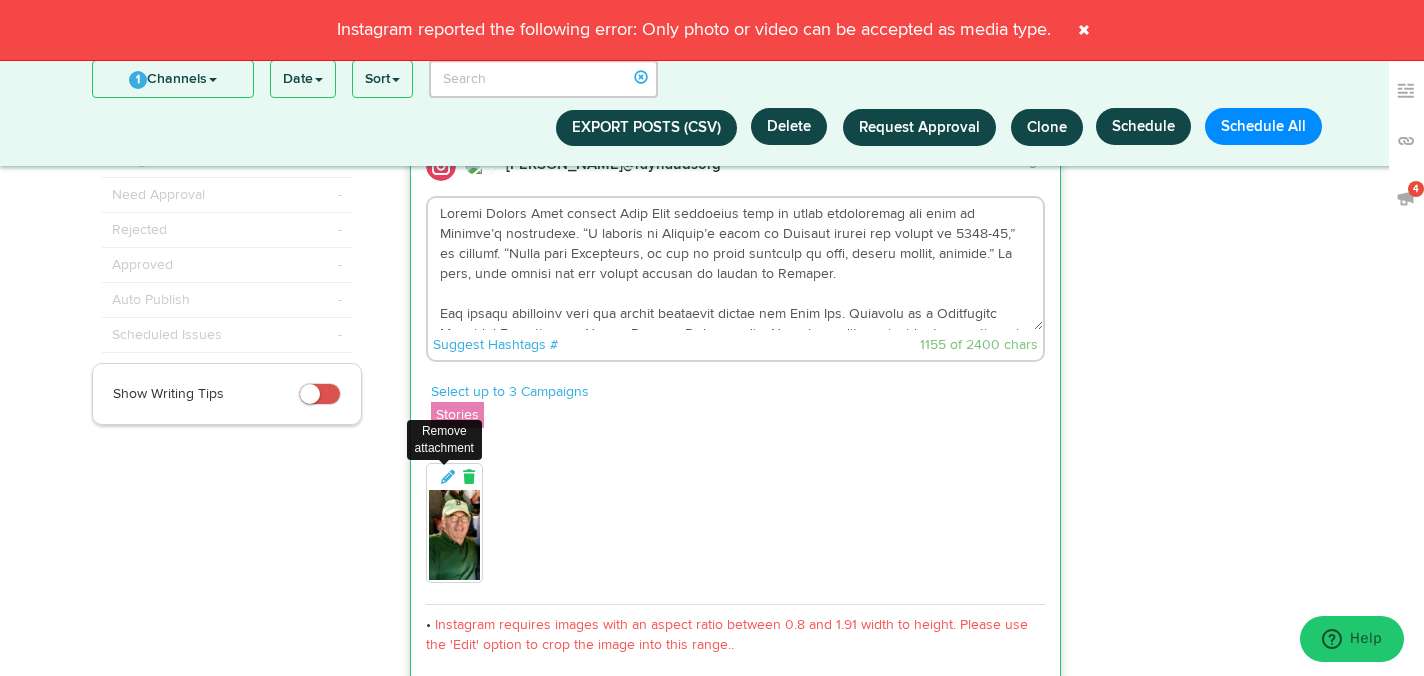 click at bounding box center [469, 477] 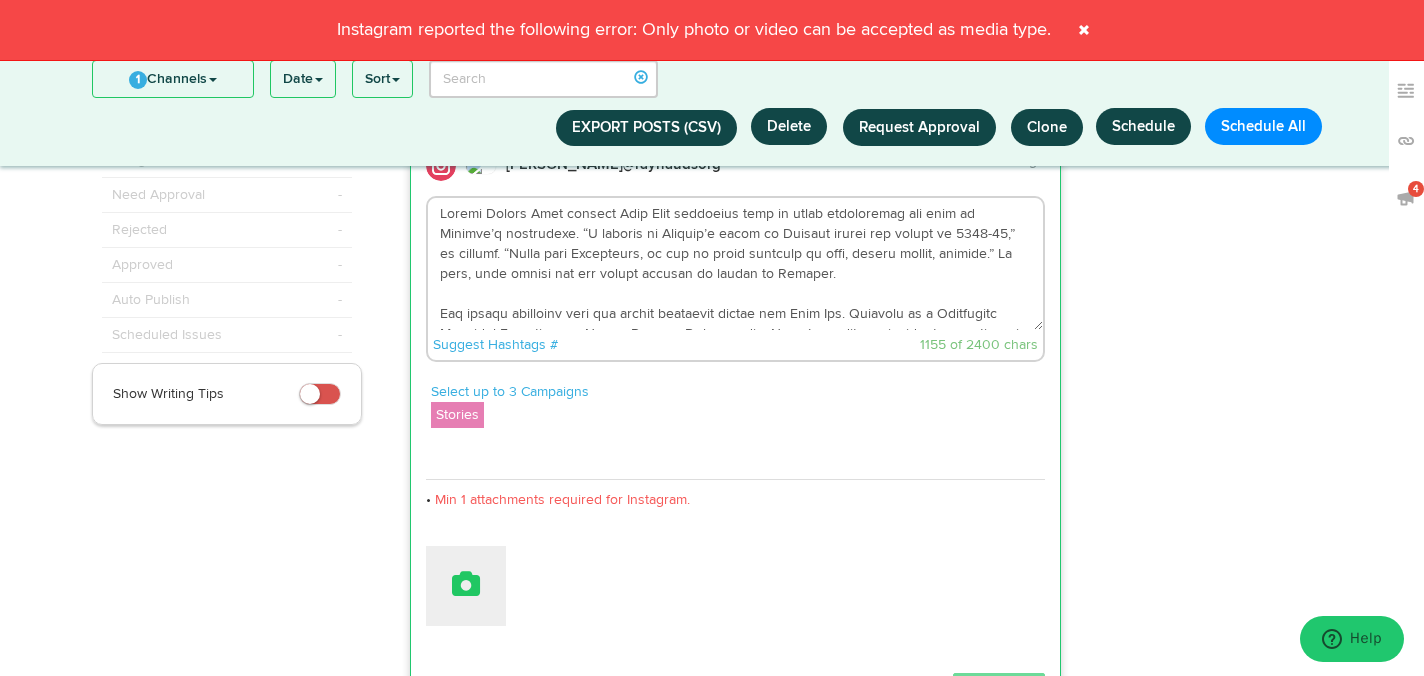 click at bounding box center (466, 586) 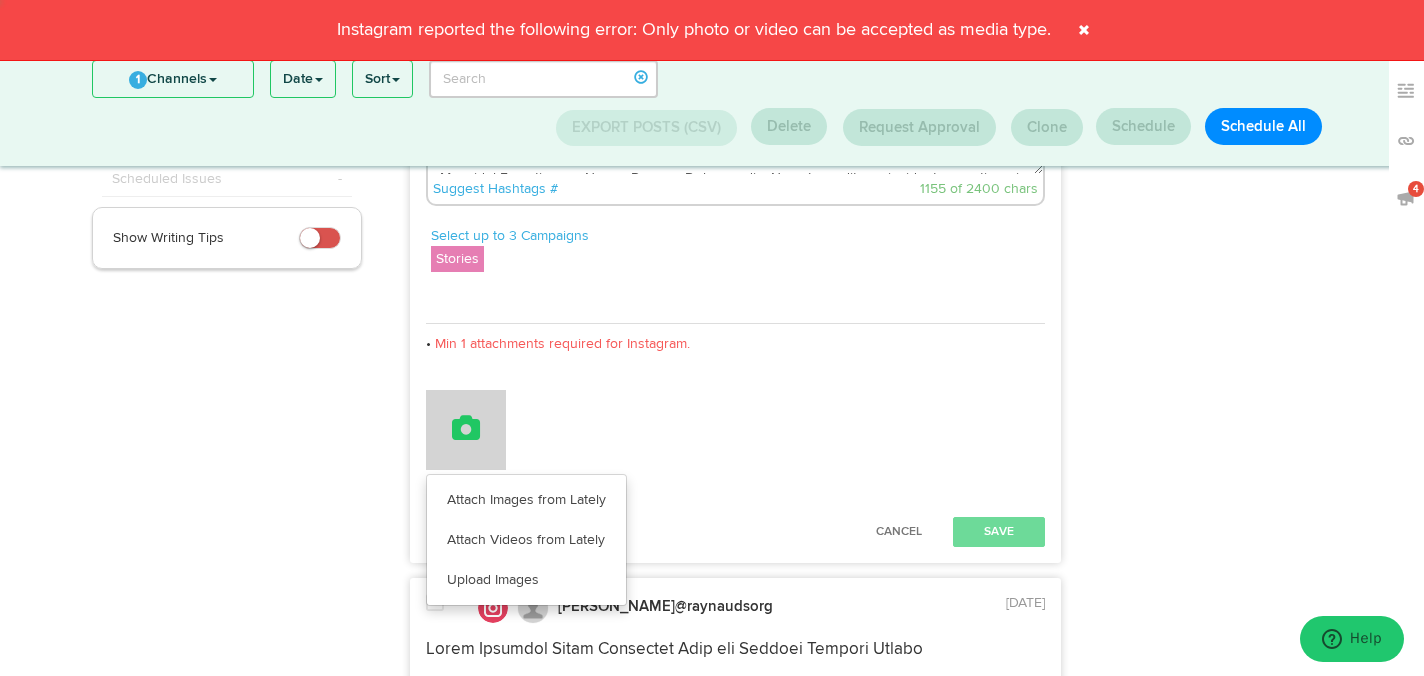 scroll, scrollTop: 315, scrollLeft: 0, axis: vertical 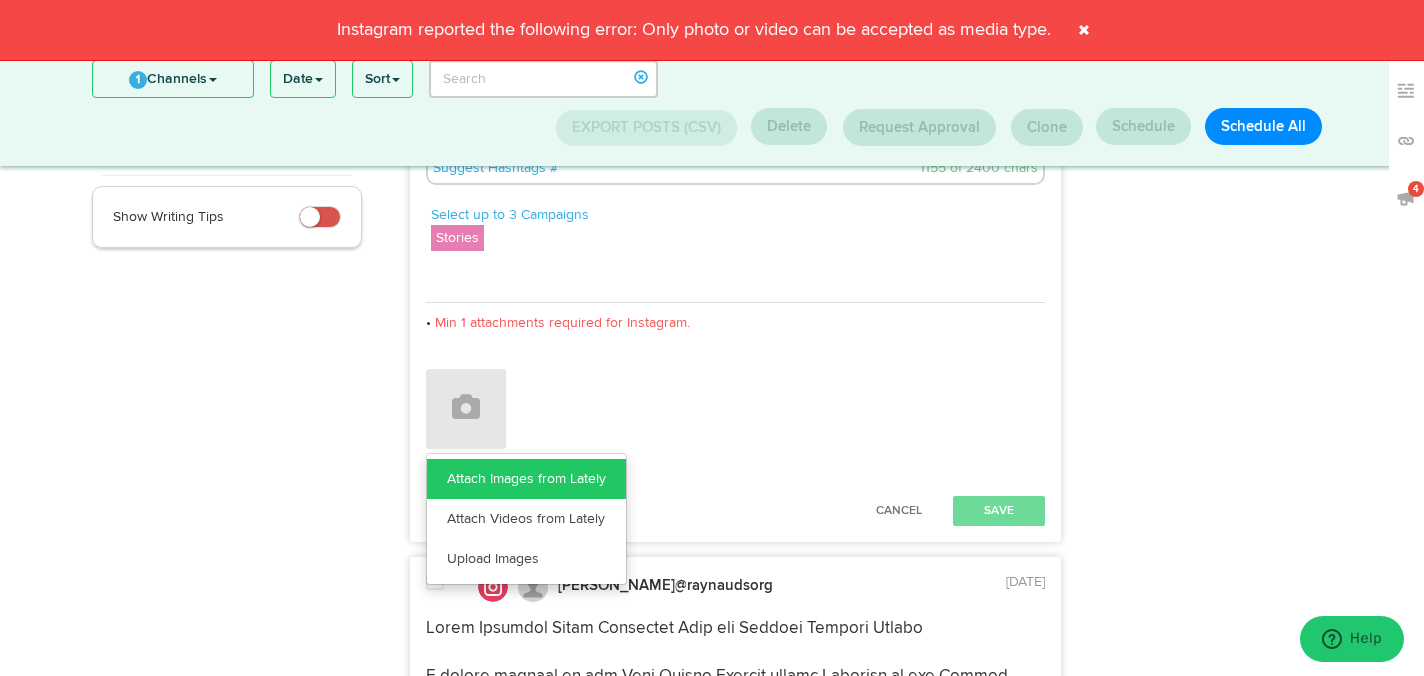click on "Attach Images from Lately" at bounding box center (526, 479) 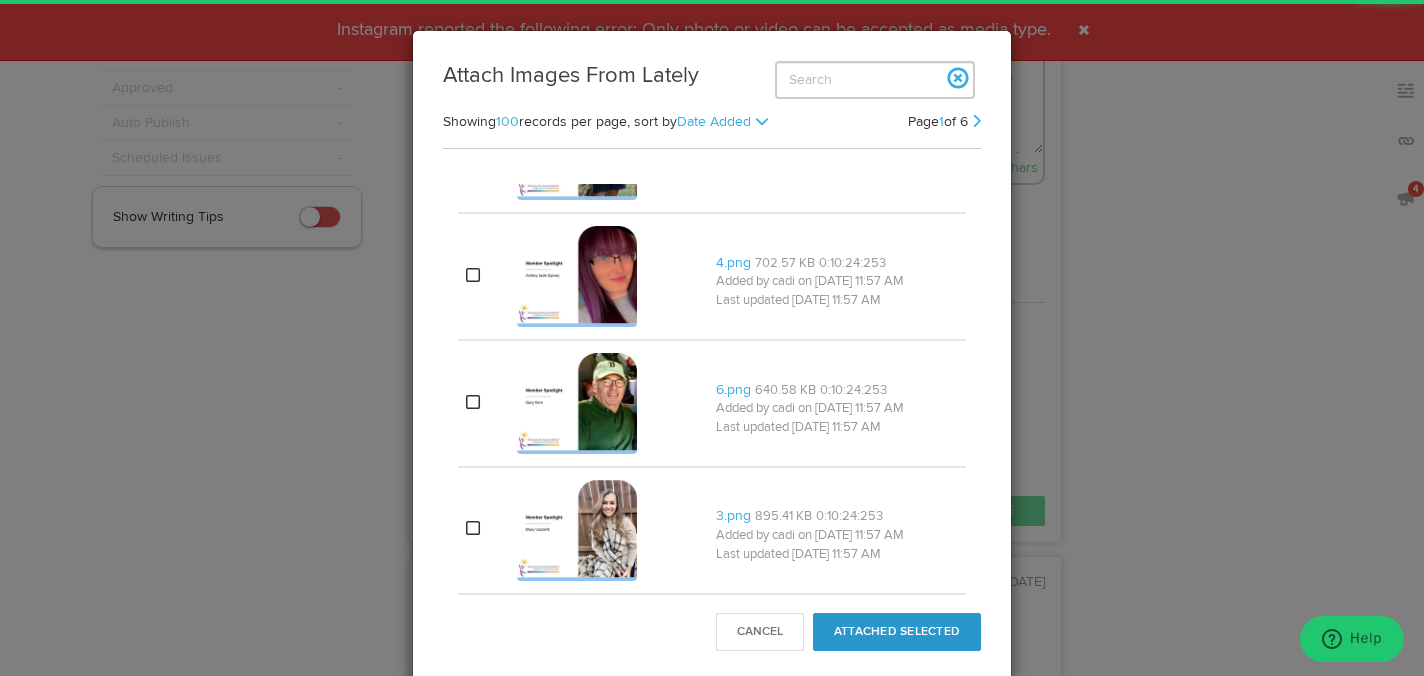 scroll, scrollTop: 9320, scrollLeft: 0, axis: vertical 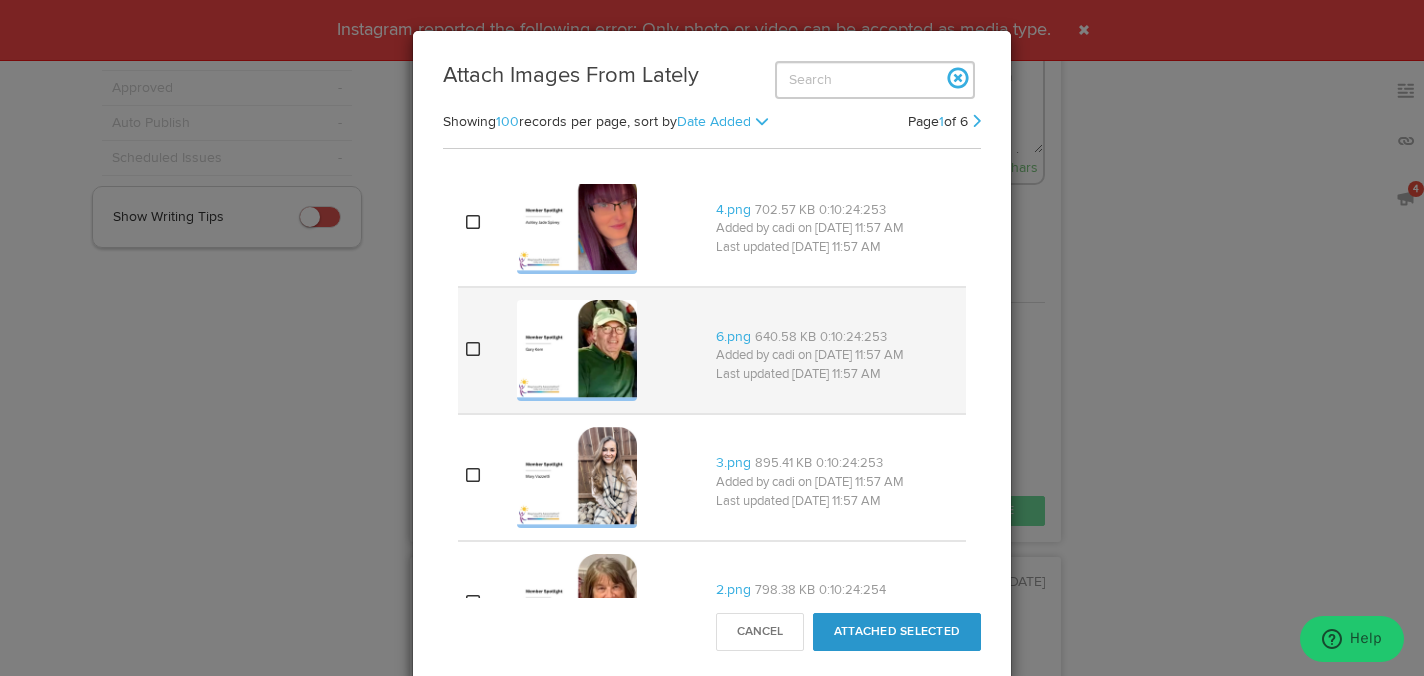 click at bounding box center (473, 349) 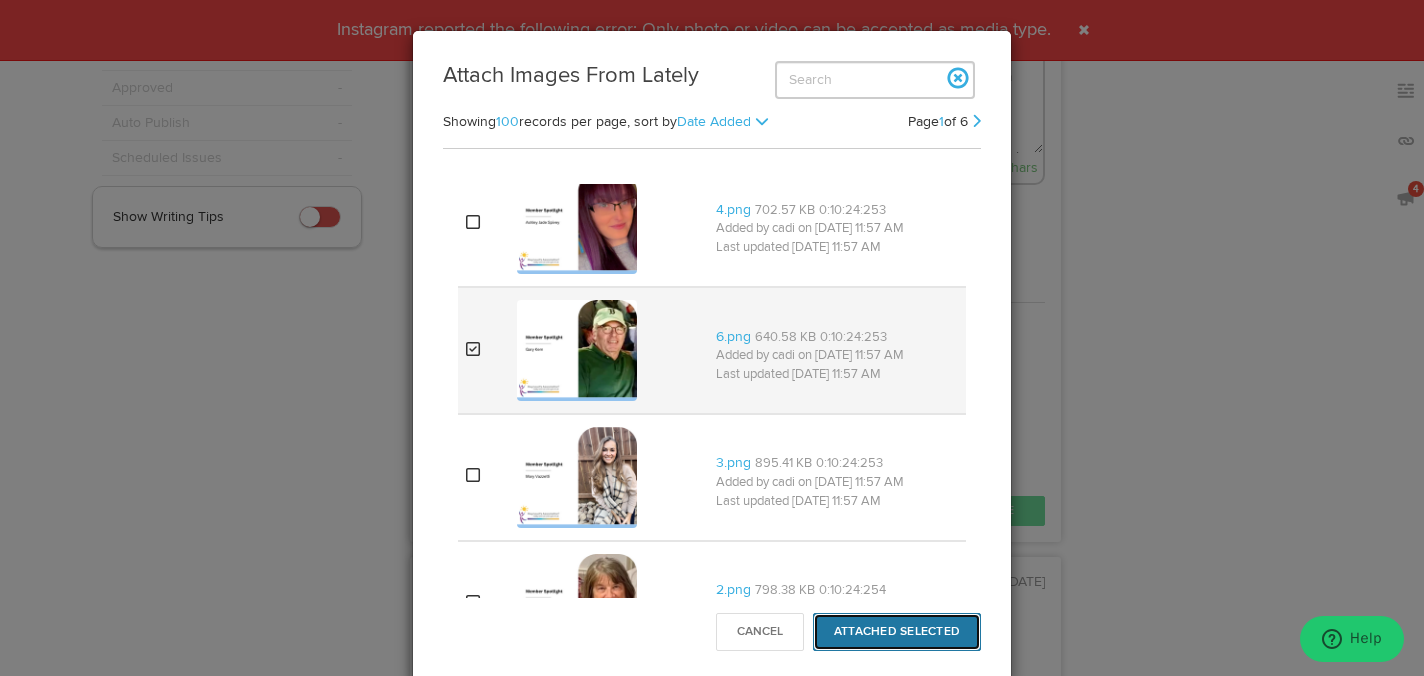 click on "Attached Selected" at bounding box center [897, 632] 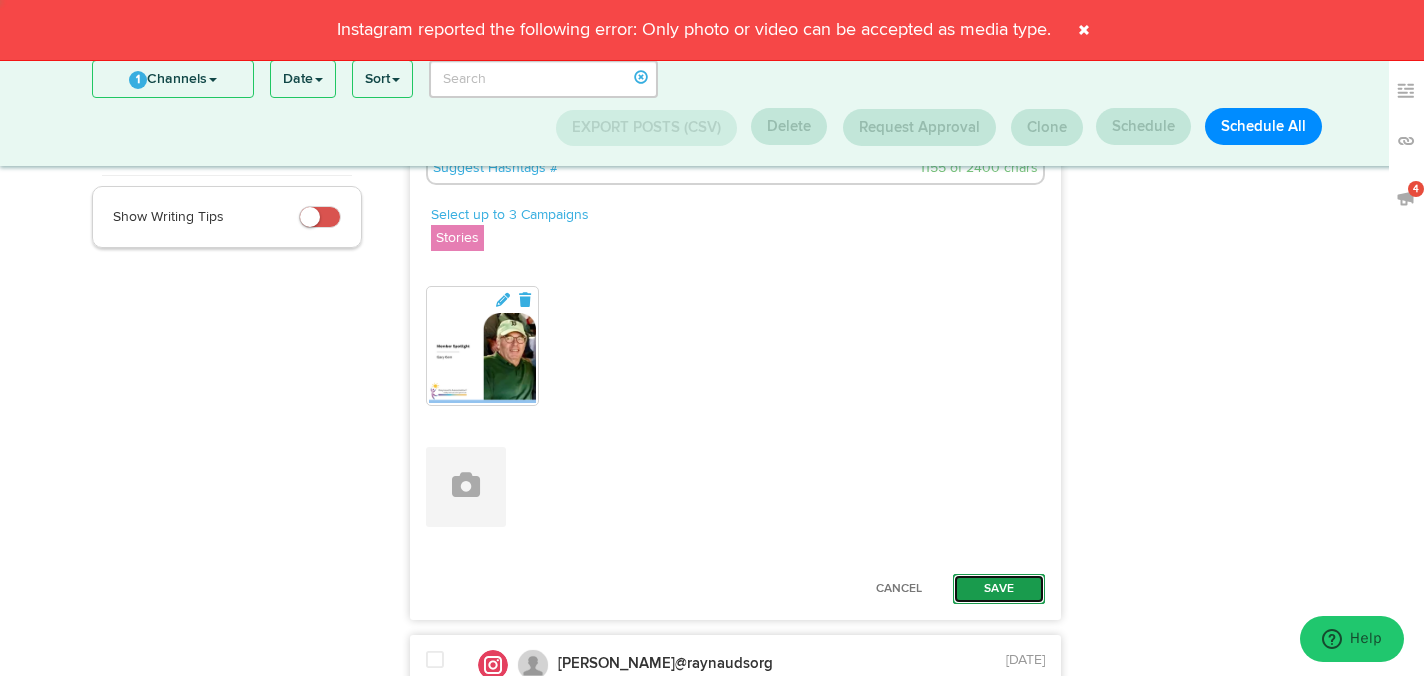 click on "Save" at bounding box center [999, 589] 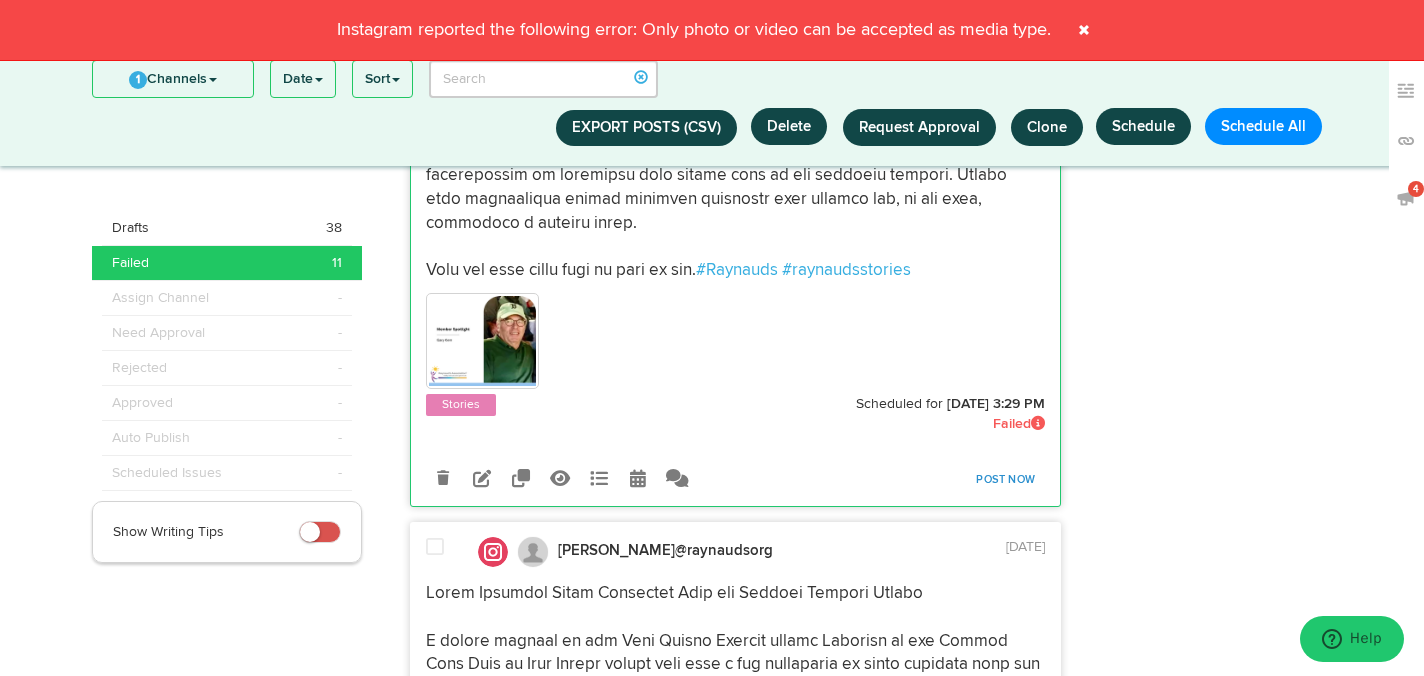 scroll, scrollTop: 540, scrollLeft: 0, axis: vertical 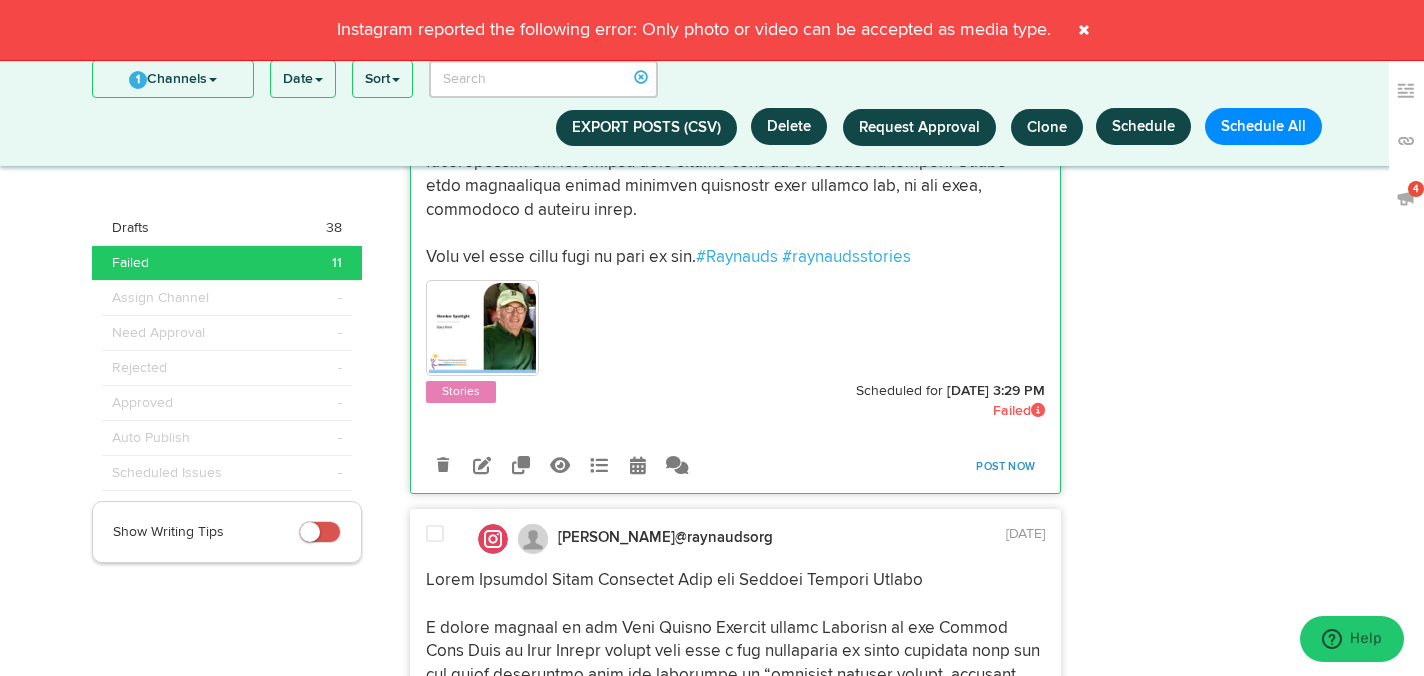 click on "Post Now" at bounding box center (1005, 467) 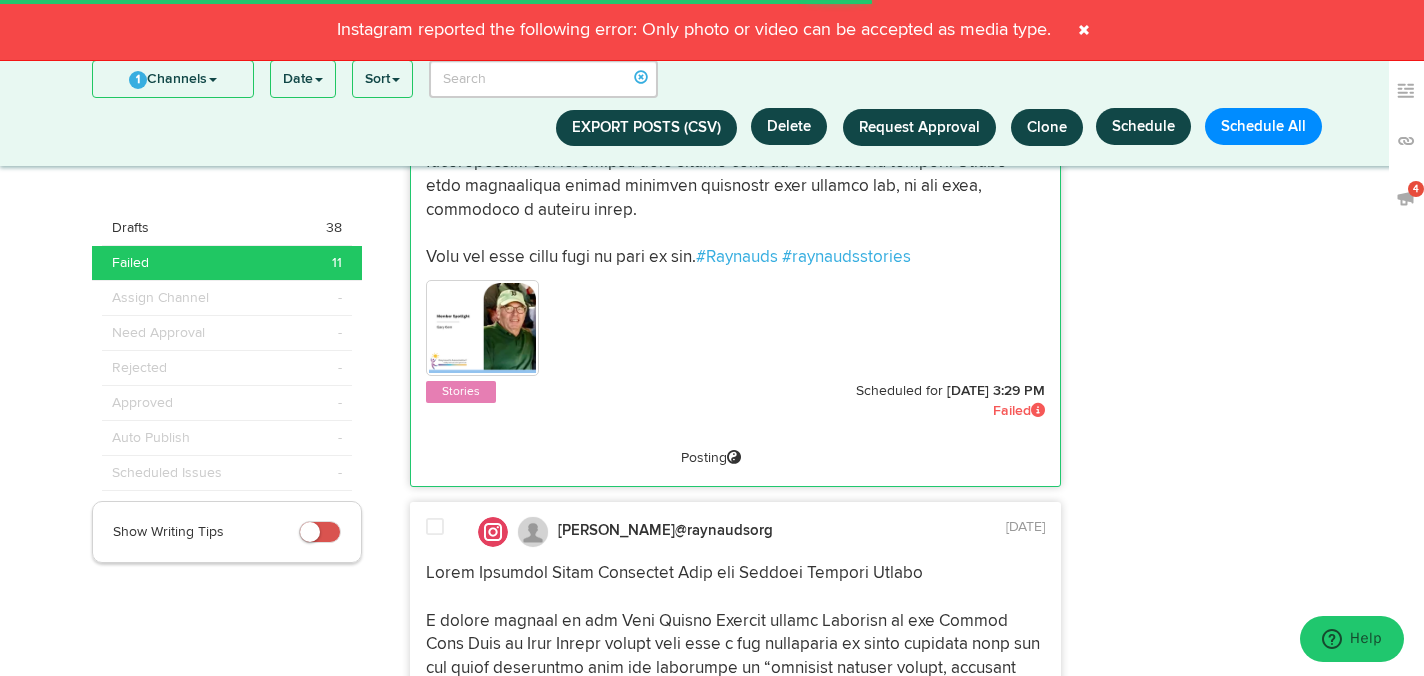 click 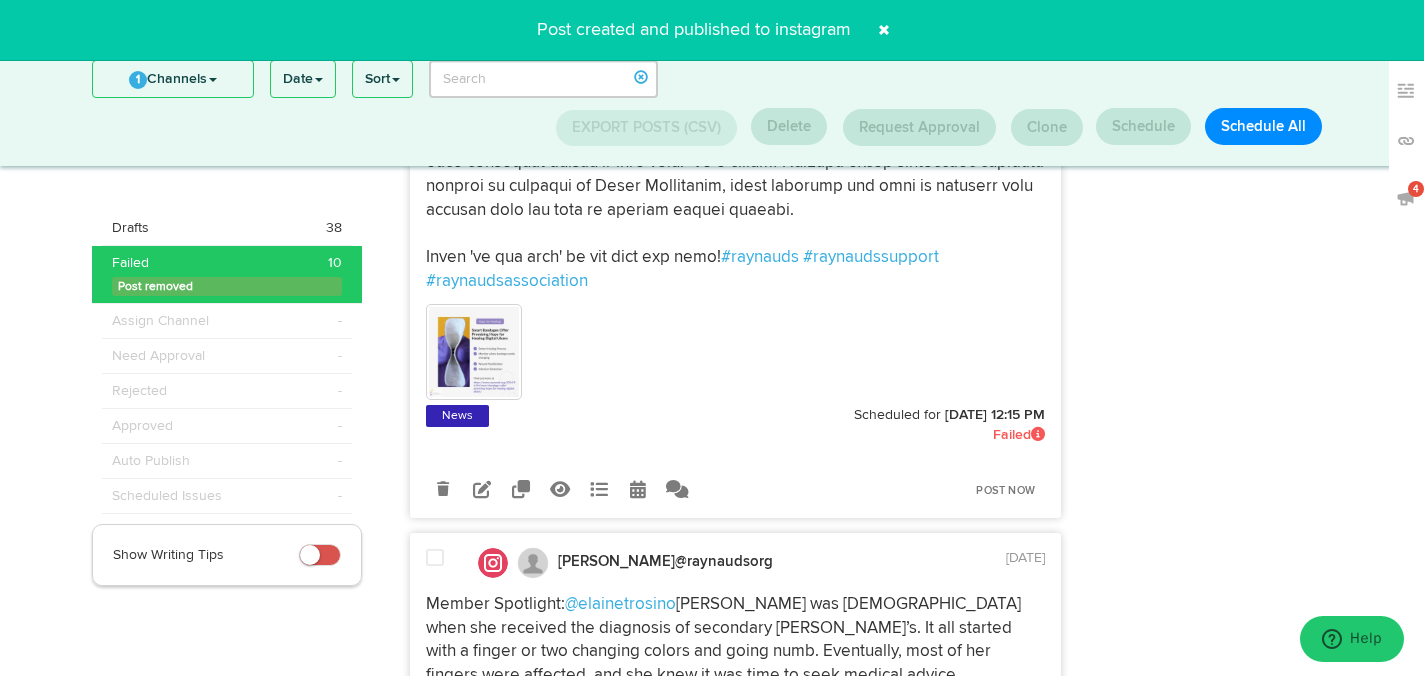 click 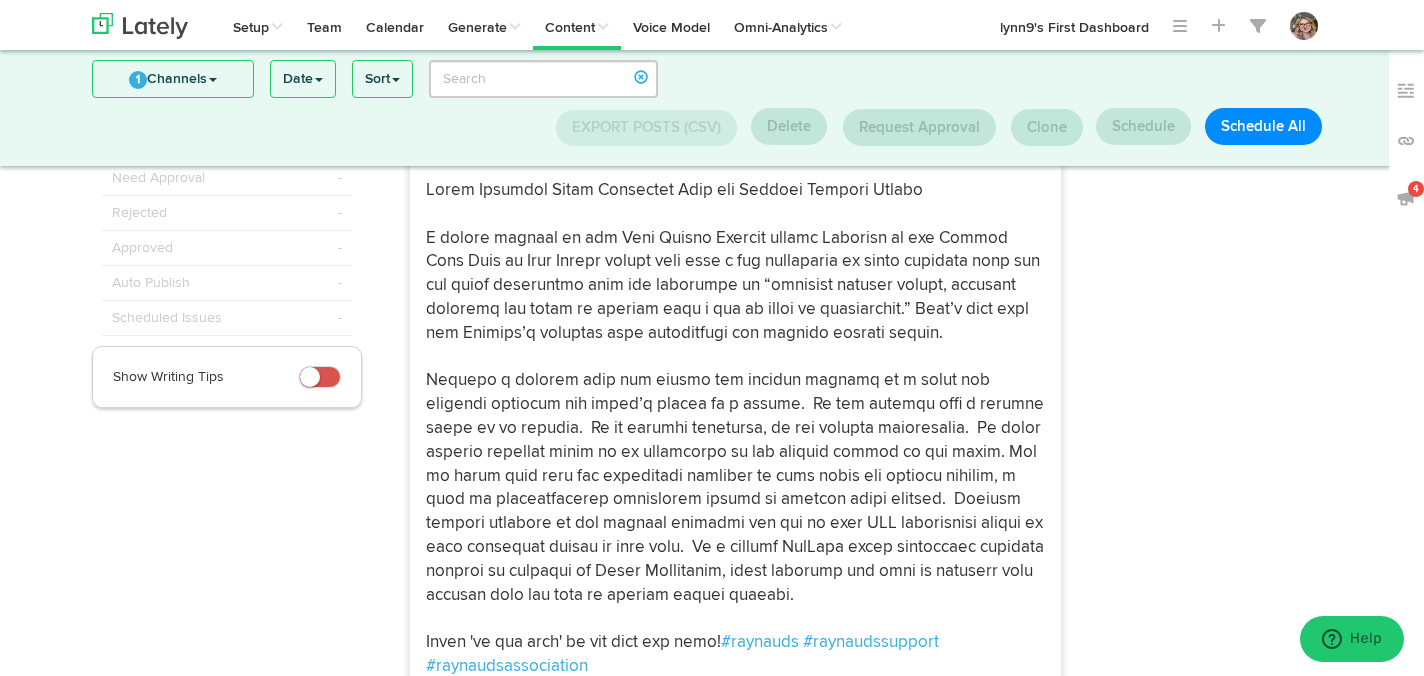 scroll, scrollTop: 142, scrollLeft: 0, axis: vertical 